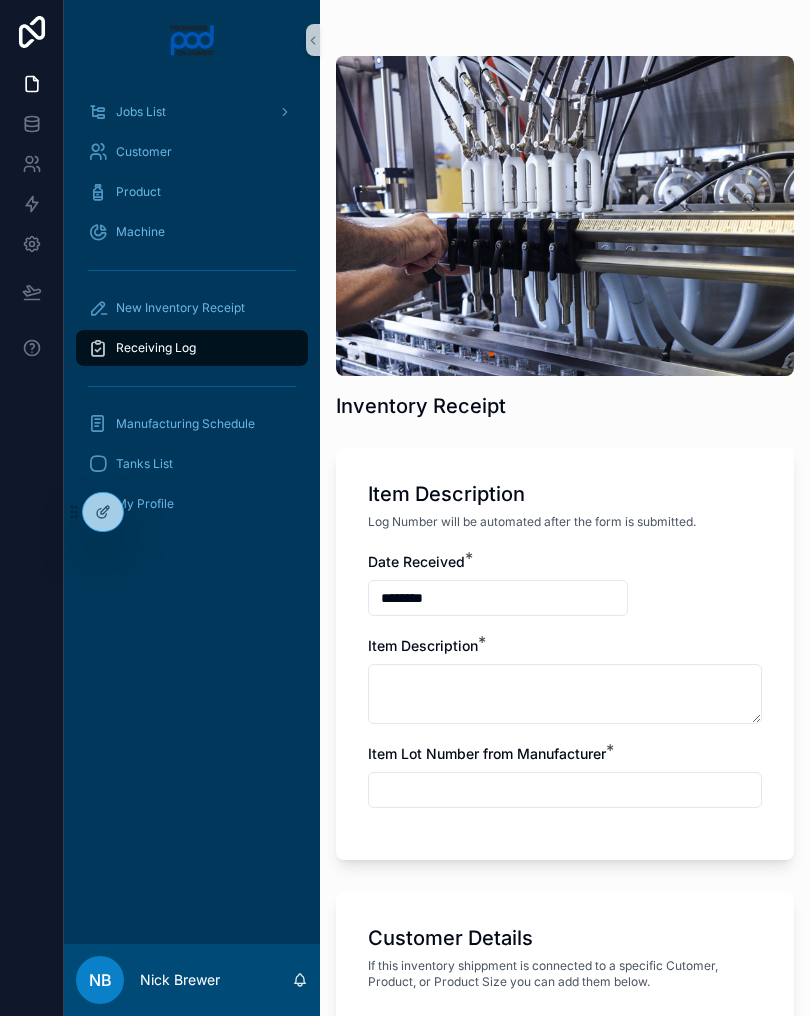 scroll, scrollTop: 0, scrollLeft: 0, axis: both 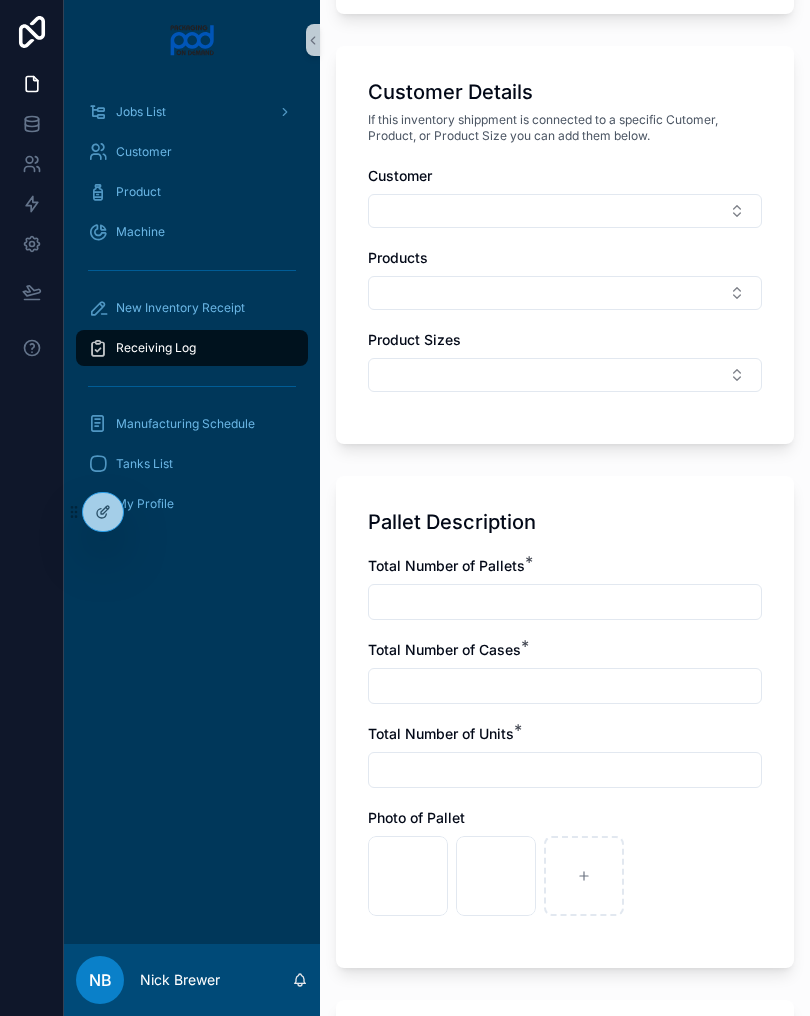 click at bounding box center [584, 876] 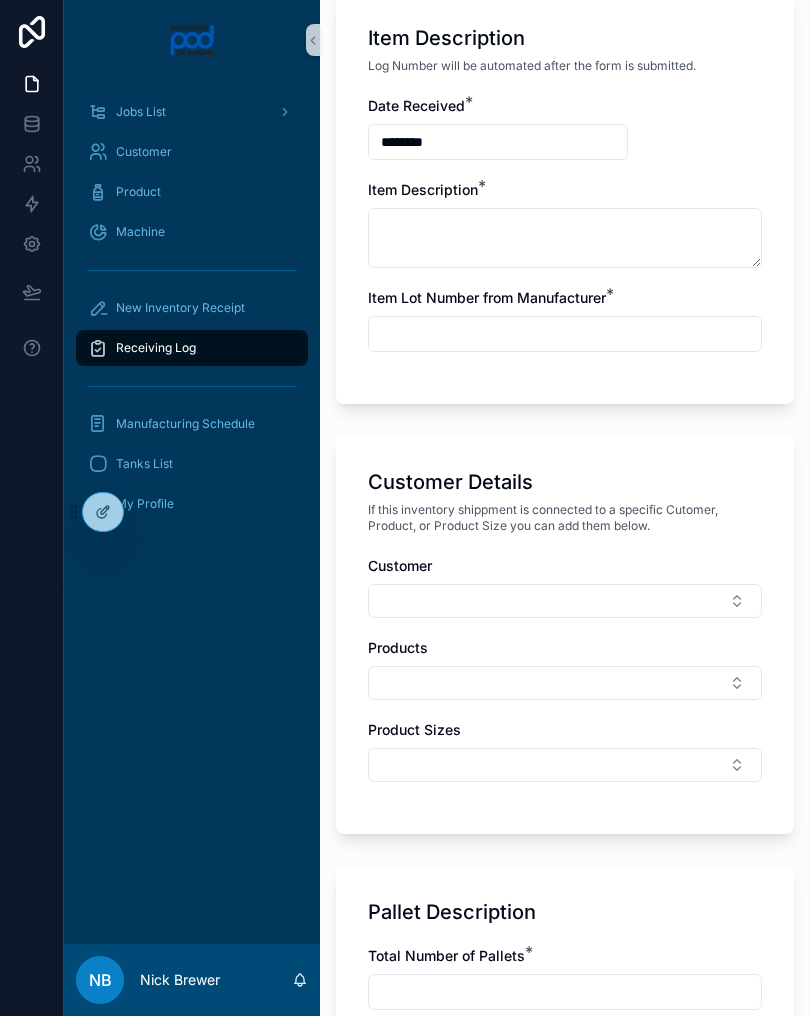 scroll, scrollTop: 422, scrollLeft: 0, axis: vertical 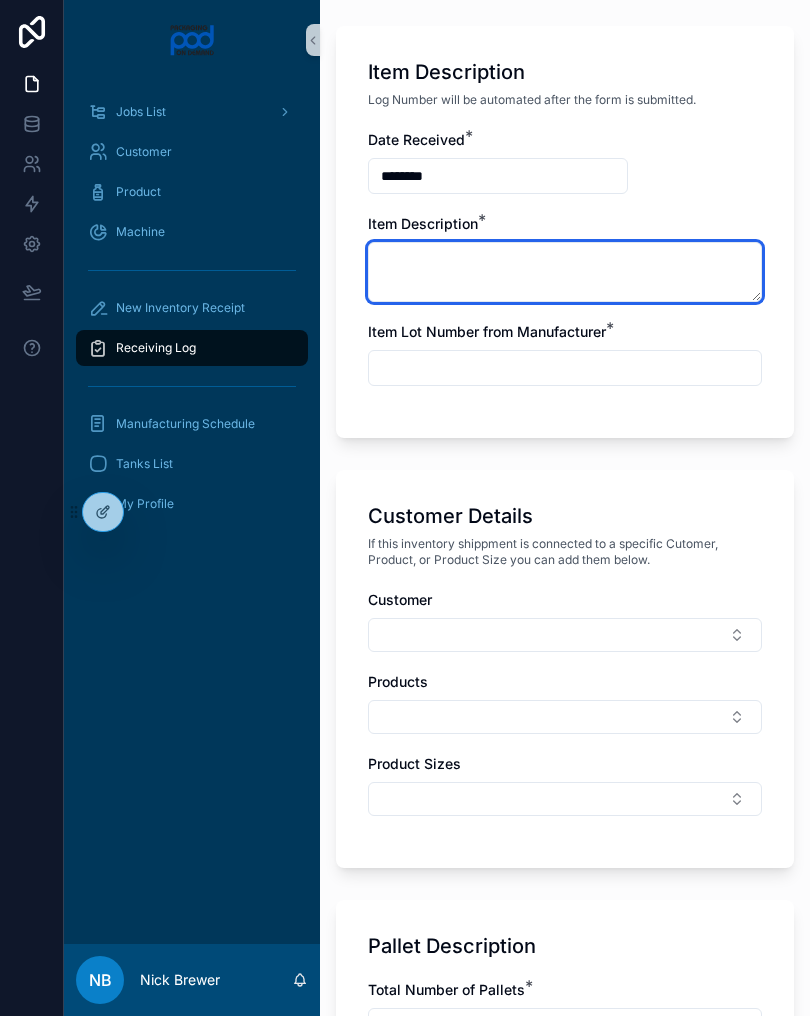 click at bounding box center (565, 272) 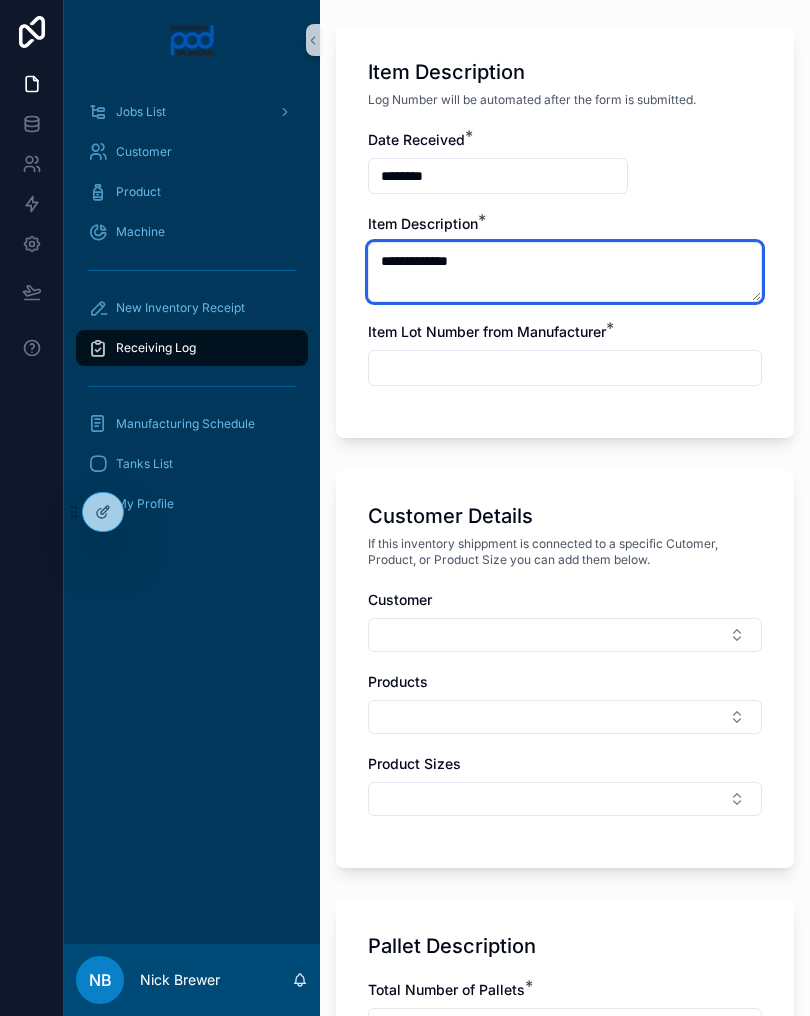 type on "**********" 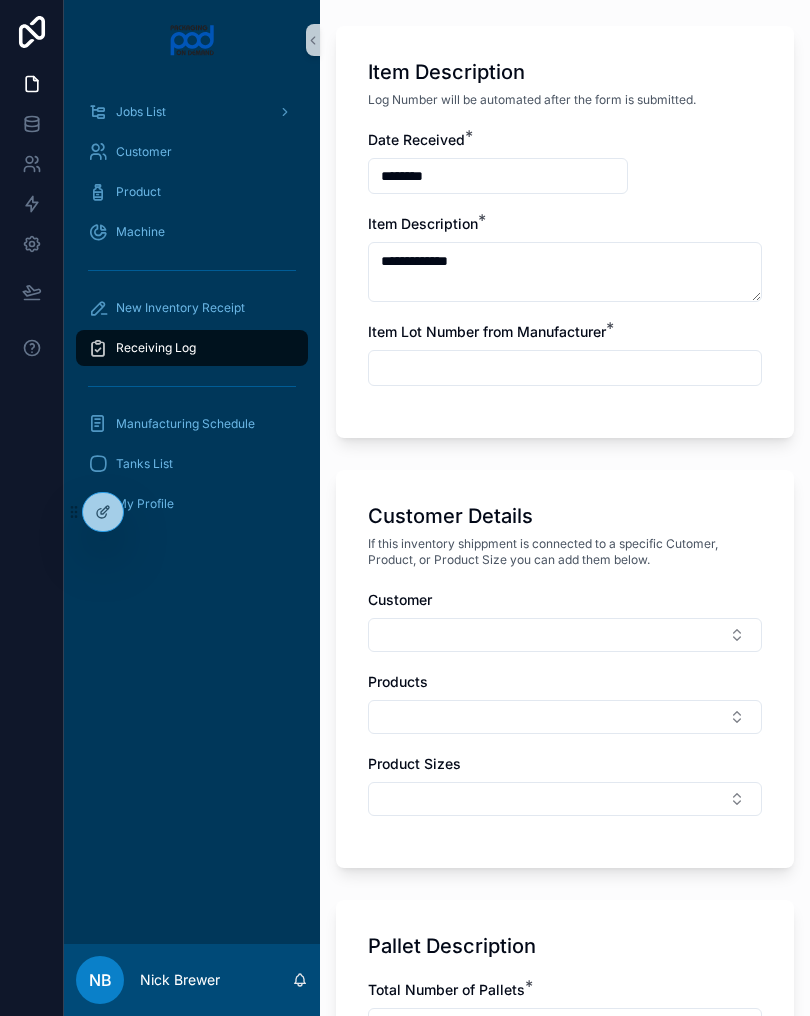 click at bounding box center (565, 368) 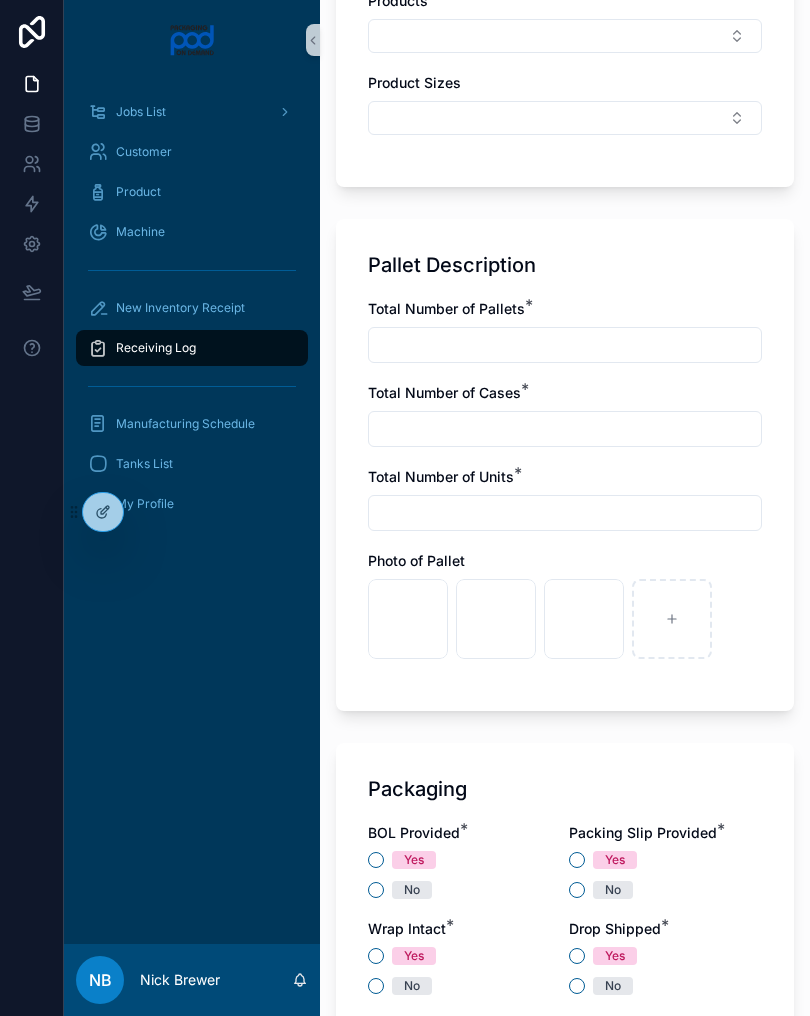 scroll, scrollTop: 1169, scrollLeft: 0, axis: vertical 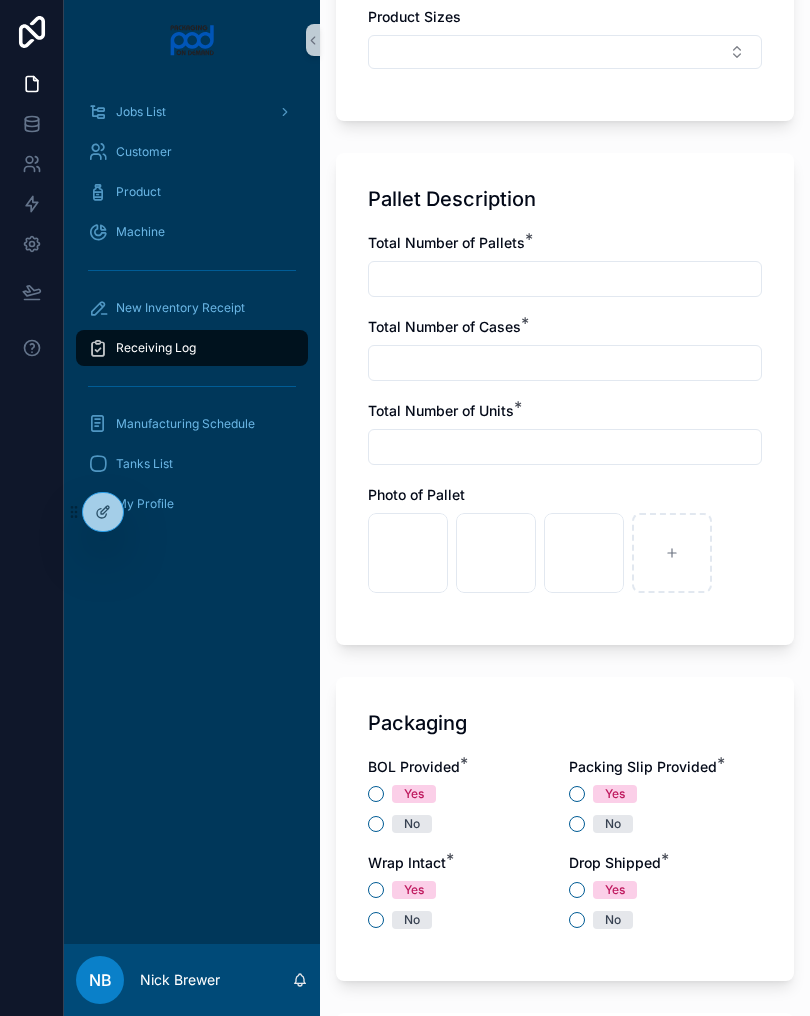 type on "********" 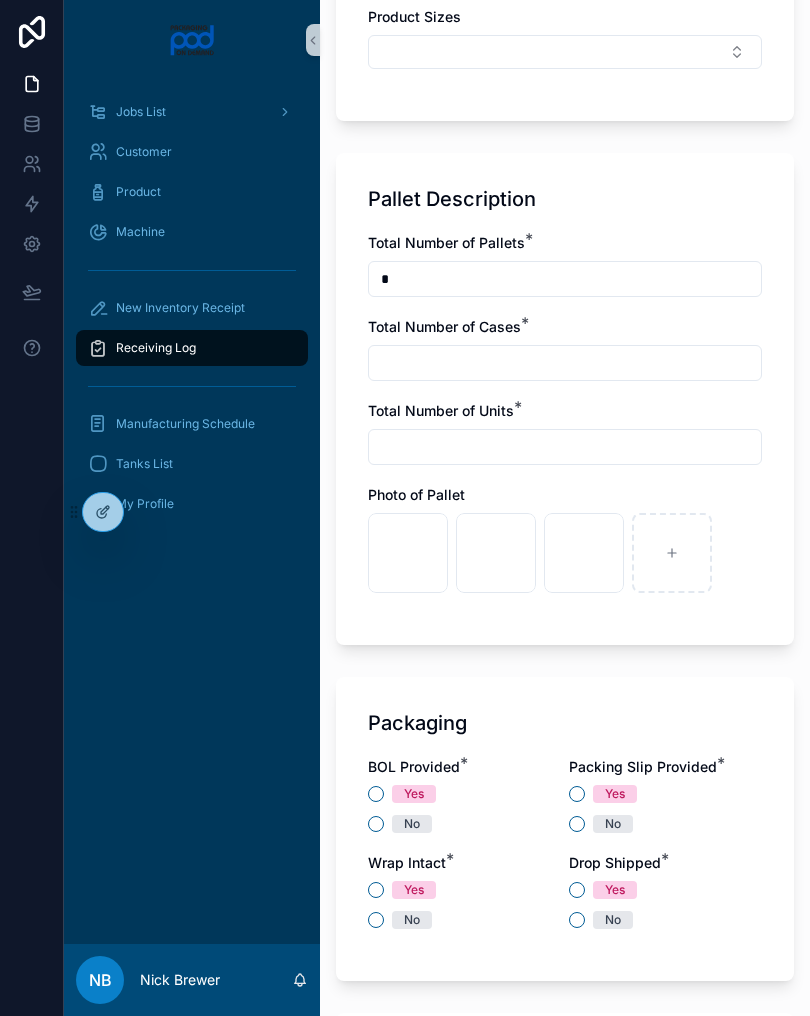type on "*" 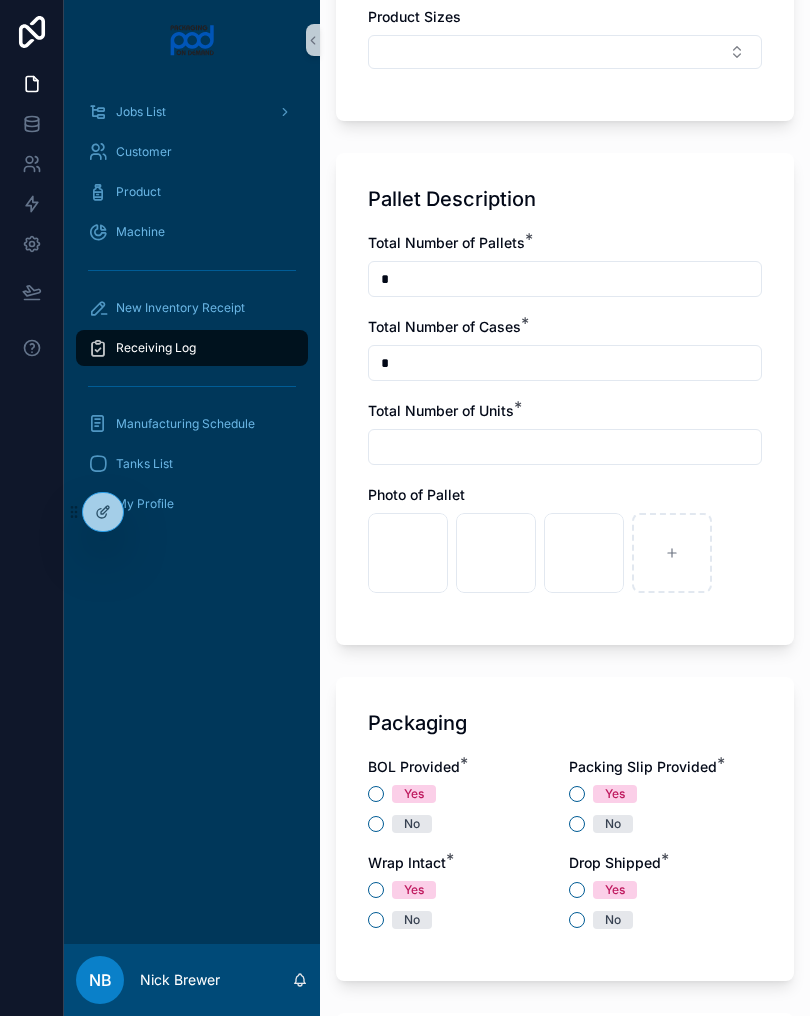type on "*" 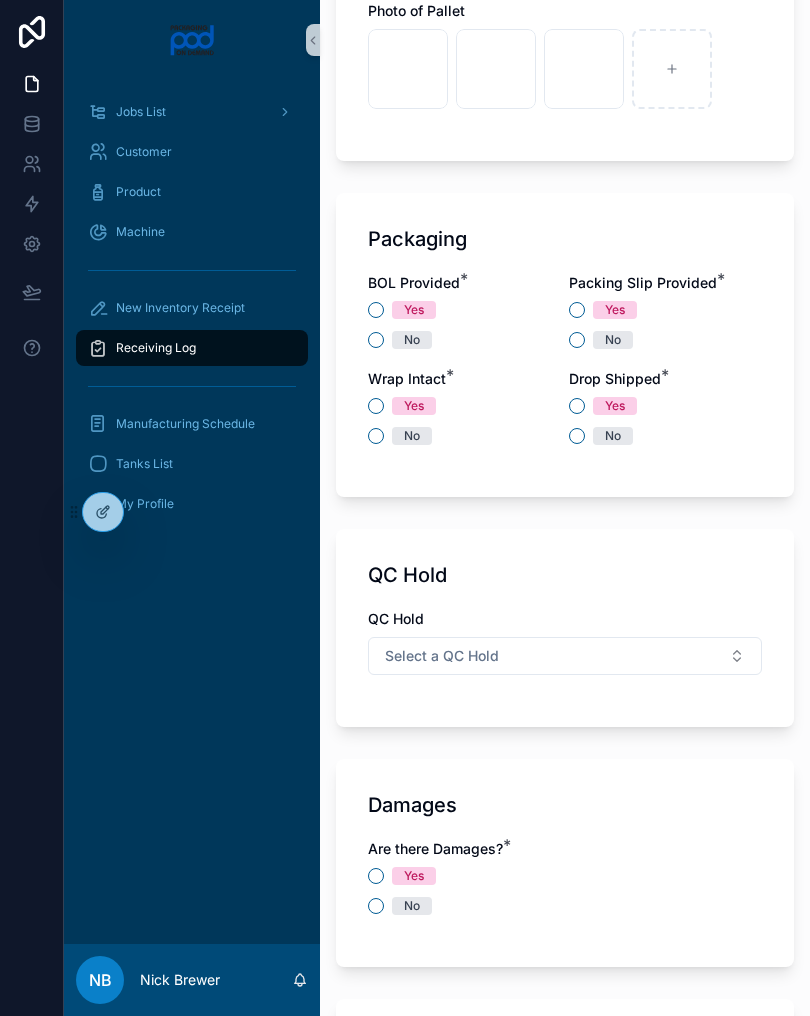 scroll, scrollTop: 1689, scrollLeft: 0, axis: vertical 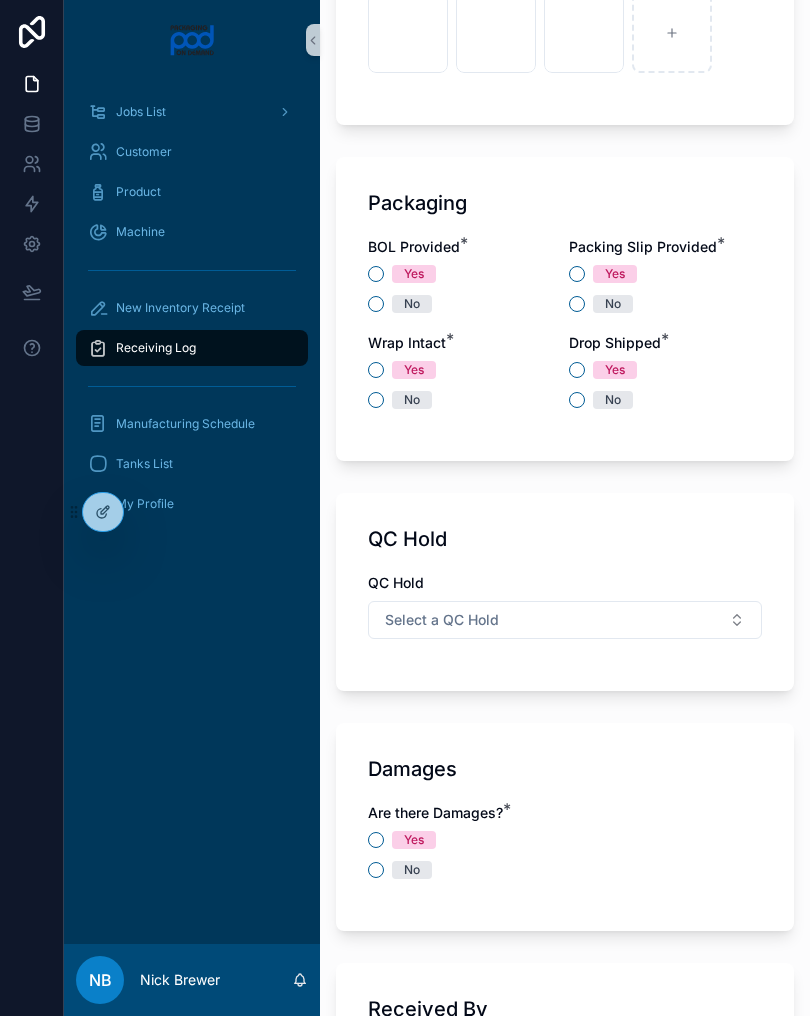 type on "*" 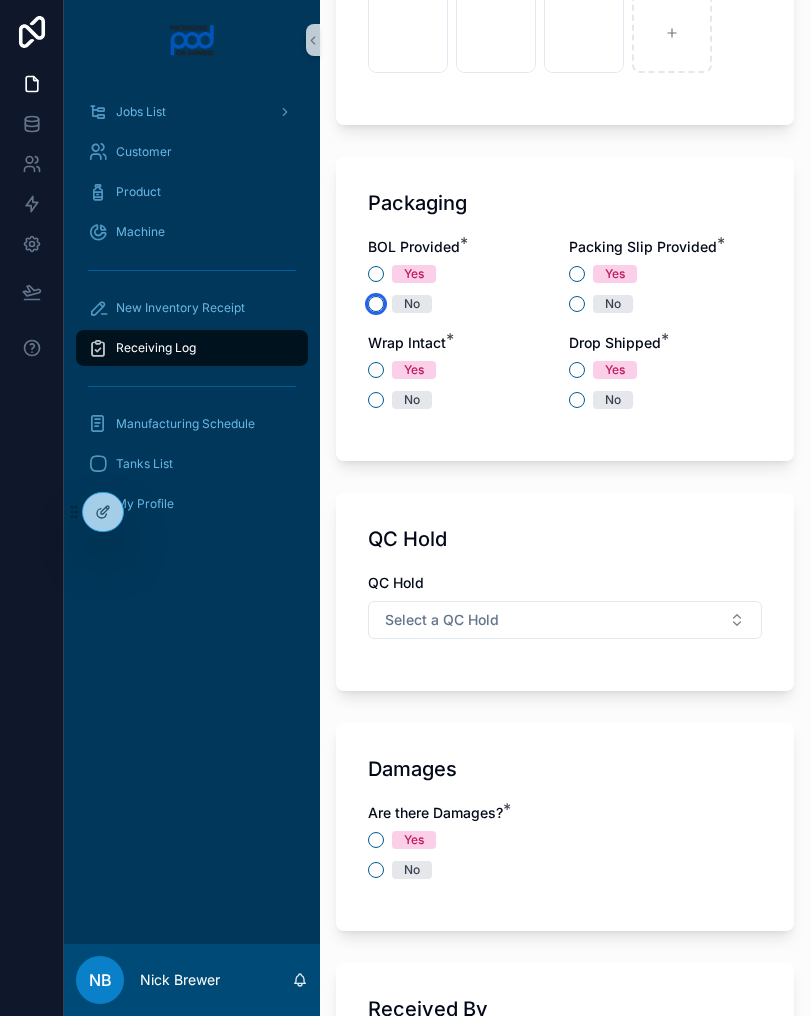 click on "No" at bounding box center [376, 304] 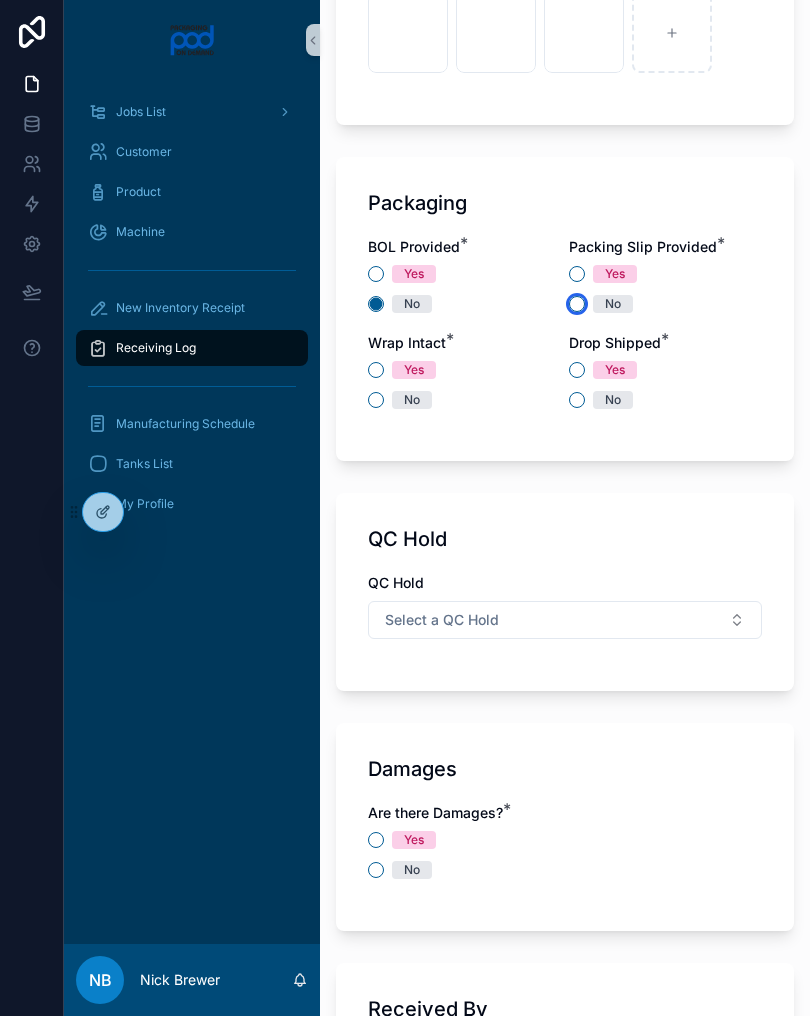 click on "No" at bounding box center (577, 304) 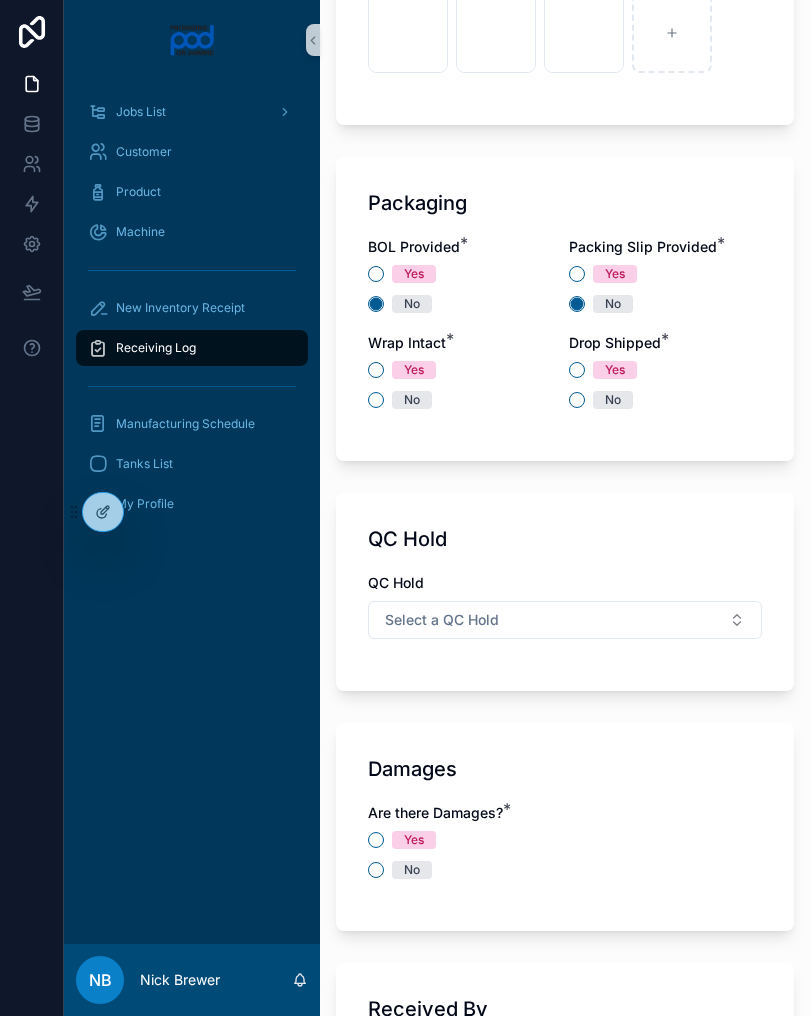 click on "BOL Provided * Yes No Packing Slip Provided * Yes No Wrap Intact * Yes No Drop Shipped * Yes No" at bounding box center [565, 333] 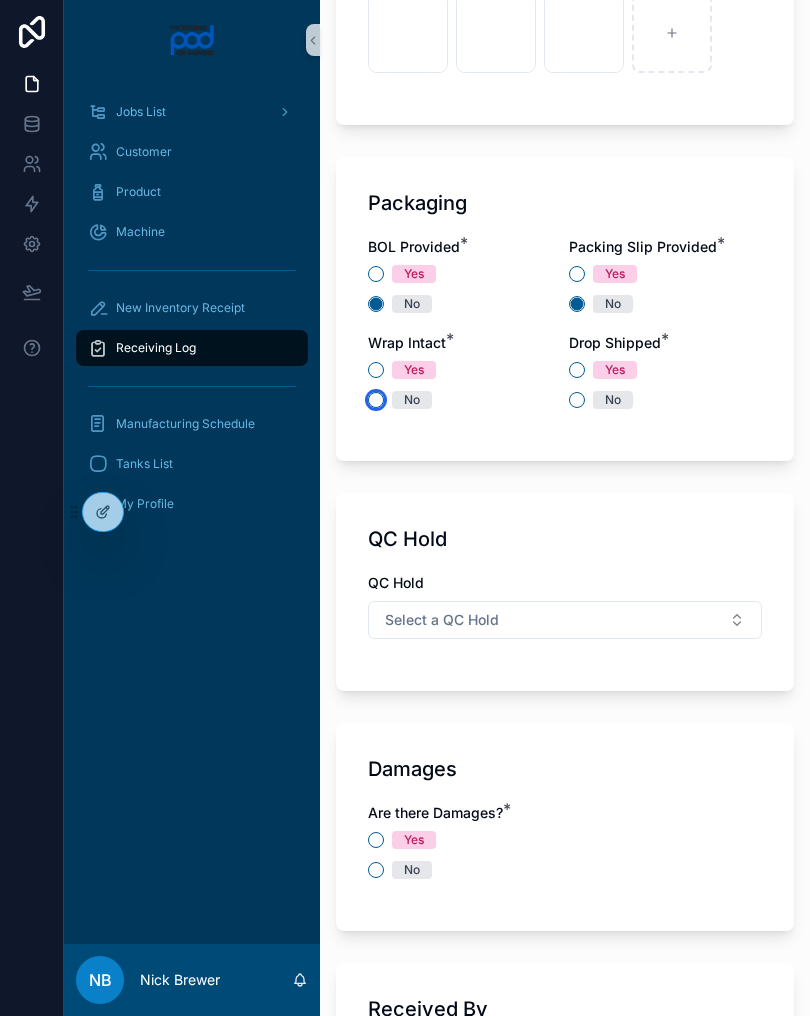 click on "No" at bounding box center (376, 400) 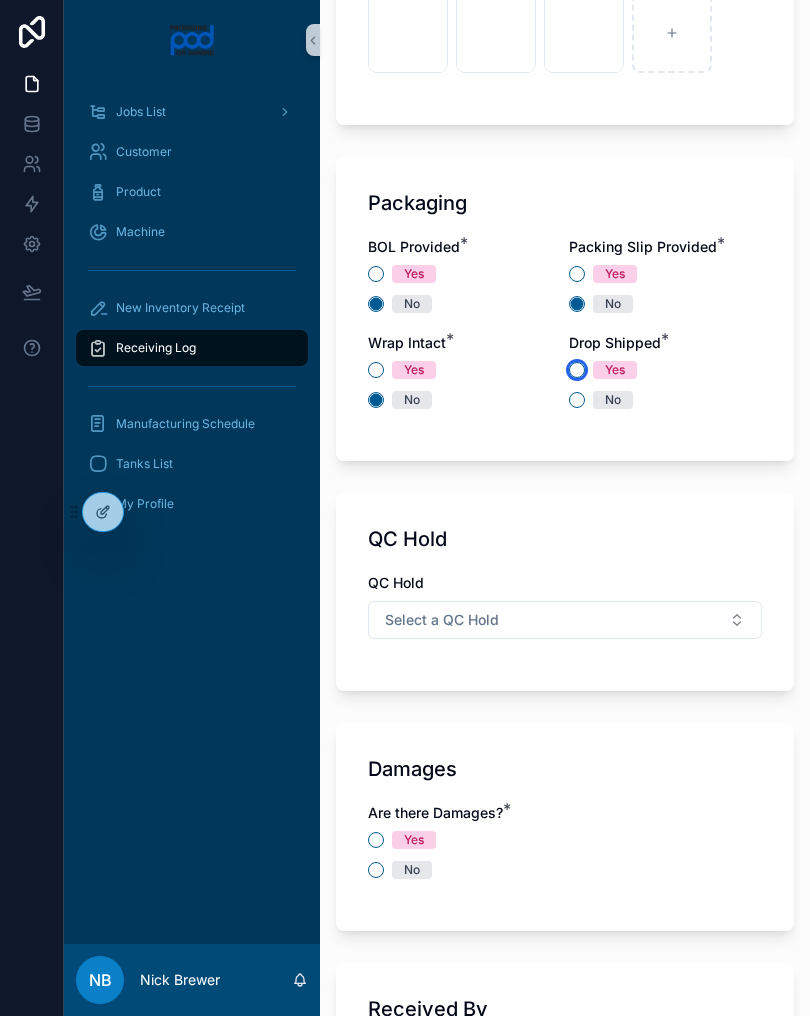 click on "Yes" at bounding box center (577, 370) 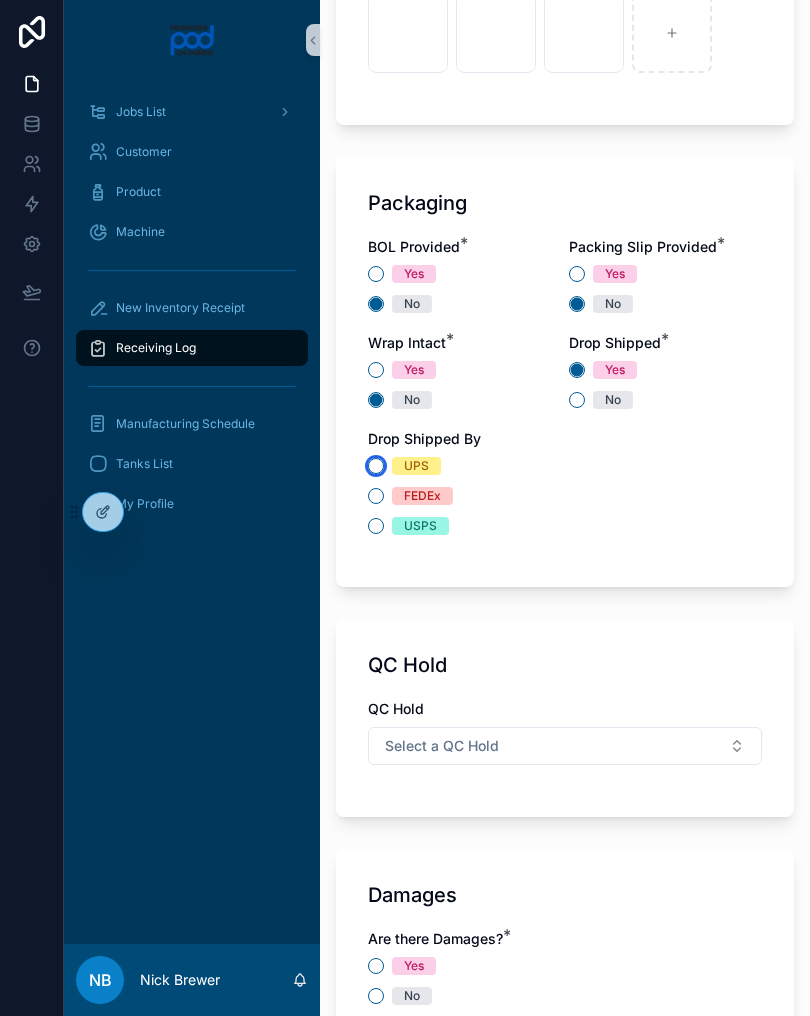 click on "UPS" at bounding box center (376, 466) 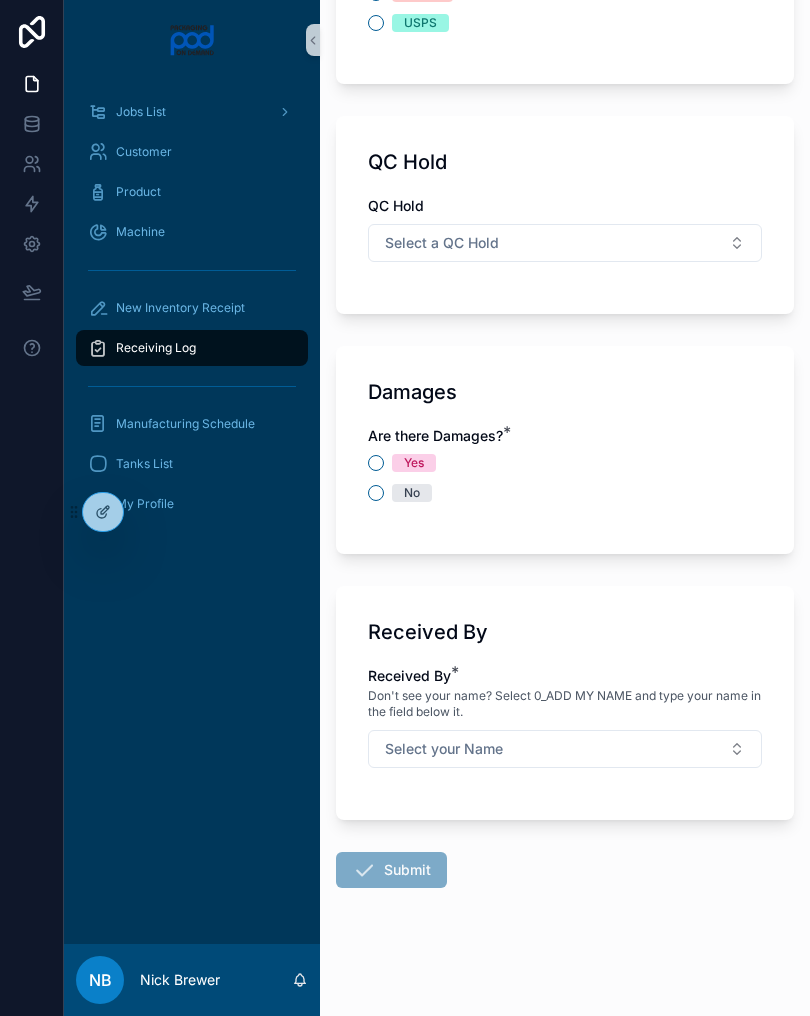 scroll, scrollTop: 2192, scrollLeft: 0, axis: vertical 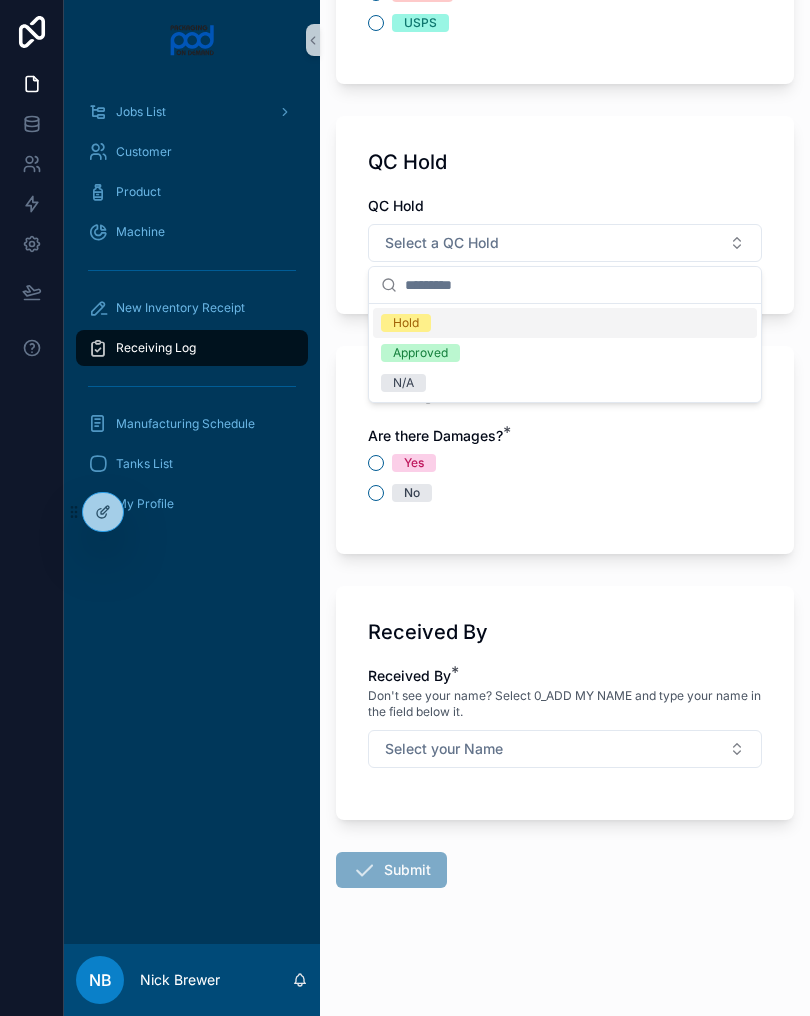 click on "N/A" at bounding box center [565, 383] 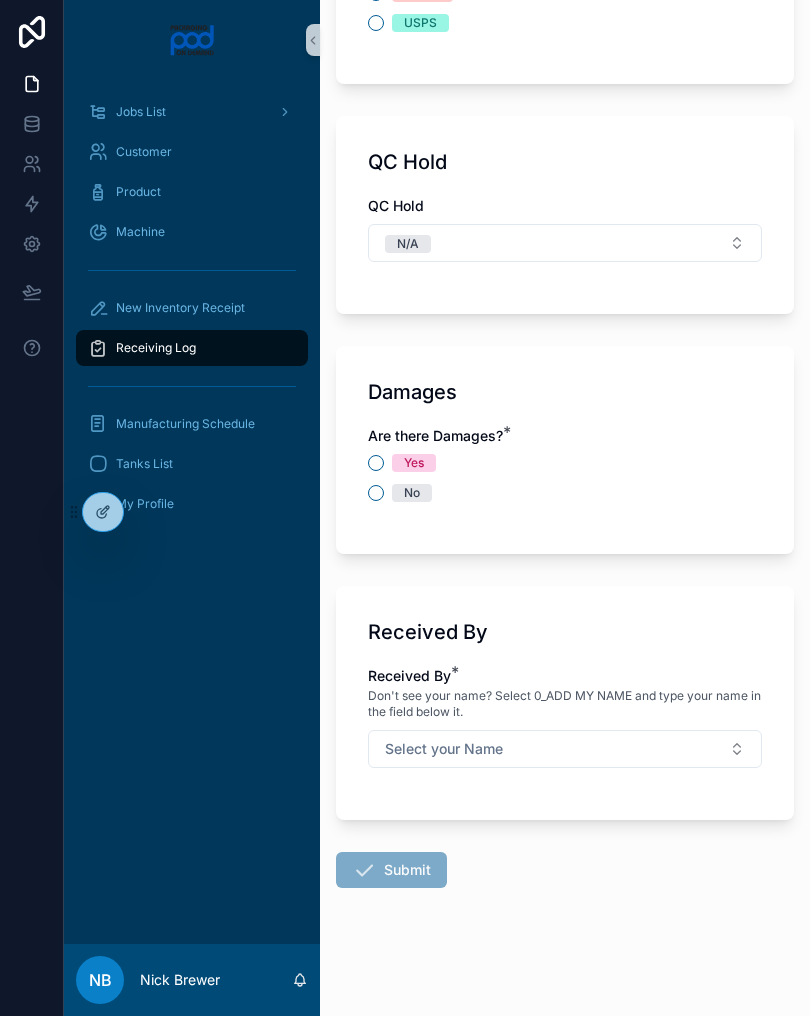 click on "No" at bounding box center [412, 493] 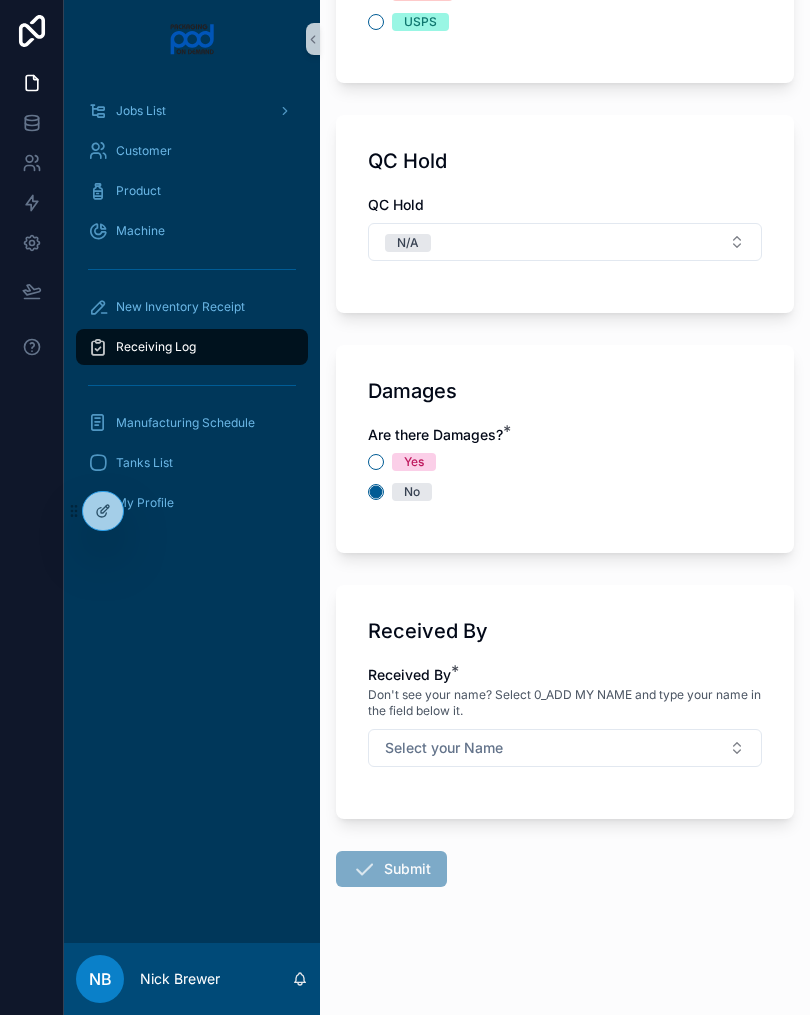 click on "Select your Name" at bounding box center (565, 749) 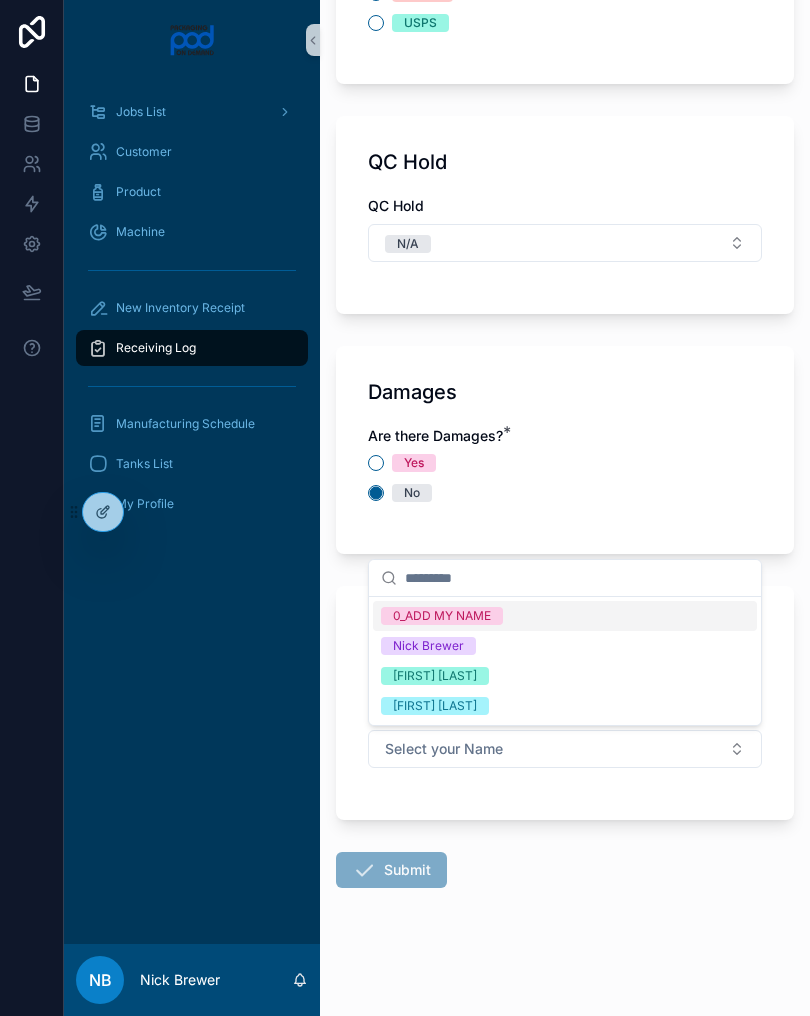 click on "[FIRST] [LAST]" at bounding box center (565, 676) 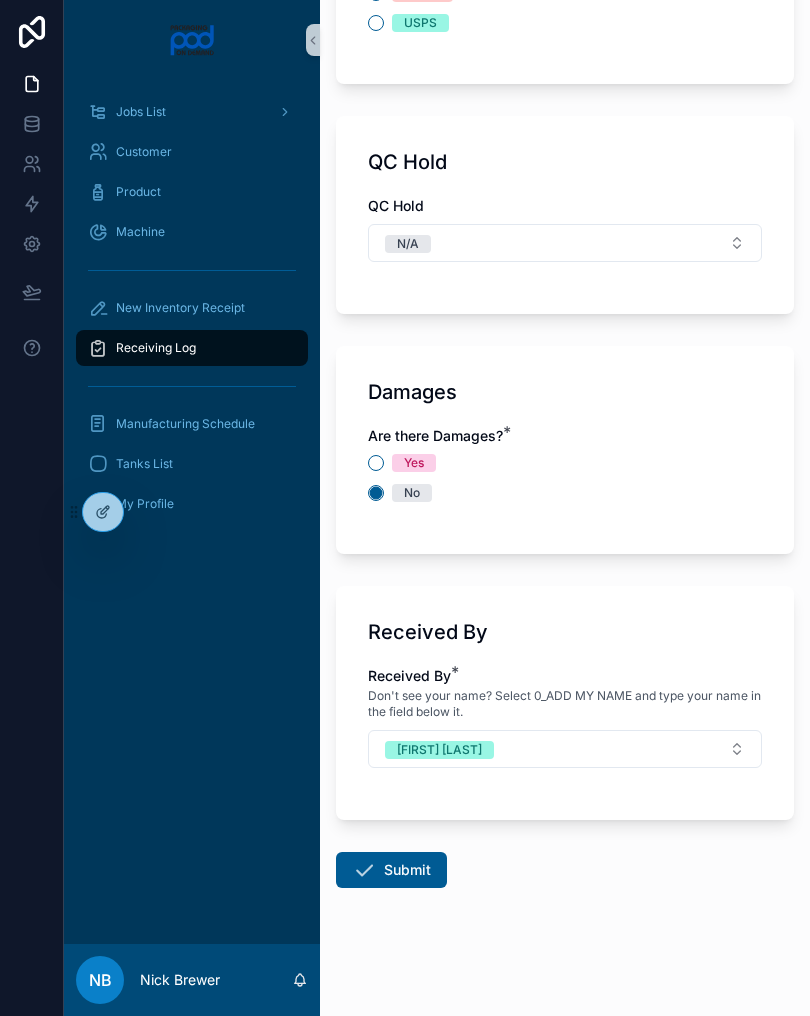 click on "Submit" at bounding box center [391, 870] 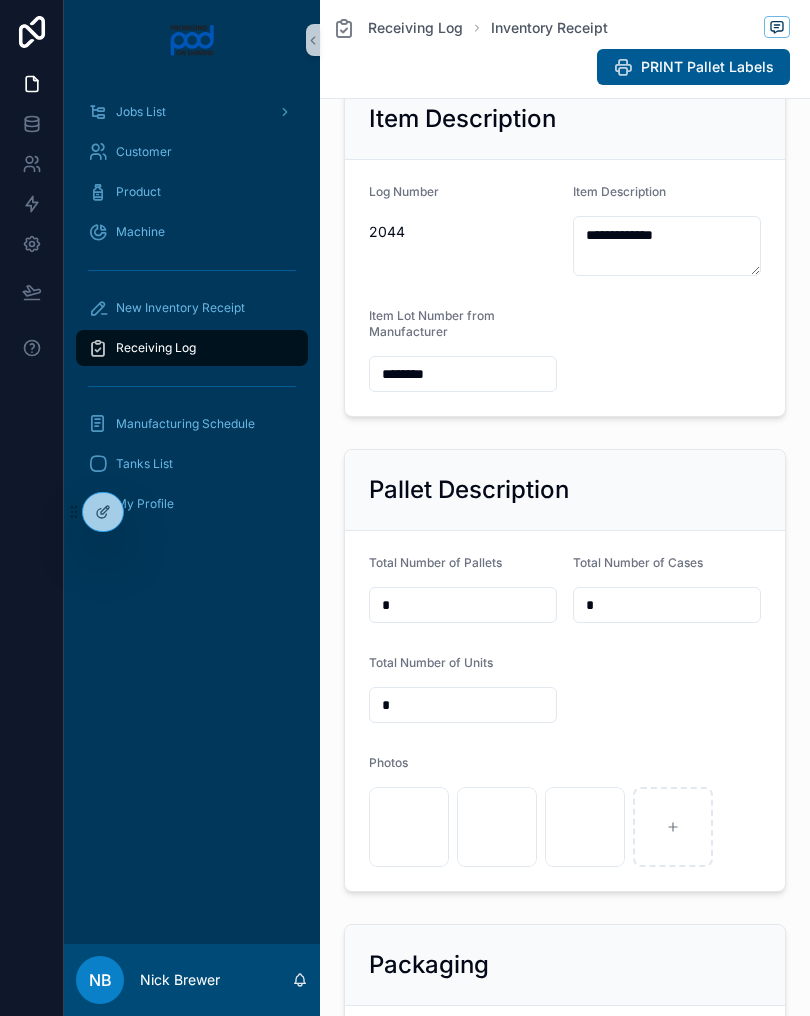 scroll, scrollTop: 417, scrollLeft: 0, axis: vertical 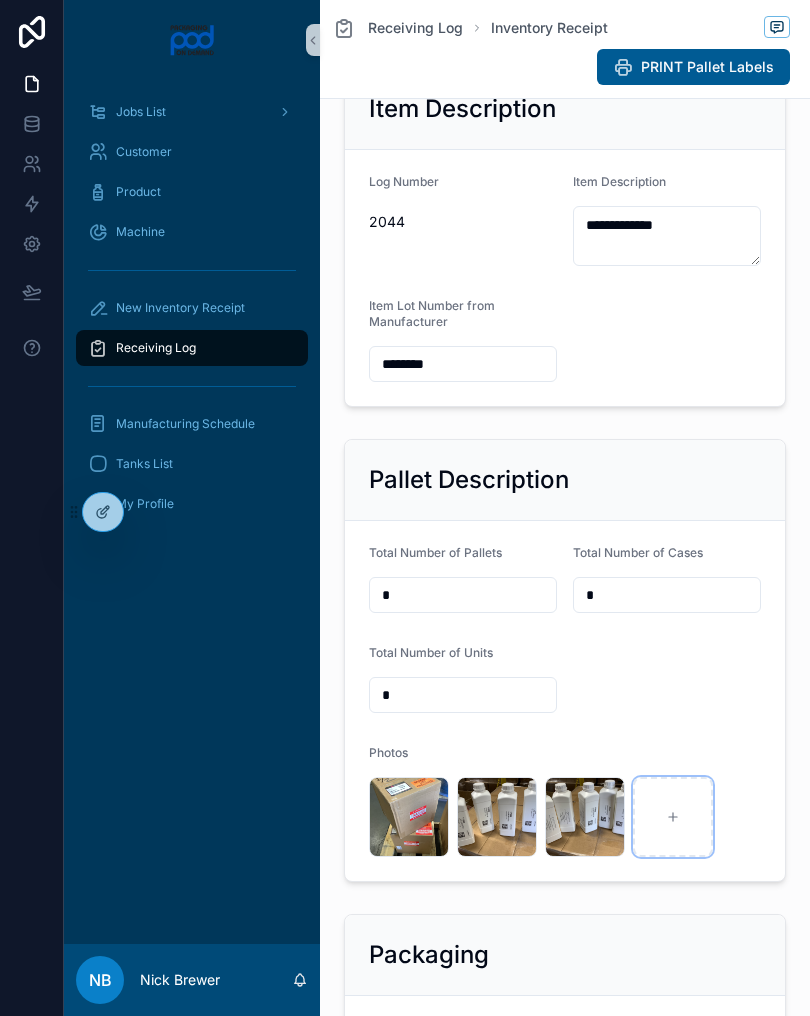 click 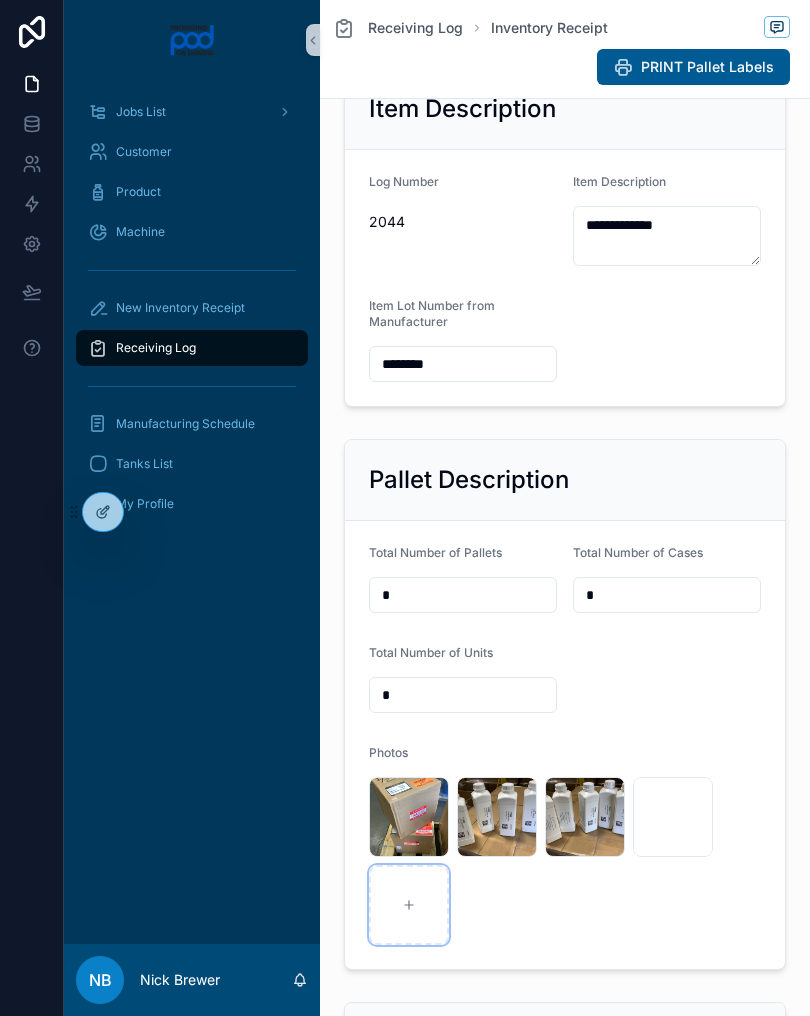 click 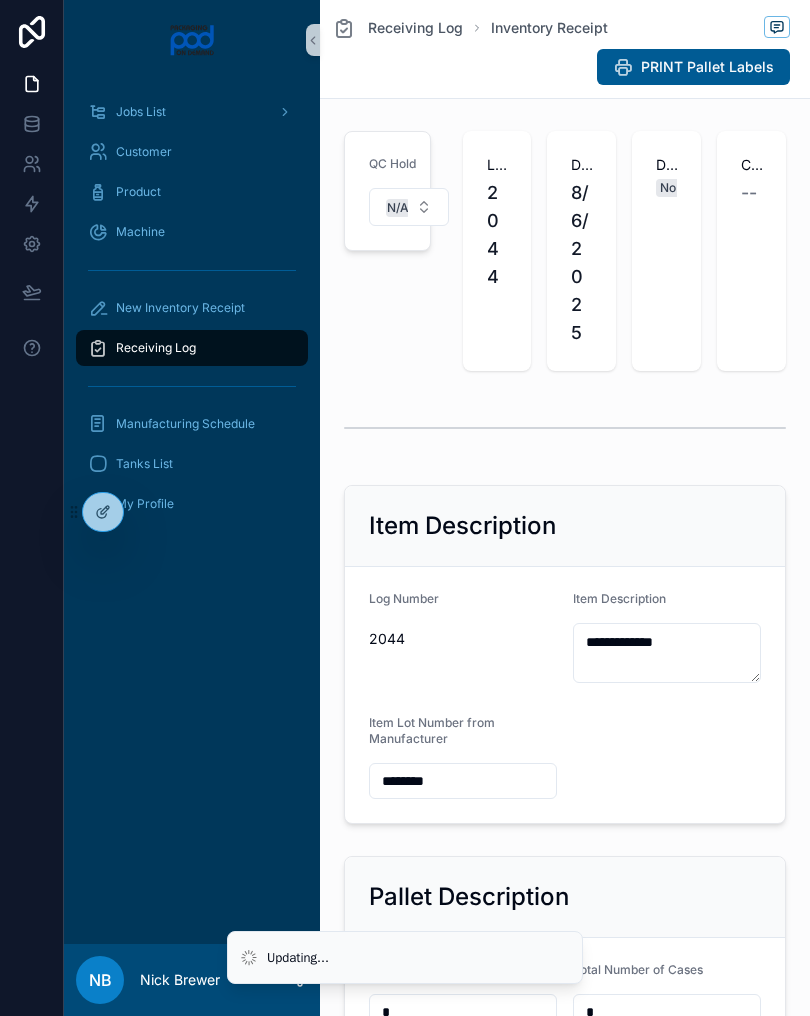 scroll, scrollTop: 0, scrollLeft: 0, axis: both 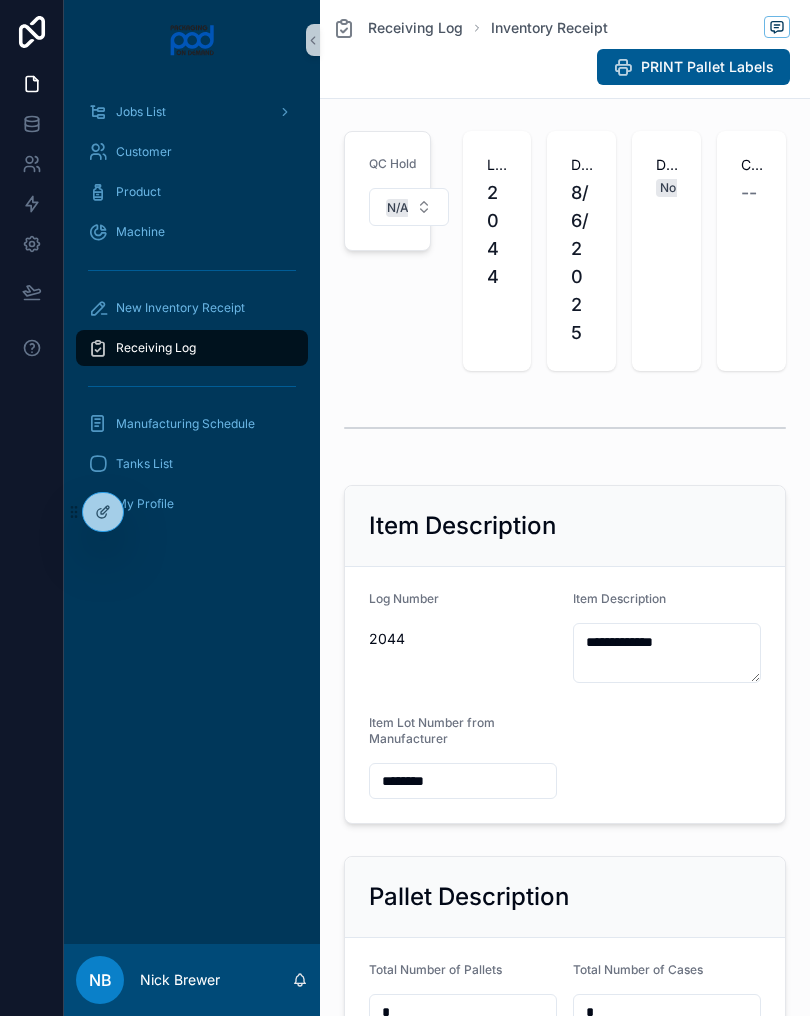 click on "New Inventory Receipt" at bounding box center [192, 308] 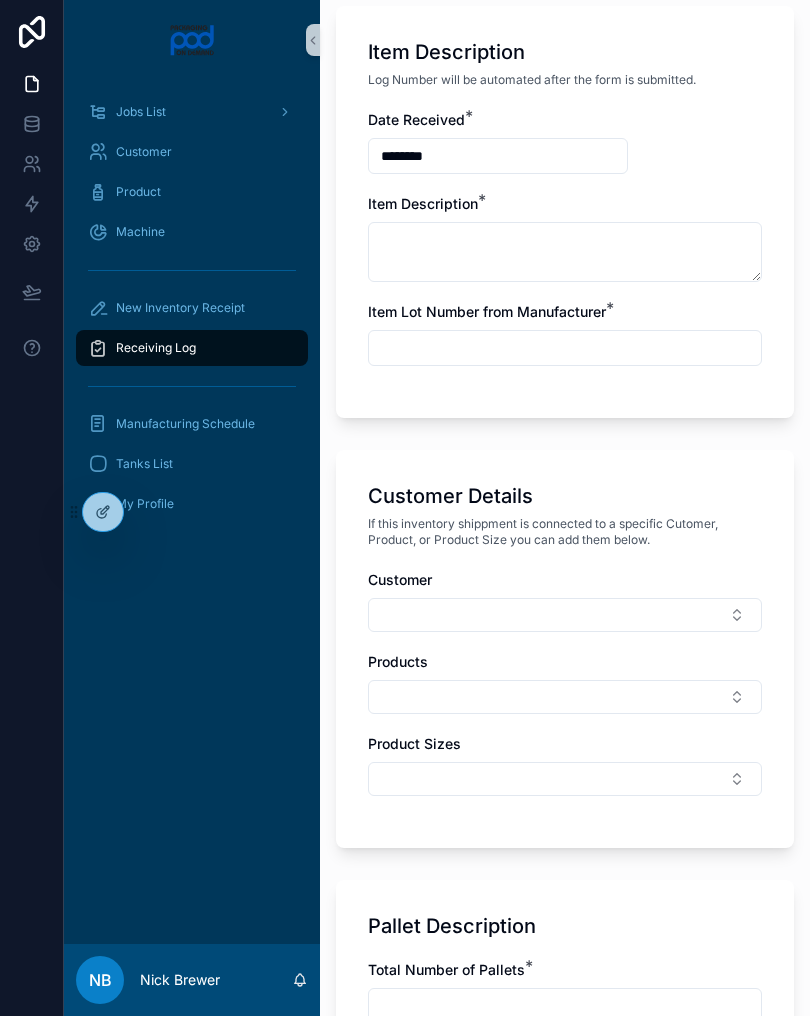 scroll, scrollTop: 433, scrollLeft: 0, axis: vertical 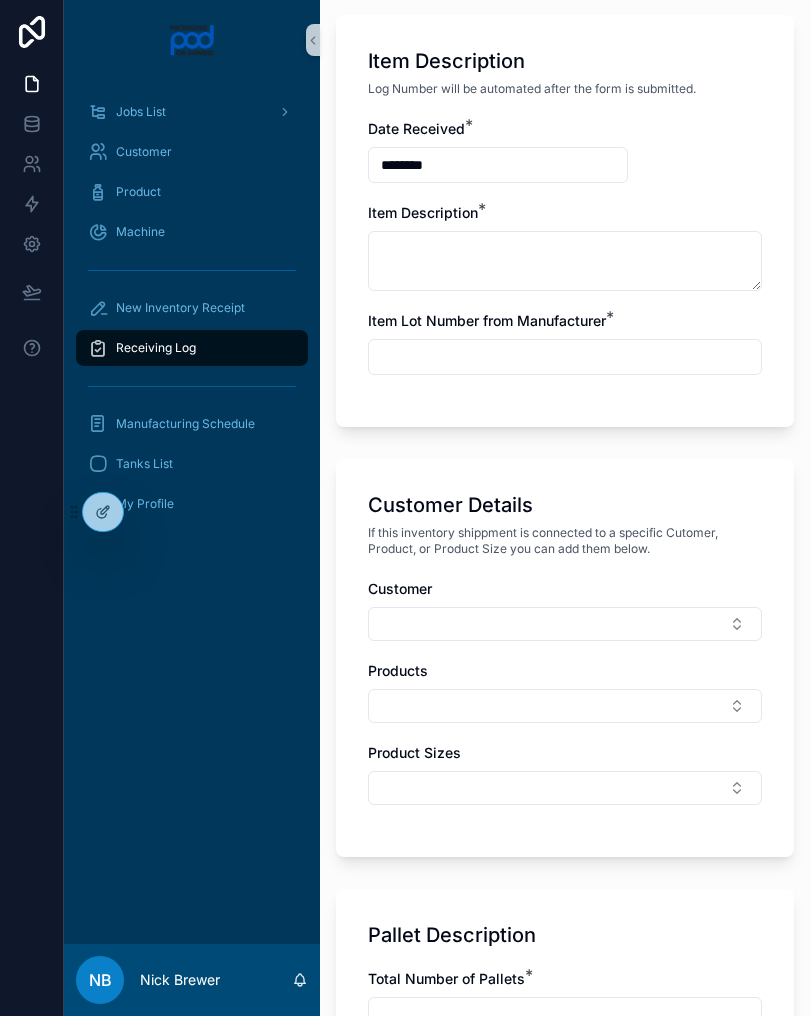 click on "New Inventory Receipt" at bounding box center [180, 308] 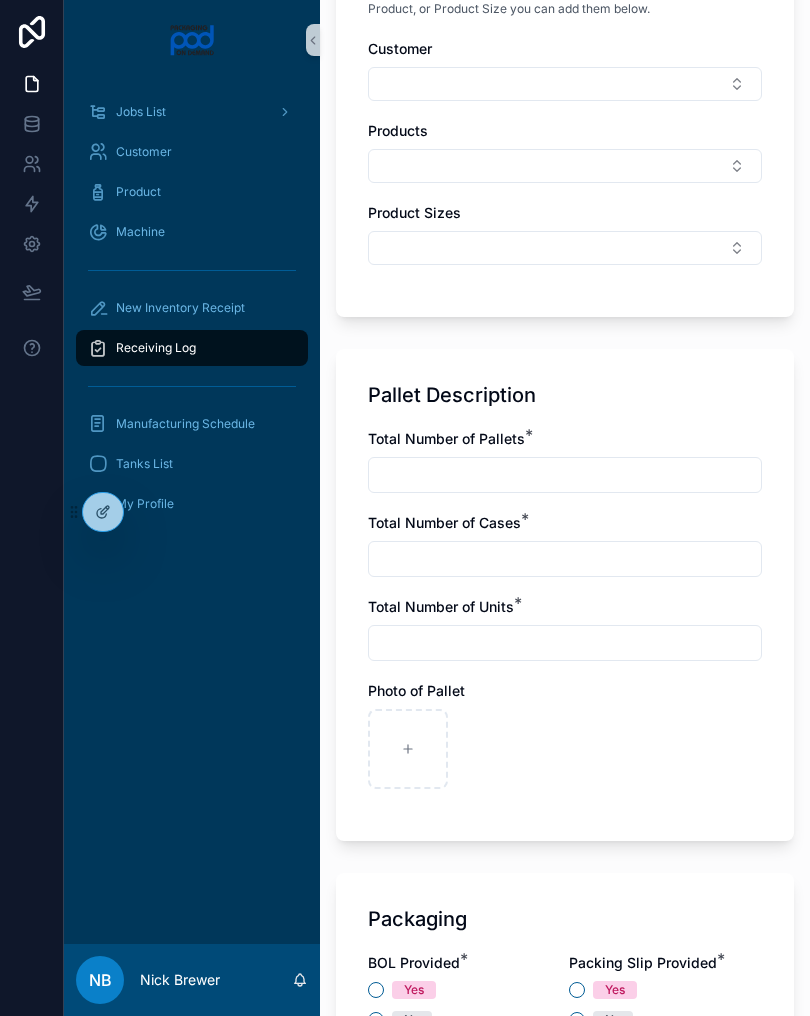scroll, scrollTop: 983, scrollLeft: 0, axis: vertical 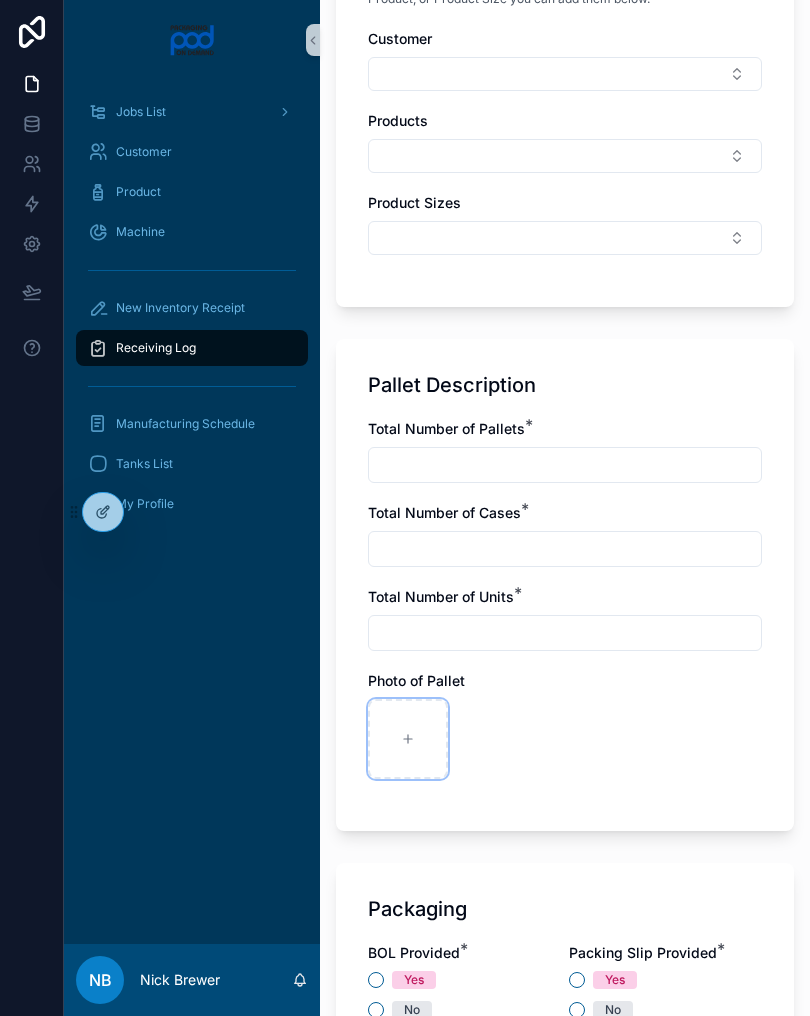 click at bounding box center [408, 739] 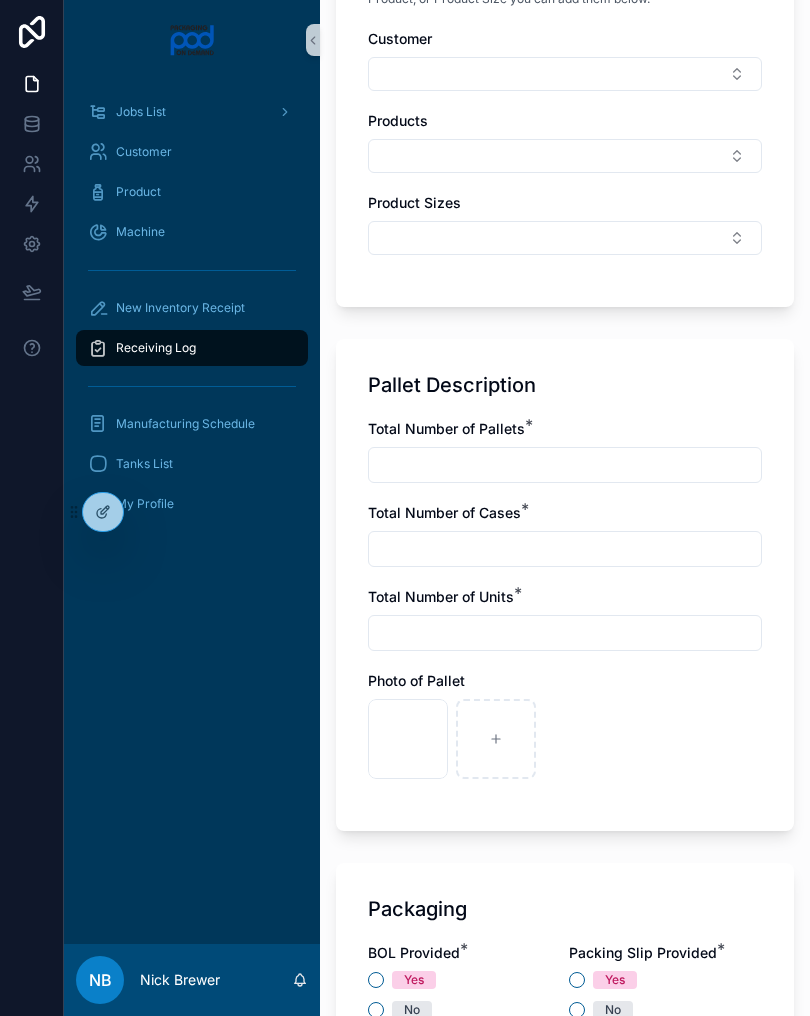 click at bounding box center (565, 465) 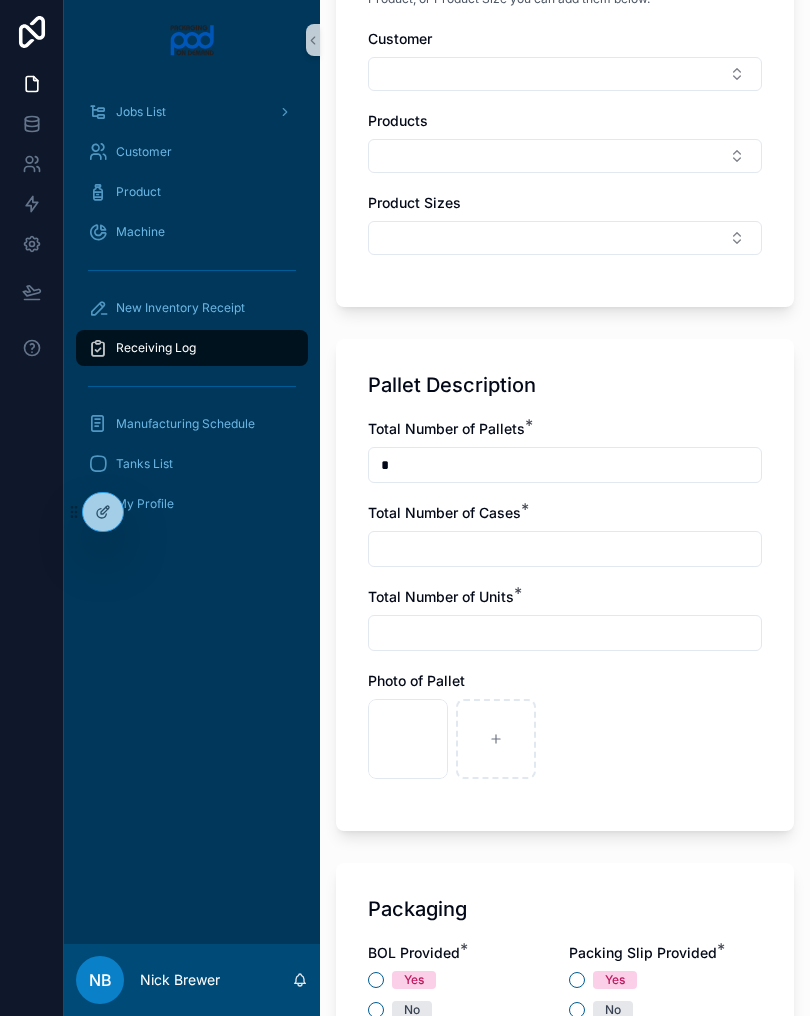 type on "*" 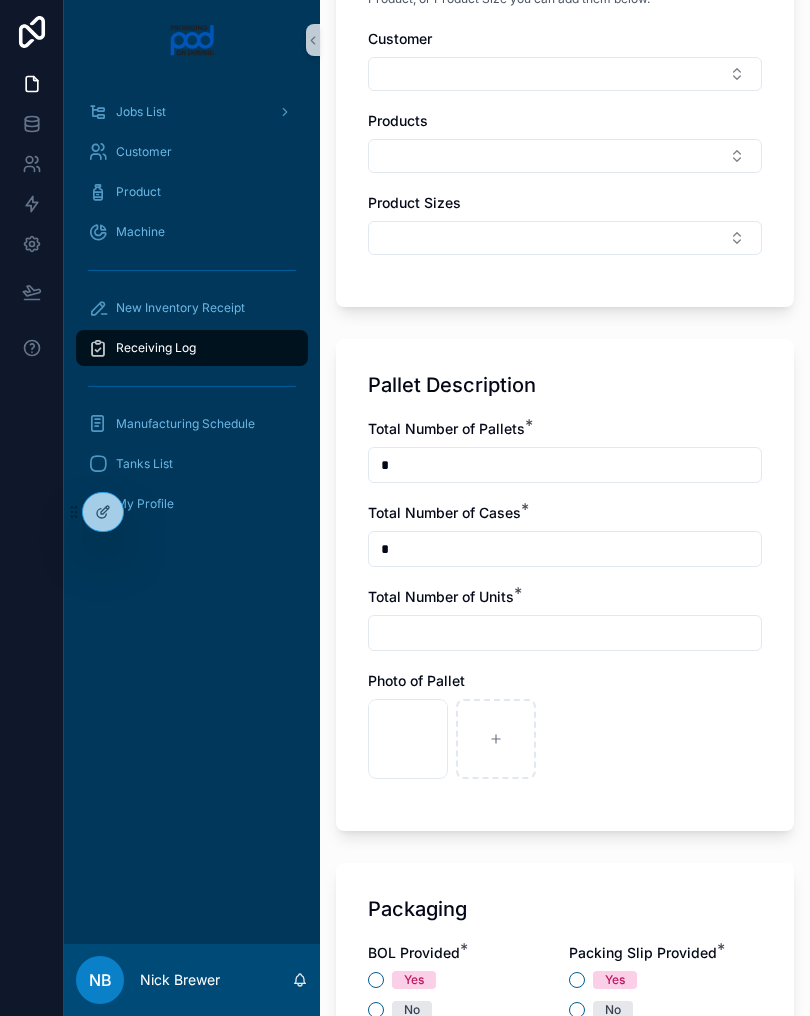 type on "*" 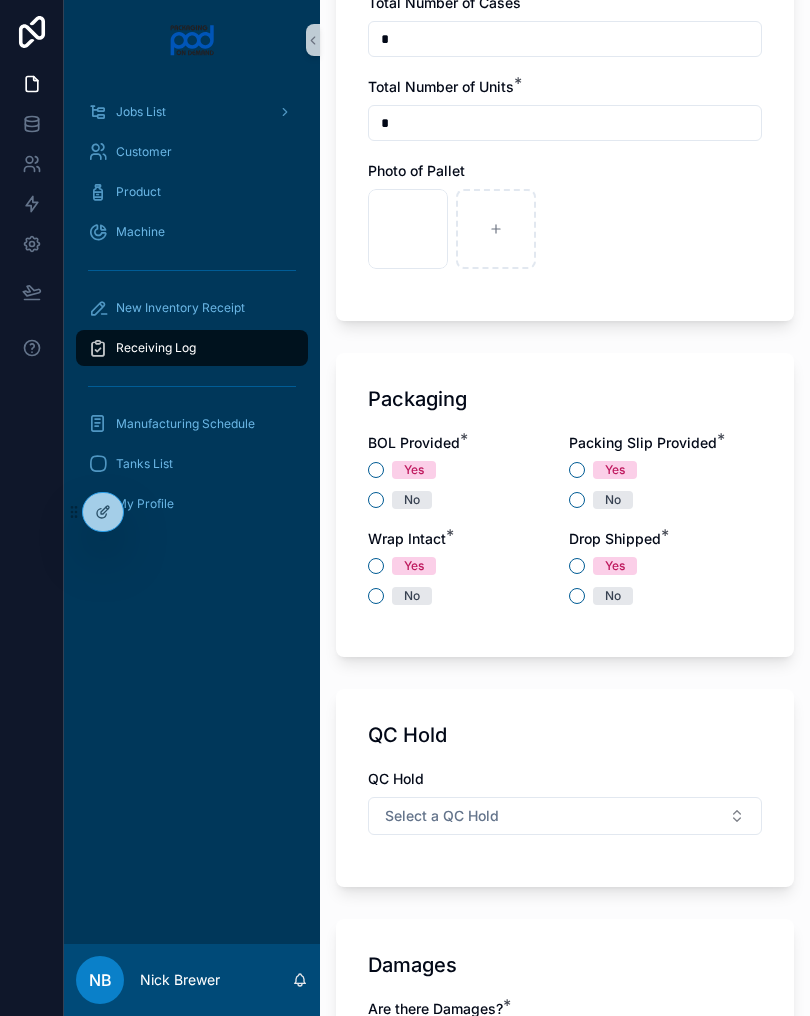 scroll, scrollTop: 1493, scrollLeft: 0, axis: vertical 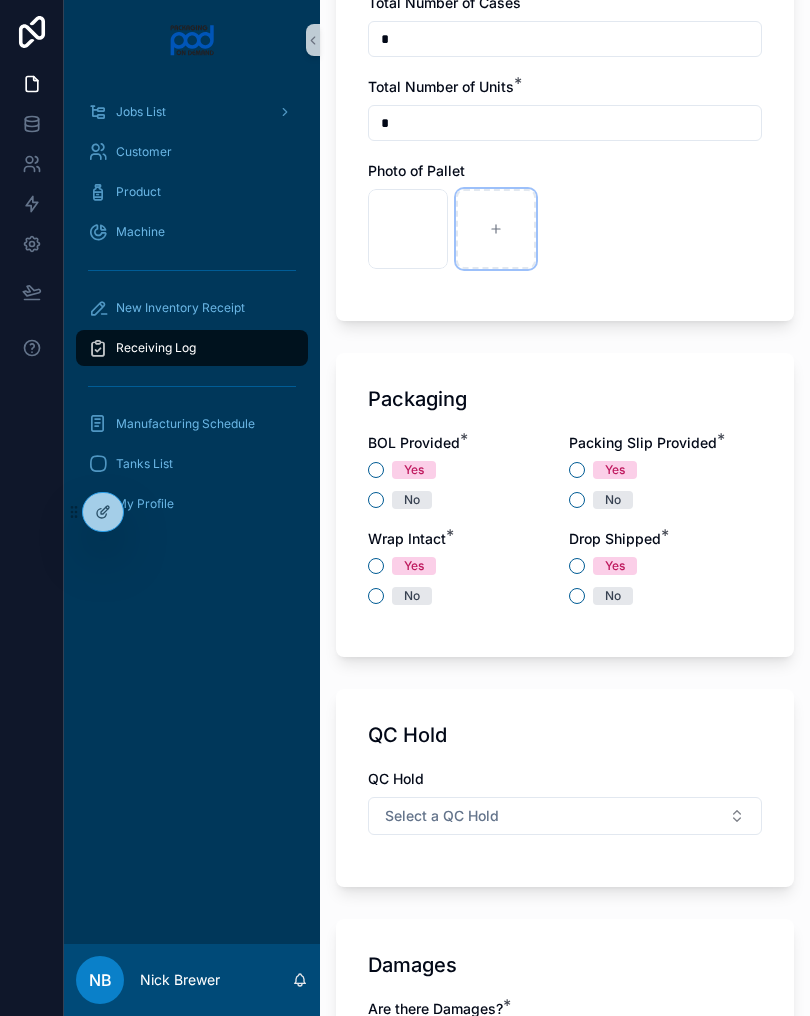 click at bounding box center (496, 229) 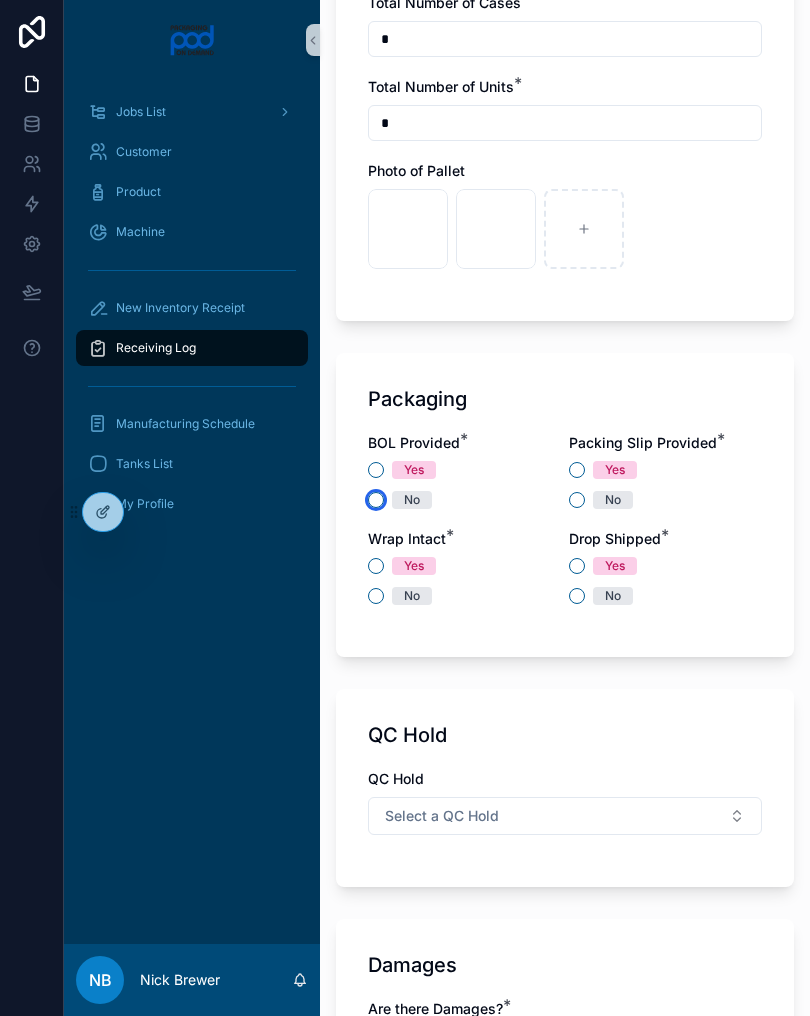 click on "No" at bounding box center (376, 500) 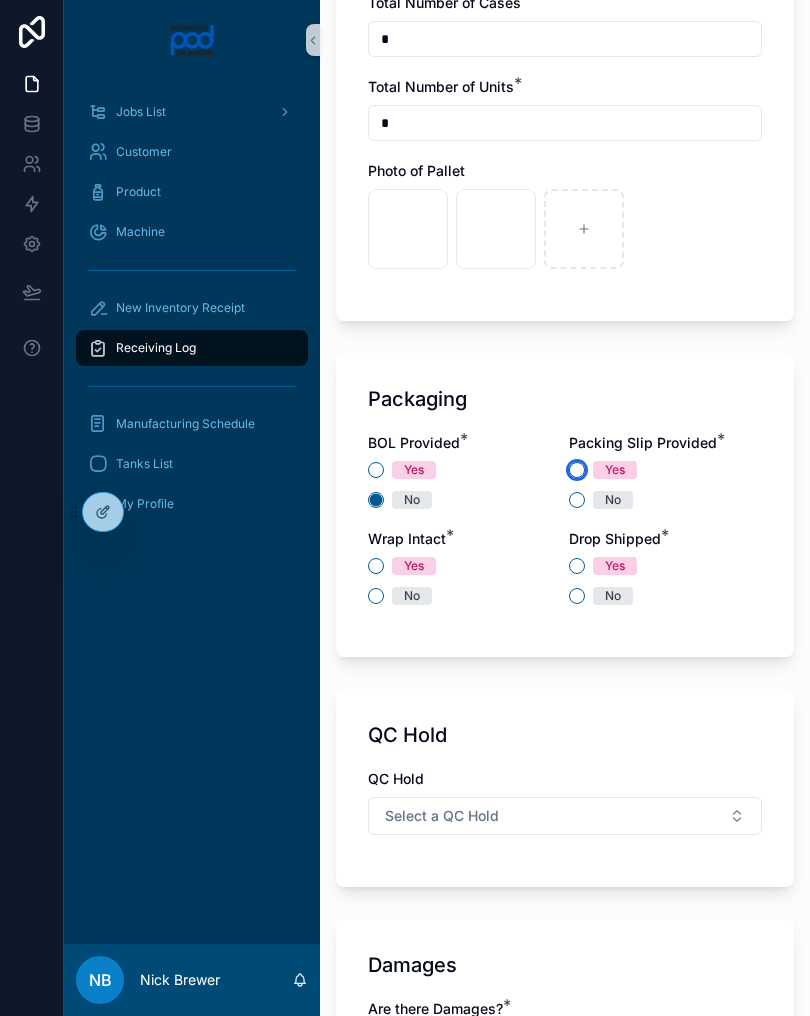 click on "Yes" at bounding box center [577, 470] 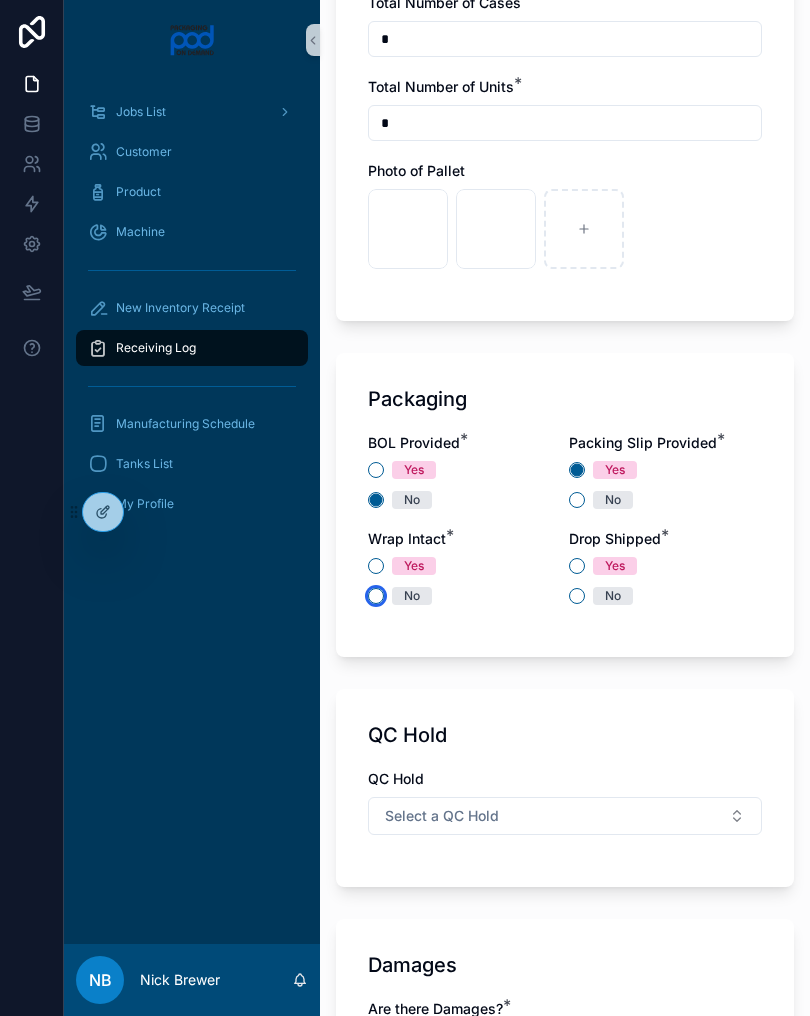 click on "No" at bounding box center (376, 596) 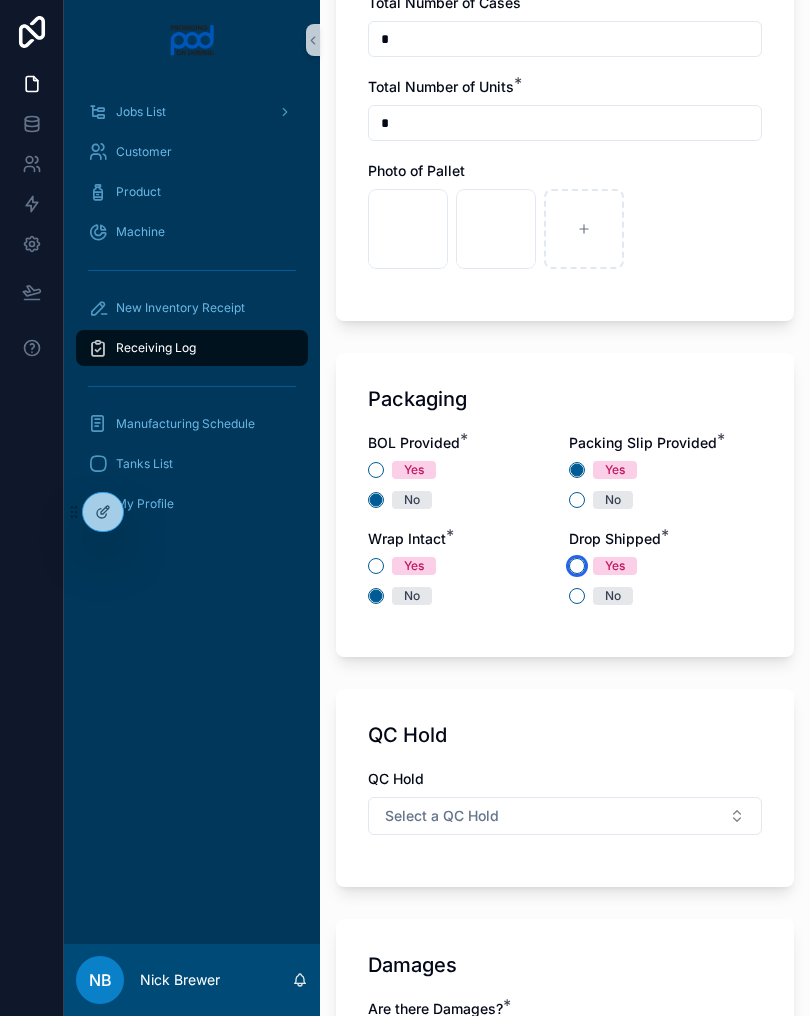 click on "Yes" at bounding box center [577, 566] 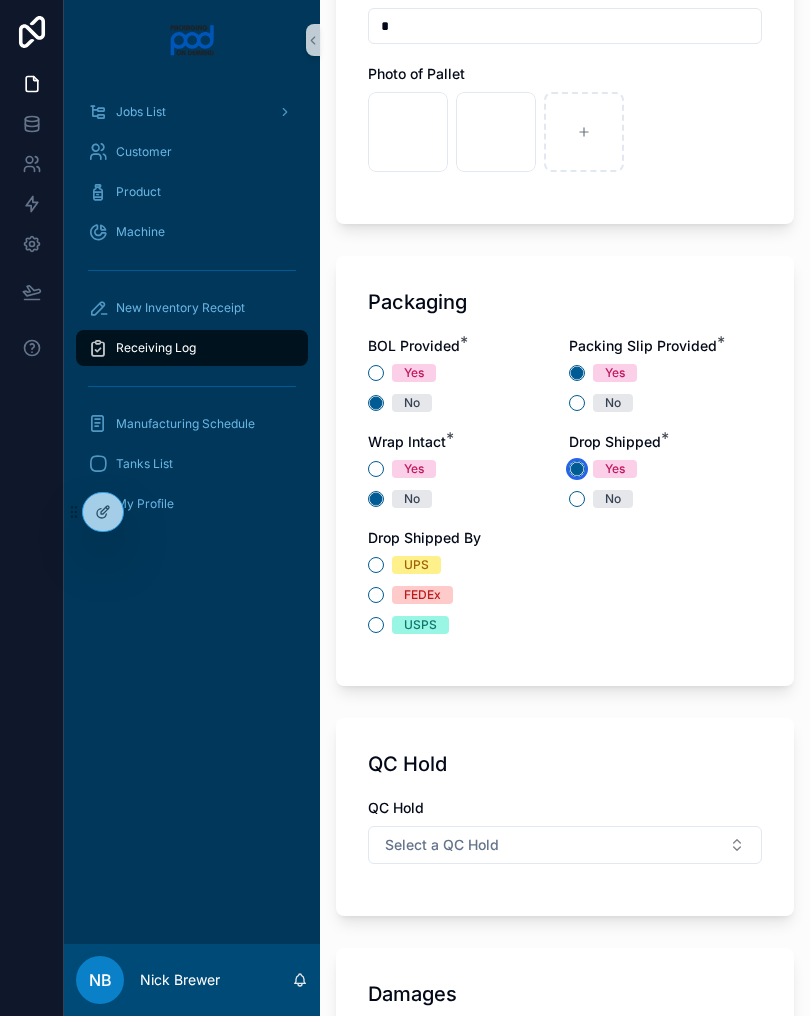 scroll, scrollTop: 1599, scrollLeft: 0, axis: vertical 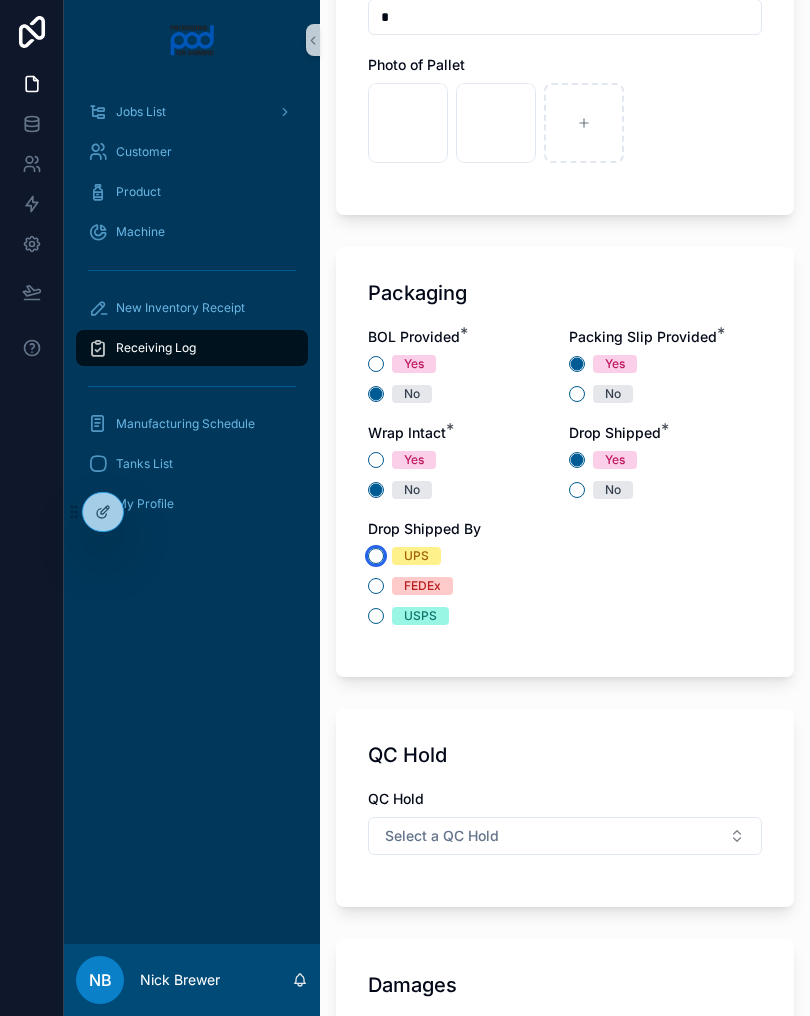 click on "UPS" at bounding box center [376, 556] 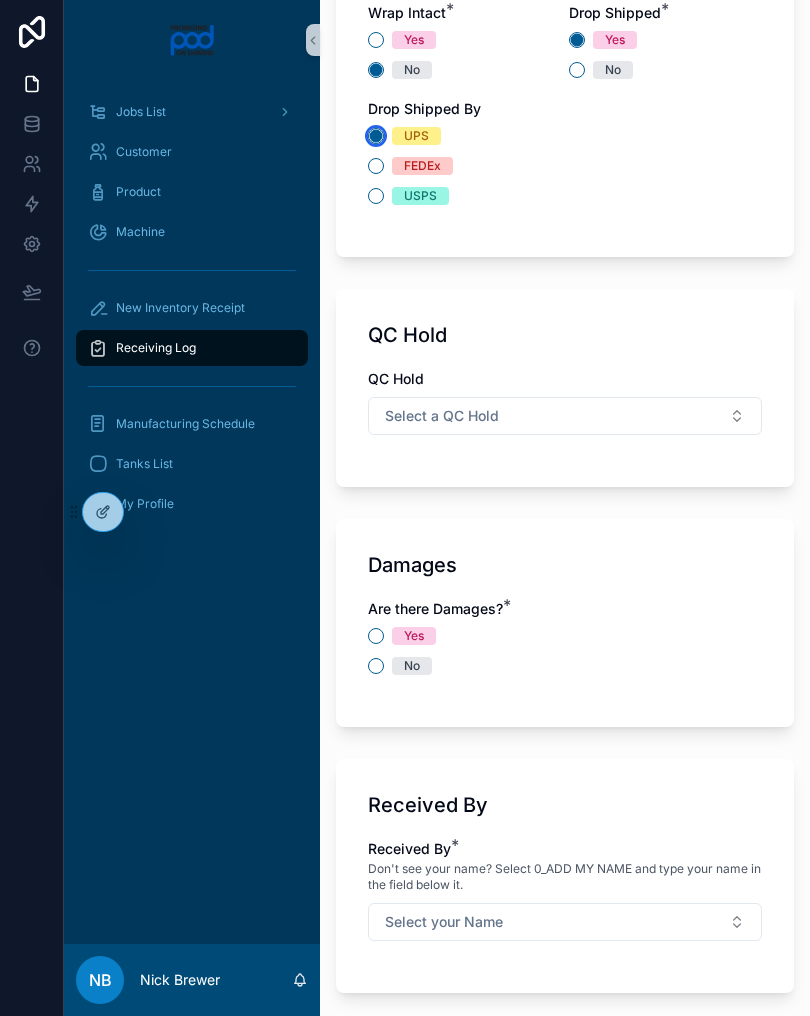 scroll, scrollTop: 2053, scrollLeft: 0, axis: vertical 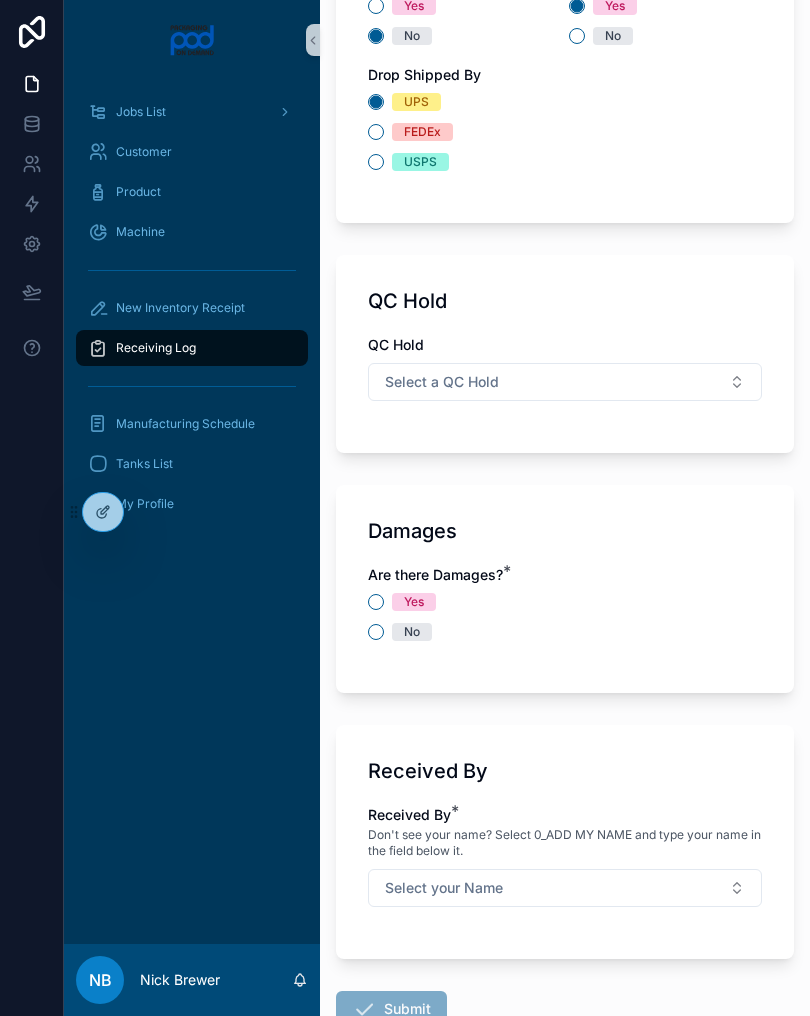 click on "Select a QC Hold" at bounding box center (565, 382) 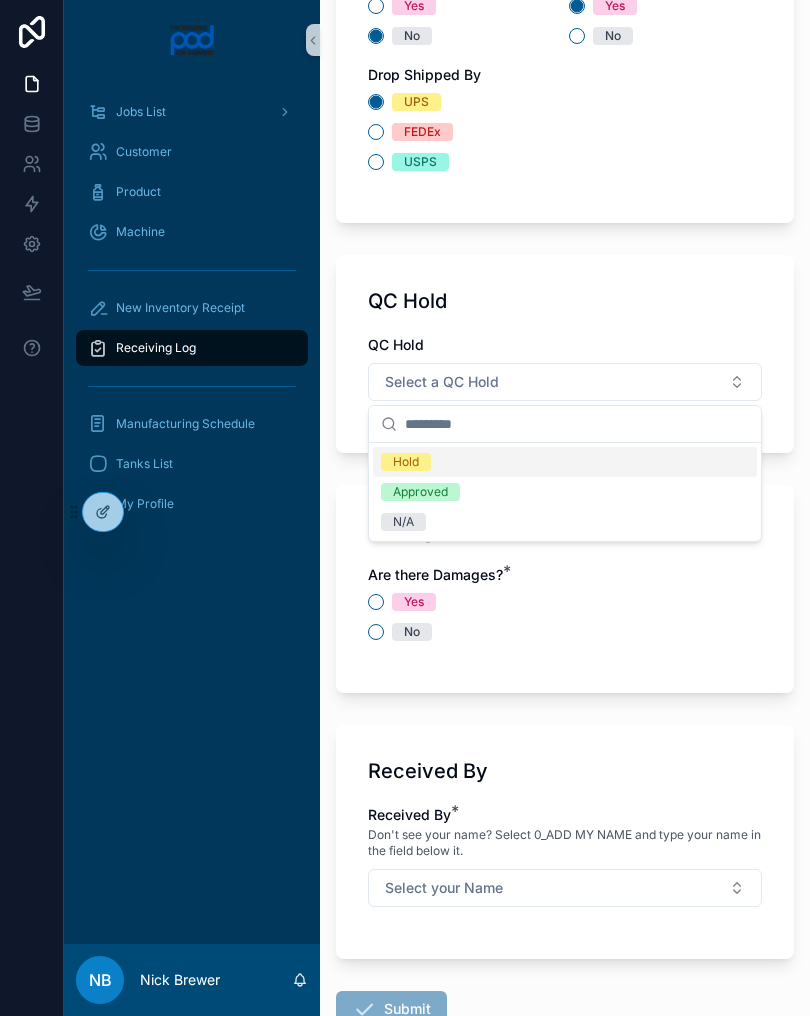 click on "N/A" at bounding box center (565, 522) 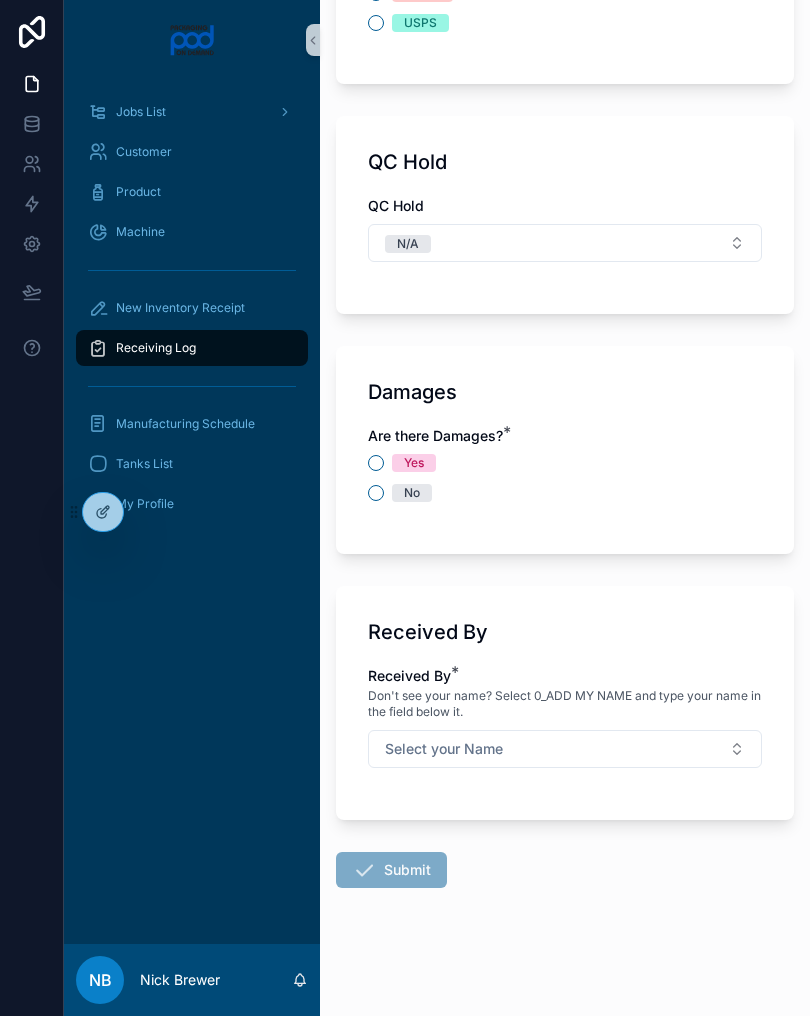 scroll, scrollTop: 2192, scrollLeft: 0, axis: vertical 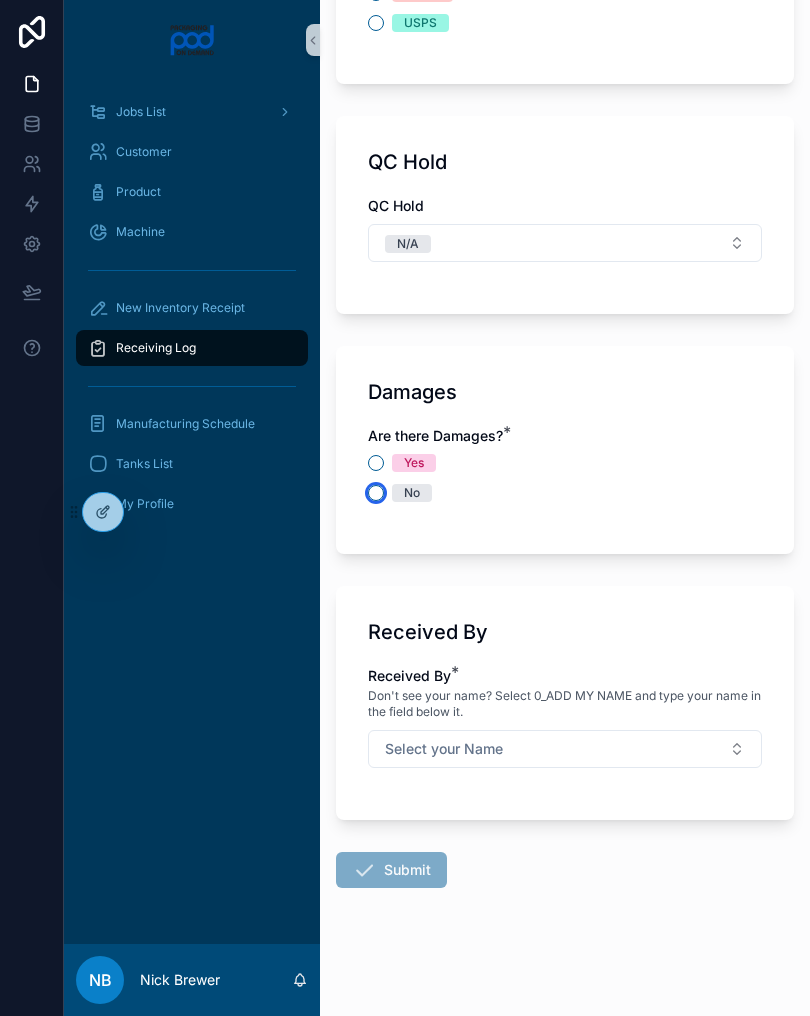 click on "No" at bounding box center (376, 493) 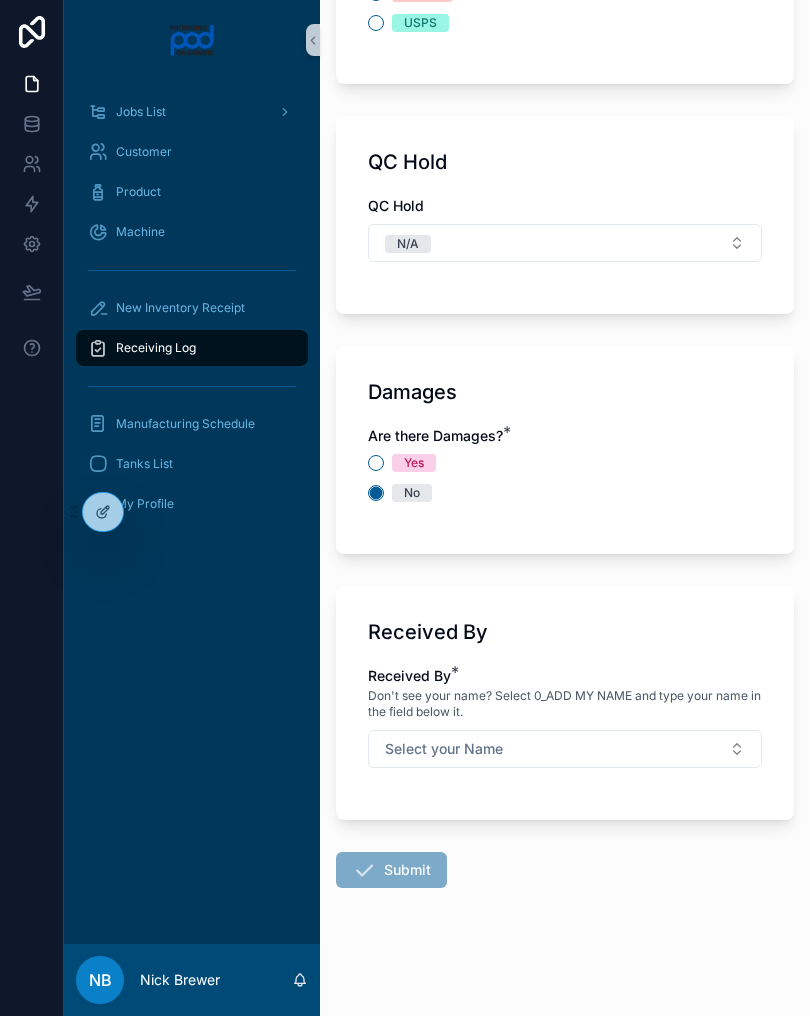 click on "Select your Name" at bounding box center [565, 749] 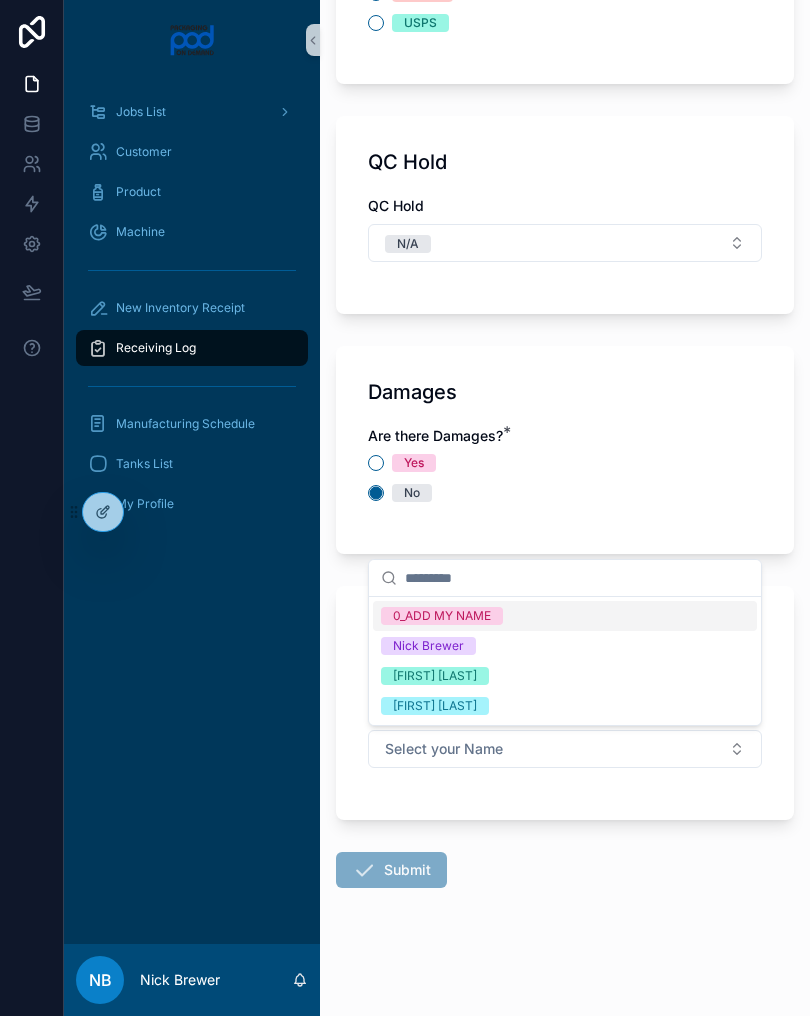 click on "[FIRST] [LAST]" at bounding box center (435, 676) 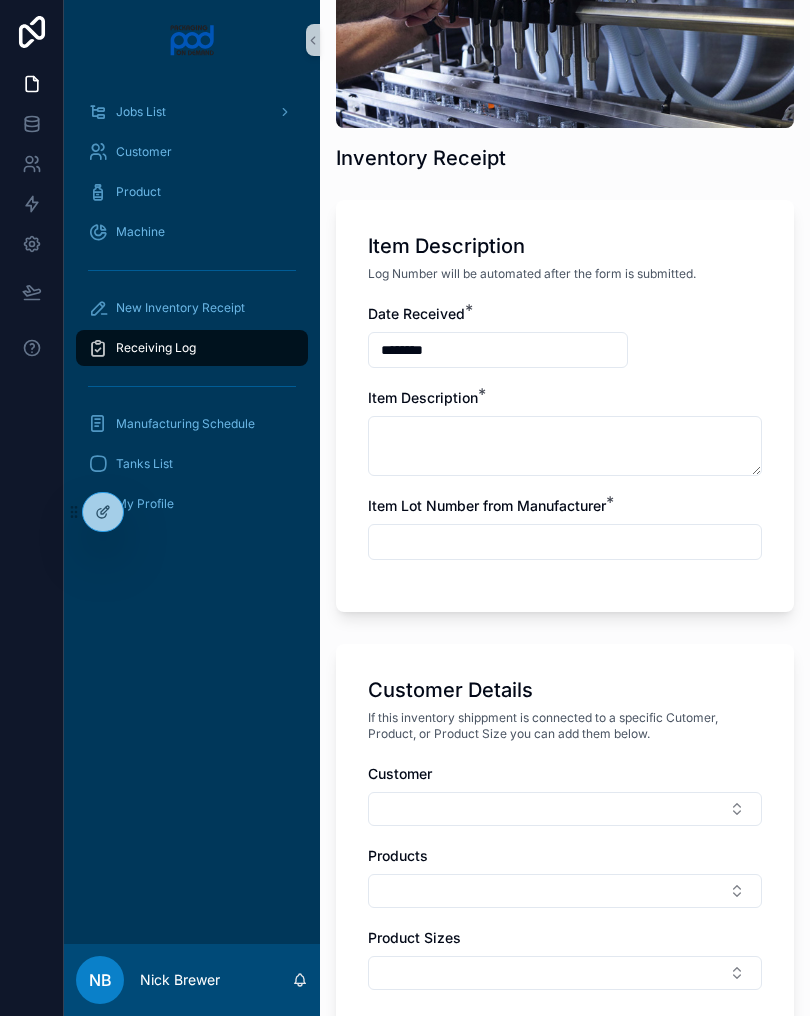 scroll, scrollTop: 207, scrollLeft: 0, axis: vertical 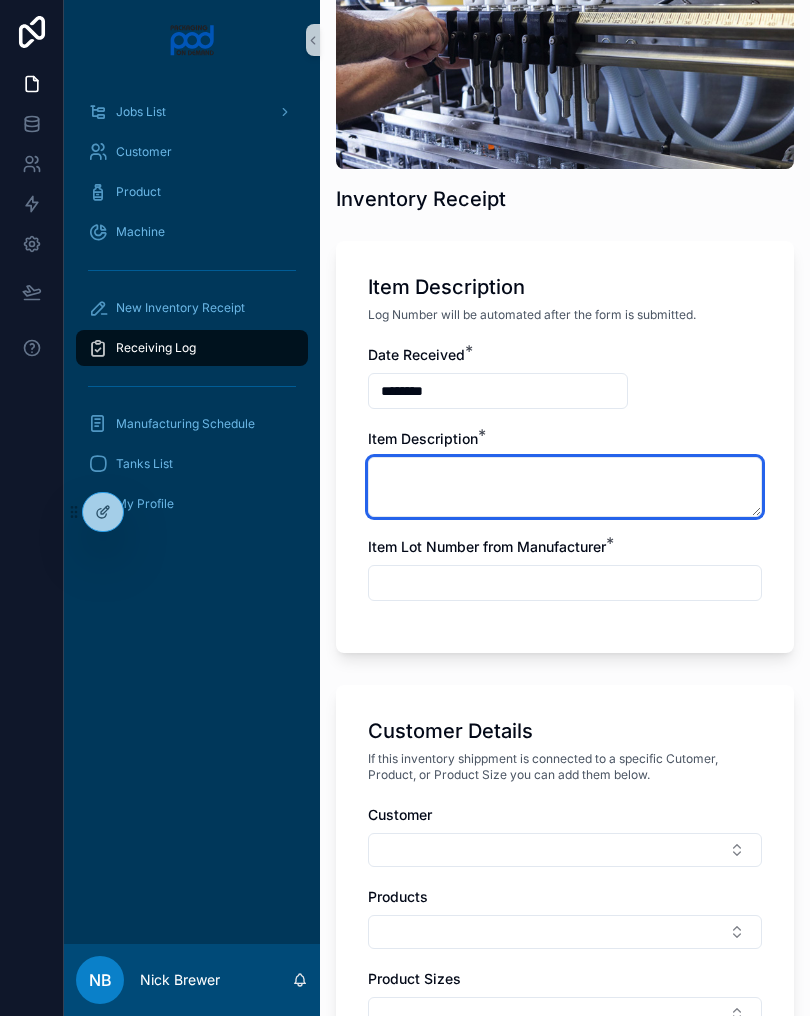 click at bounding box center [565, 487] 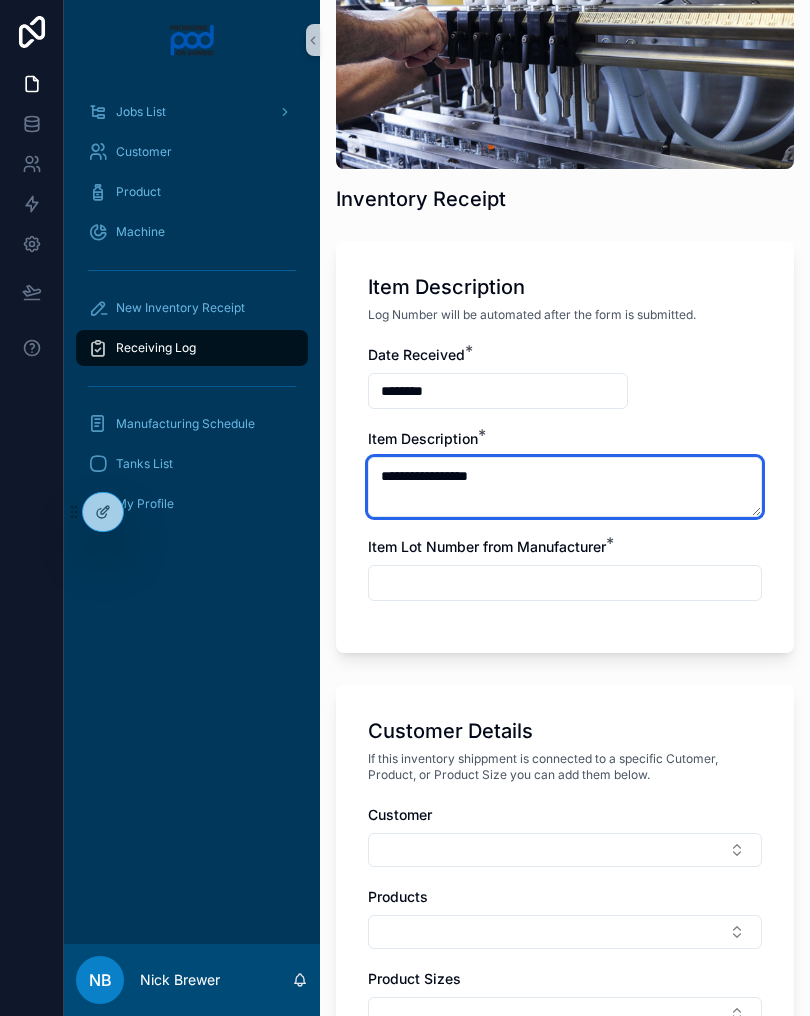 type on "**********" 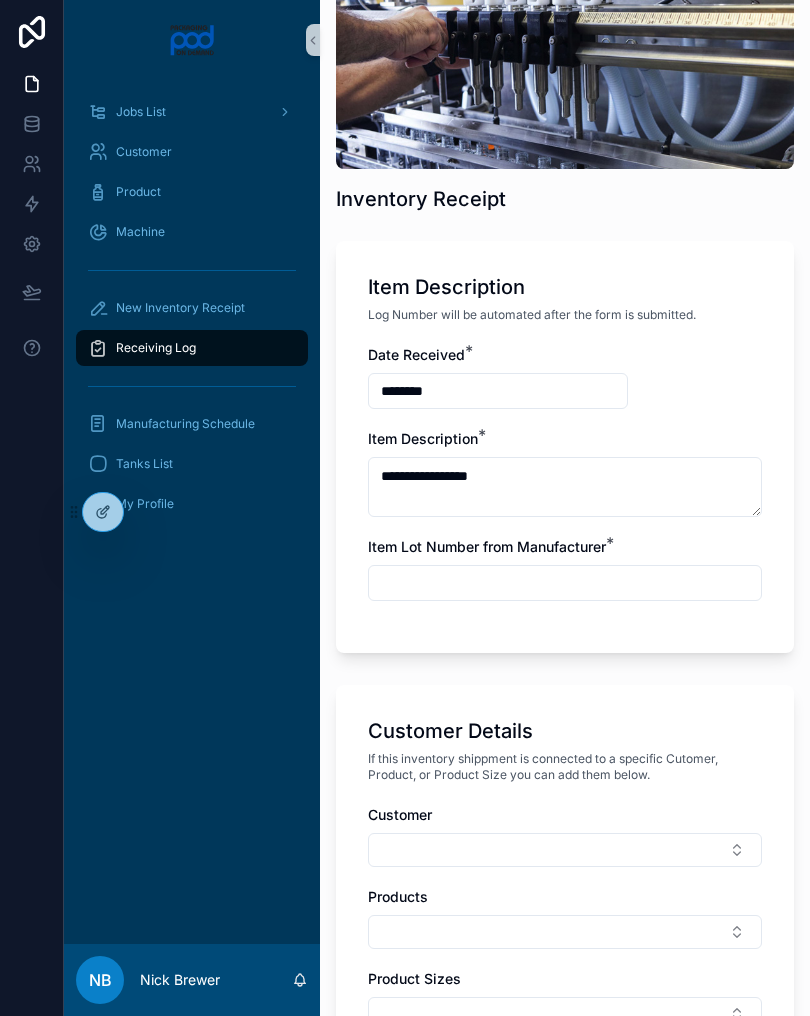 click at bounding box center (565, 583) 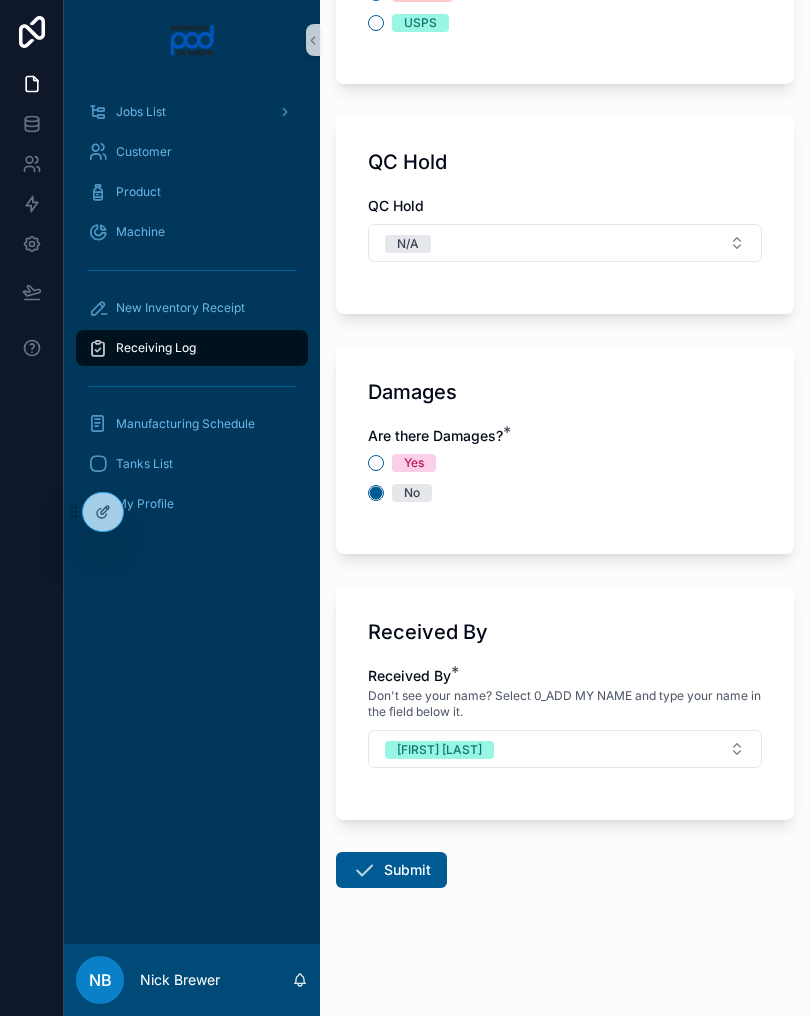 scroll, scrollTop: 2192, scrollLeft: 0, axis: vertical 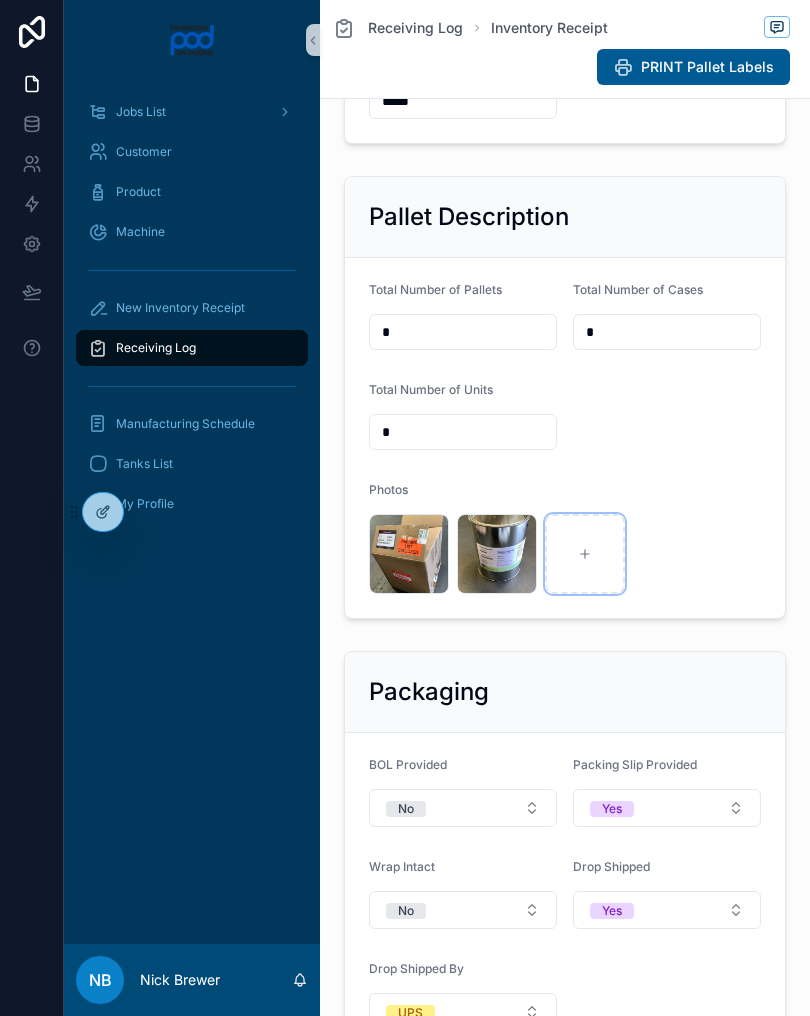 click at bounding box center [585, 554] 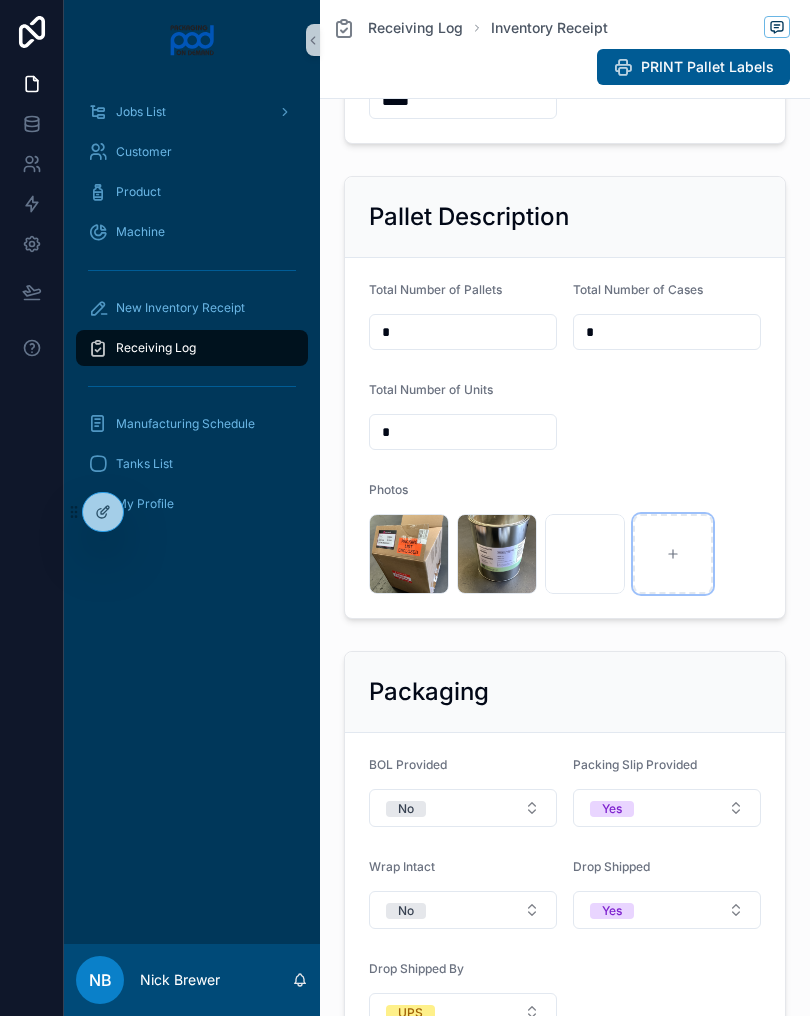click 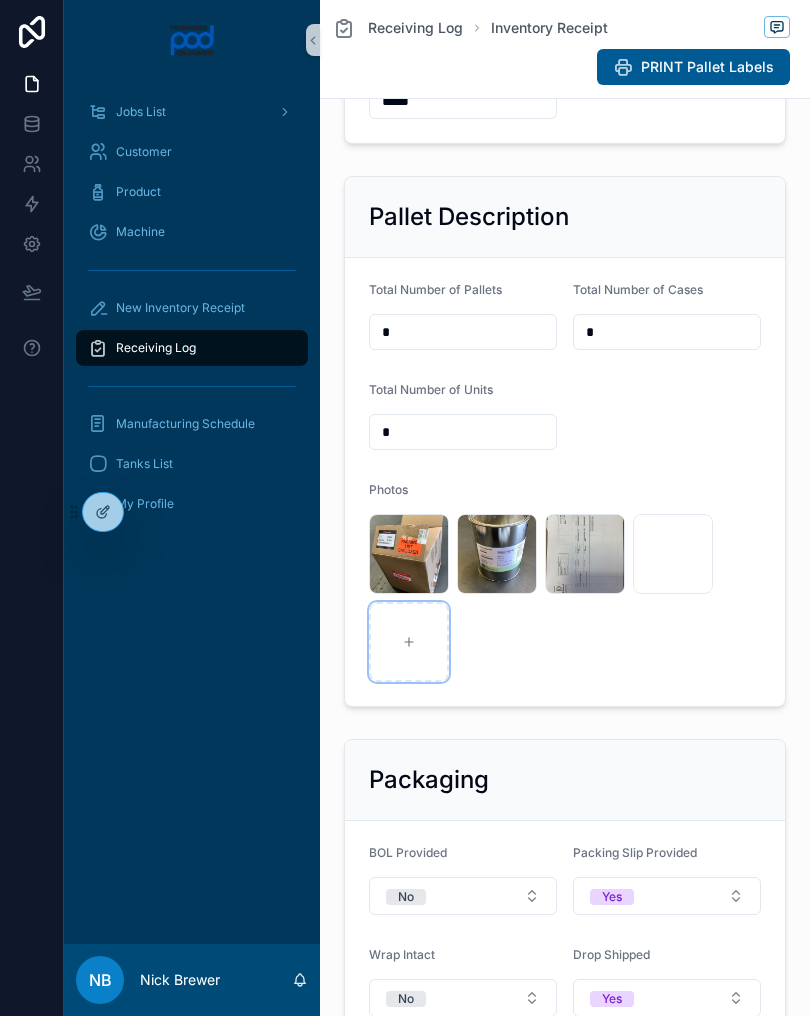 click 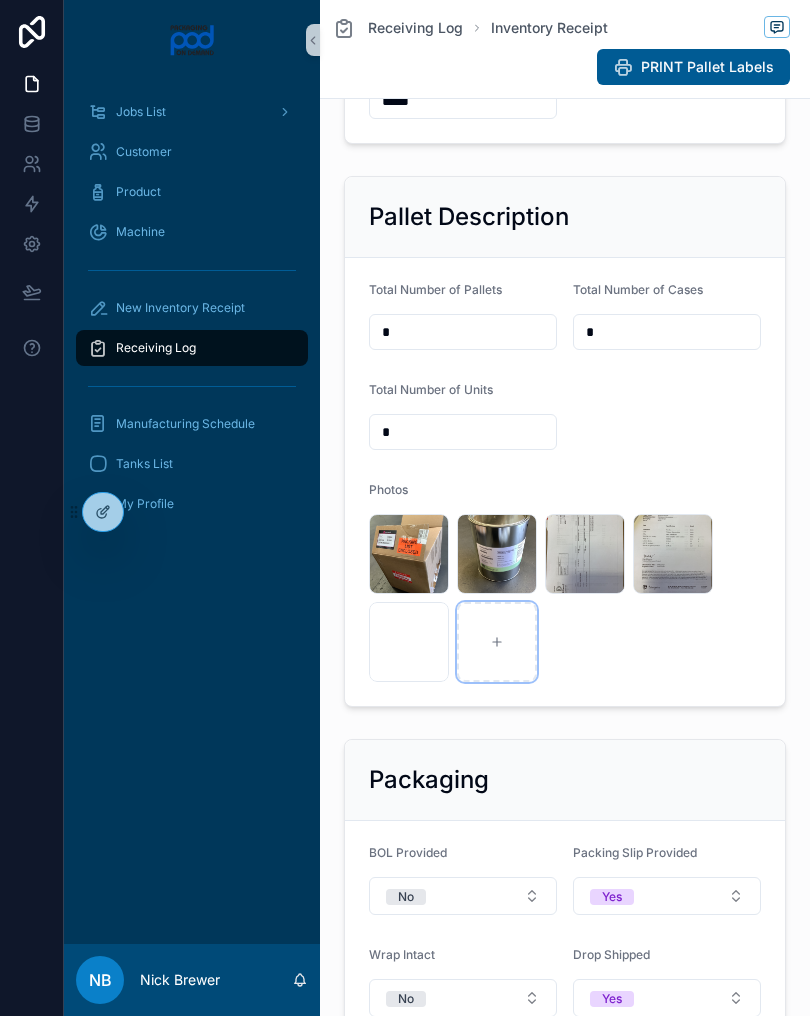 click at bounding box center [497, 642] 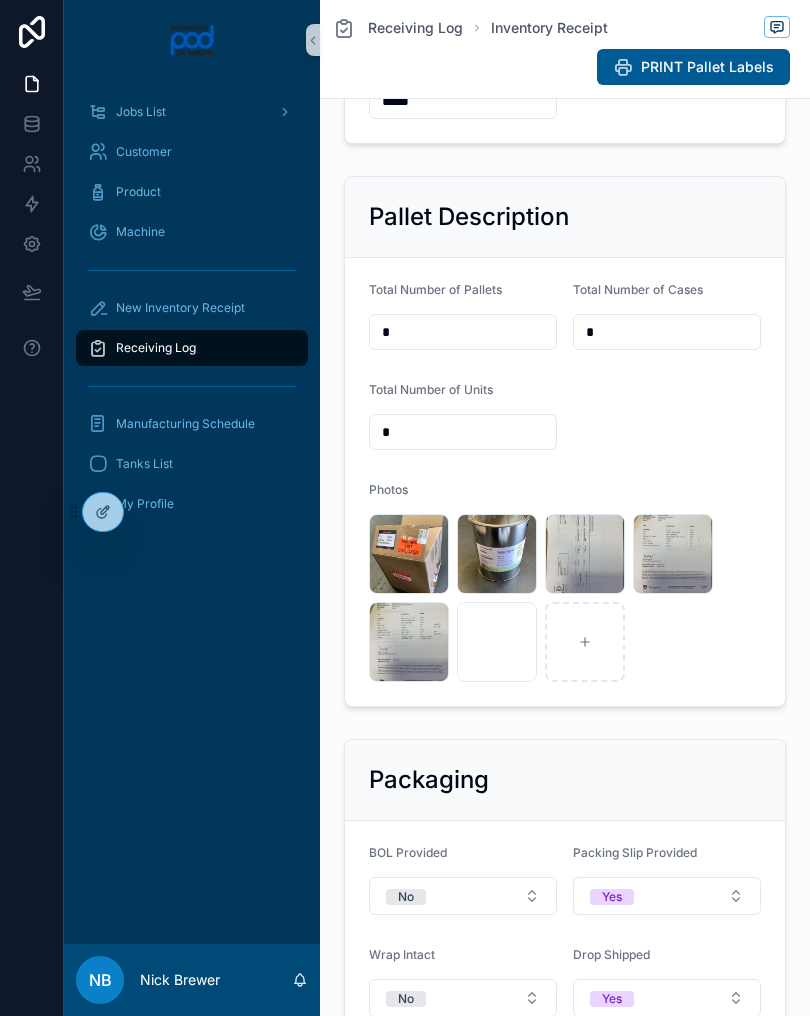 click on "Total Number of Pallets * Total Number of Cases * Total Number of Units * Photos image .jpg image .jpg image .jpg image .jpg image .jpg image .jpg" at bounding box center [565, 482] 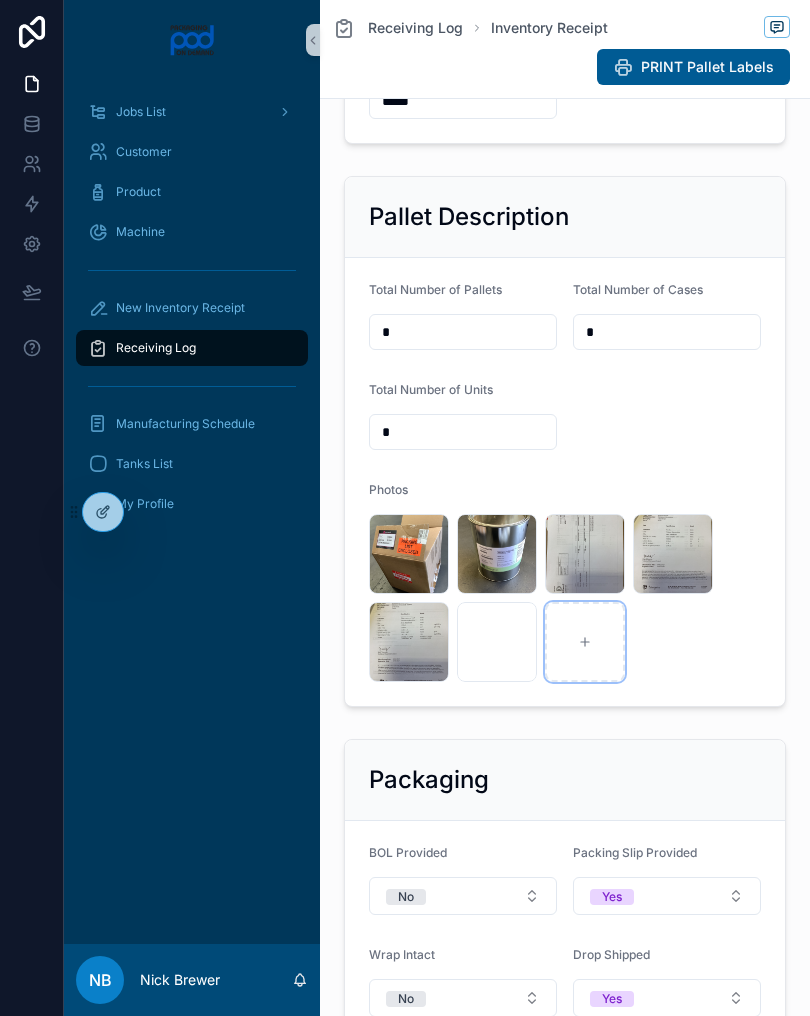 click at bounding box center (585, 642) 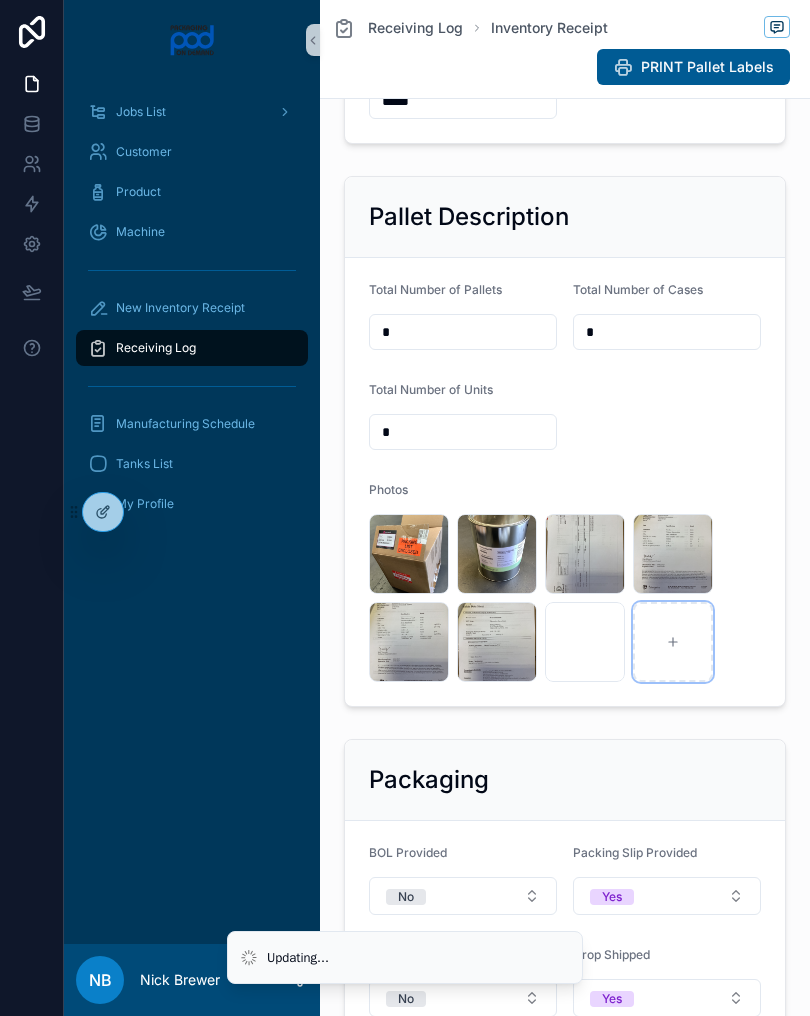click at bounding box center (673, 642) 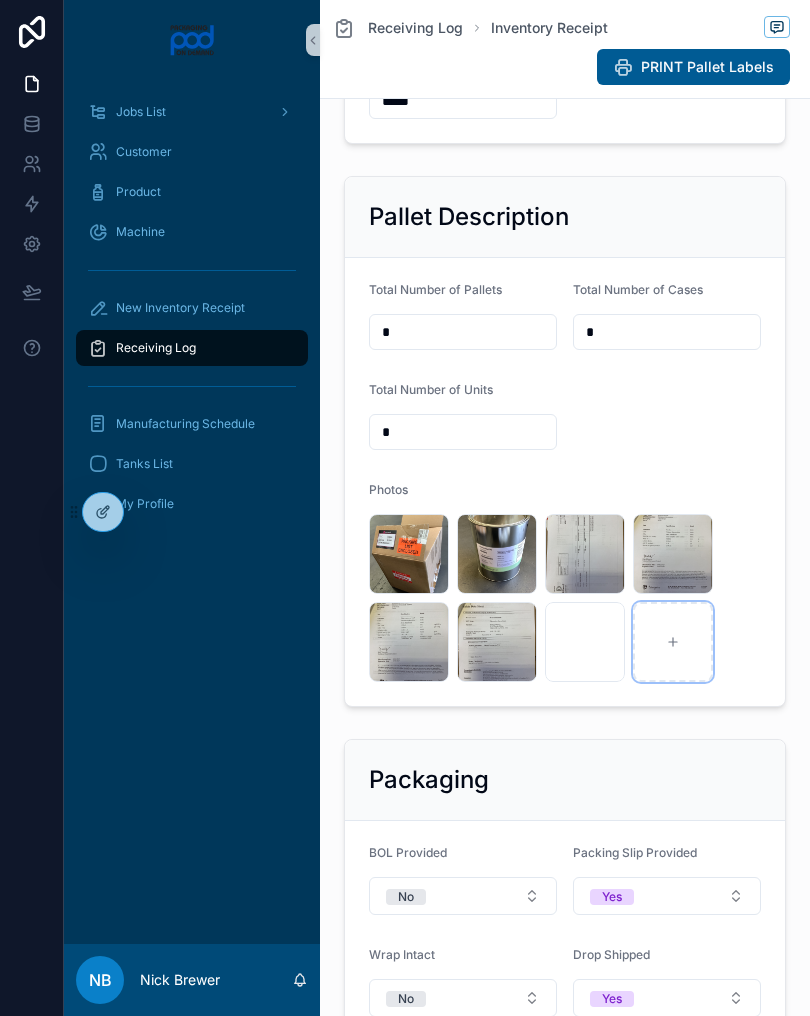 type on "**********" 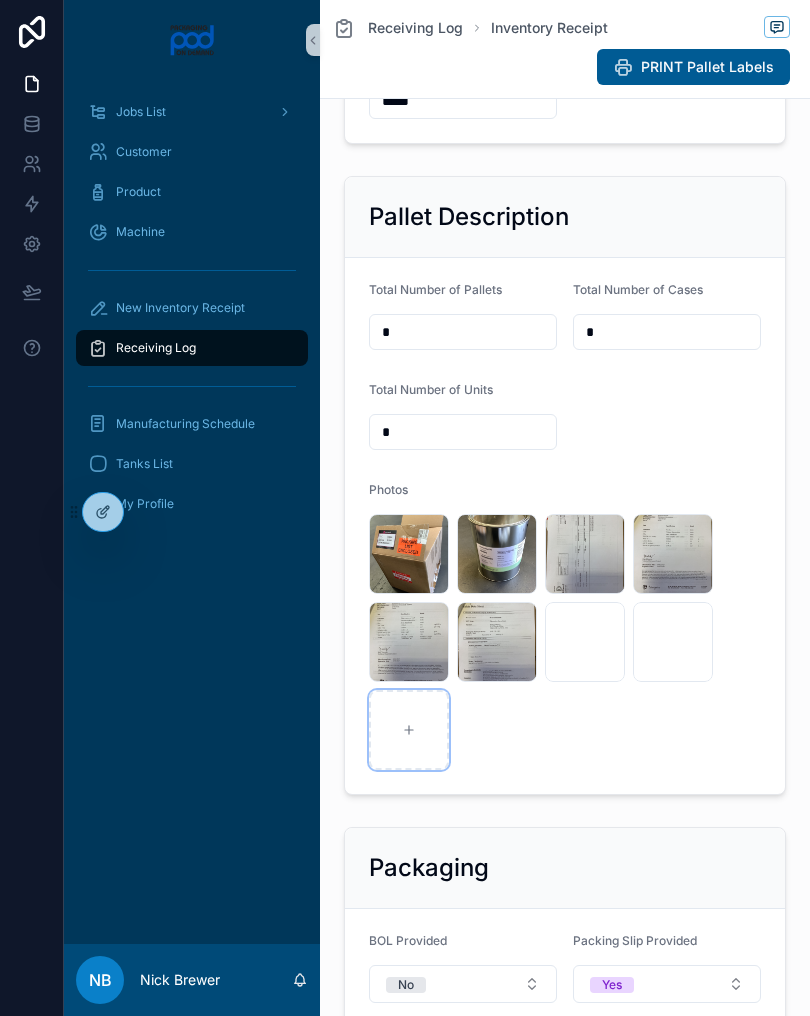 click at bounding box center [409, 730] 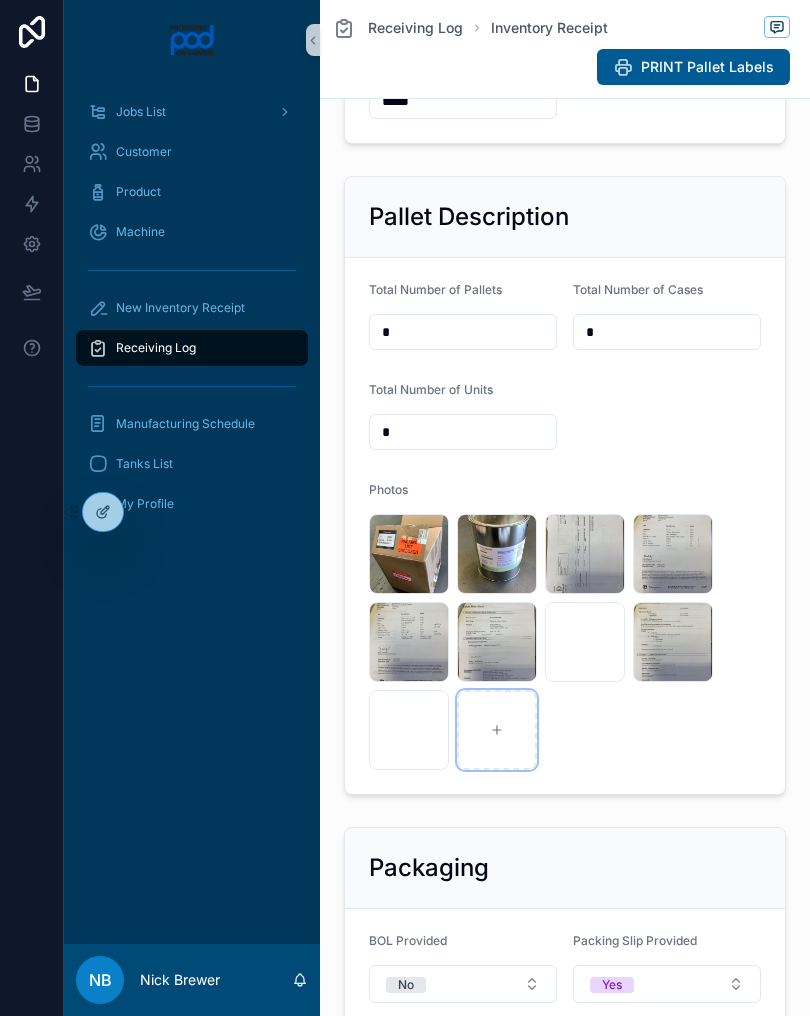 click at bounding box center (497, 730) 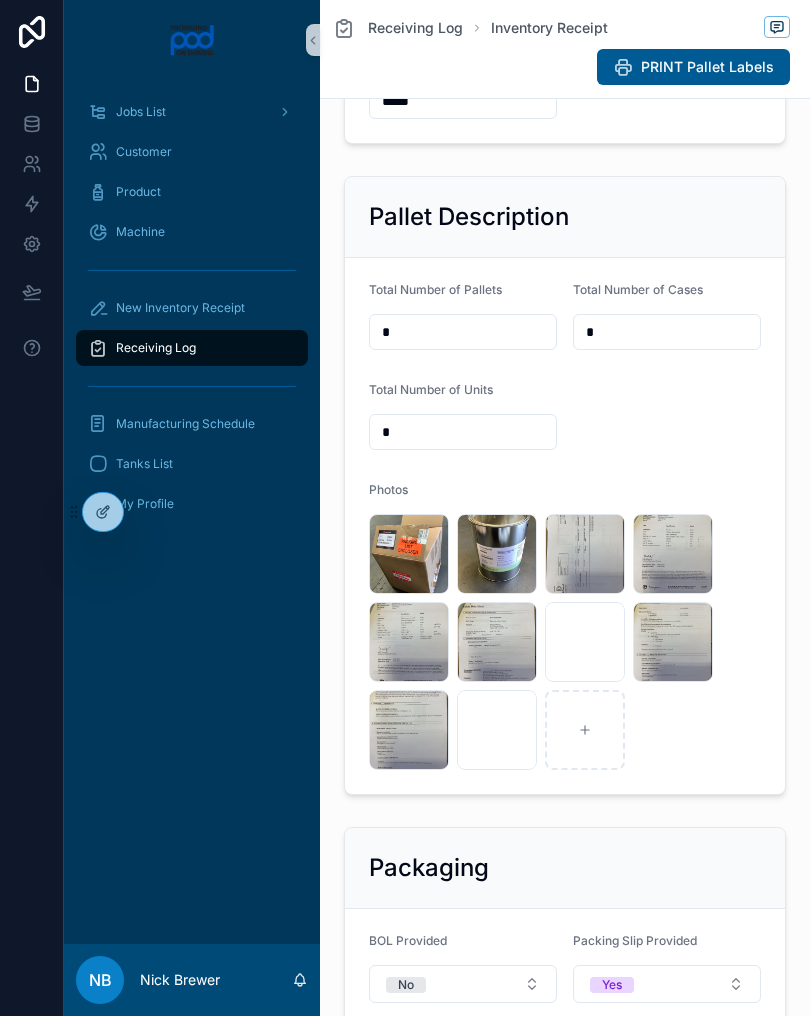 click on "Packaging BOL Provided No Packing Slip Provided Yes Wrap Intact No Drop Shipped Yes Drop Shipped By UPS" at bounding box center (565, 1029) 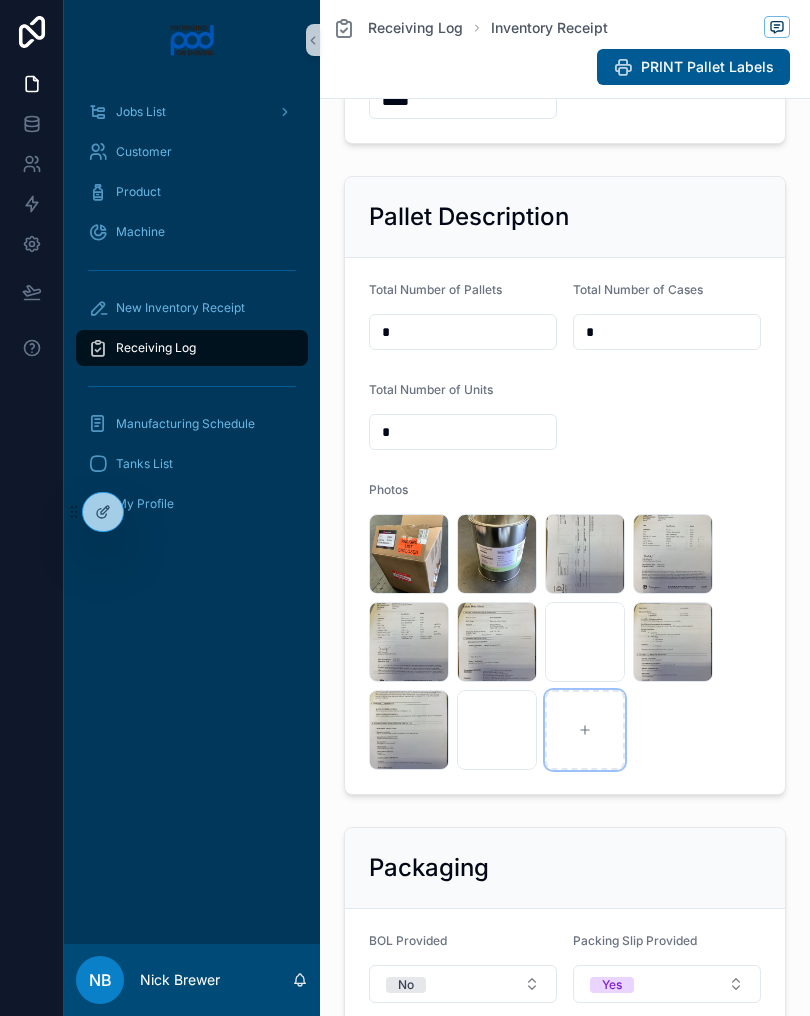 click 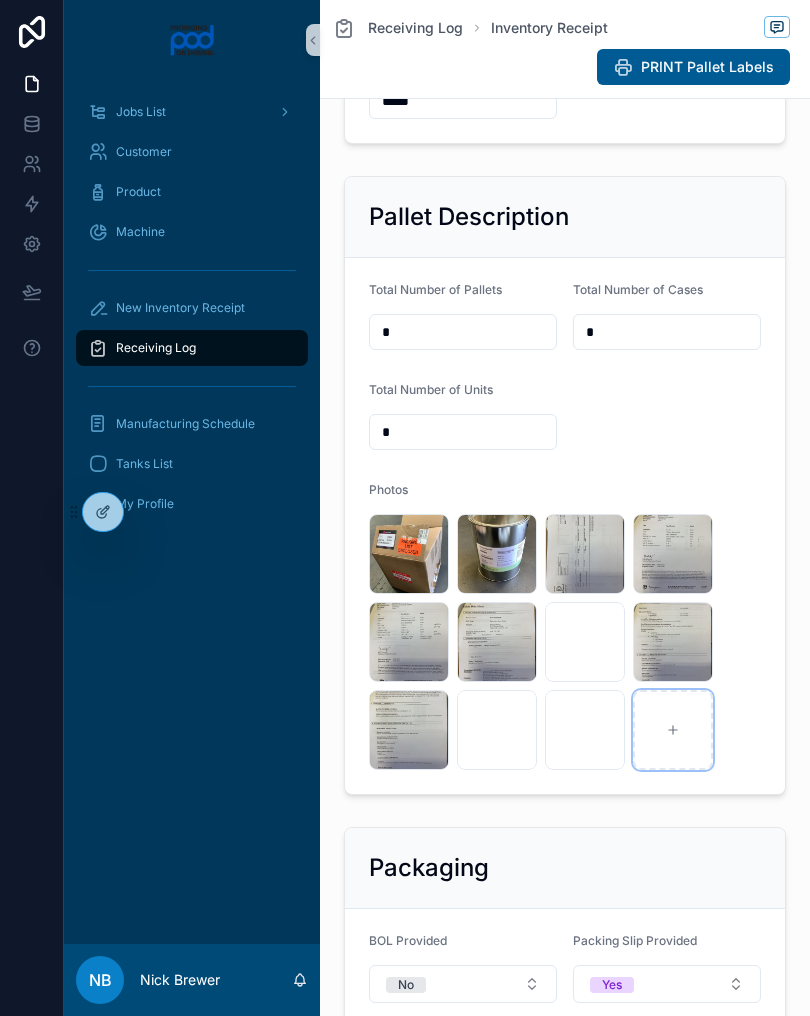 click at bounding box center [673, 730] 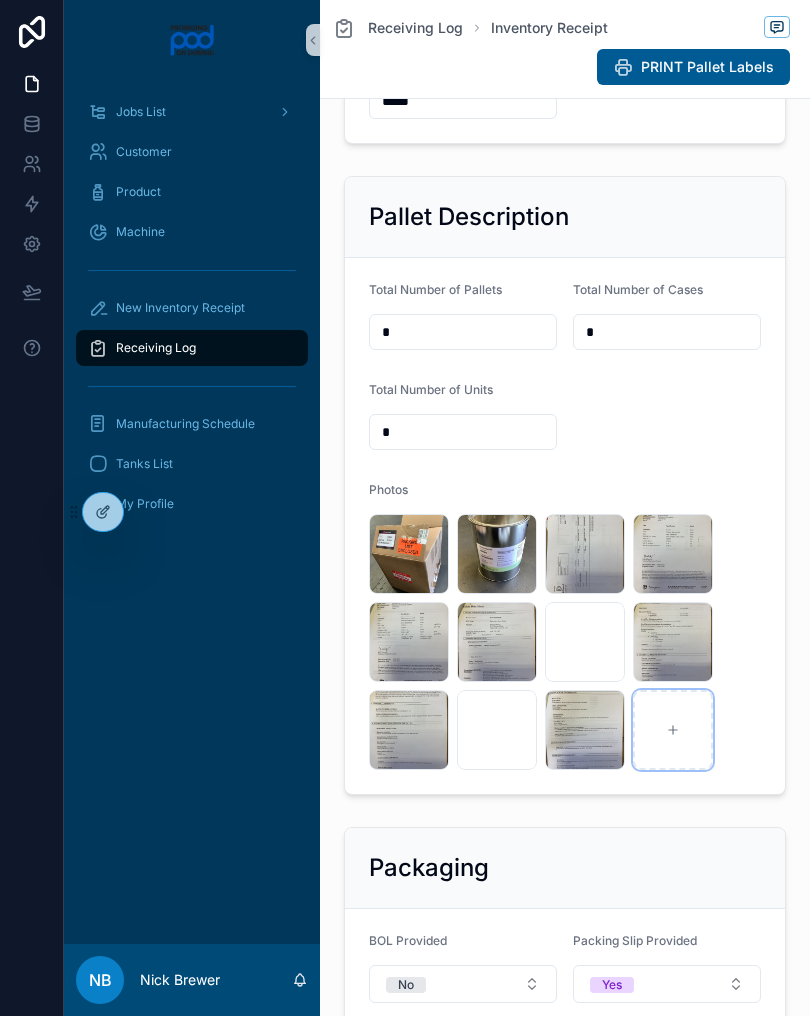 type on "**********" 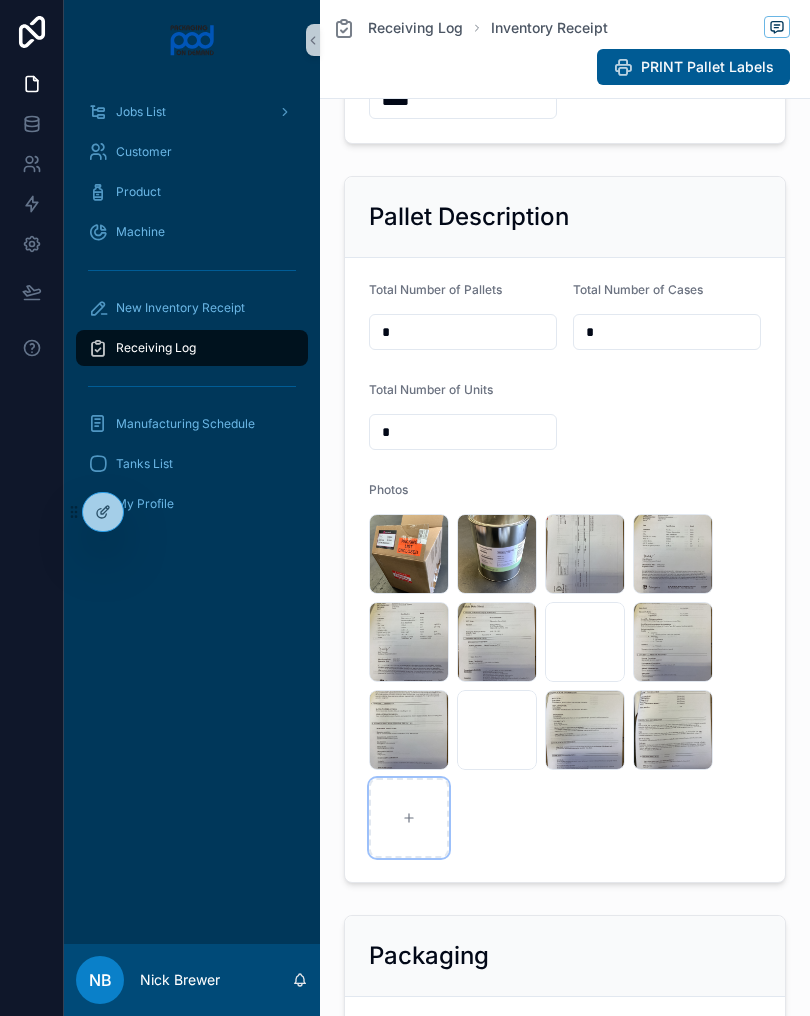 click at bounding box center [409, 818] 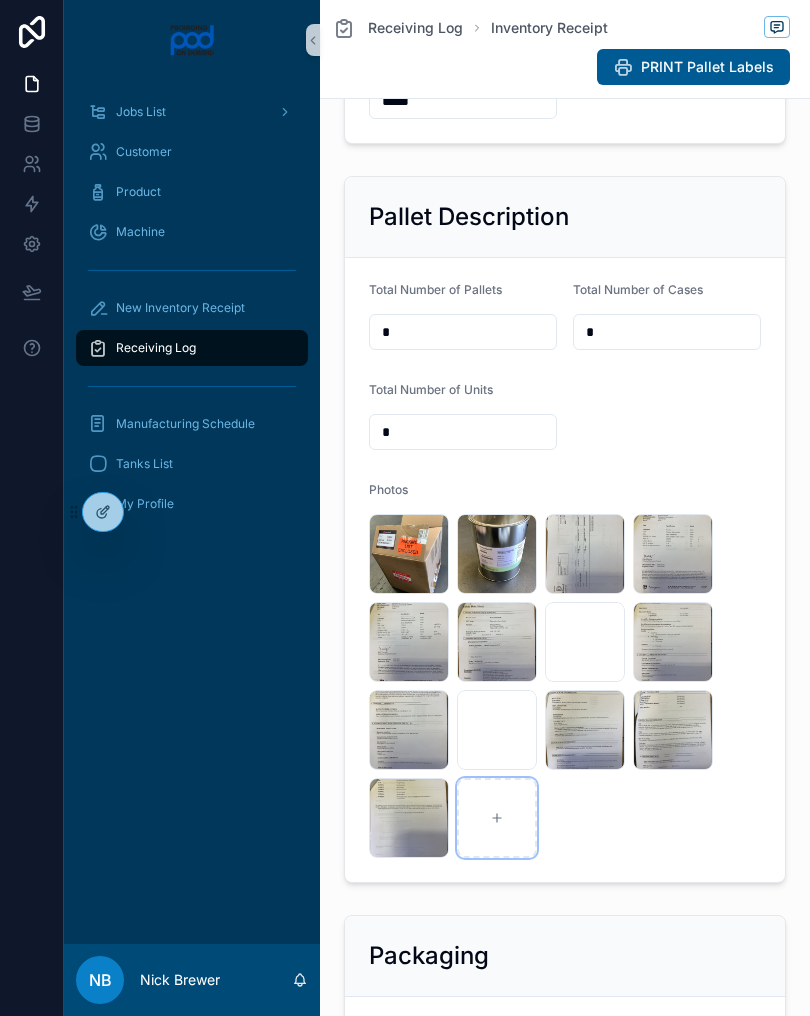 click at bounding box center (497, 818) 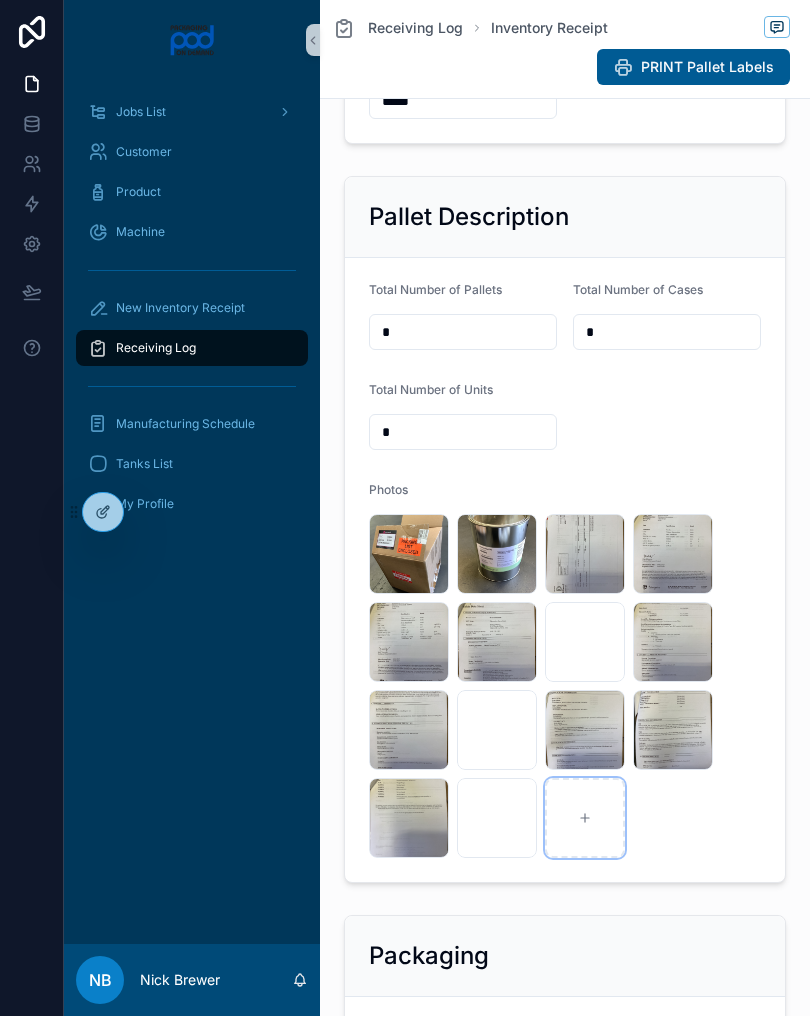 click at bounding box center (585, 818) 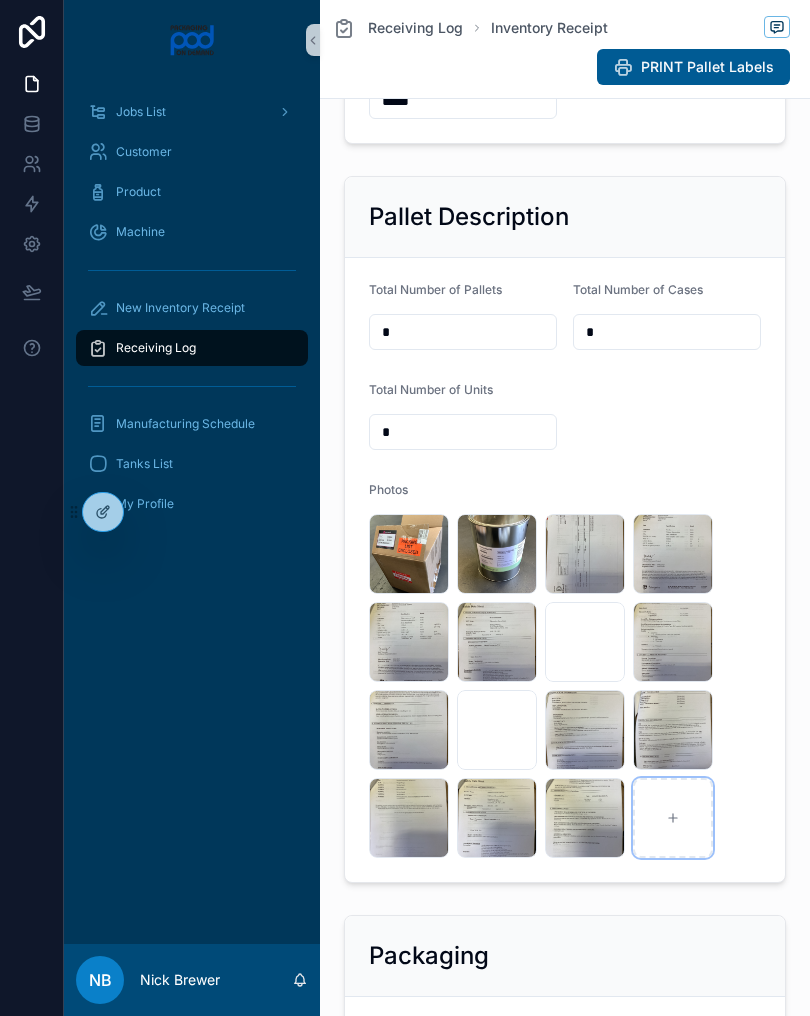 click at bounding box center [673, 818] 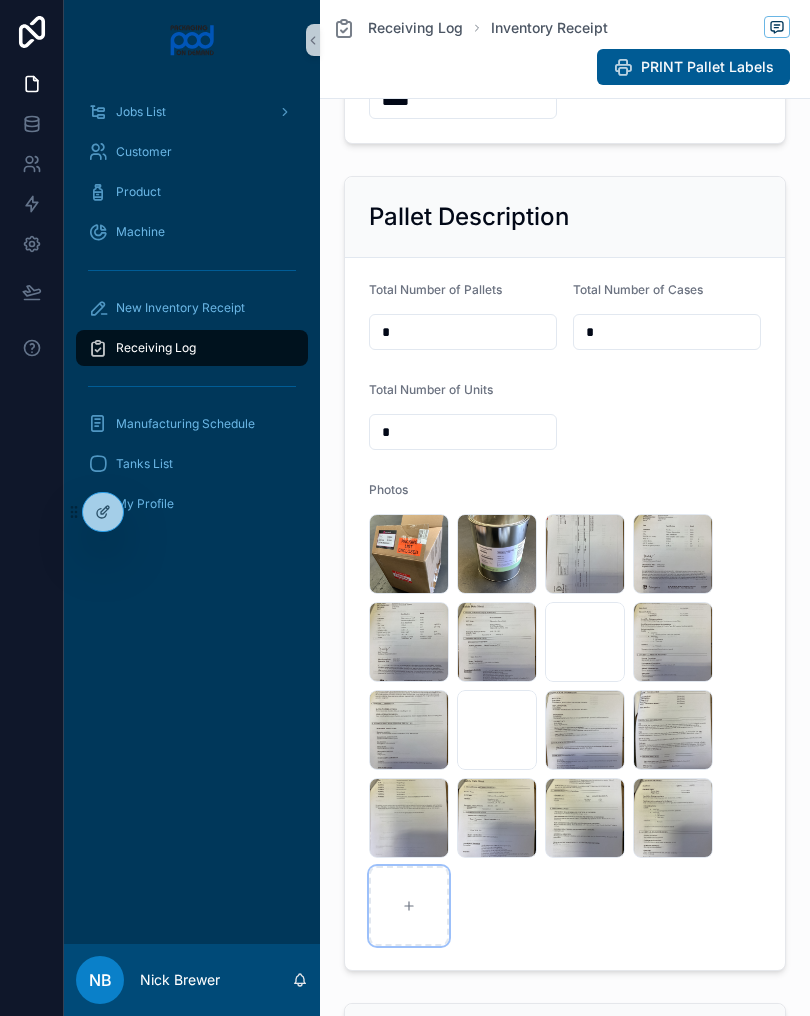 click at bounding box center [409, 906] 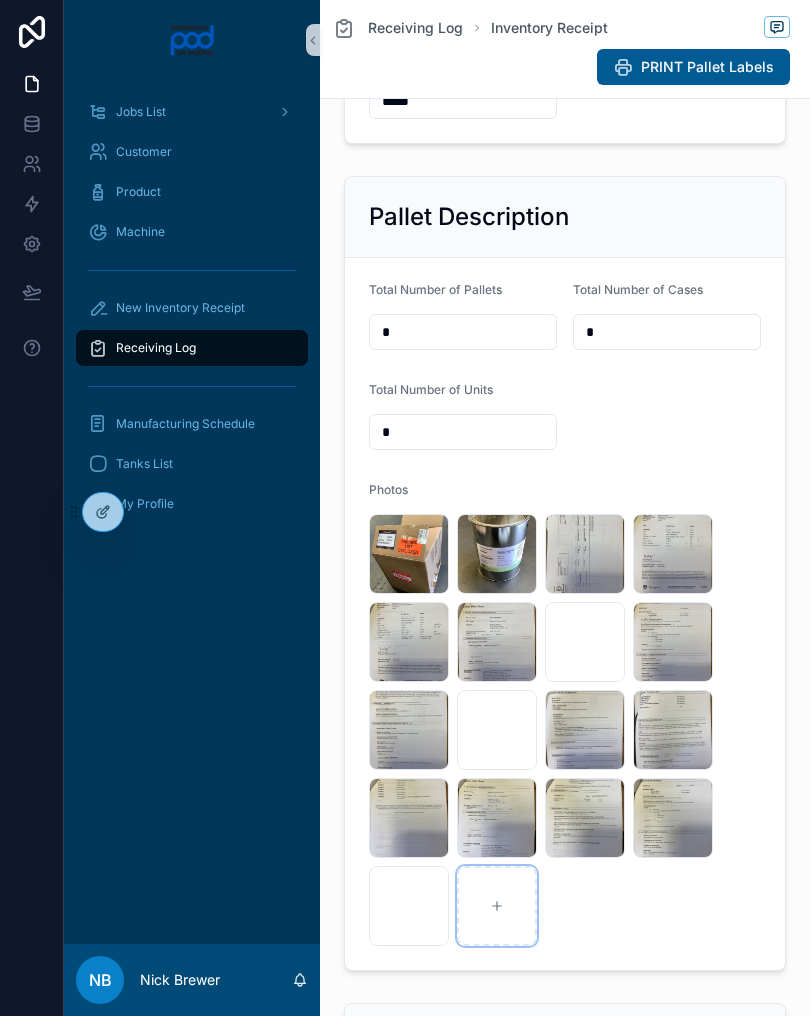 click 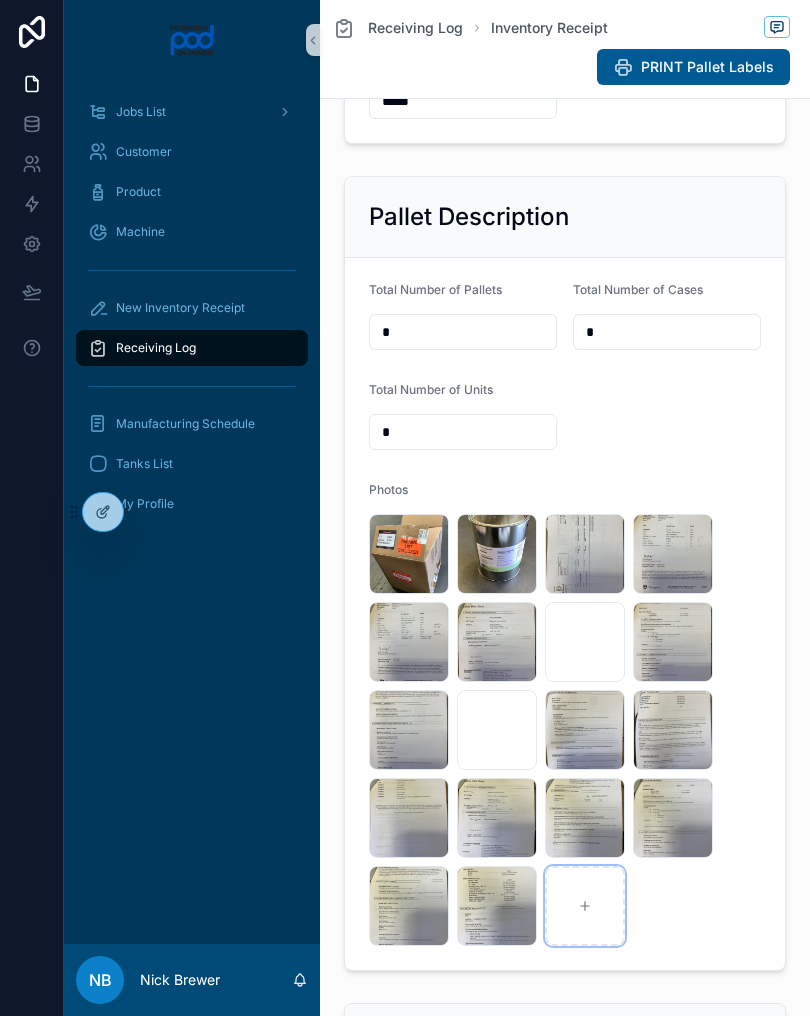 click at bounding box center (585, 906) 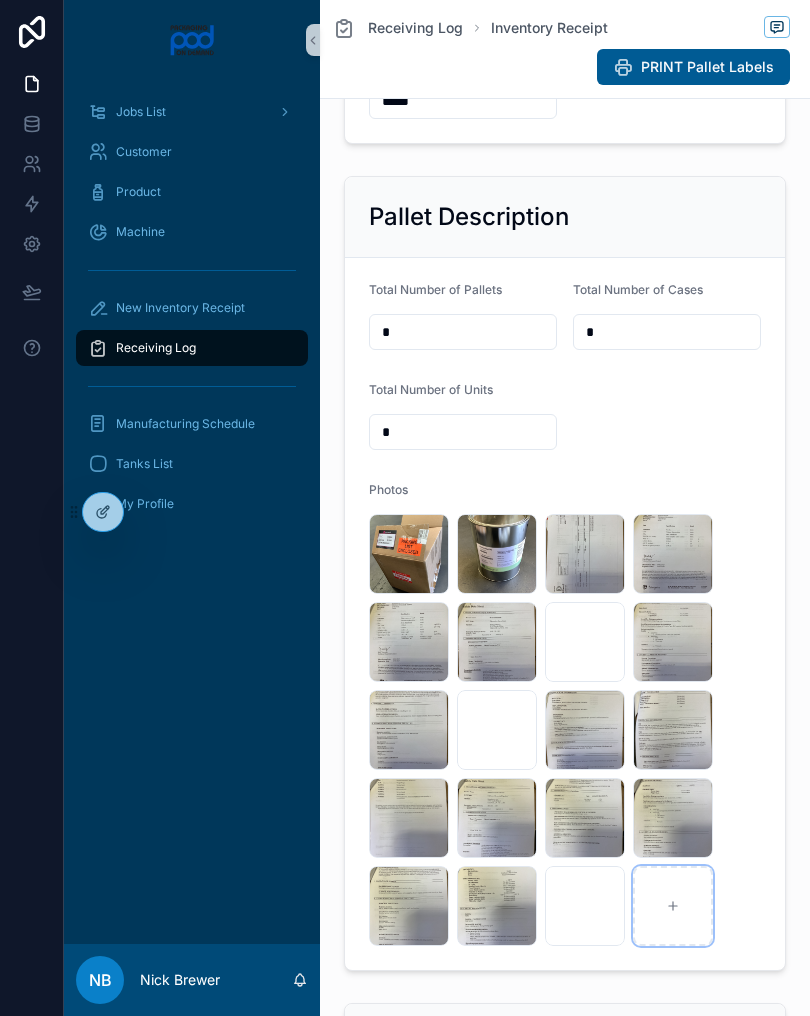 click at bounding box center [673, 906] 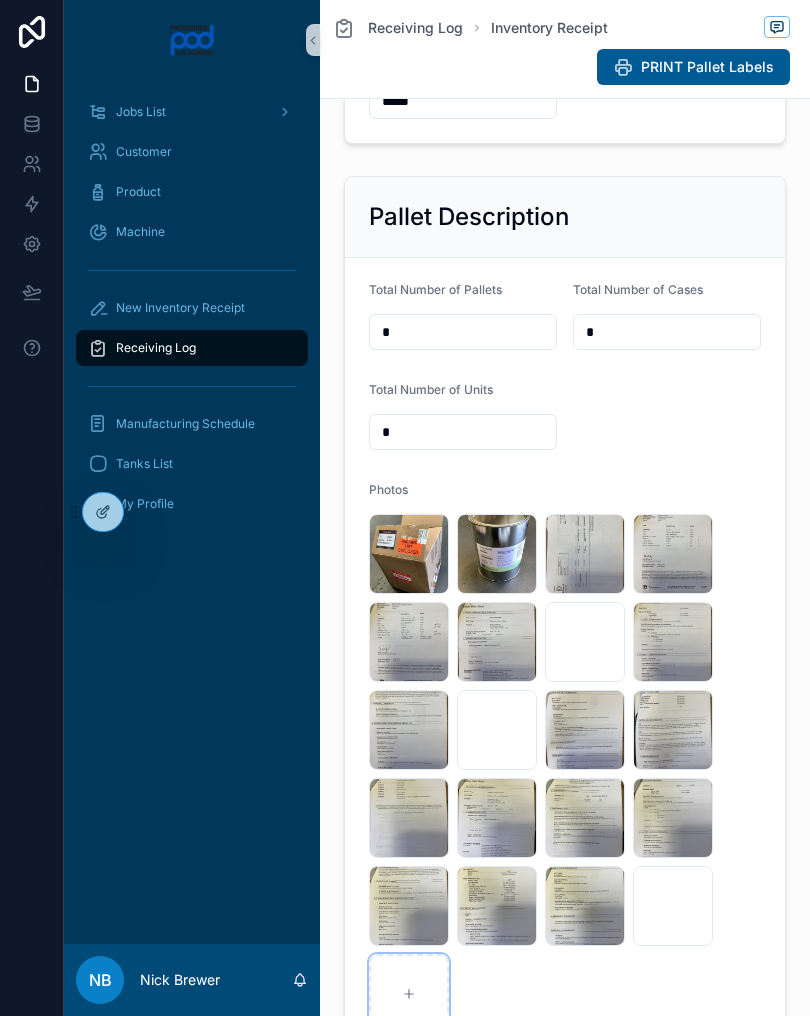 scroll, scrollTop: 963, scrollLeft: 0, axis: vertical 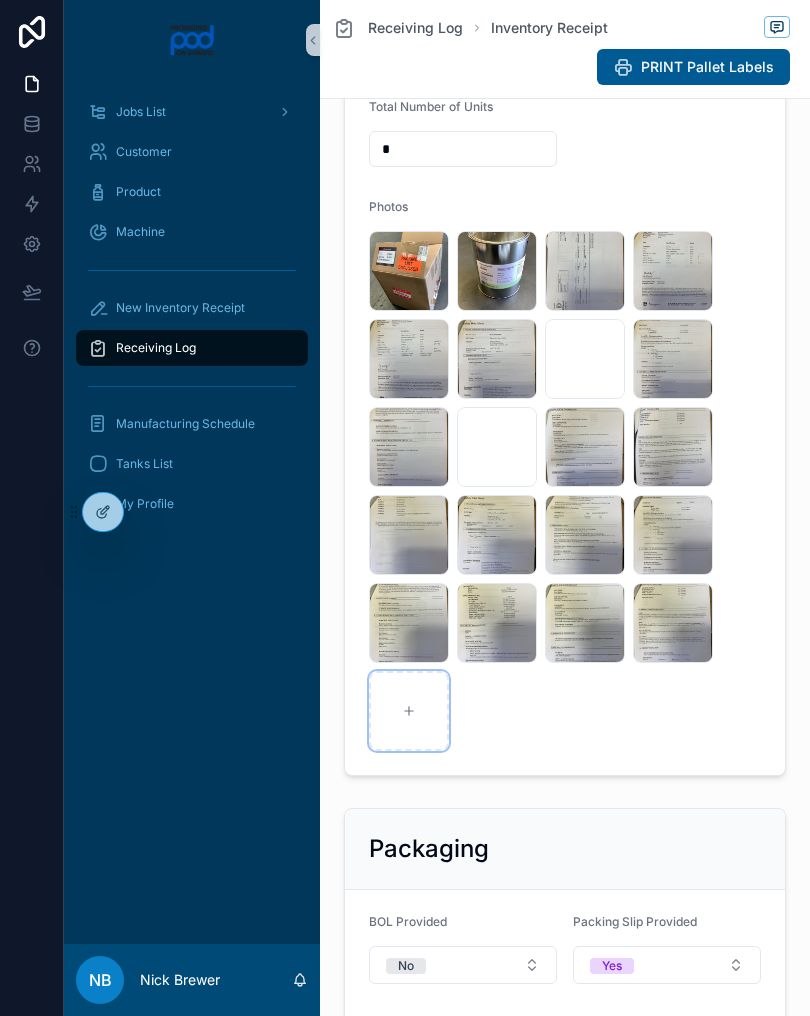 click at bounding box center [409, 711] 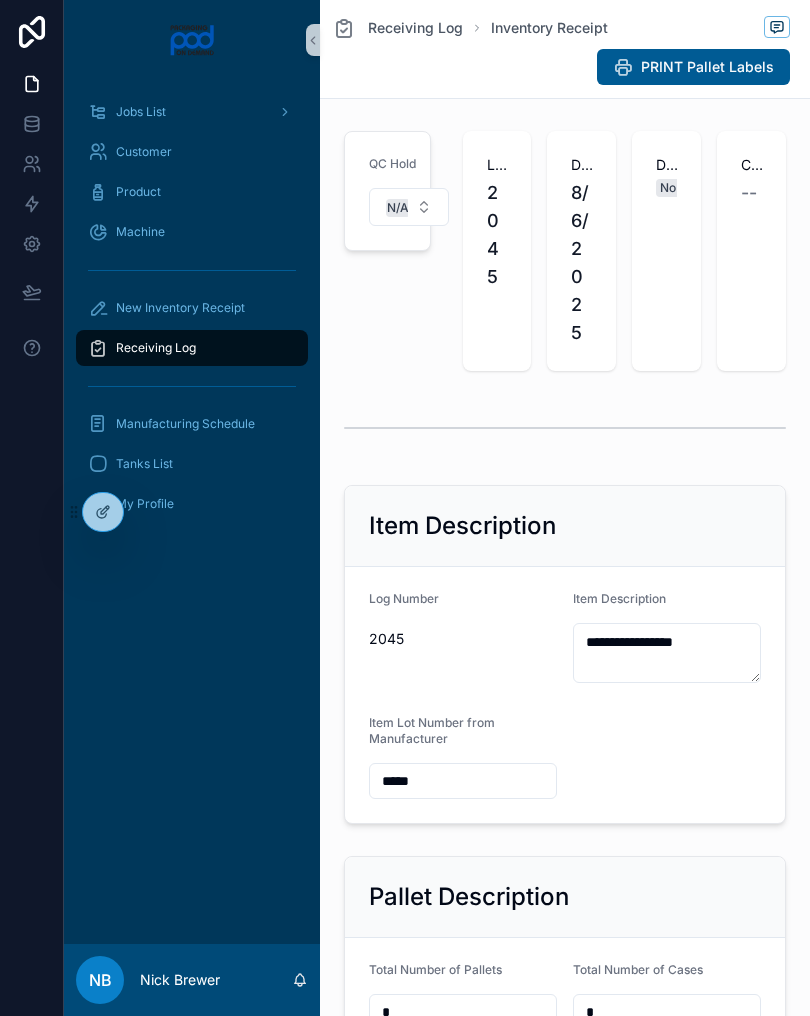 scroll, scrollTop: 0, scrollLeft: 0, axis: both 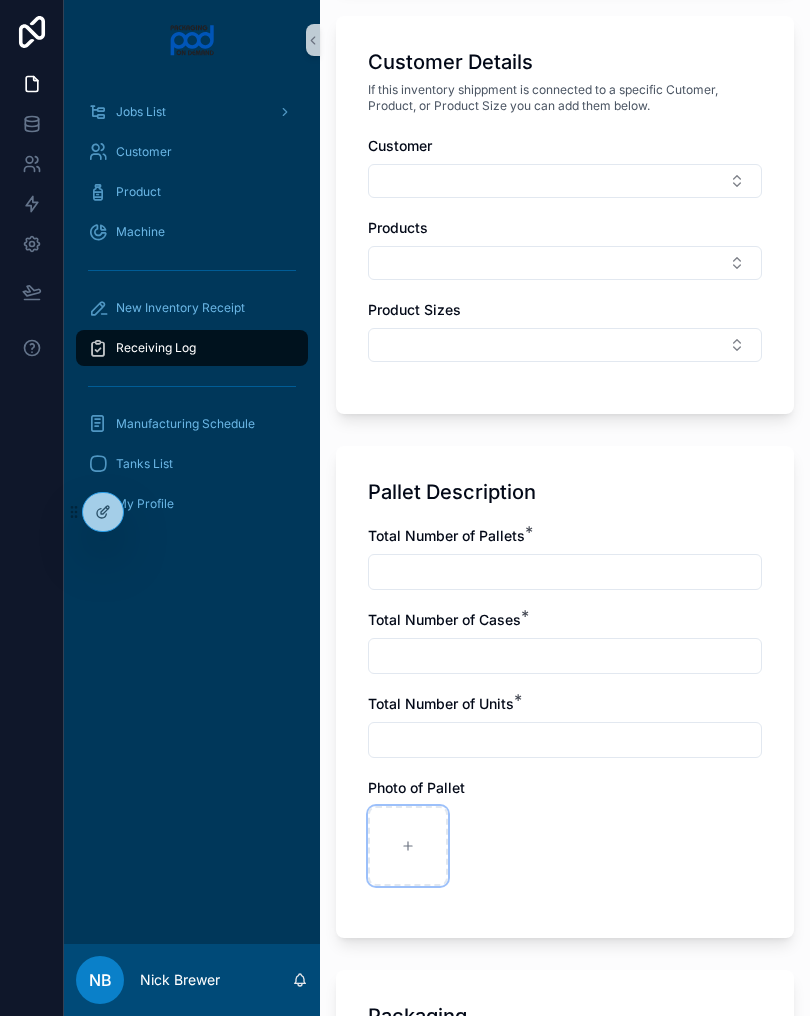 click at bounding box center [408, 846] 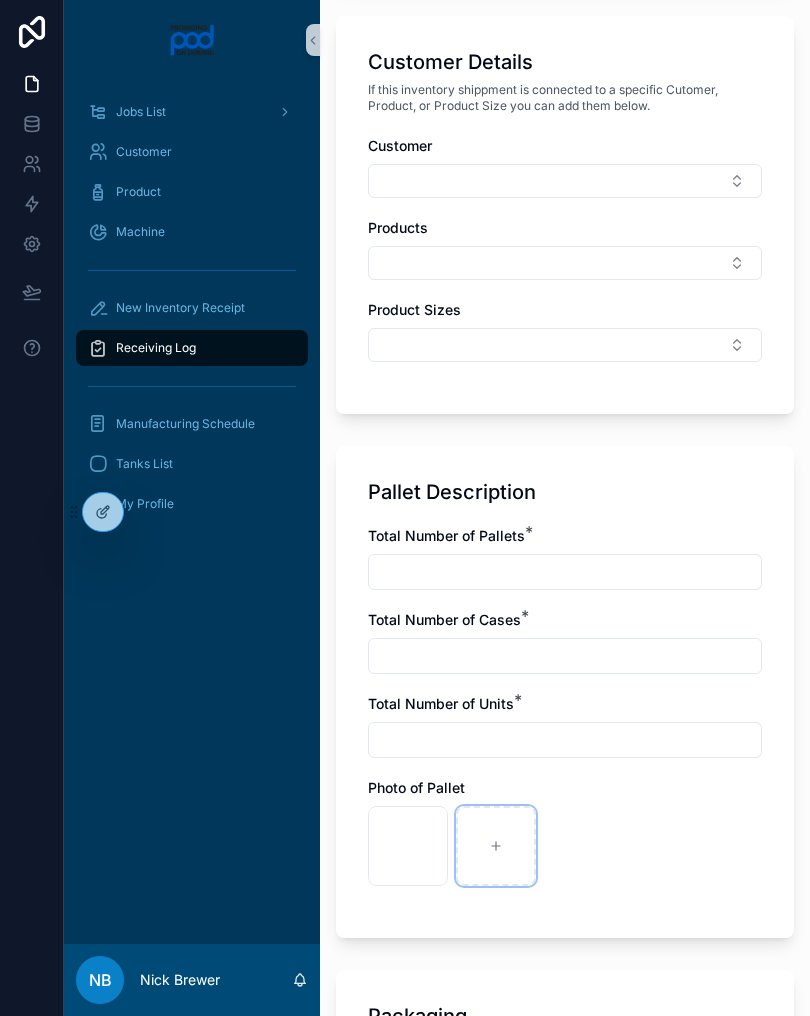 click 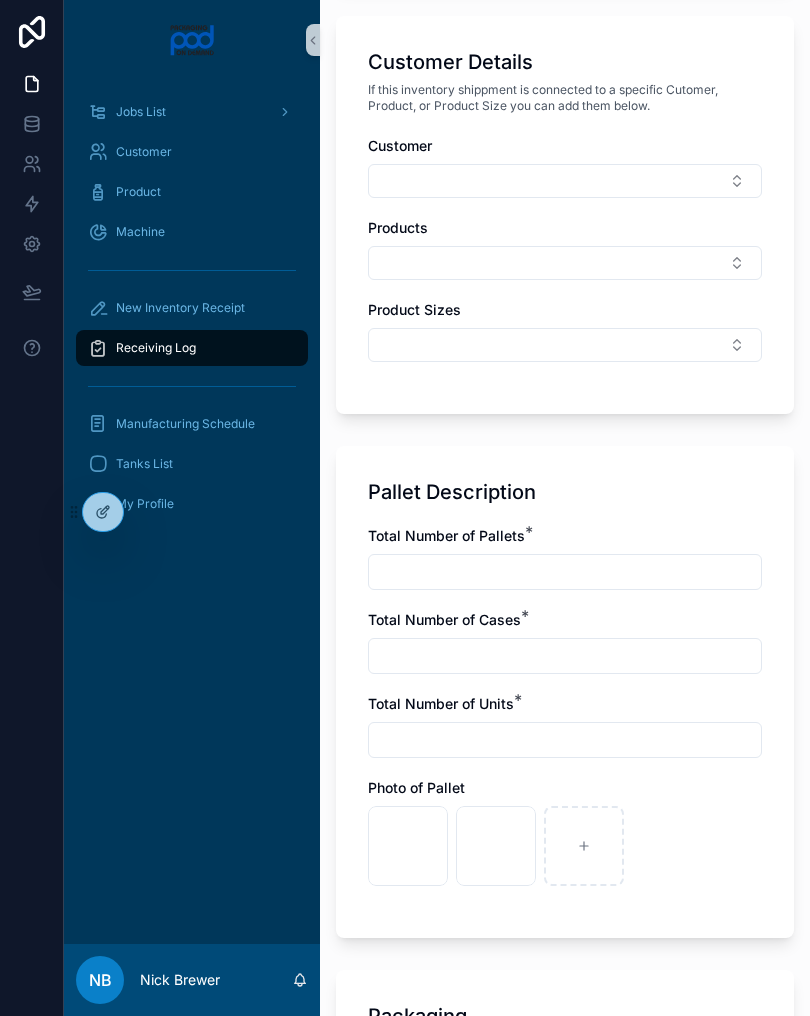 click at bounding box center (565, 572) 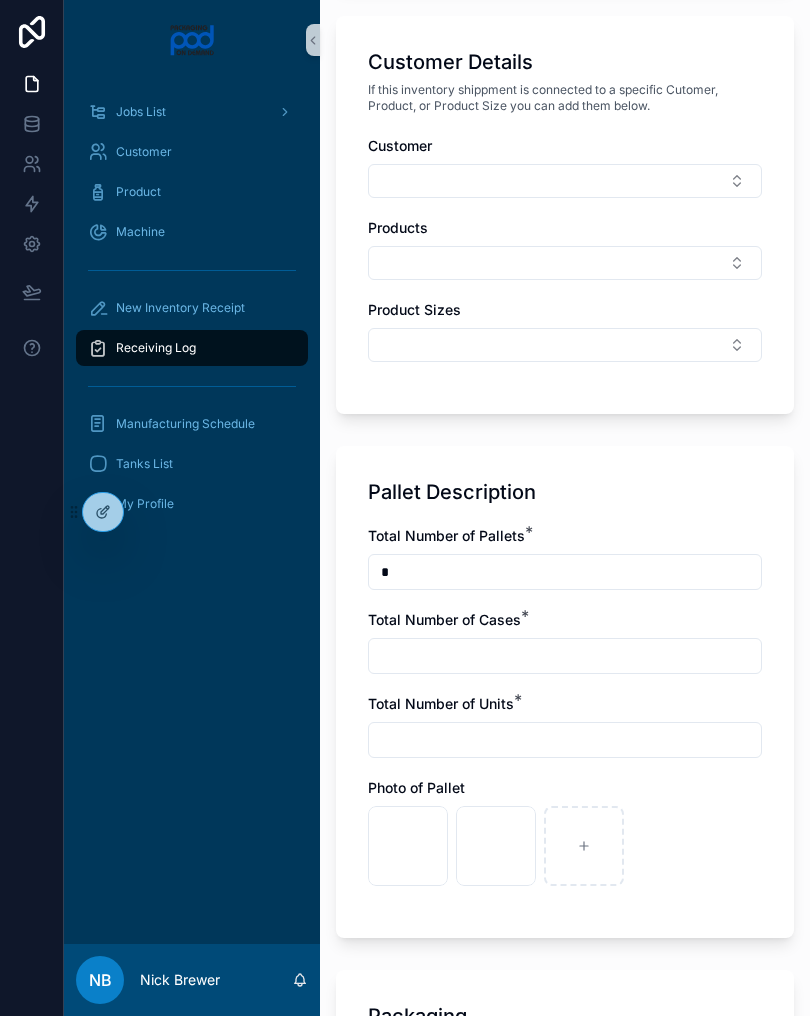 type on "*" 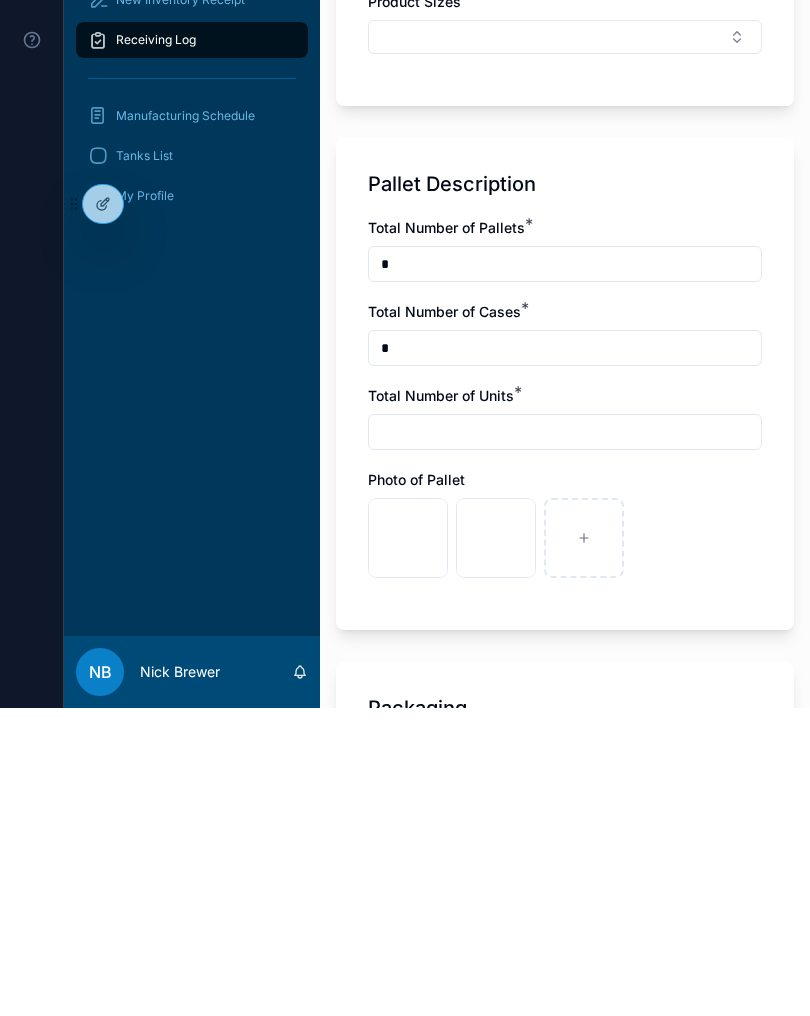 type on "*" 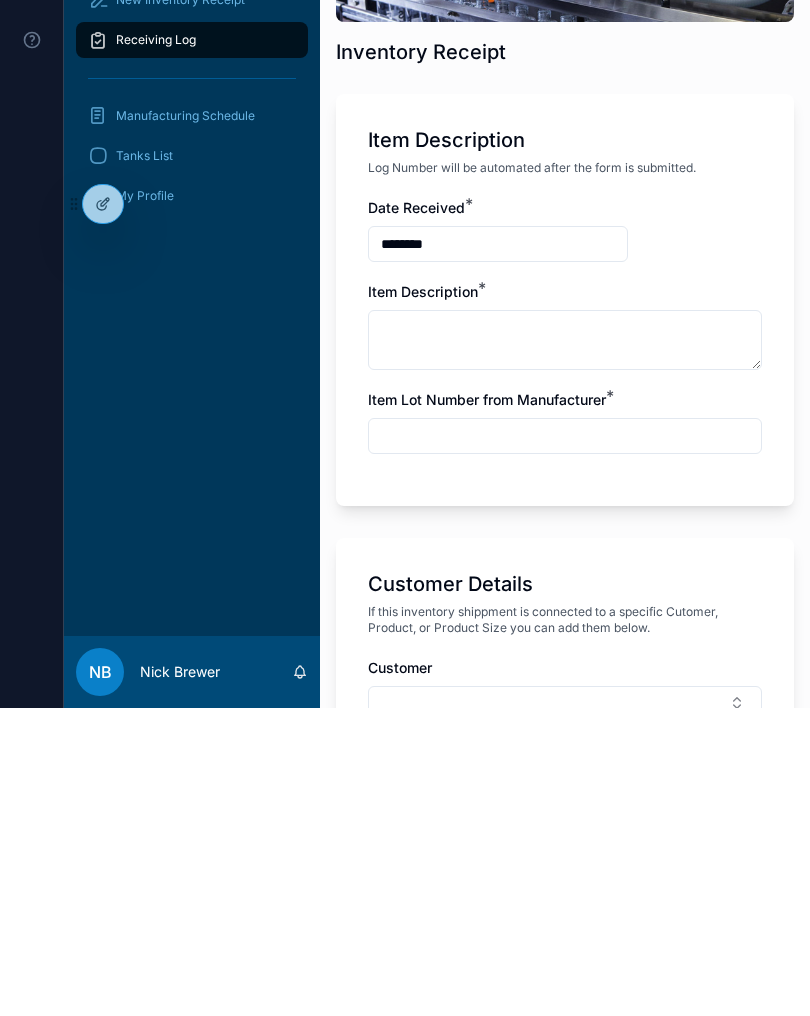 scroll, scrollTop: 48, scrollLeft: 0, axis: vertical 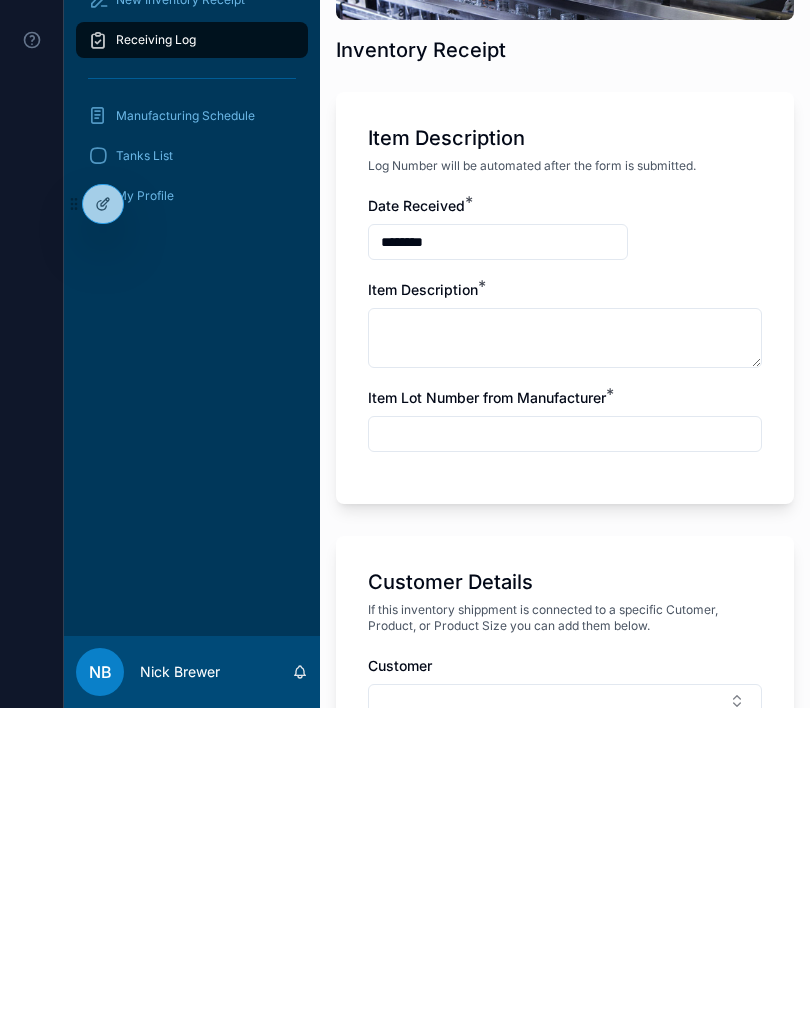 type on "*" 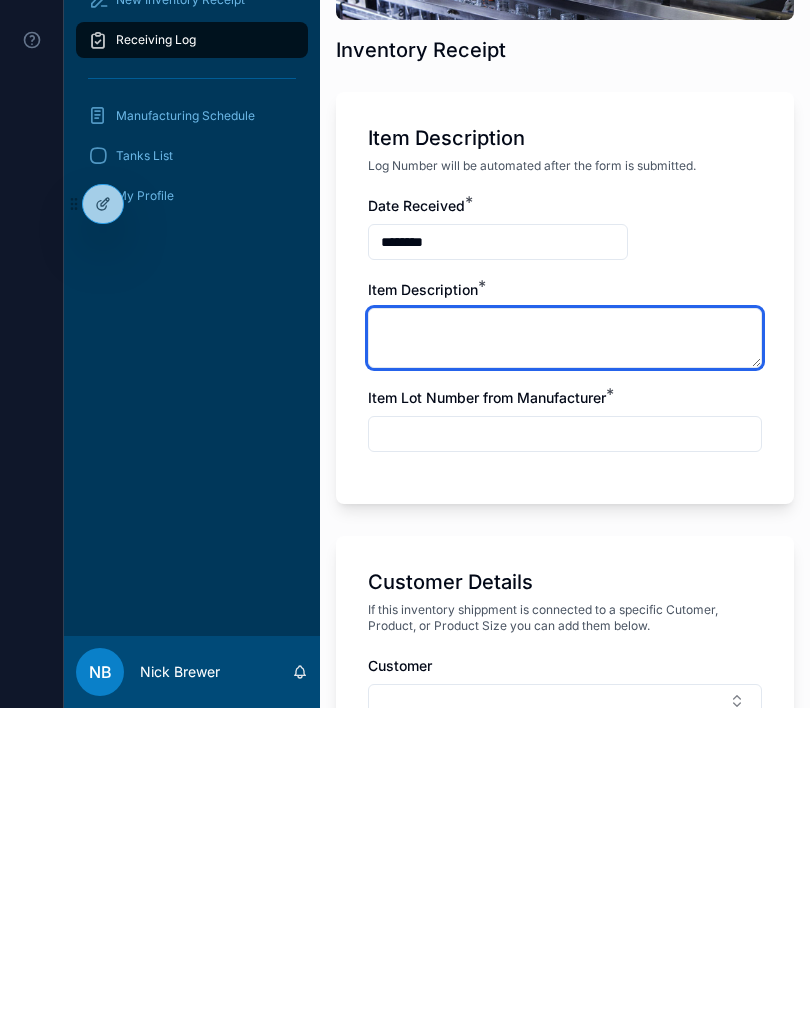 click at bounding box center [565, 646] 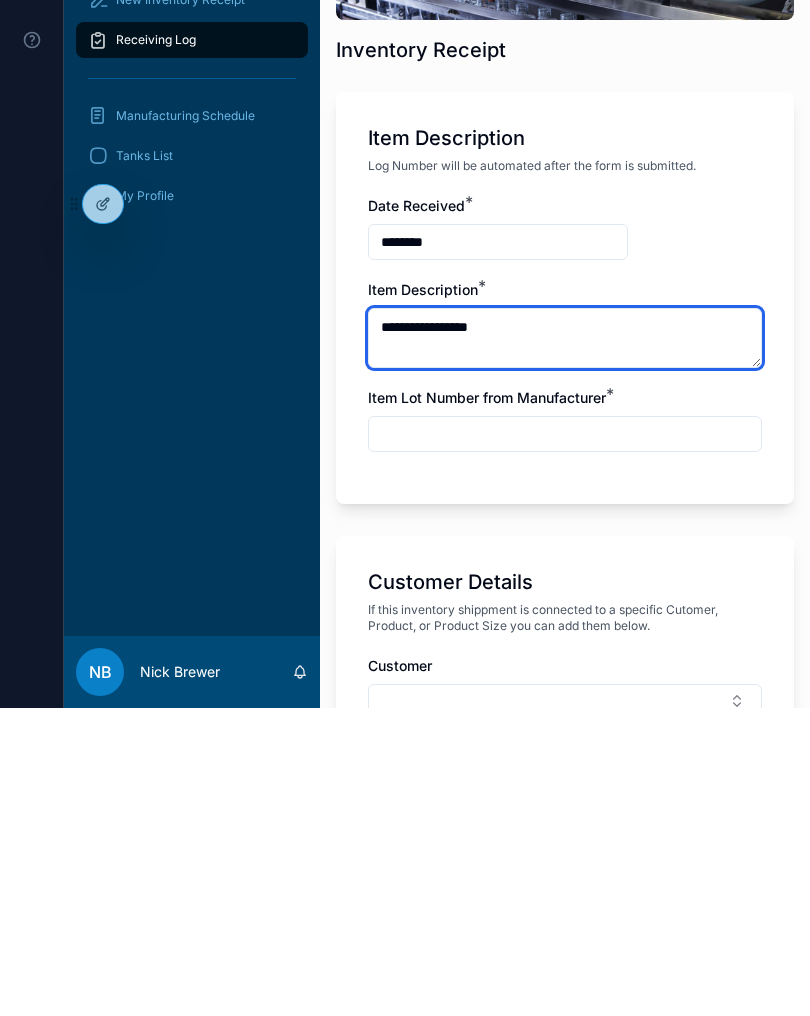 type on "**********" 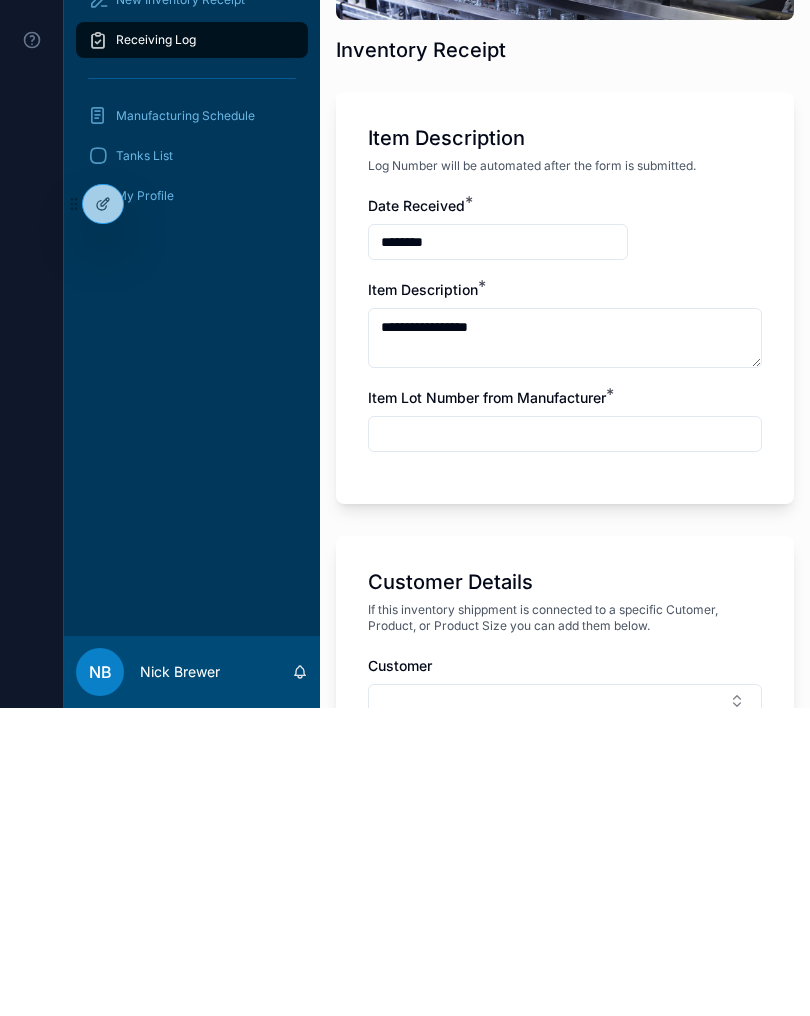click at bounding box center [565, 742] 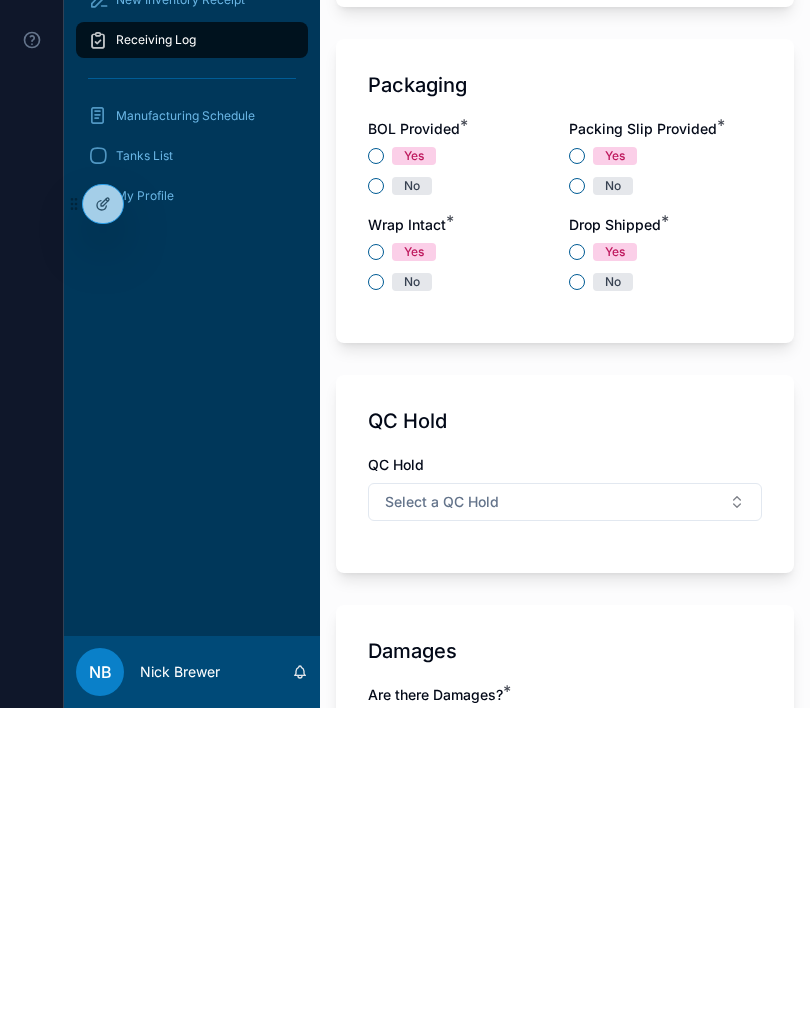scroll, scrollTop: 1439, scrollLeft: 0, axis: vertical 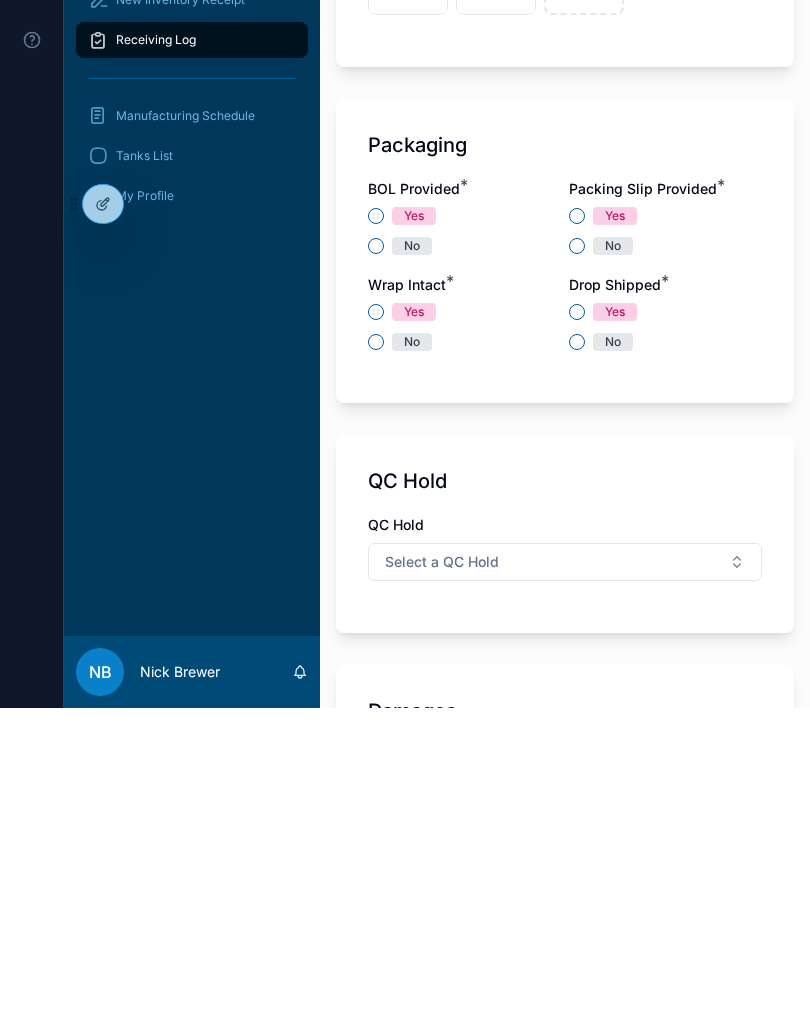 type on "**********" 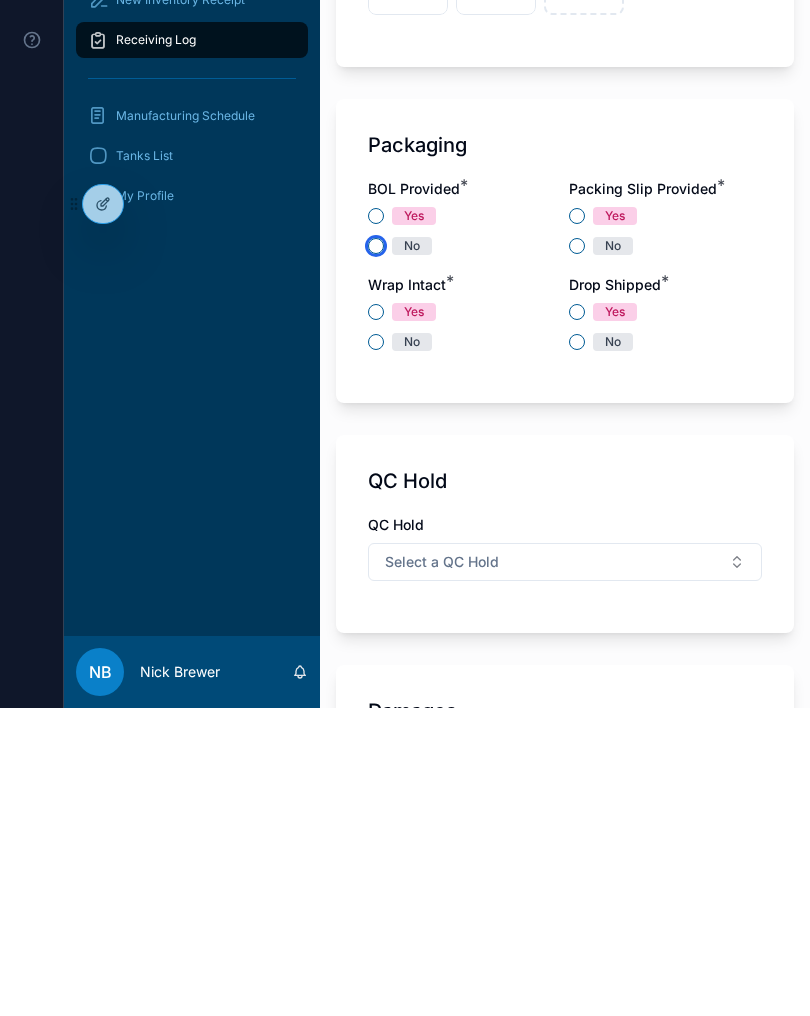 click on "No" at bounding box center [376, 554] 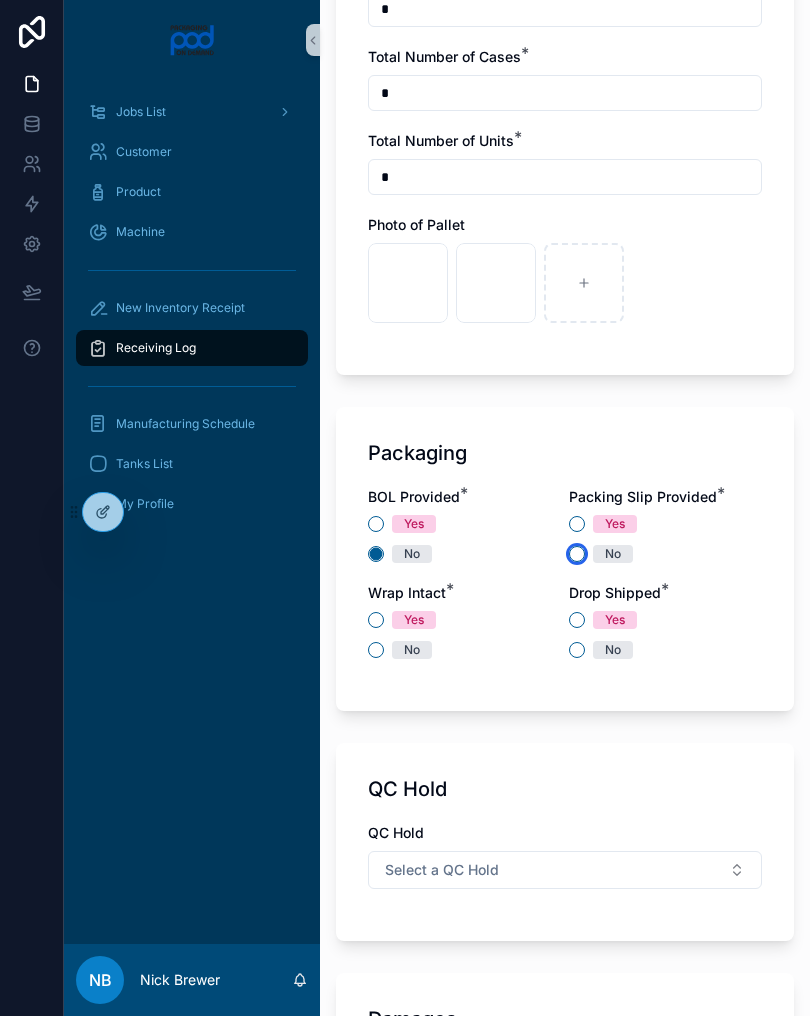 click on "No" at bounding box center (577, 554) 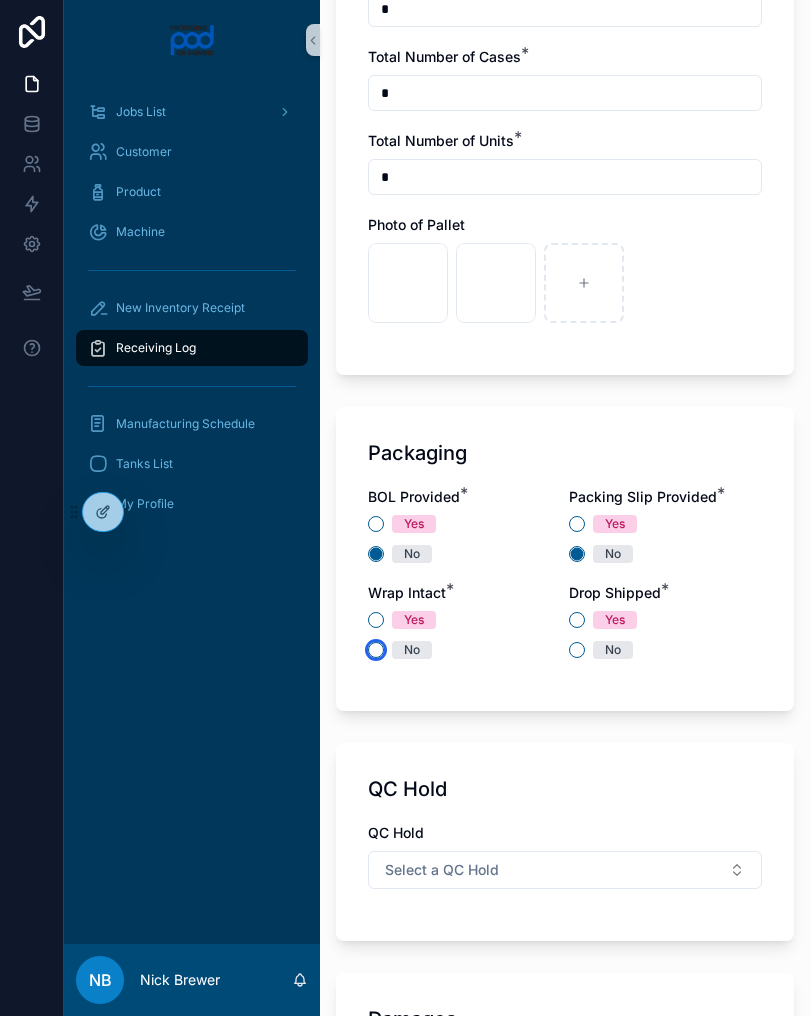 click on "No" at bounding box center (376, 650) 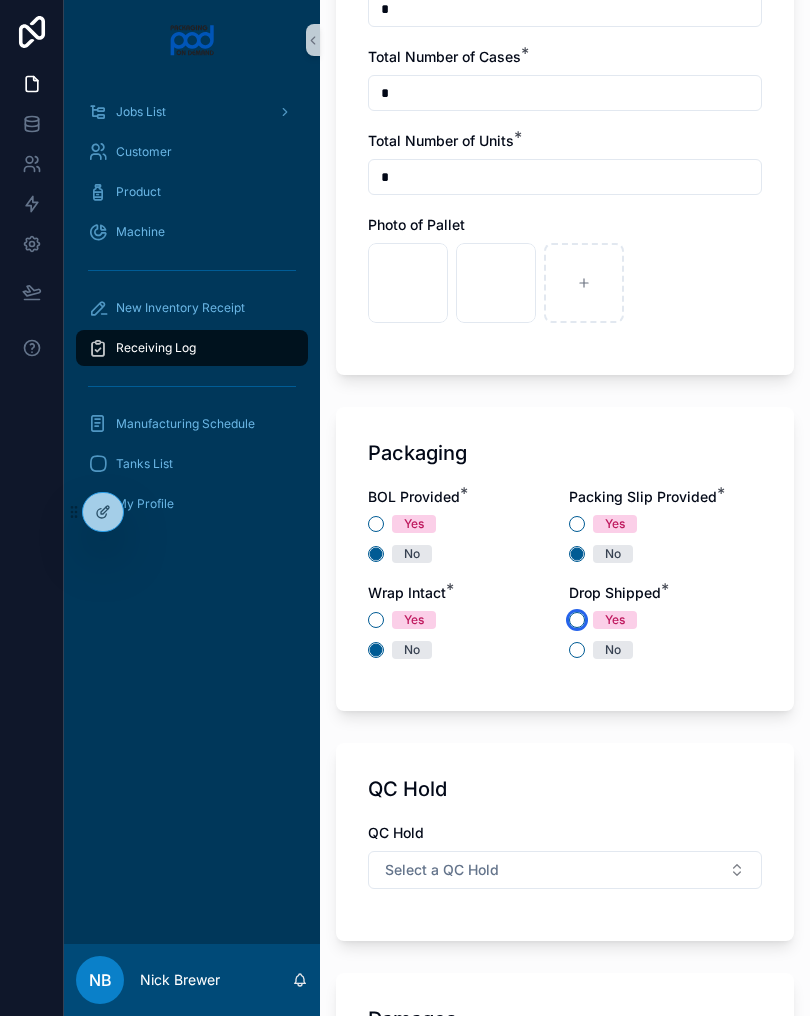 click on "Yes" at bounding box center (577, 620) 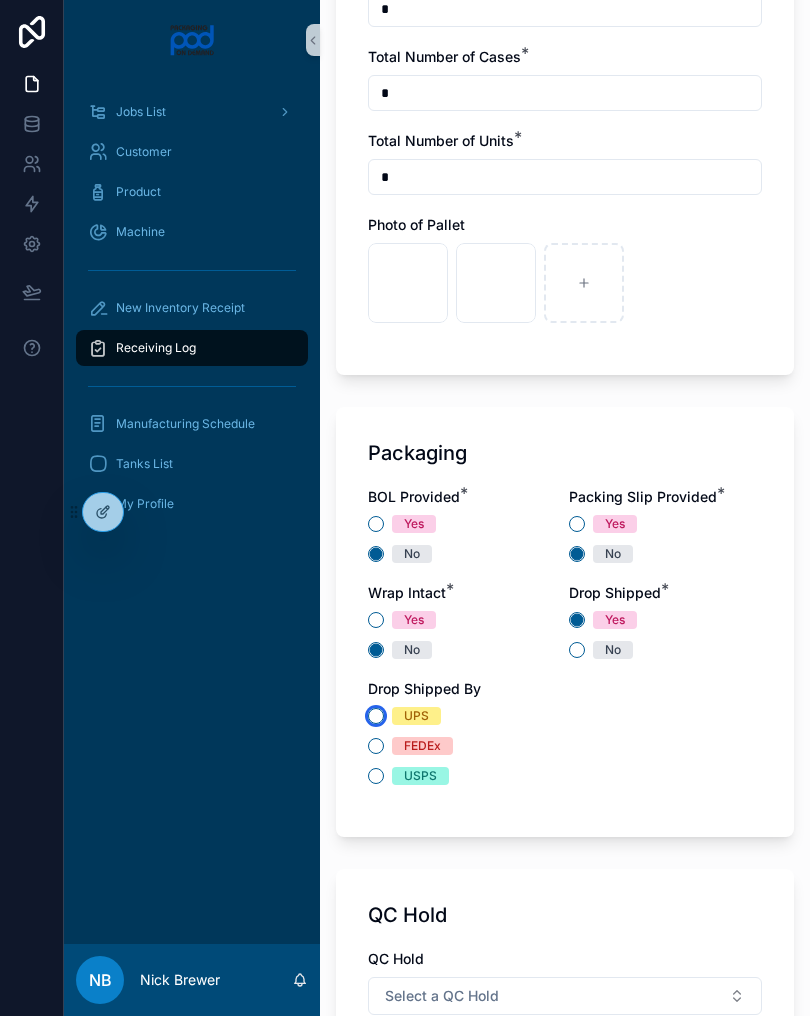 click on "UPS" at bounding box center (376, 716) 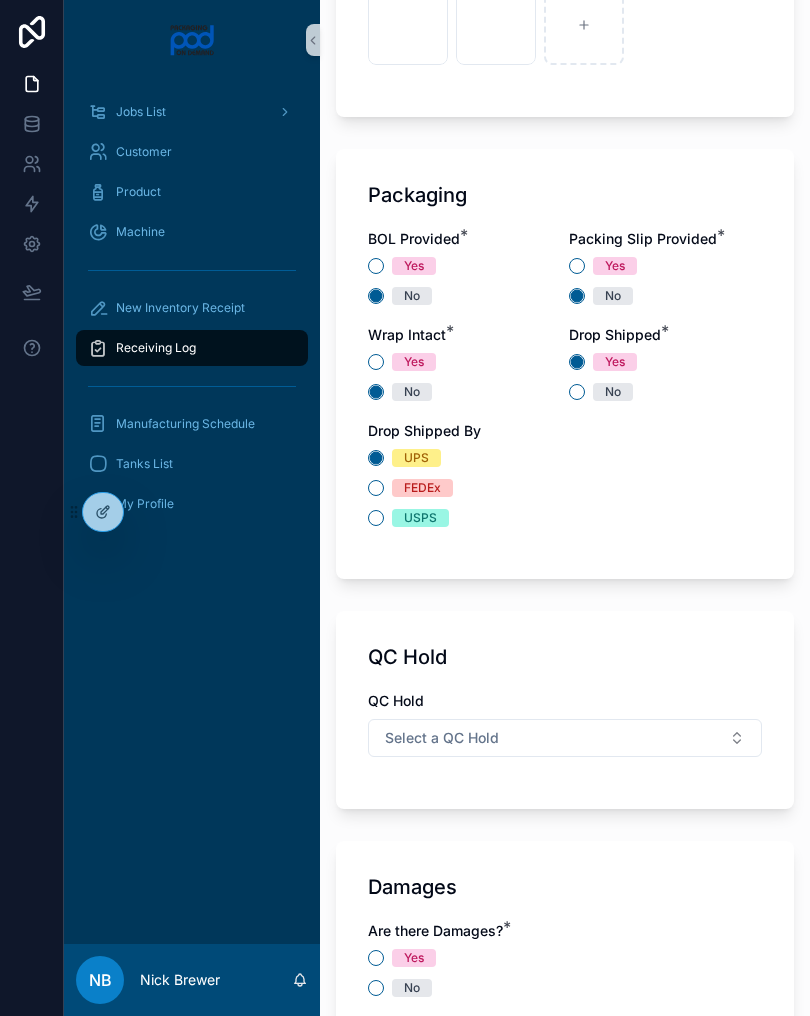 click on "Select a QC Hold" at bounding box center [565, 738] 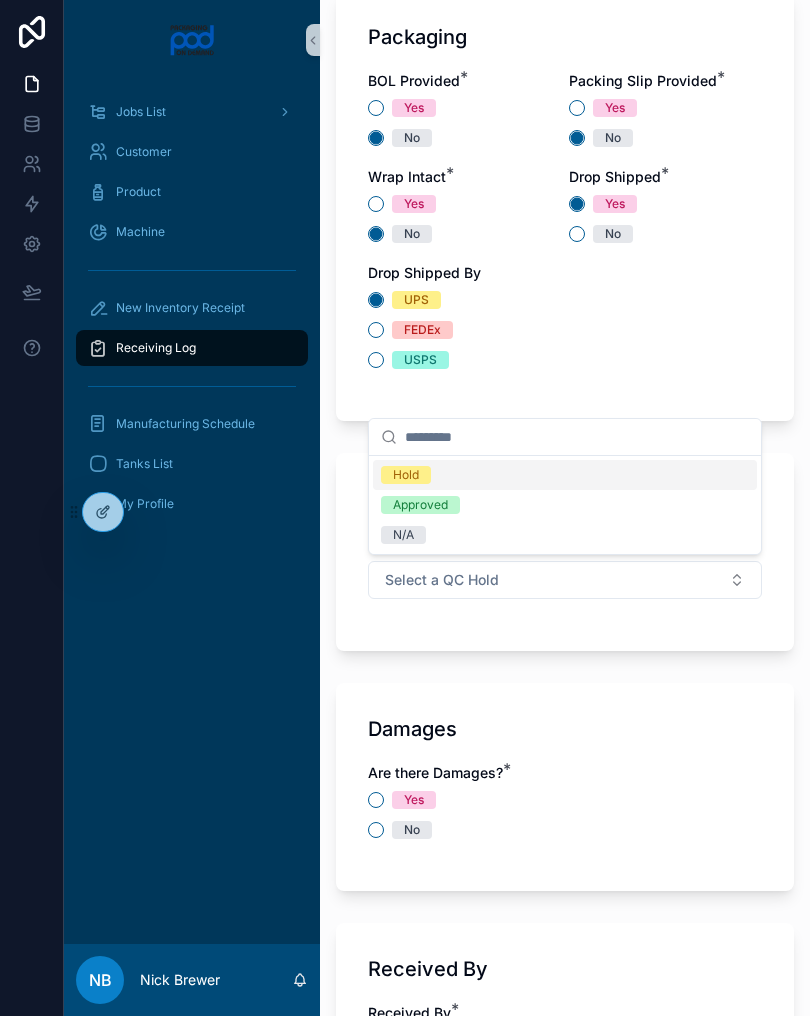scroll, scrollTop: 1857, scrollLeft: 0, axis: vertical 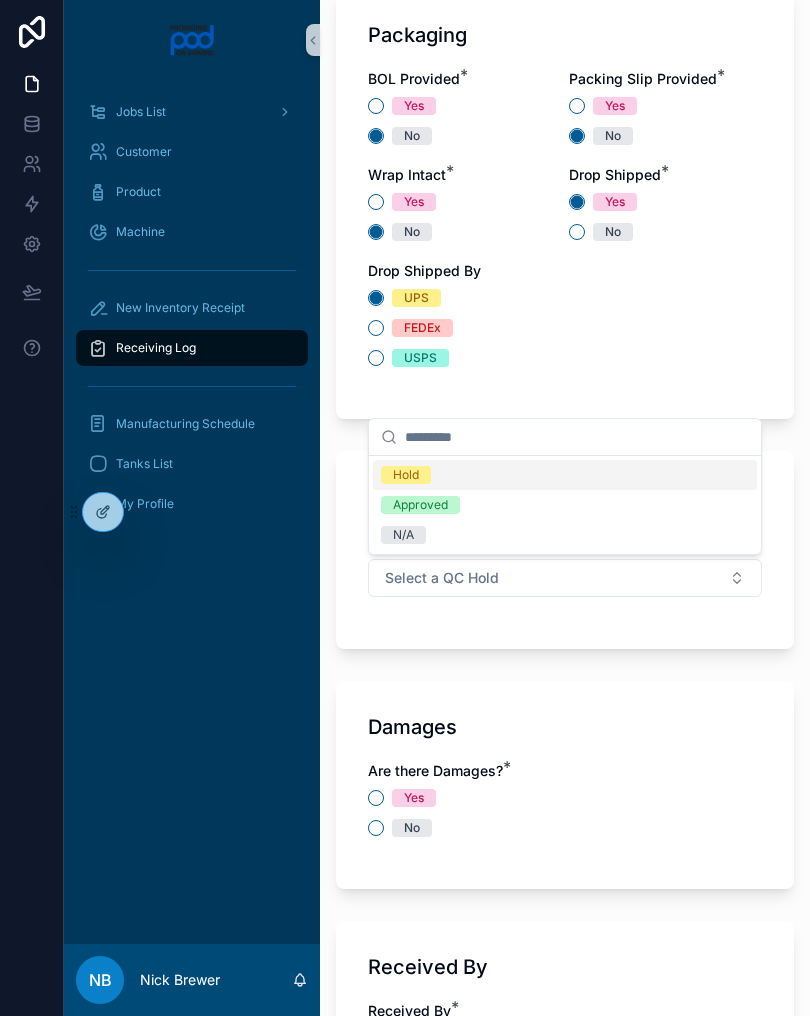 click on "N/A" at bounding box center [565, 535] 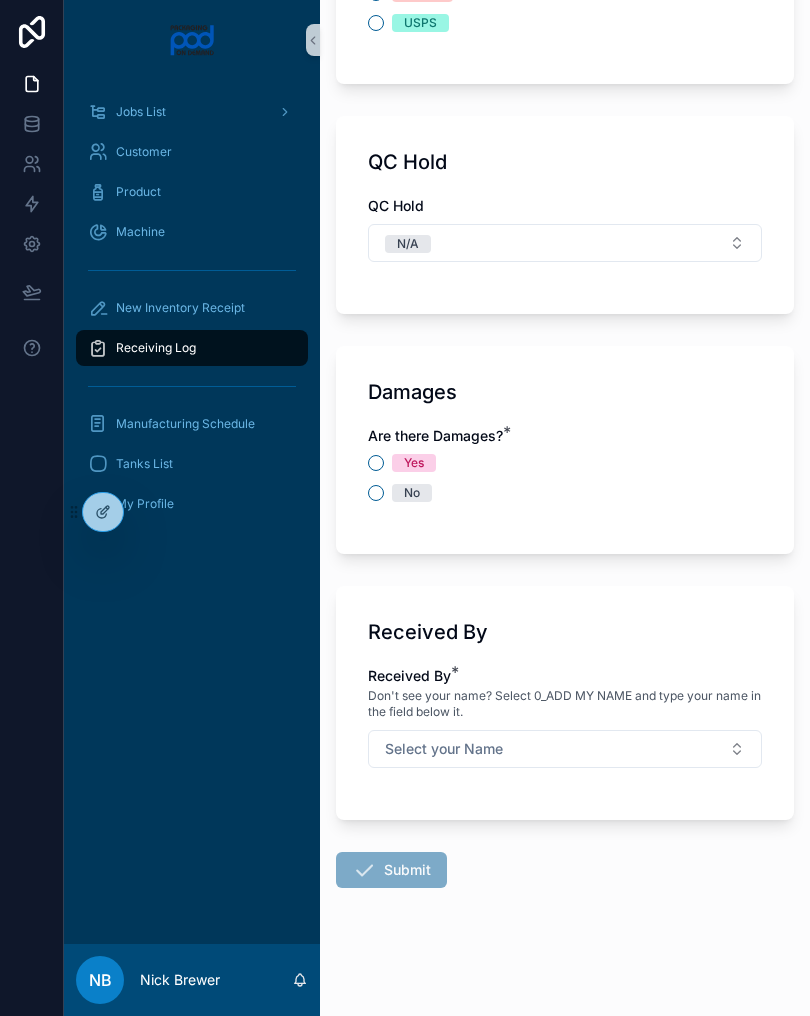 scroll, scrollTop: 2192, scrollLeft: 0, axis: vertical 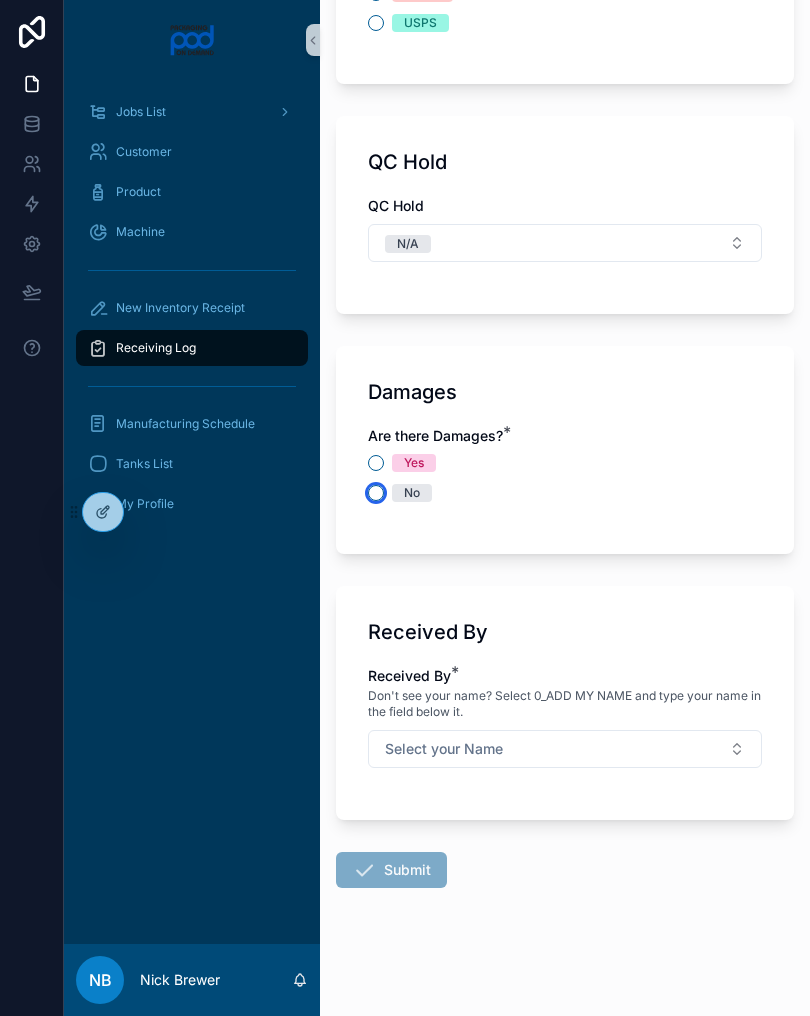 click on "No" at bounding box center [376, 493] 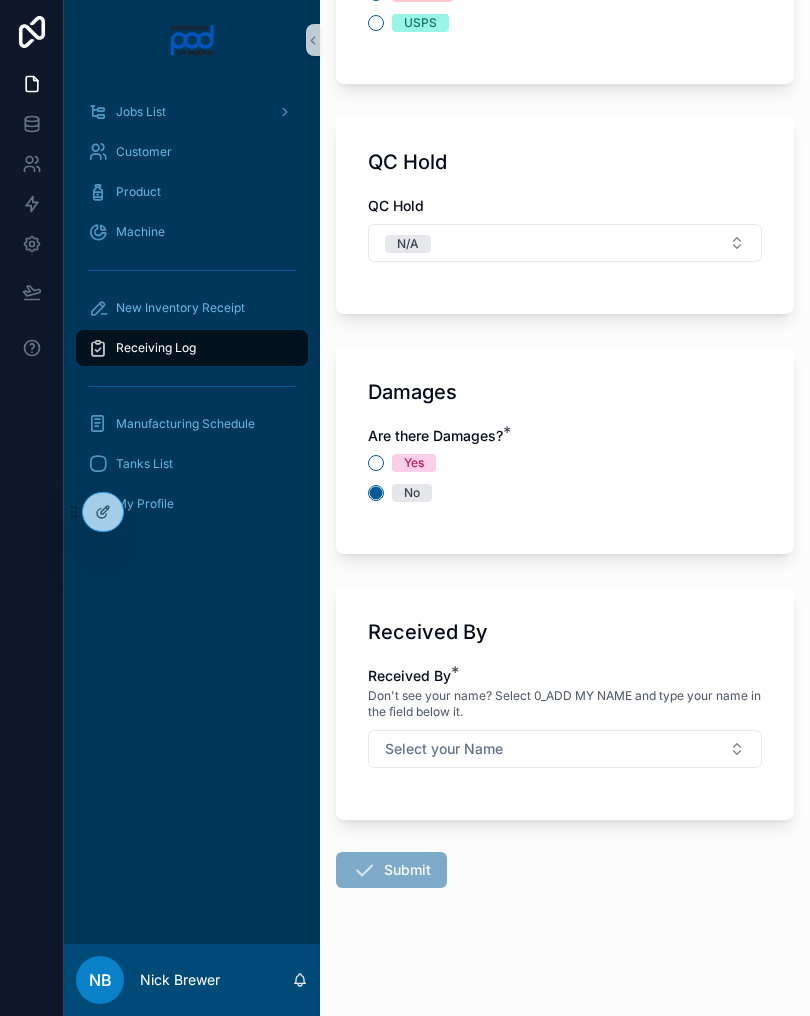 click on "Select your Name" at bounding box center [565, 749] 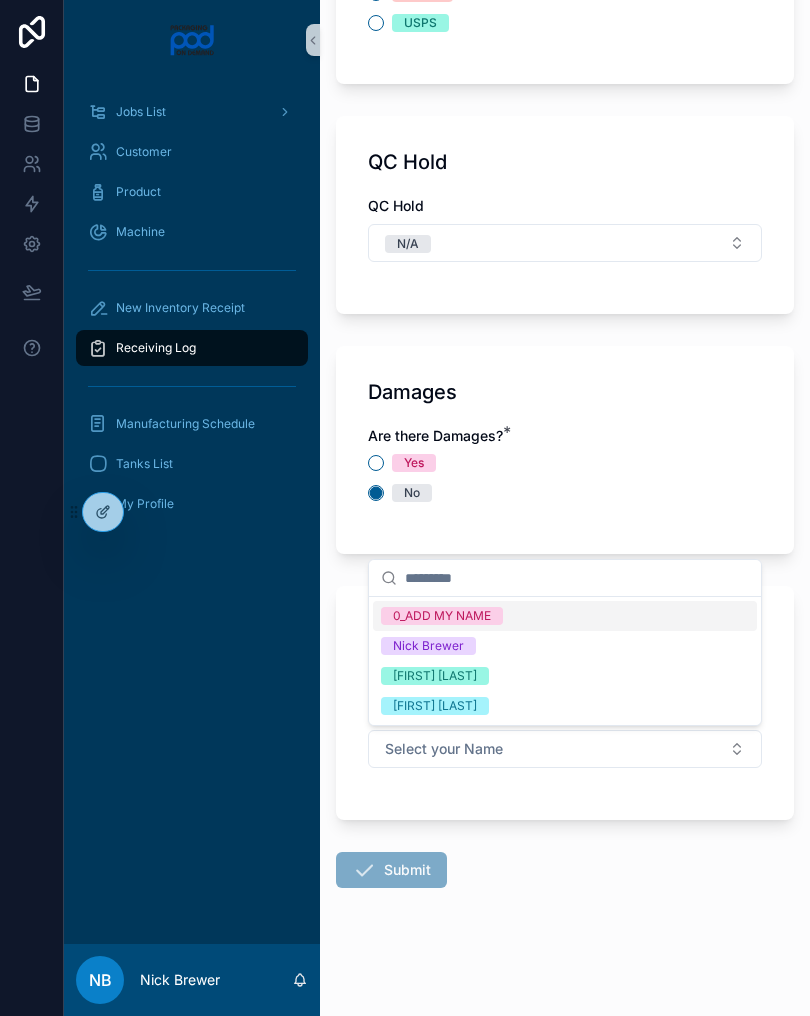 click on "[FIRST] [LAST]" at bounding box center (565, 676) 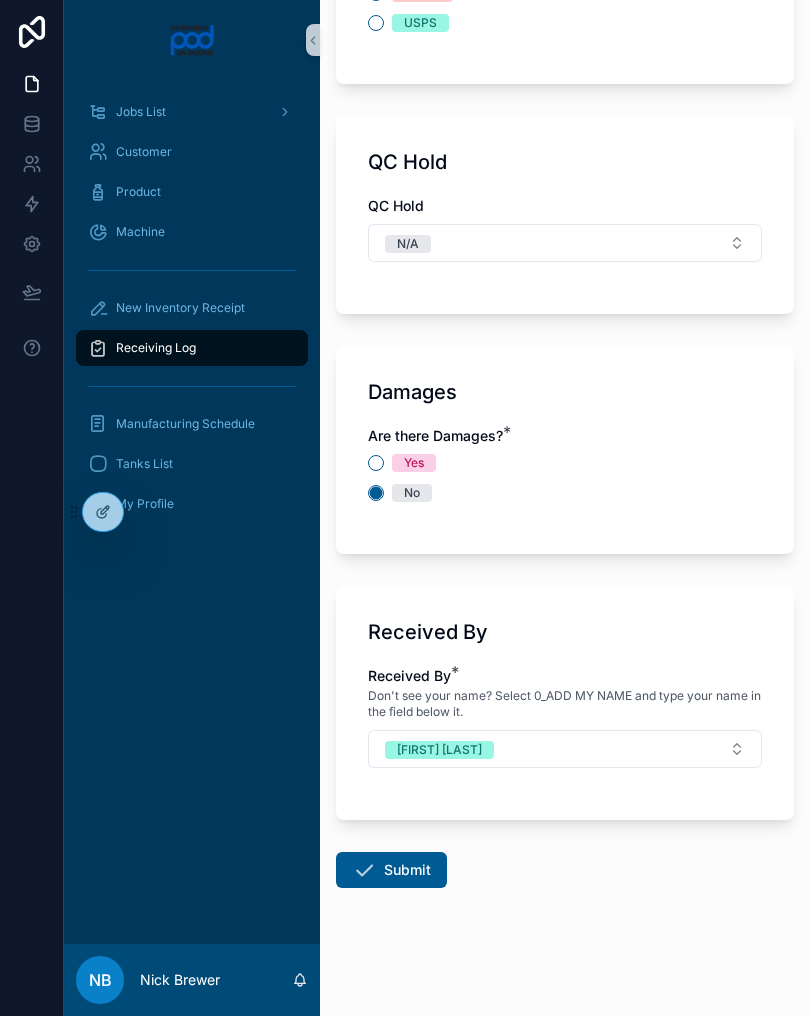 click at bounding box center (364, 870) 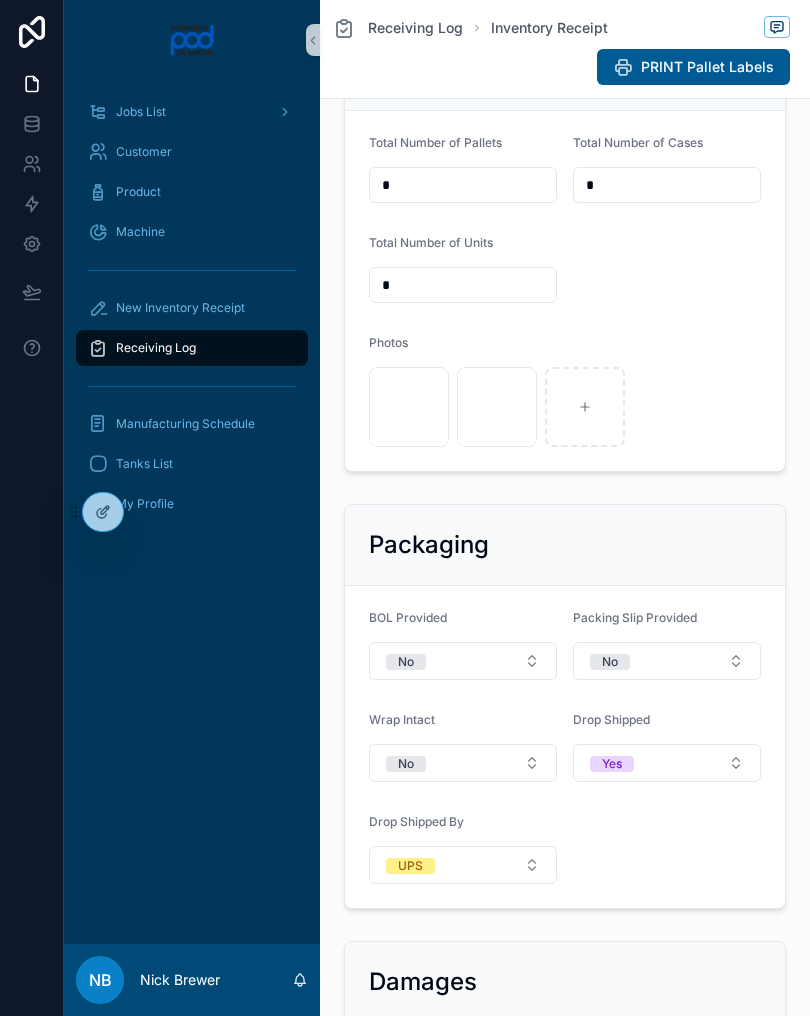 scroll, scrollTop: 834, scrollLeft: 0, axis: vertical 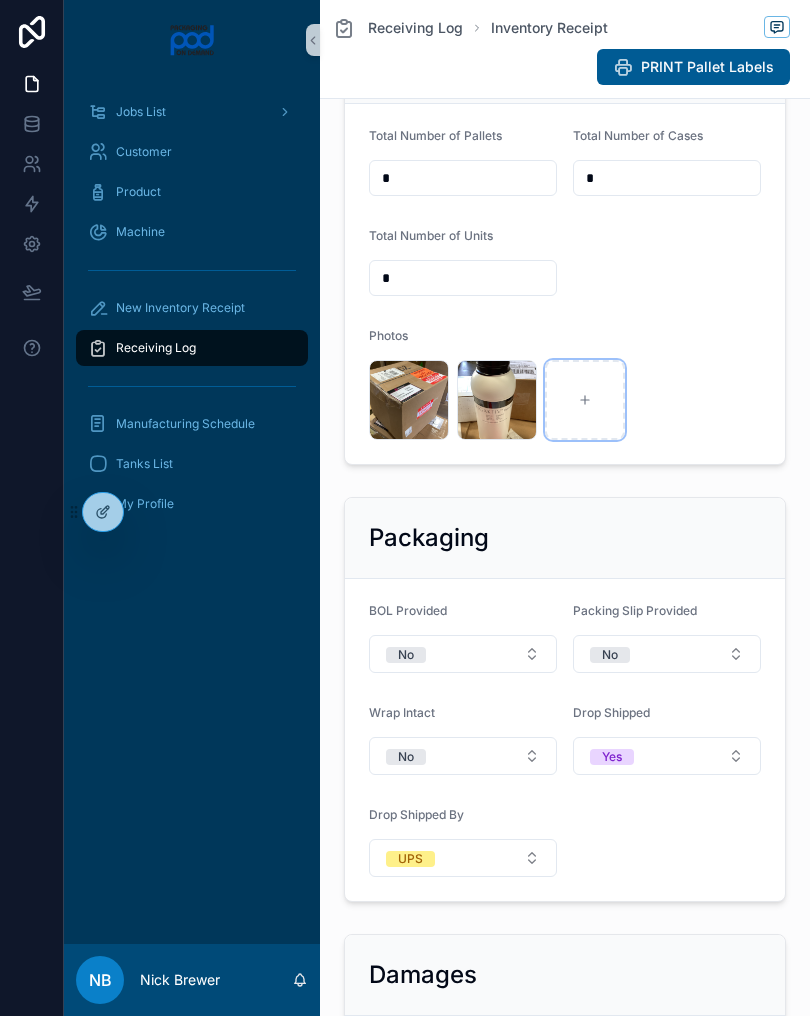 click at bounding box center [585, 400] 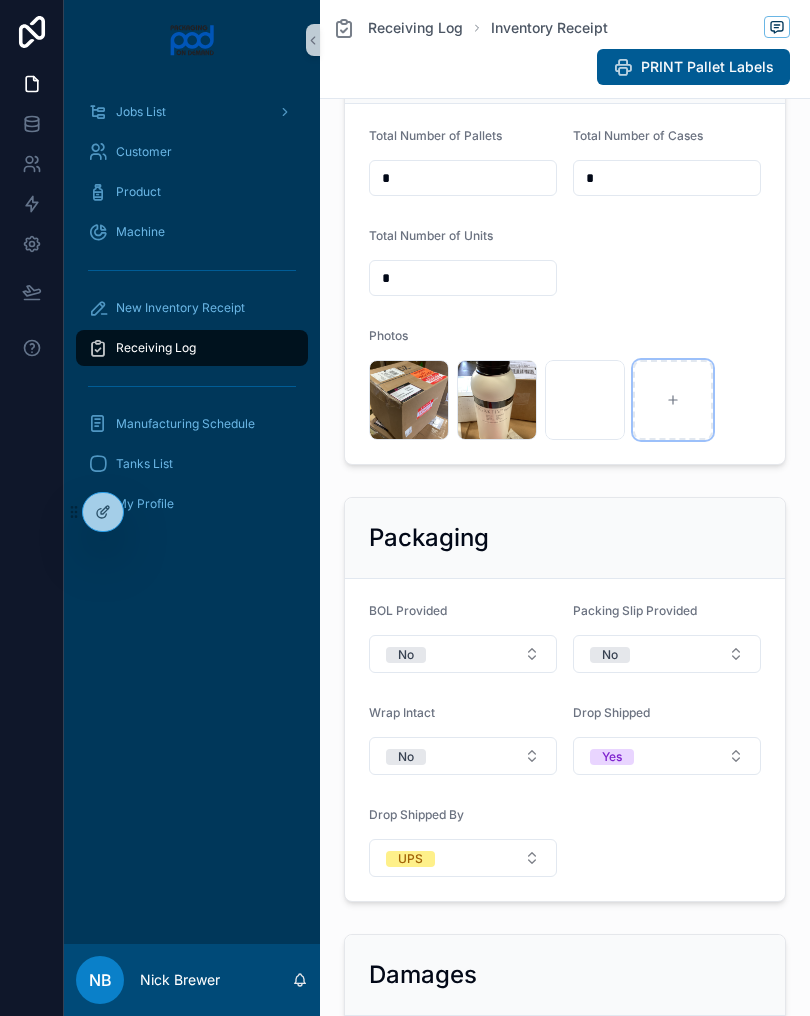 click at bounding box center (673, 400) 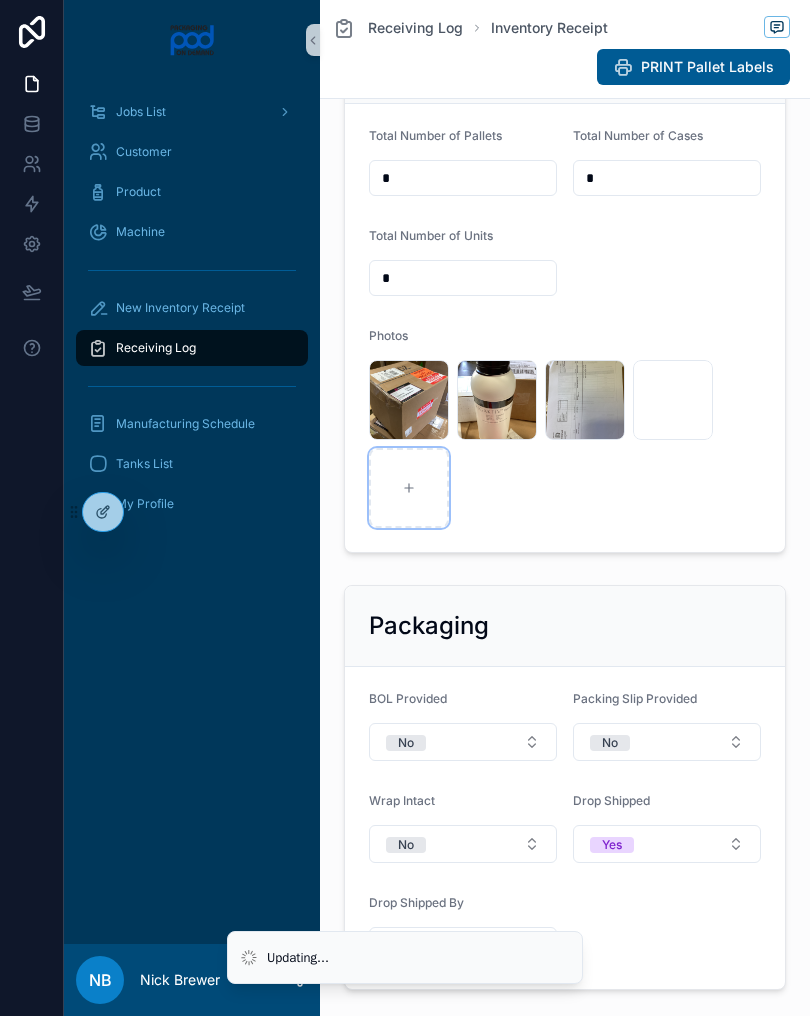 click at bounding box center [409, 488] 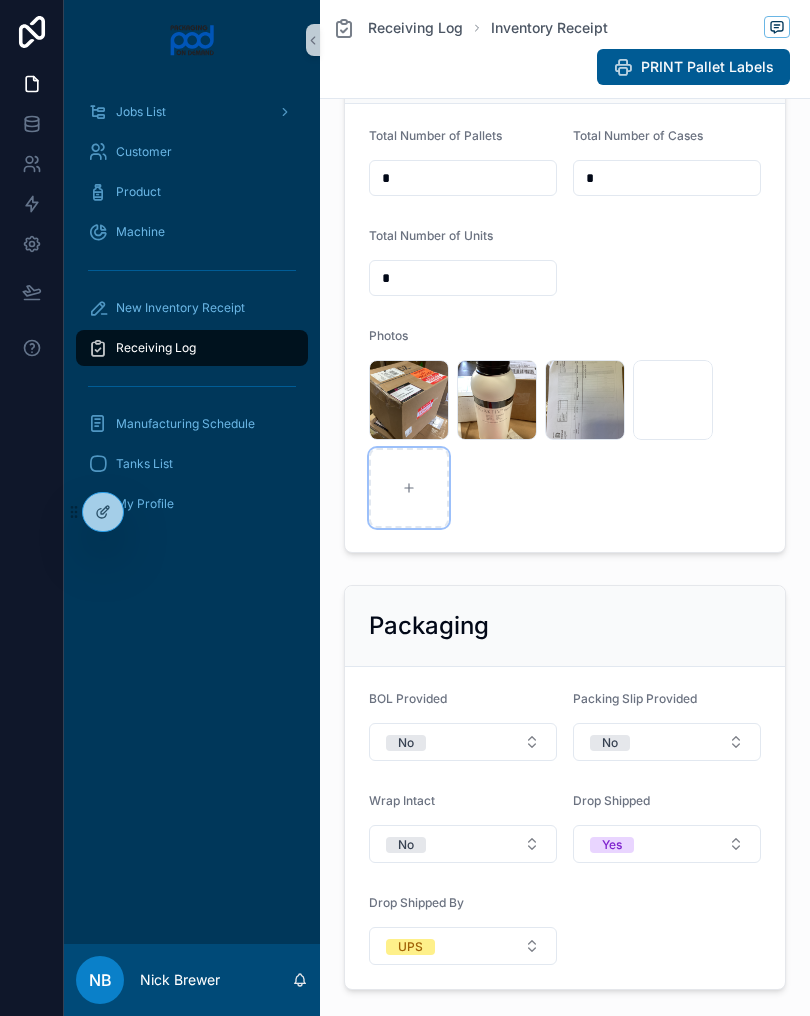 type on "**********" 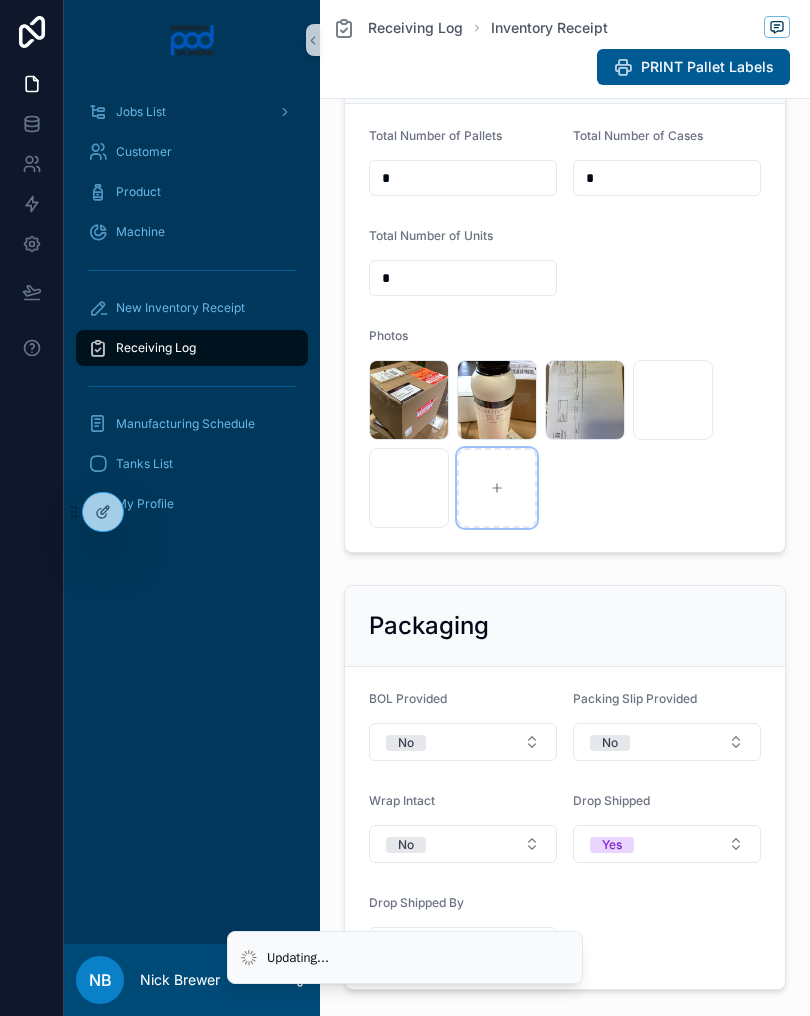 click at bounding box center (497, 488) 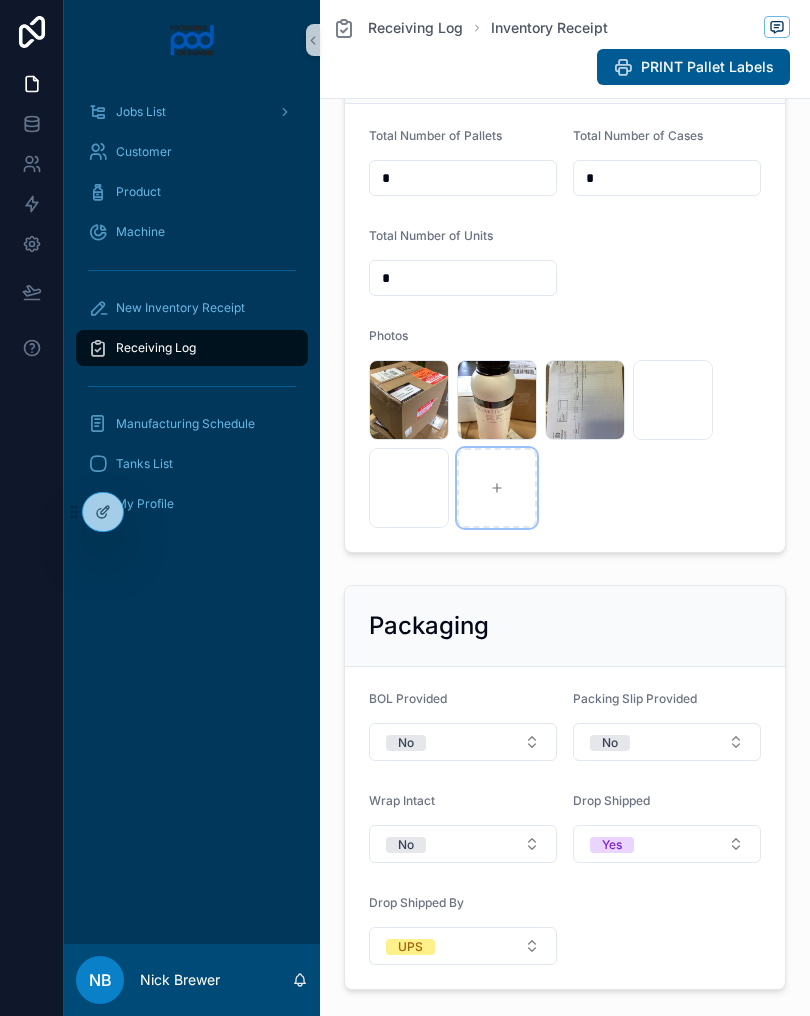 type on "**********" 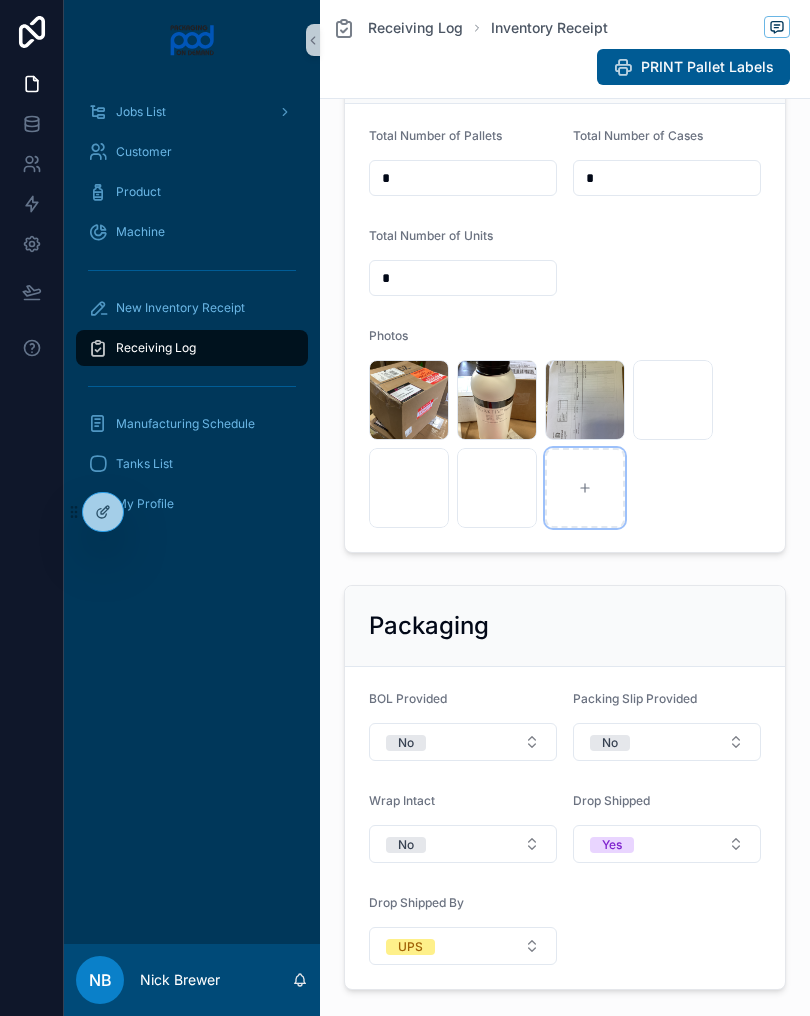 click at bounding box center [585, 488] 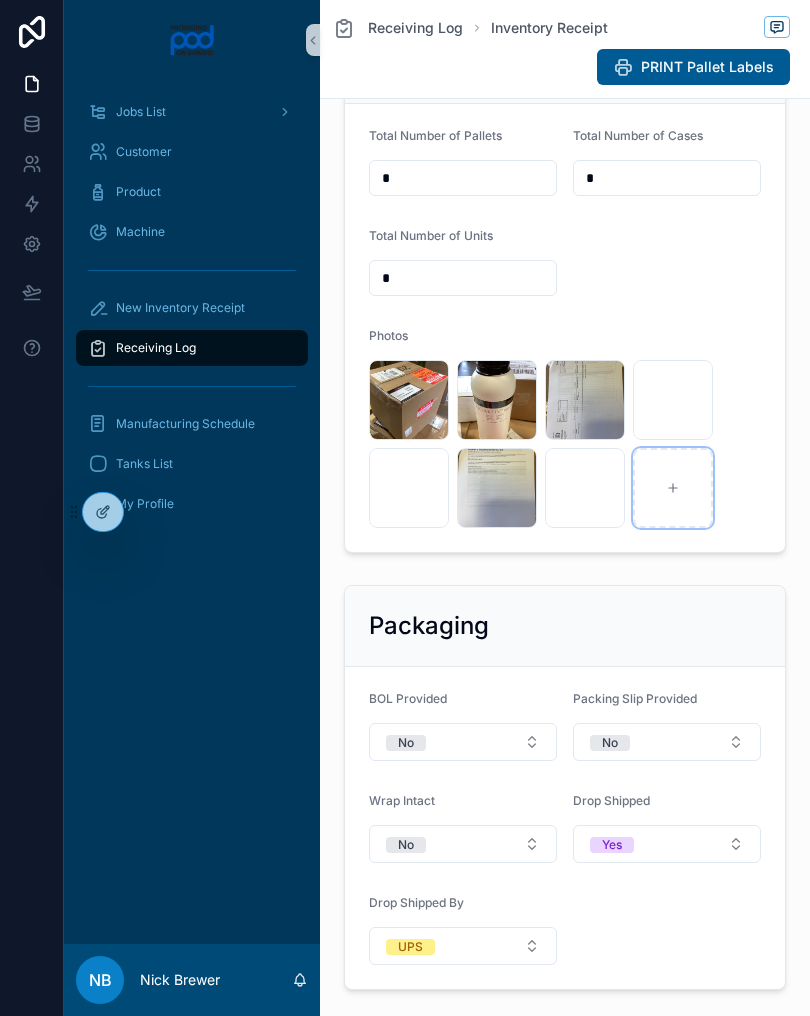 click at bounding box center (673, 488) 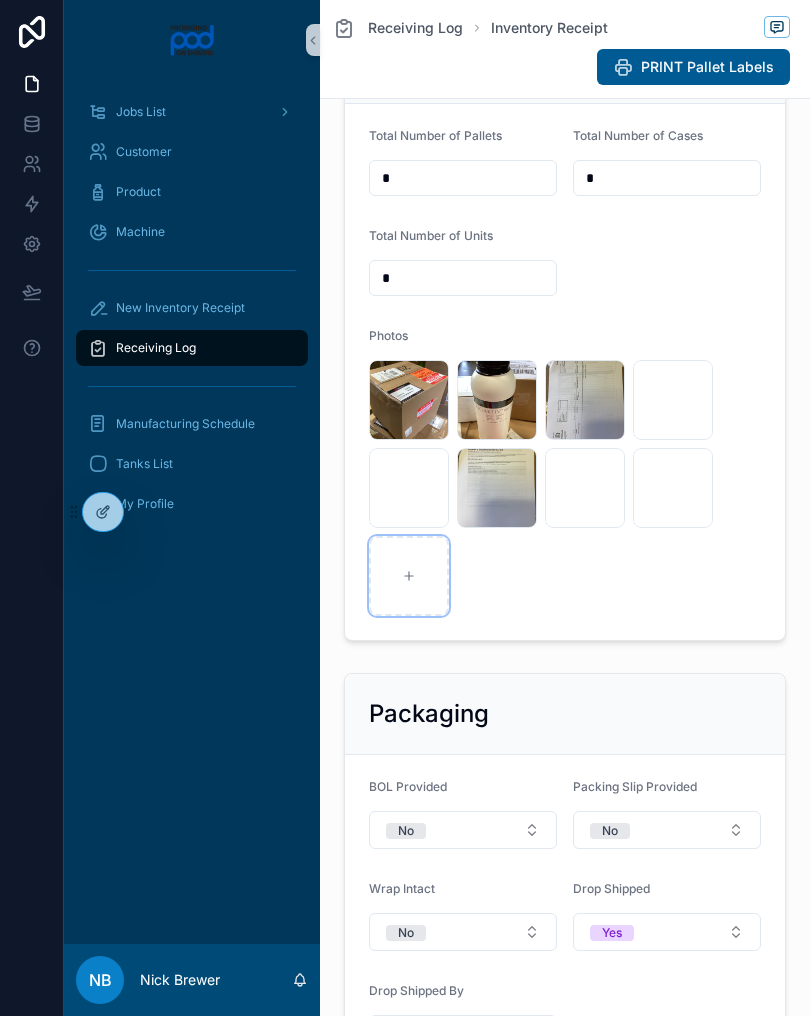 click at bounding box center [409, 576] 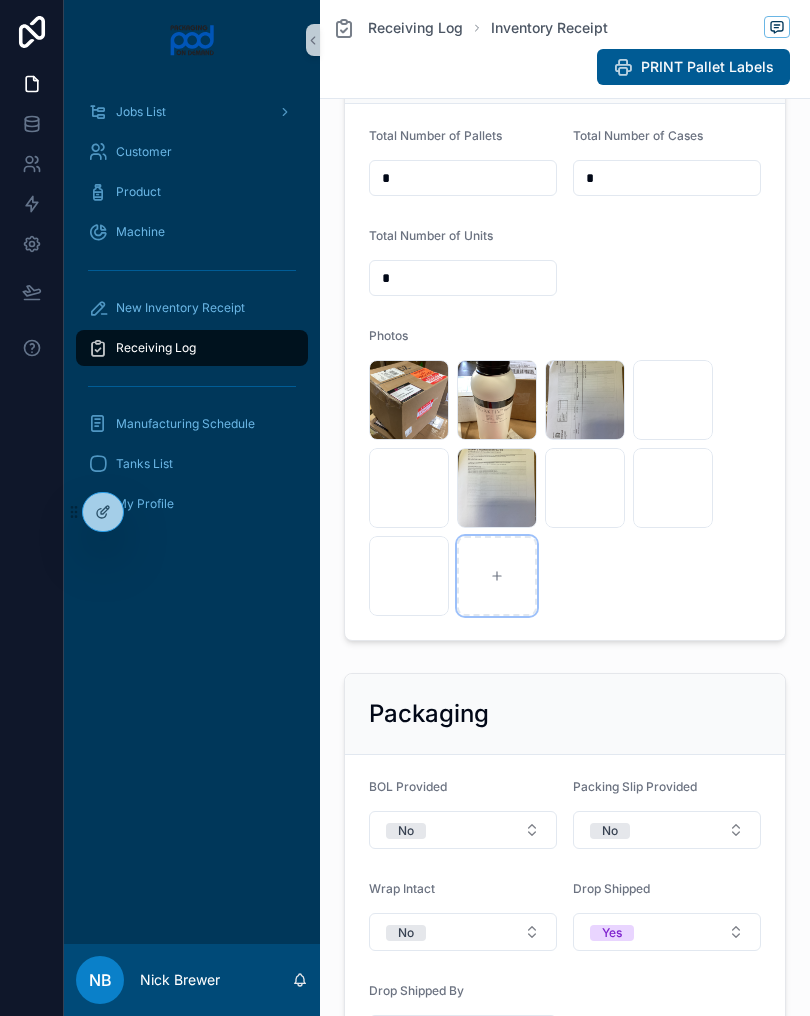 click 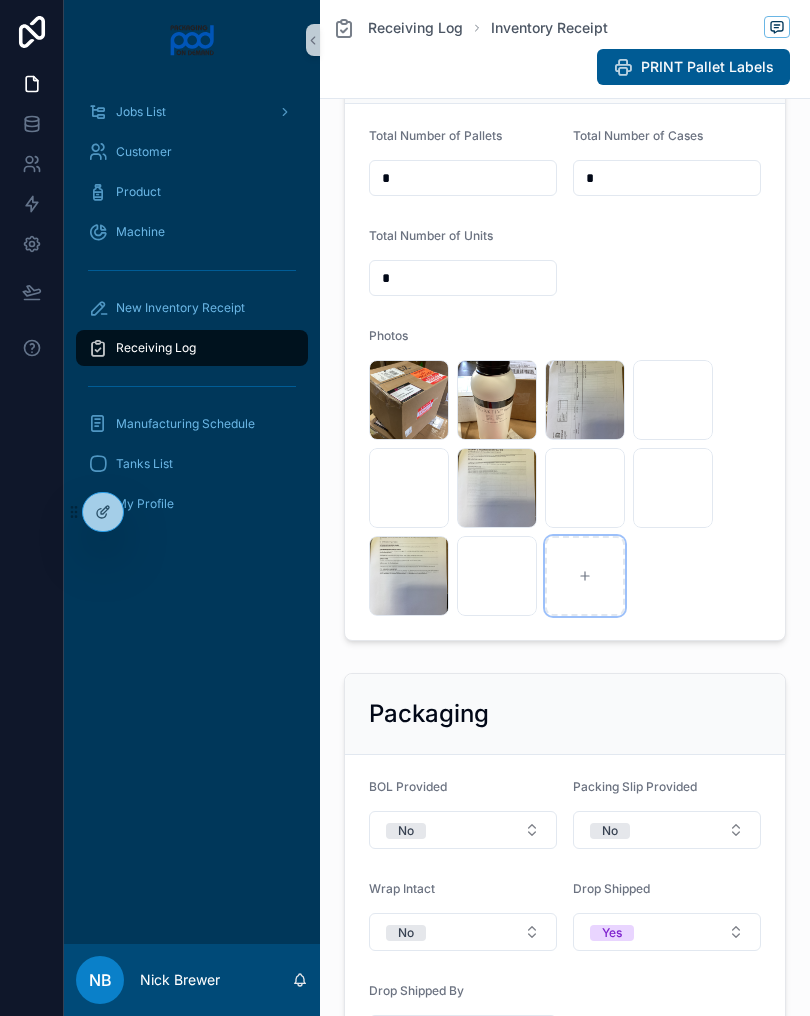 click at bounding box center (585, 576) 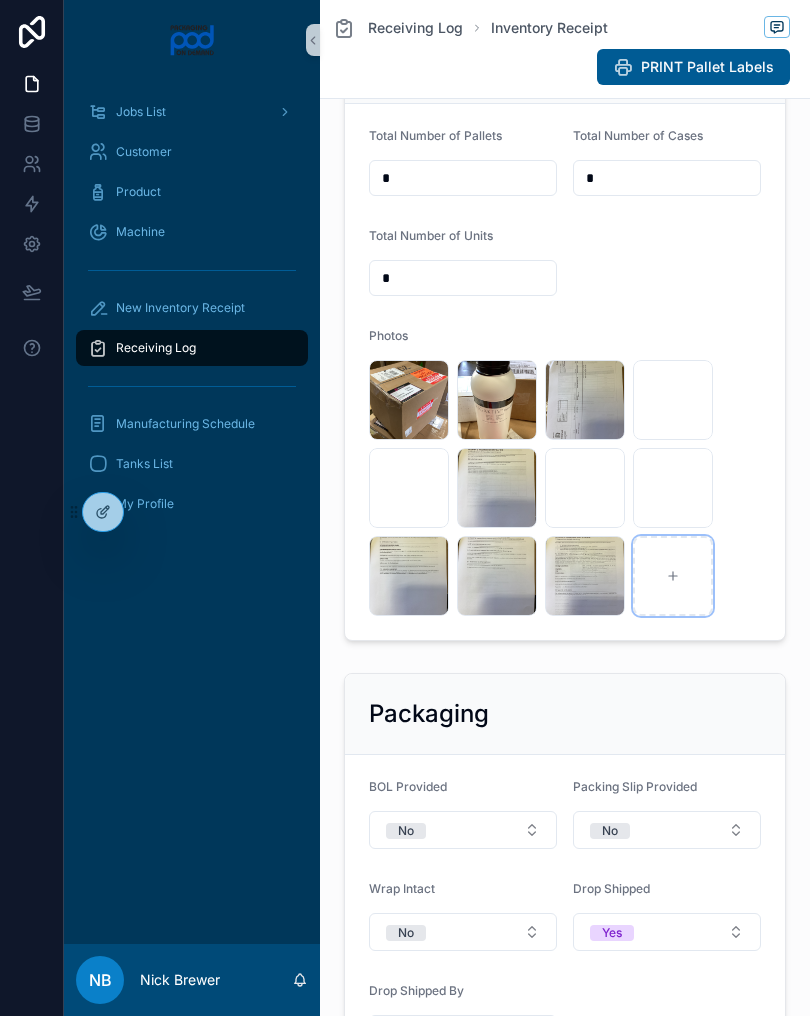 click at bounding box center [673, 576] 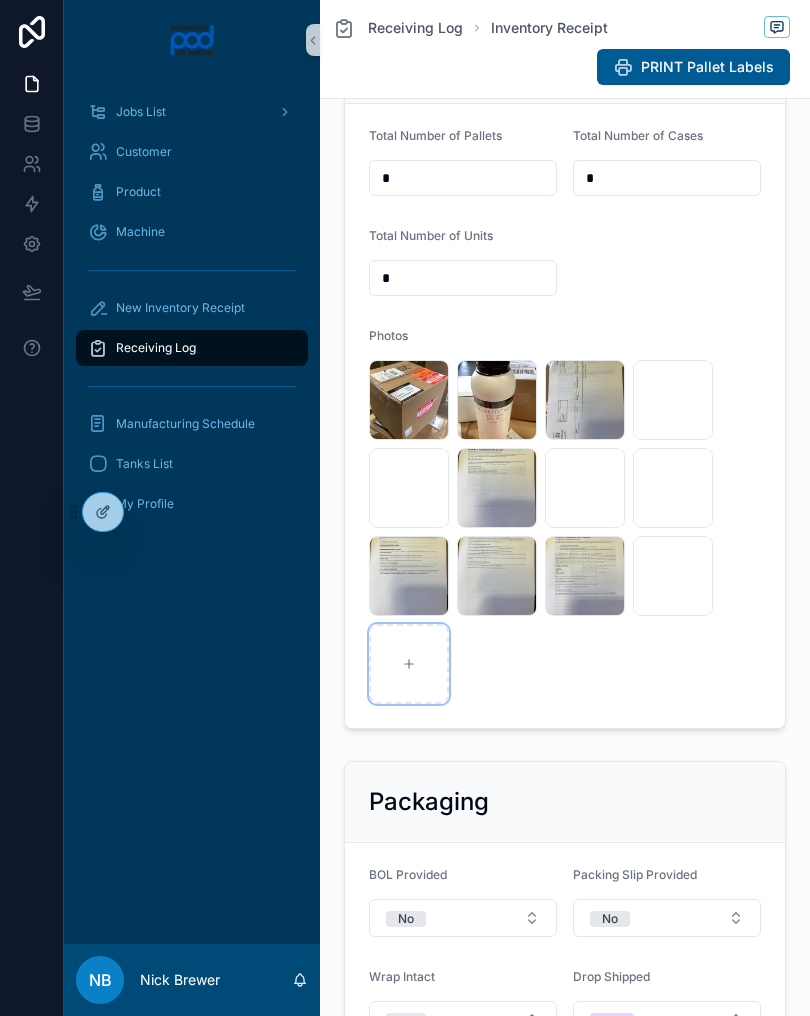 click at bounding box center [409, 664] 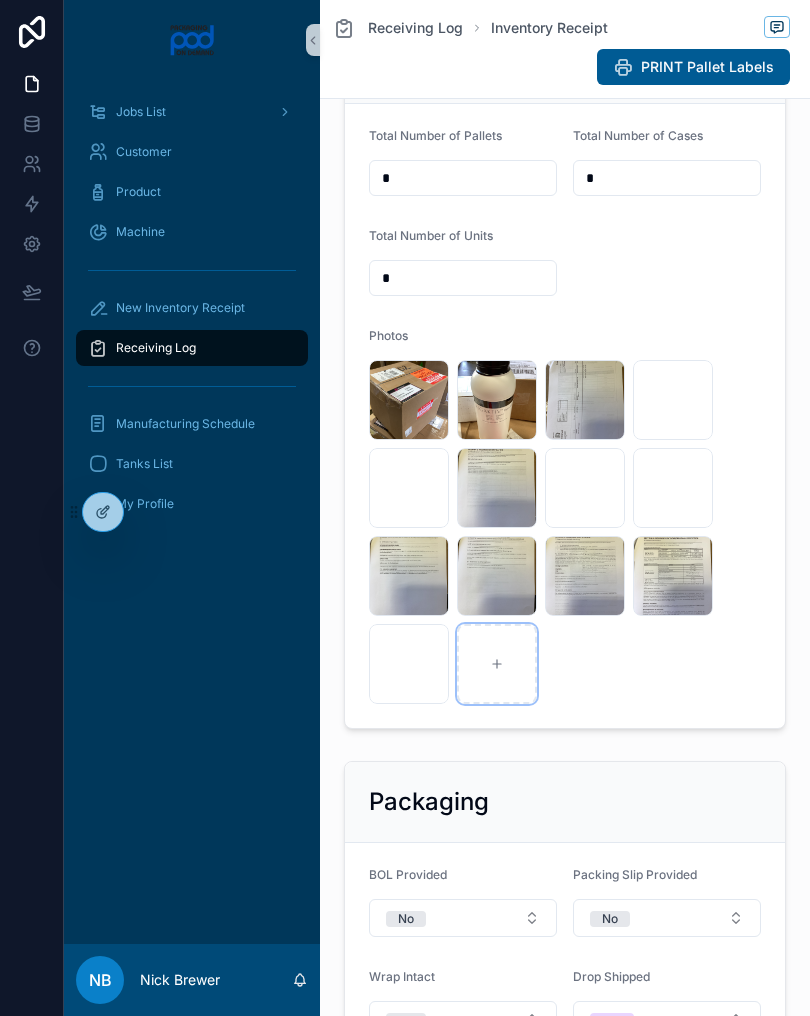 click at bounding box center (497, 664) 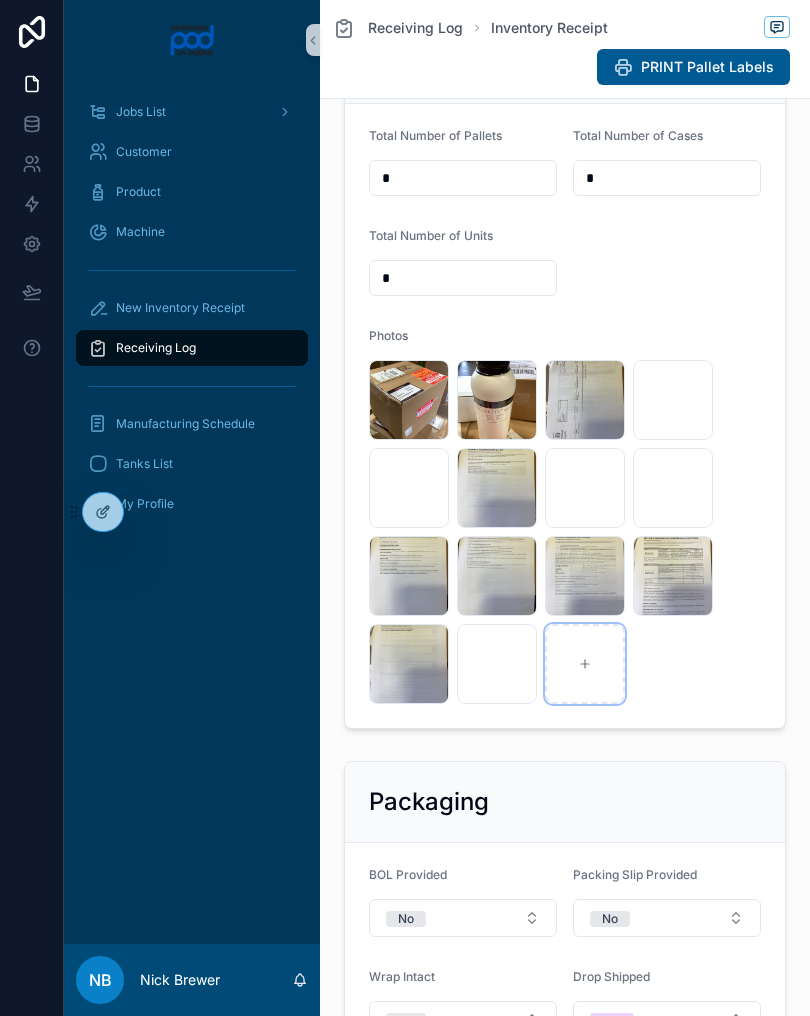 click at bounding box center (585, 664) 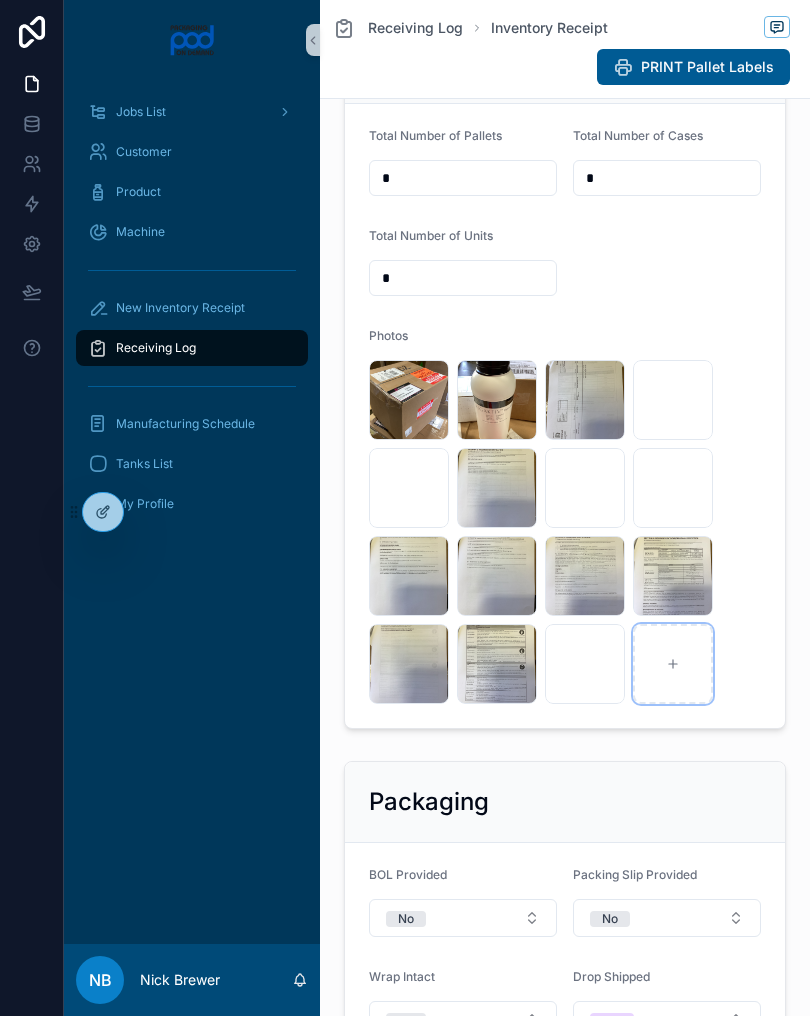 click 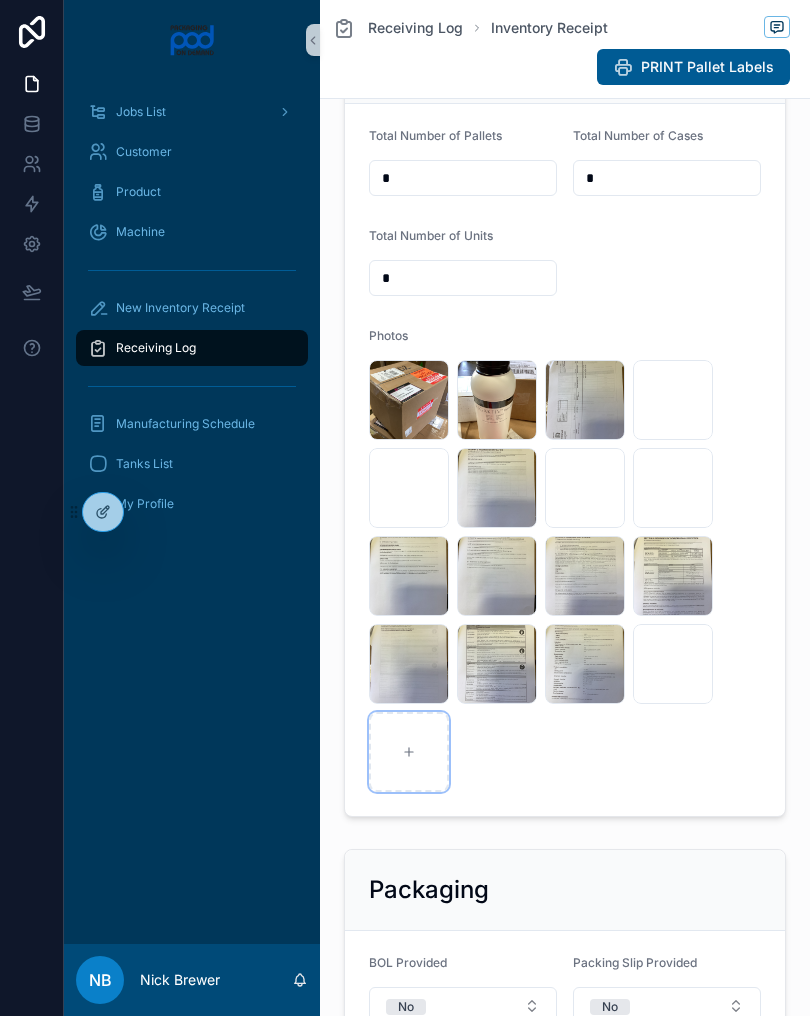 click at bounding box center (409, 752) 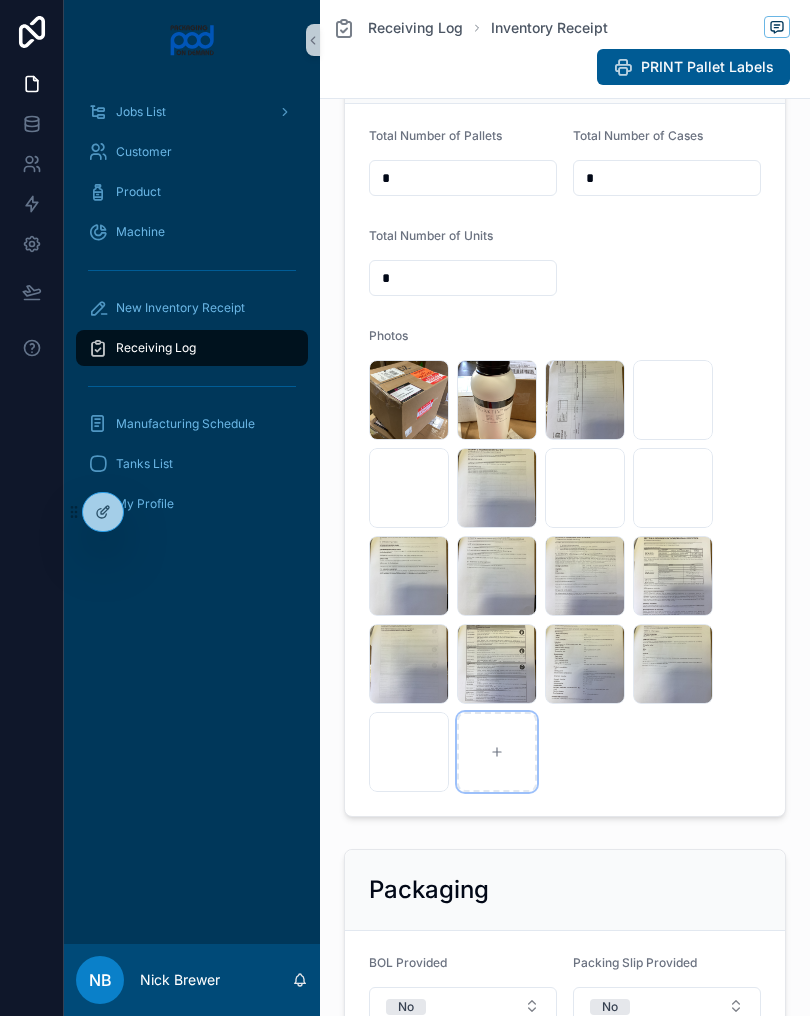 click at bounding box center [497, 752] 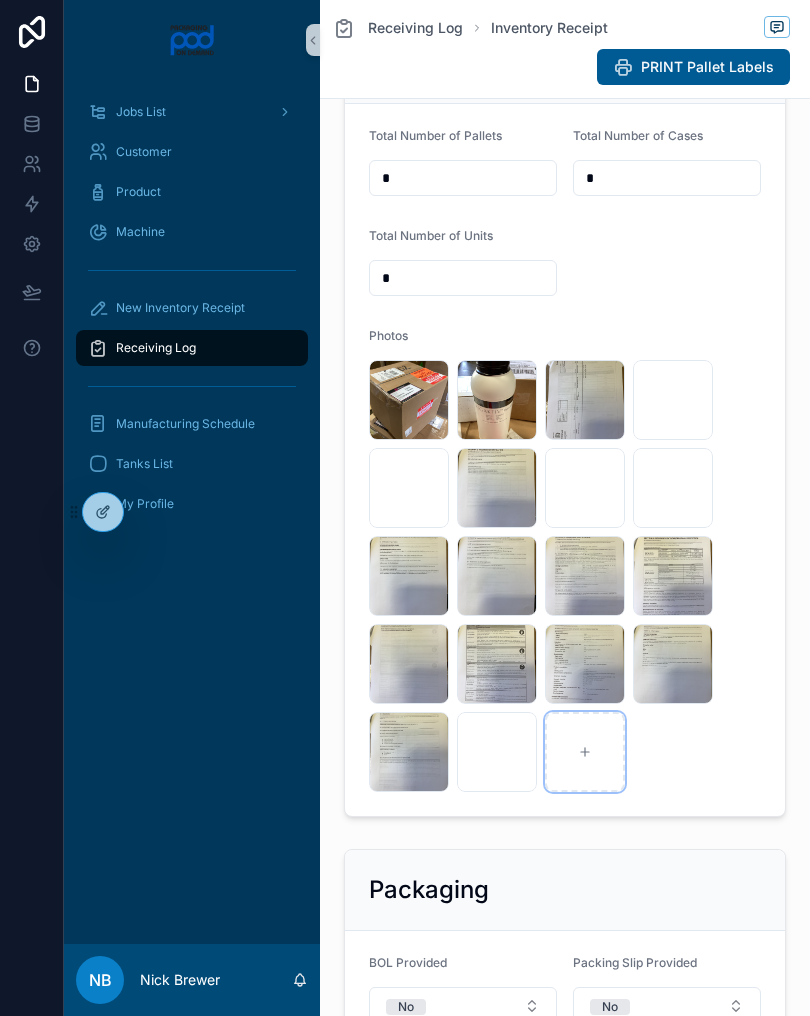 click at bounding box center [585, 752] 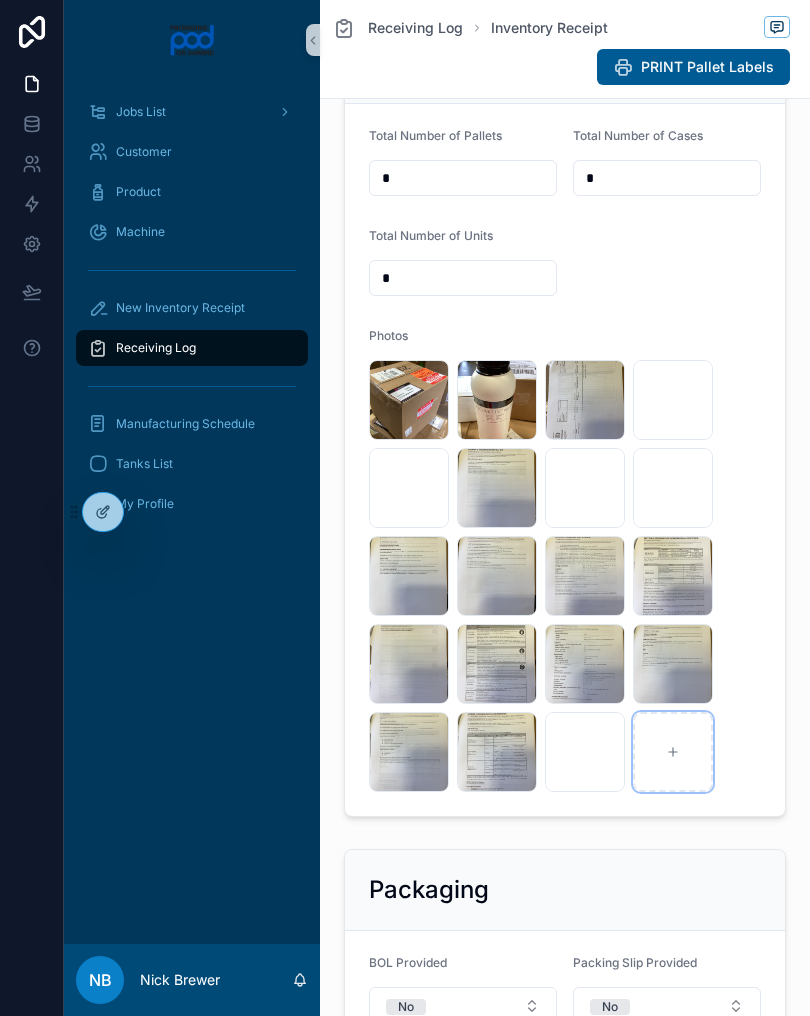 click 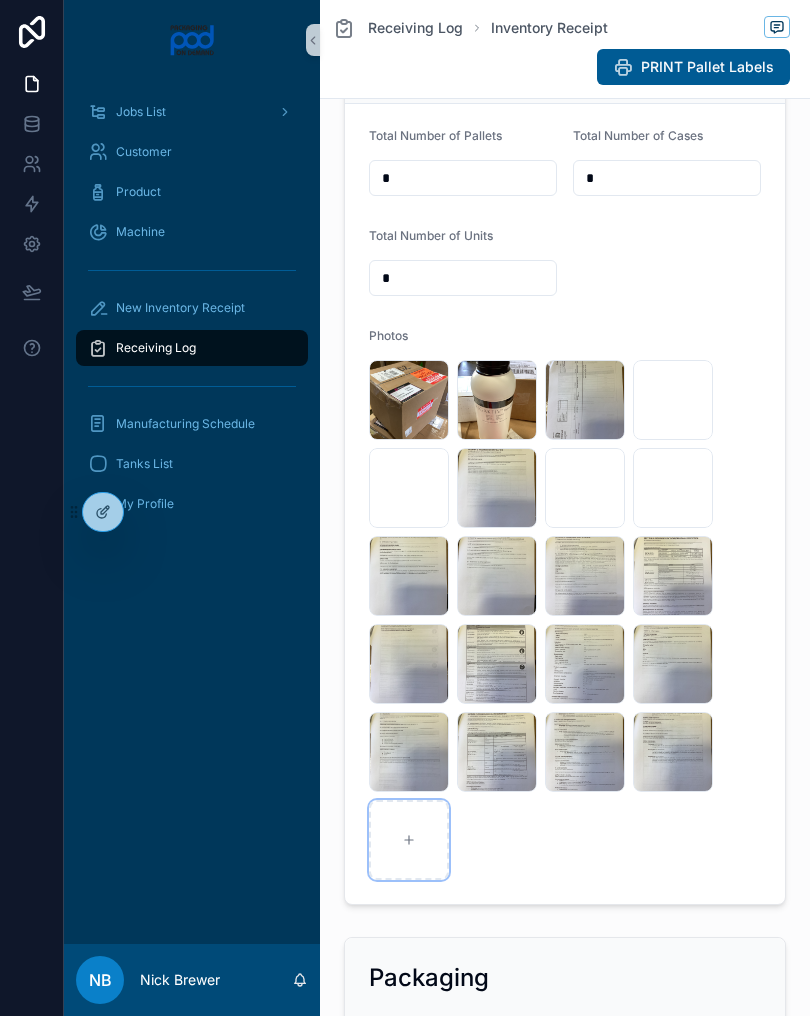 click at bounding box center [409, 840] 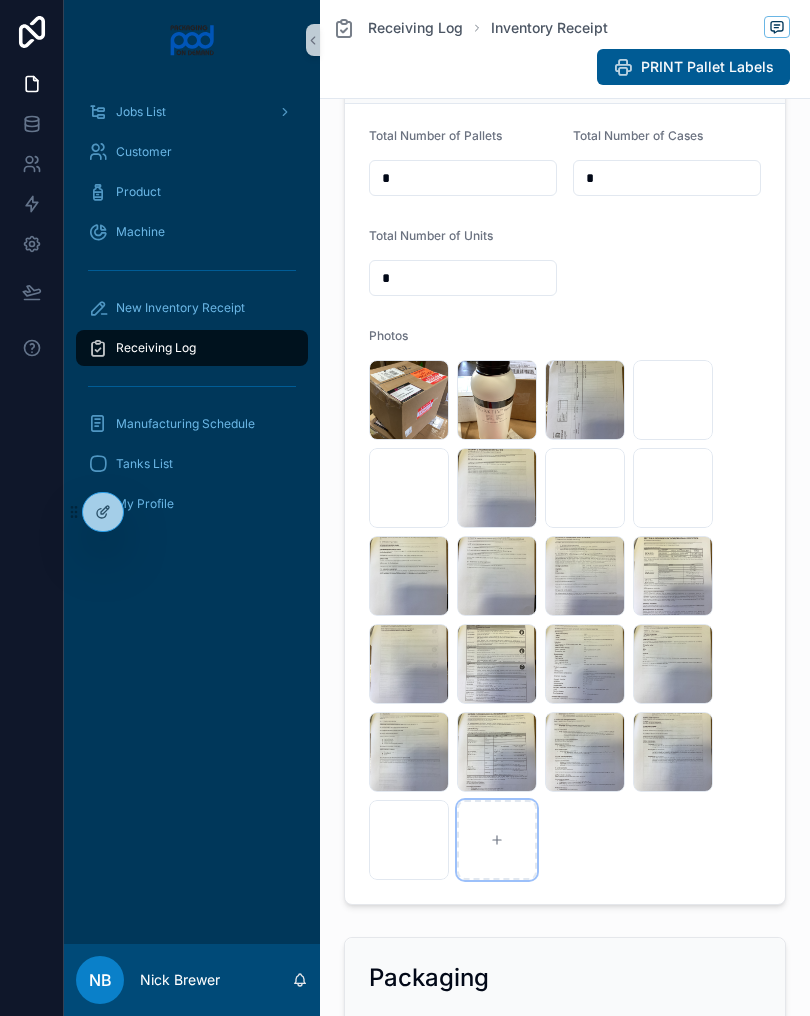 click at bounding box center (497, 840) 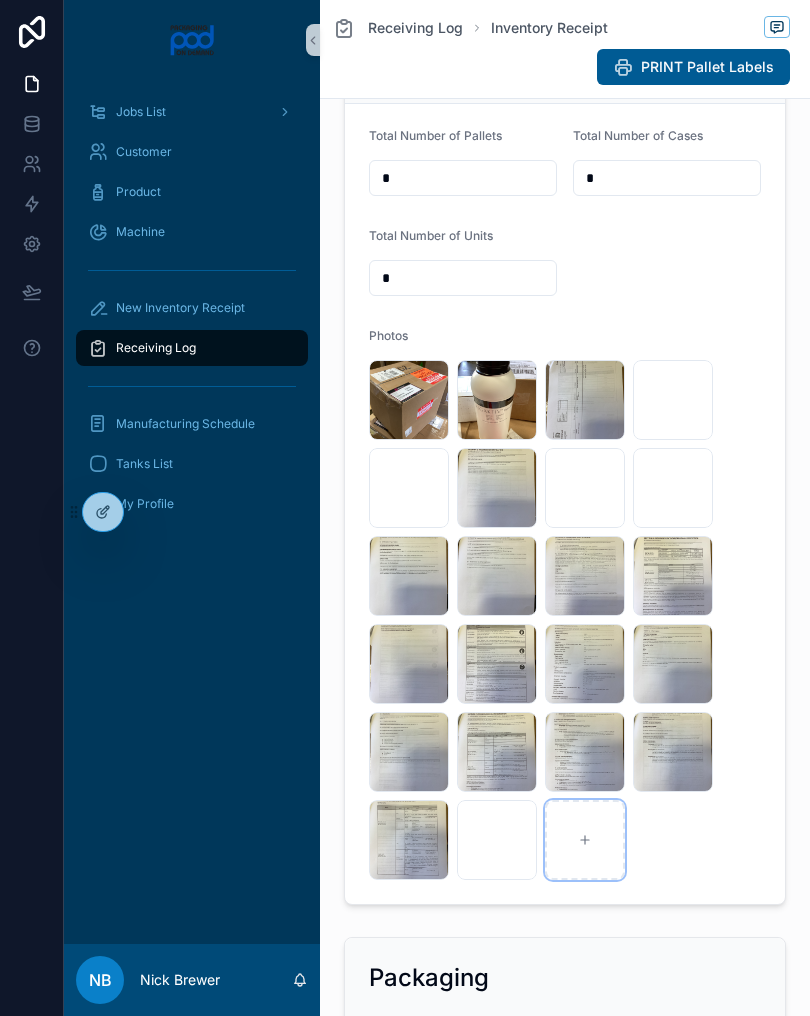 click at bounding box center [585, 840] 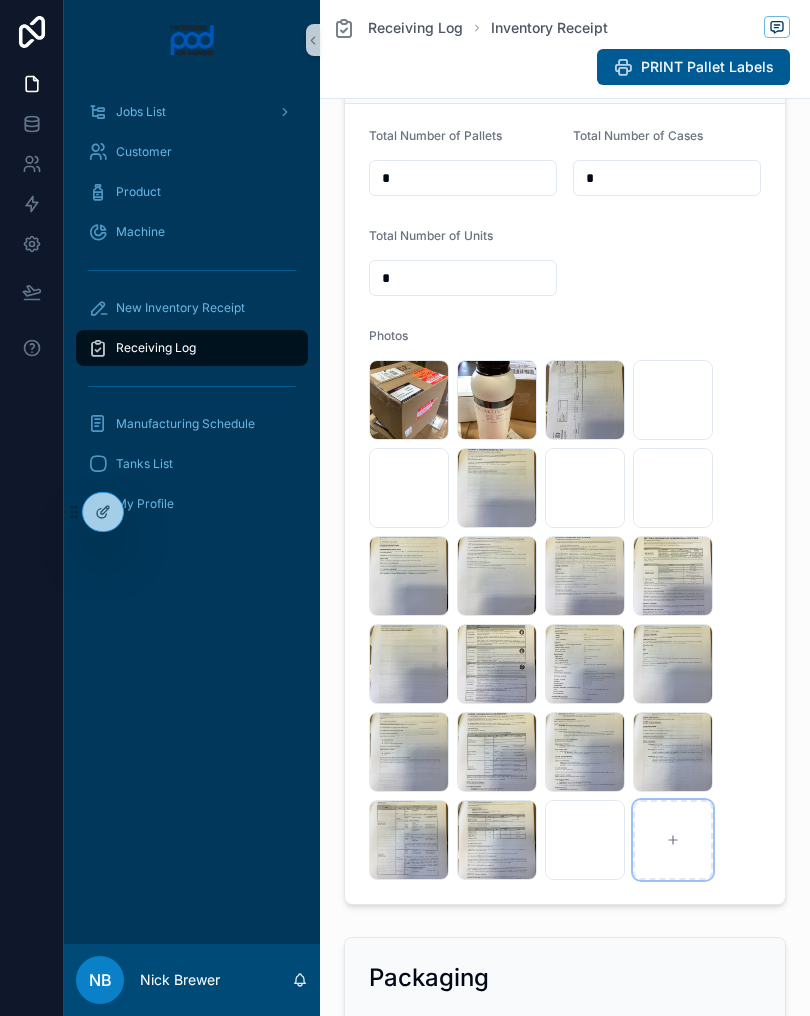 click at bounding box center (673, 840) 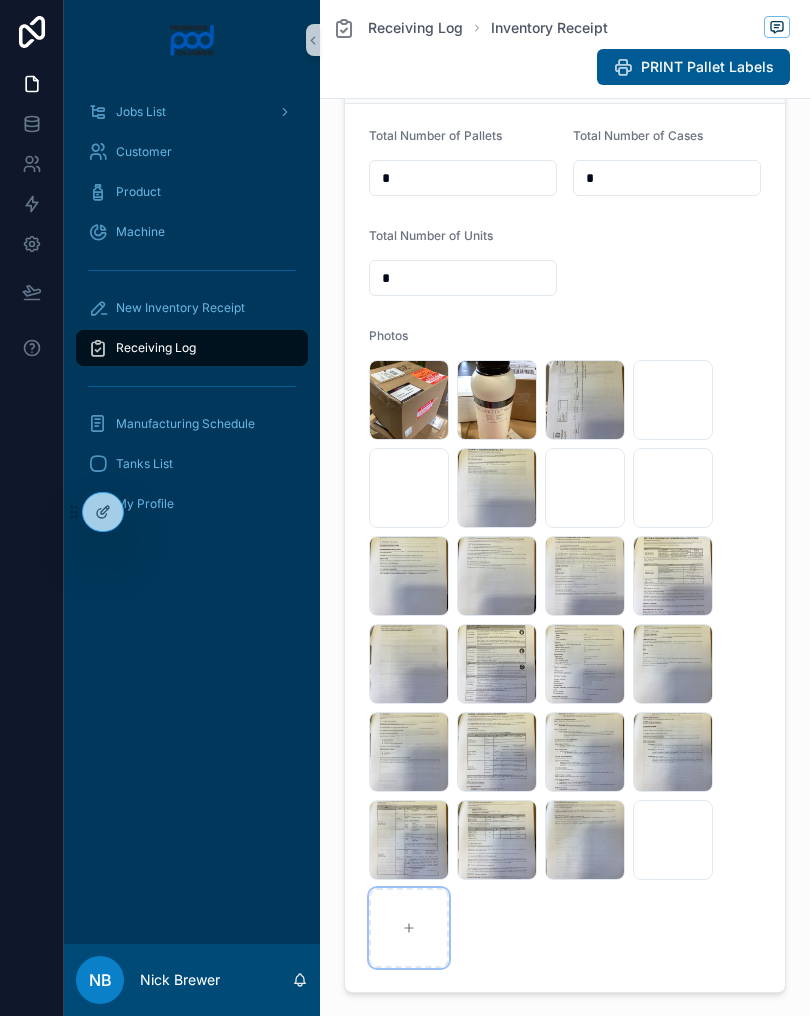 click 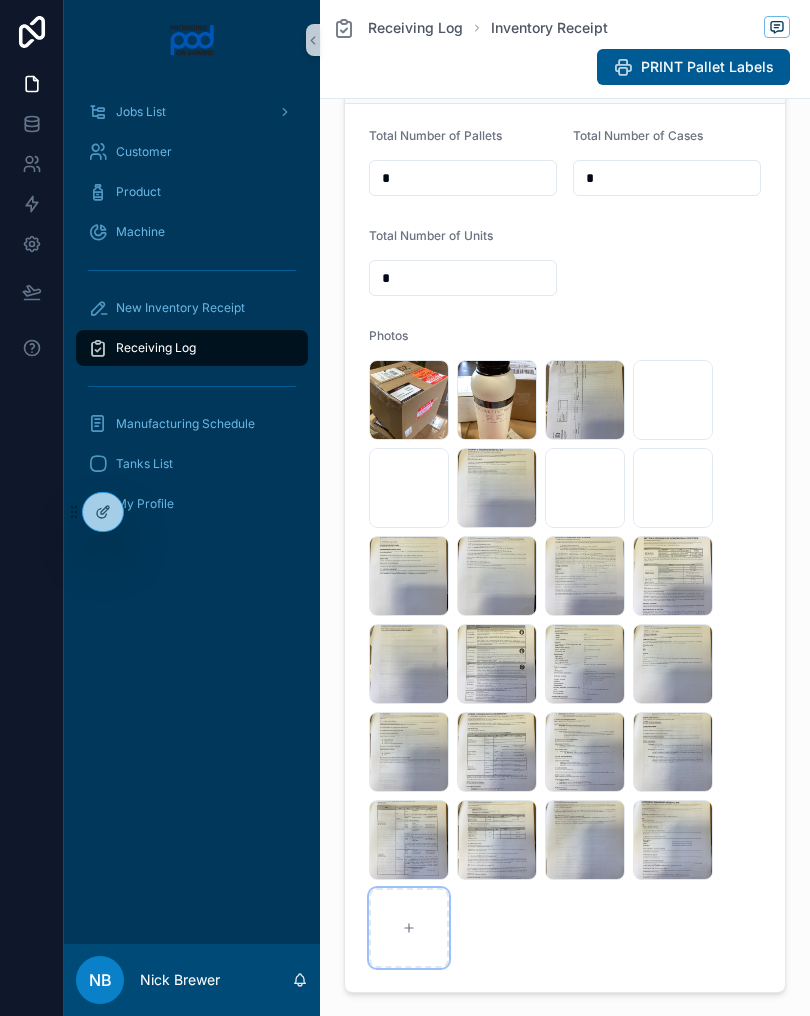 type on "**********" 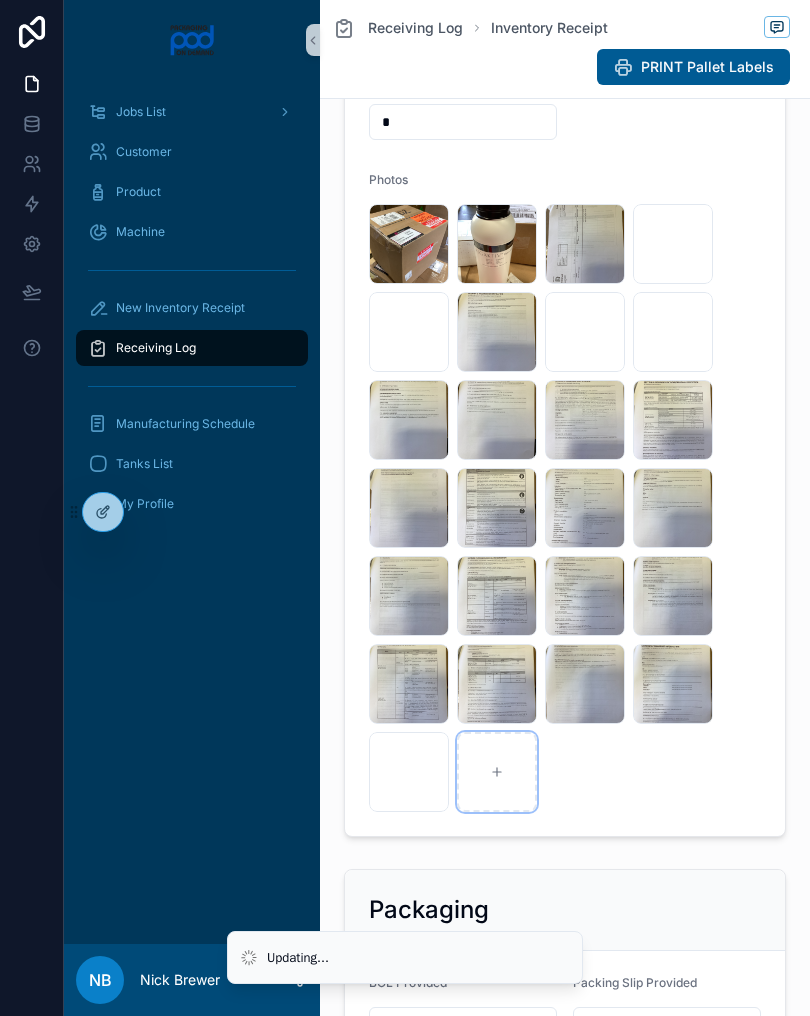 scroll, scrollTop: 1002, scrollLeft: 0, axis: vertical 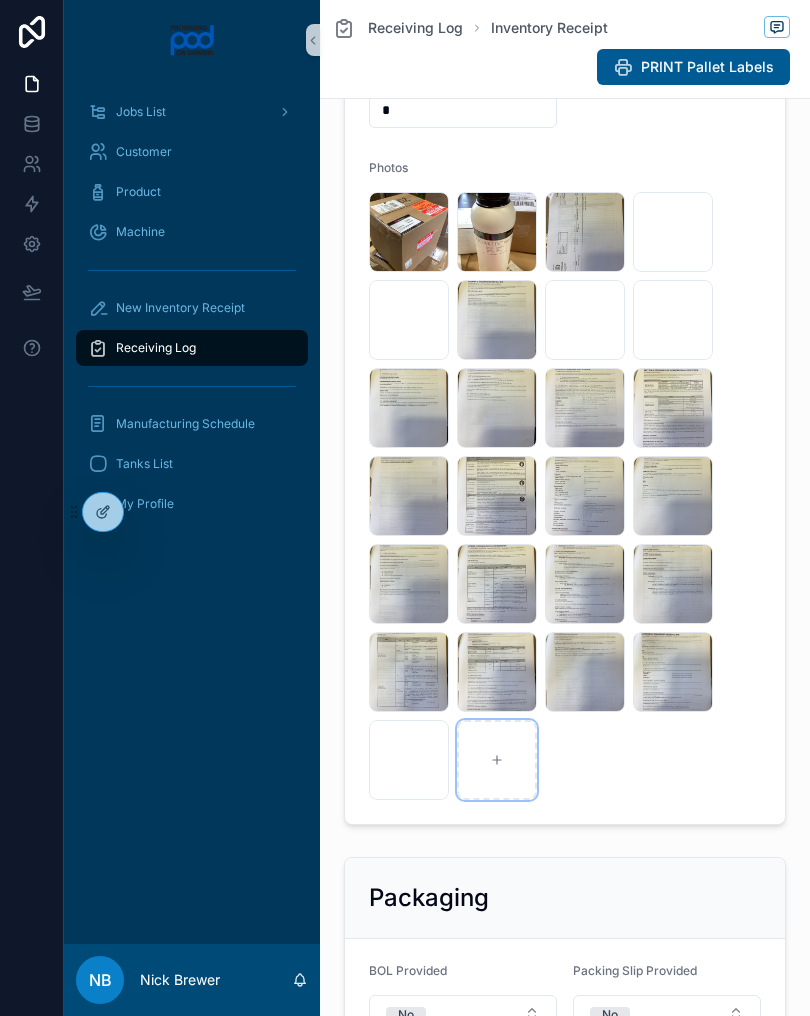 click 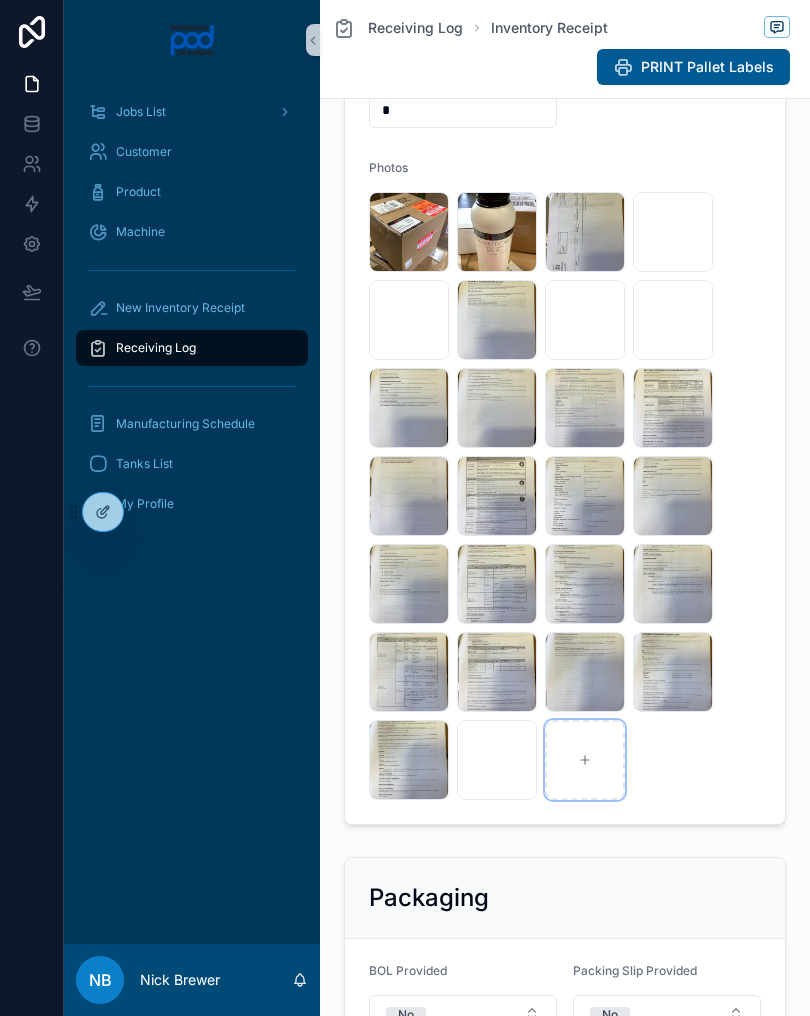 click at bounding box center [585, 760] 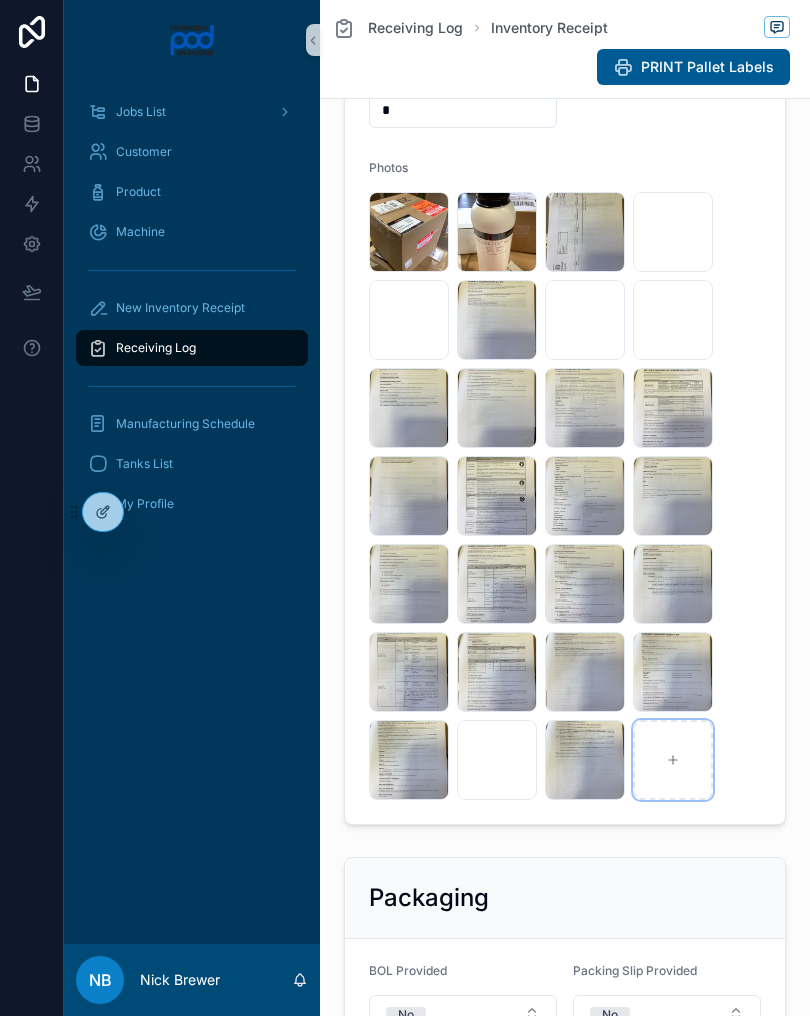 click at bounding box center (673, 760) 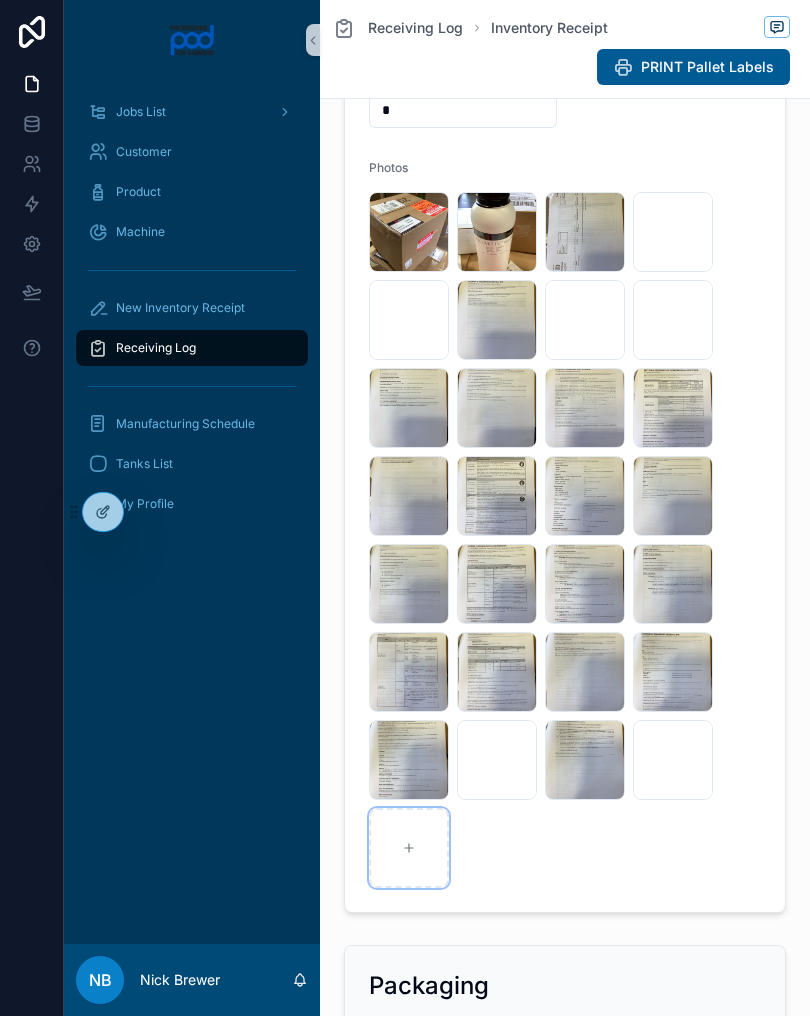 click 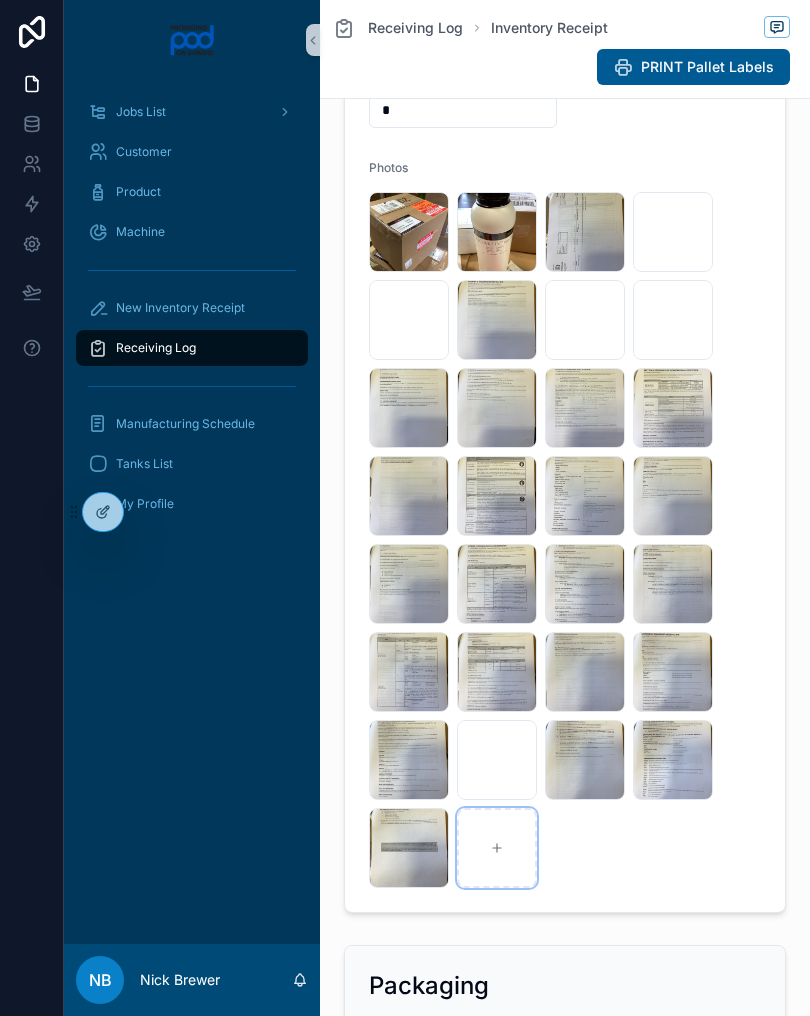 scroll, scrollTop: 2076, scrollLeft: 0, axis: vertical 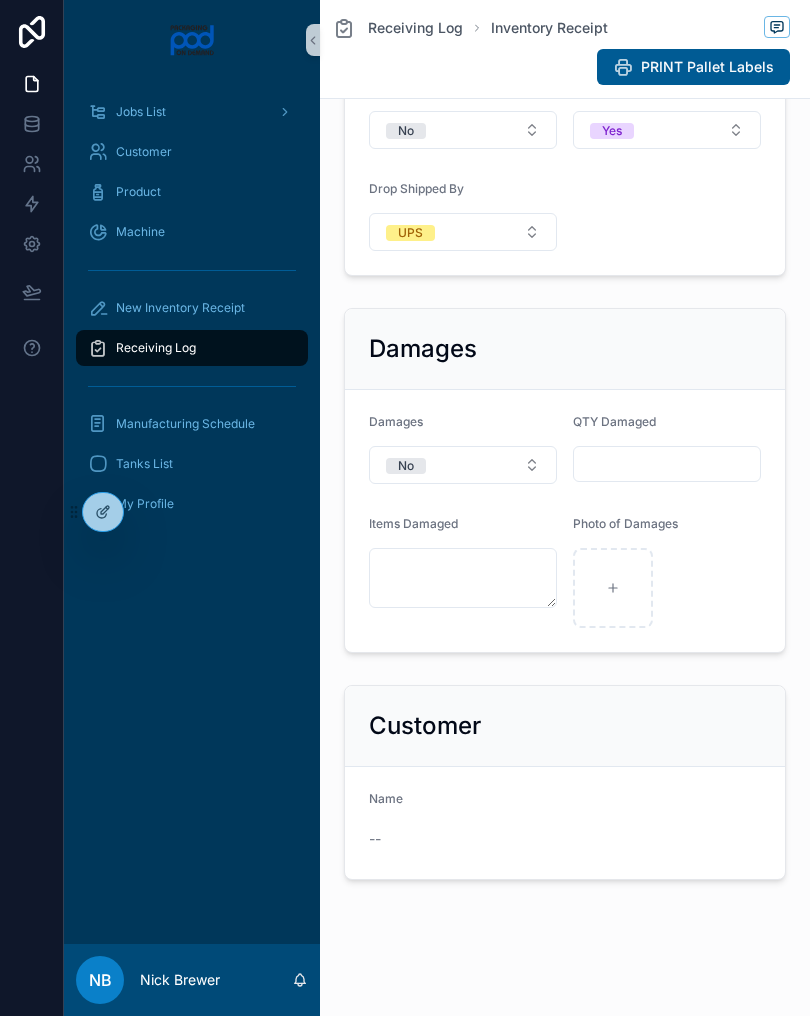 click on "New Inventory Receipt" at bounding box center [192, 308] 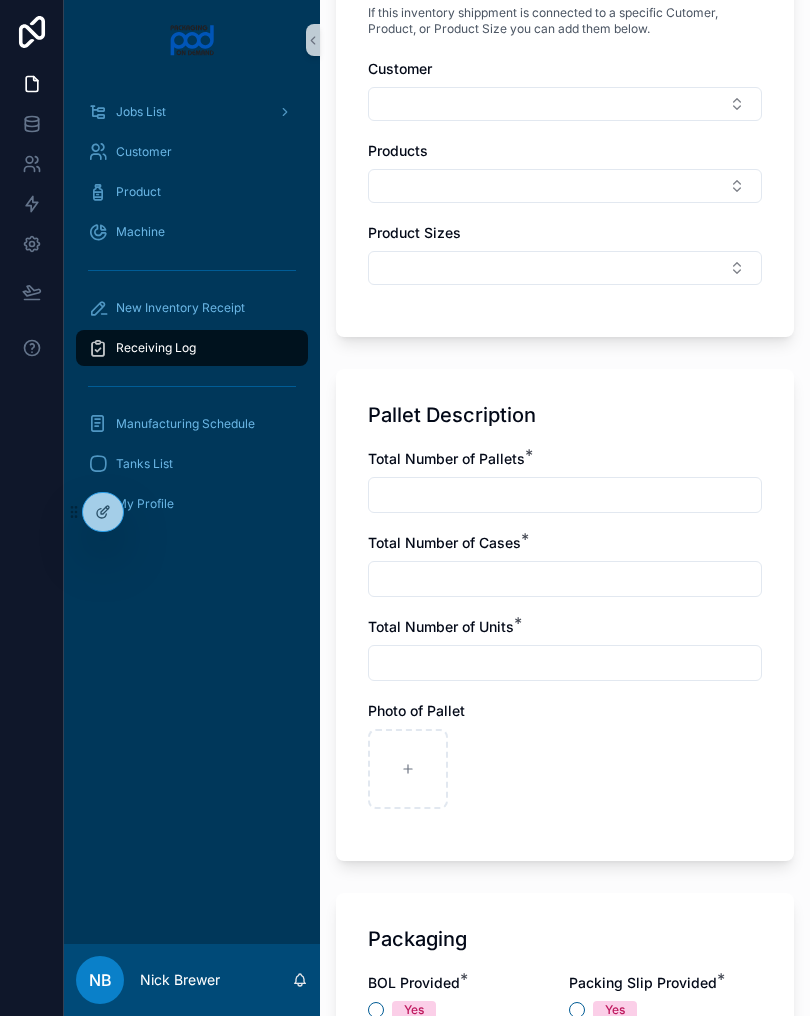 scroll, scrollTop: 954, scrollLeft: 0, axis: vertical 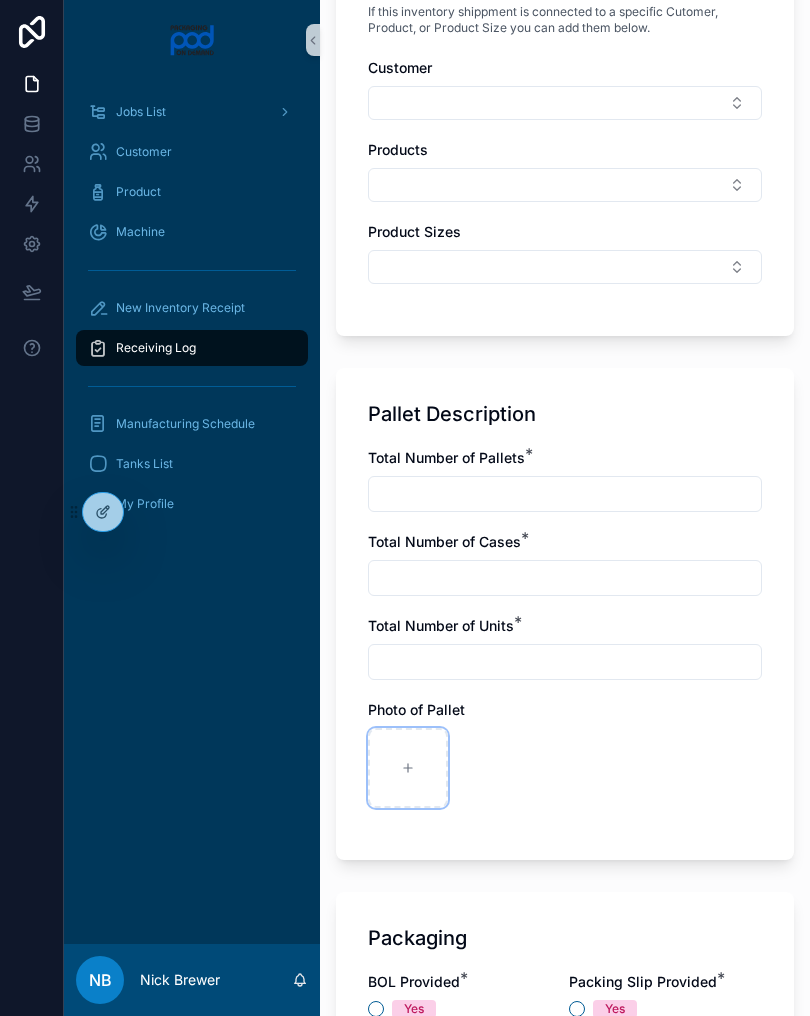 click at bounding box center [408, 768] 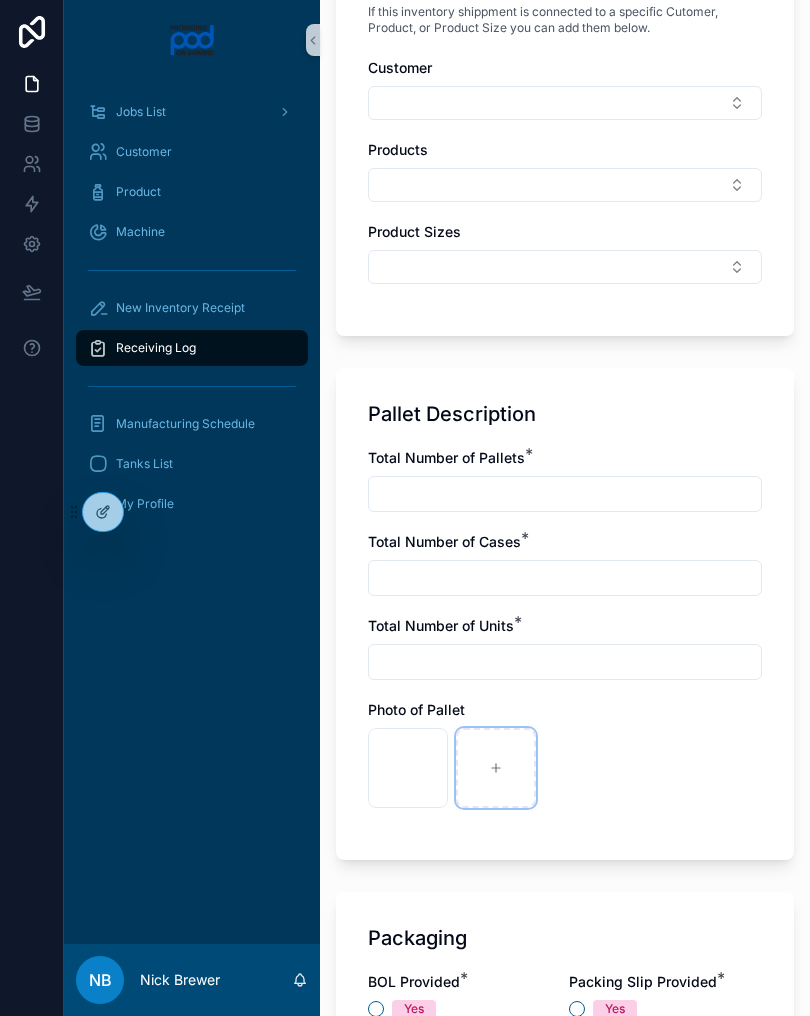 click 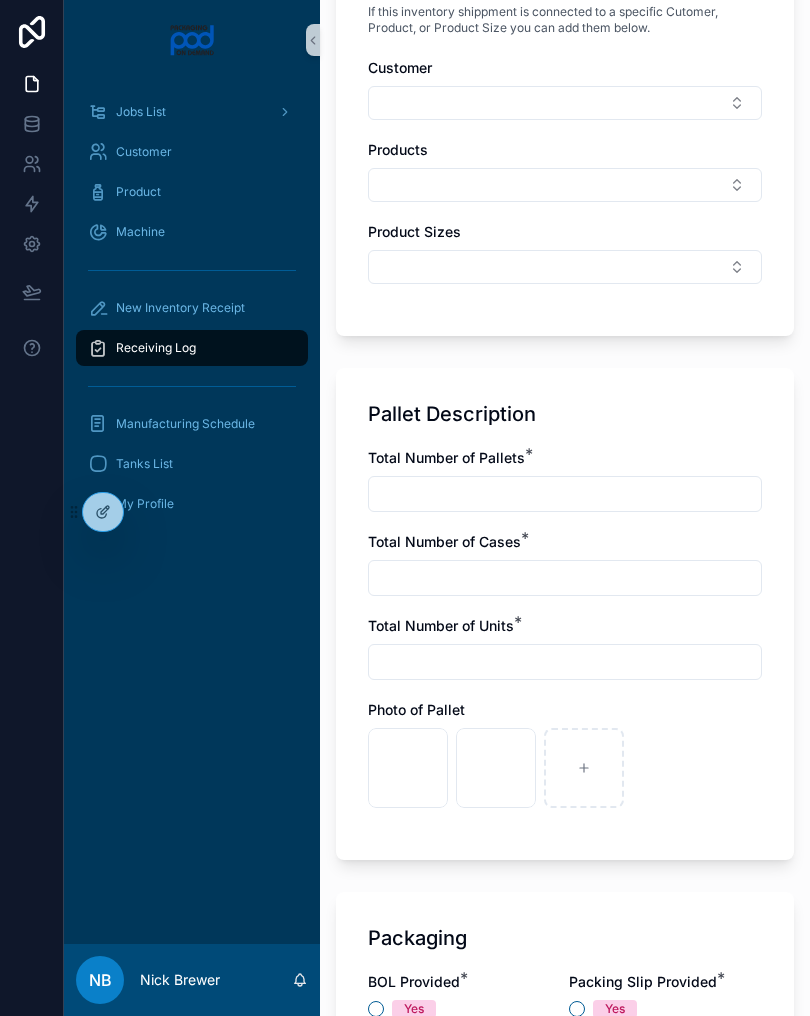 click at bounding box center (565, 494) 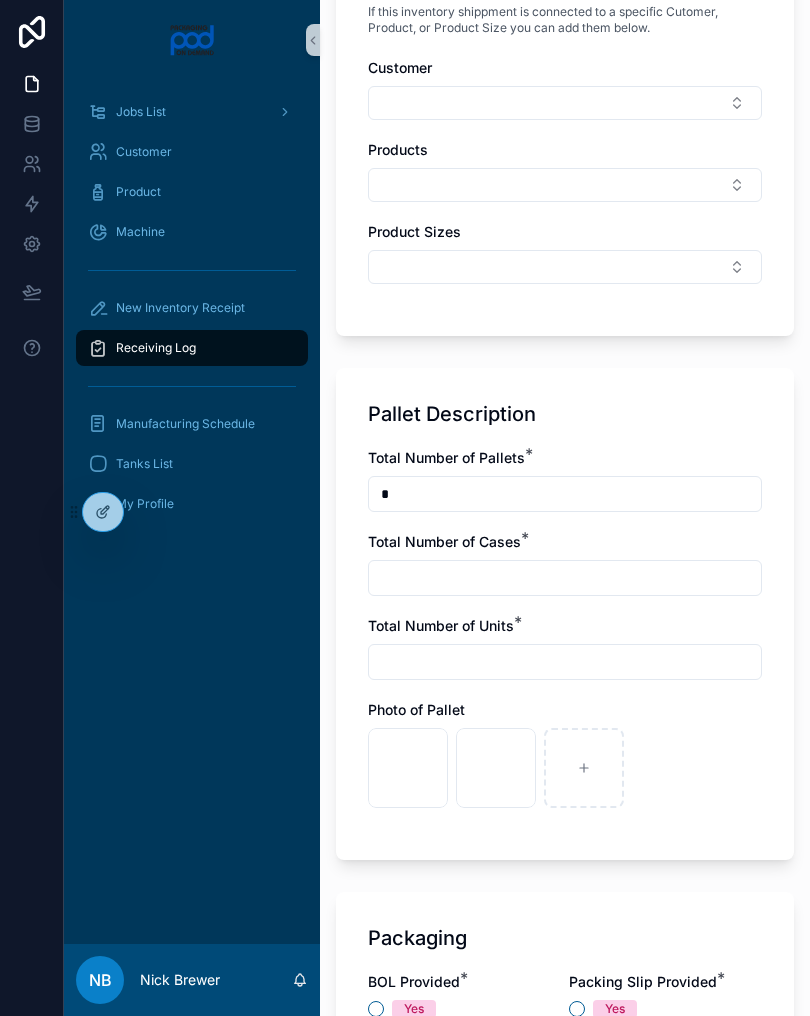 type on "*" 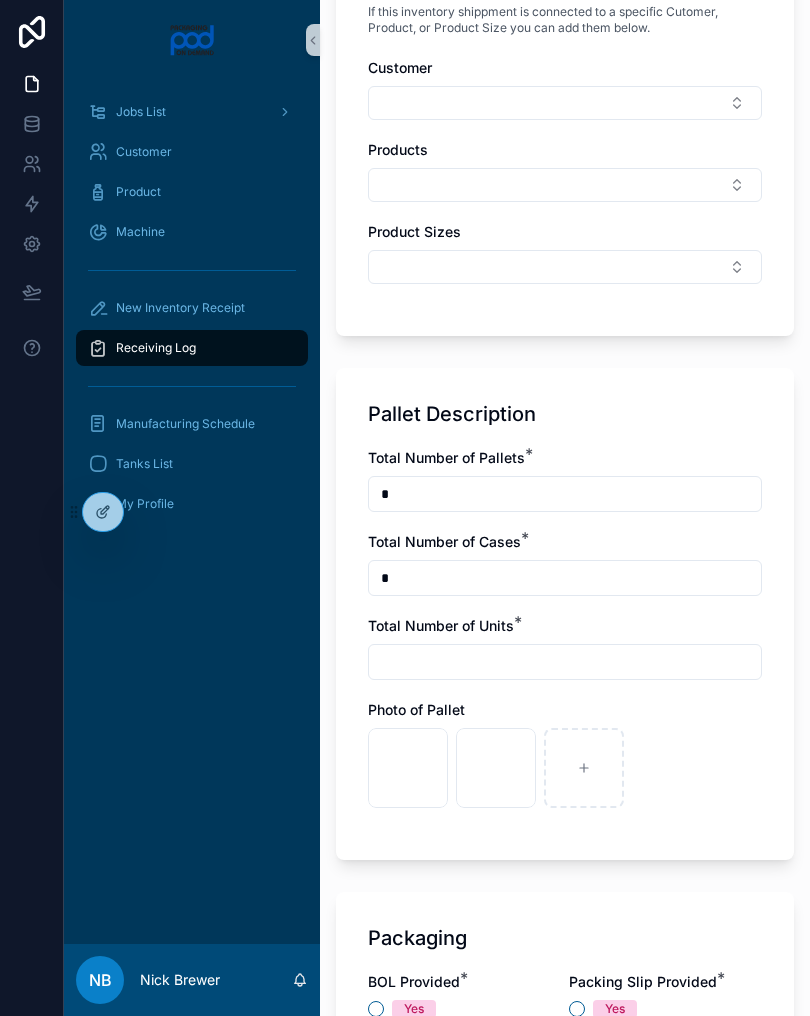 type on "*" 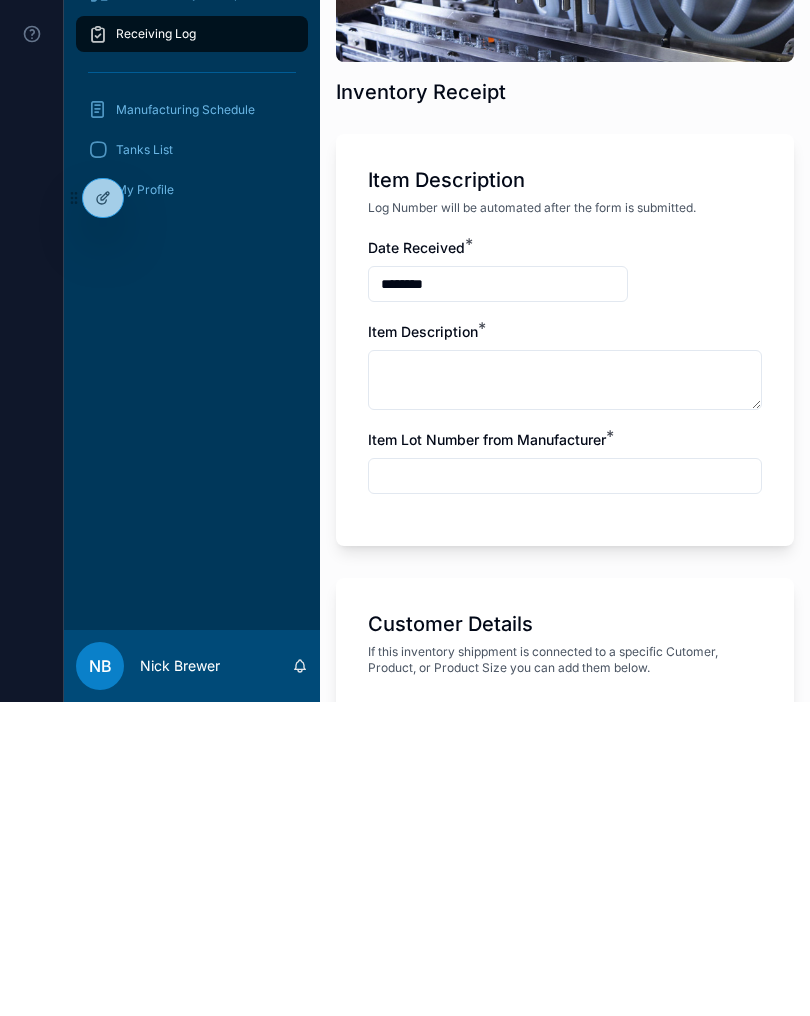 scroll, scrollTop: 0, scrollLeft: 0, axis: both 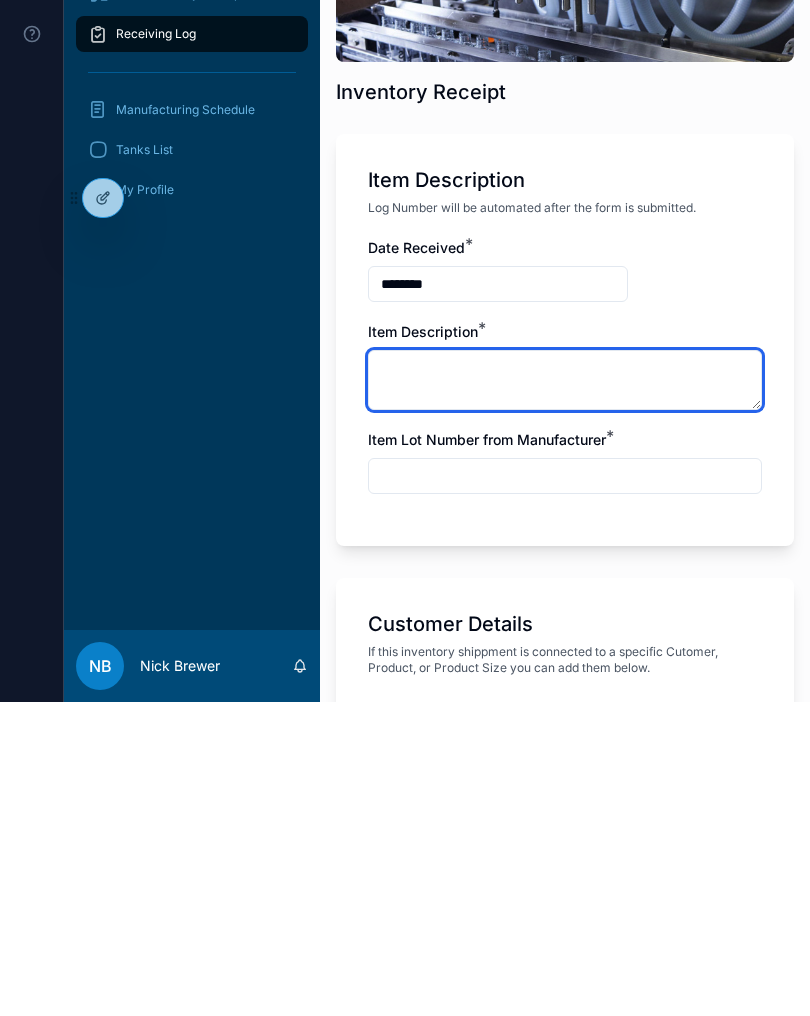 click at bounding box center (565, 694) 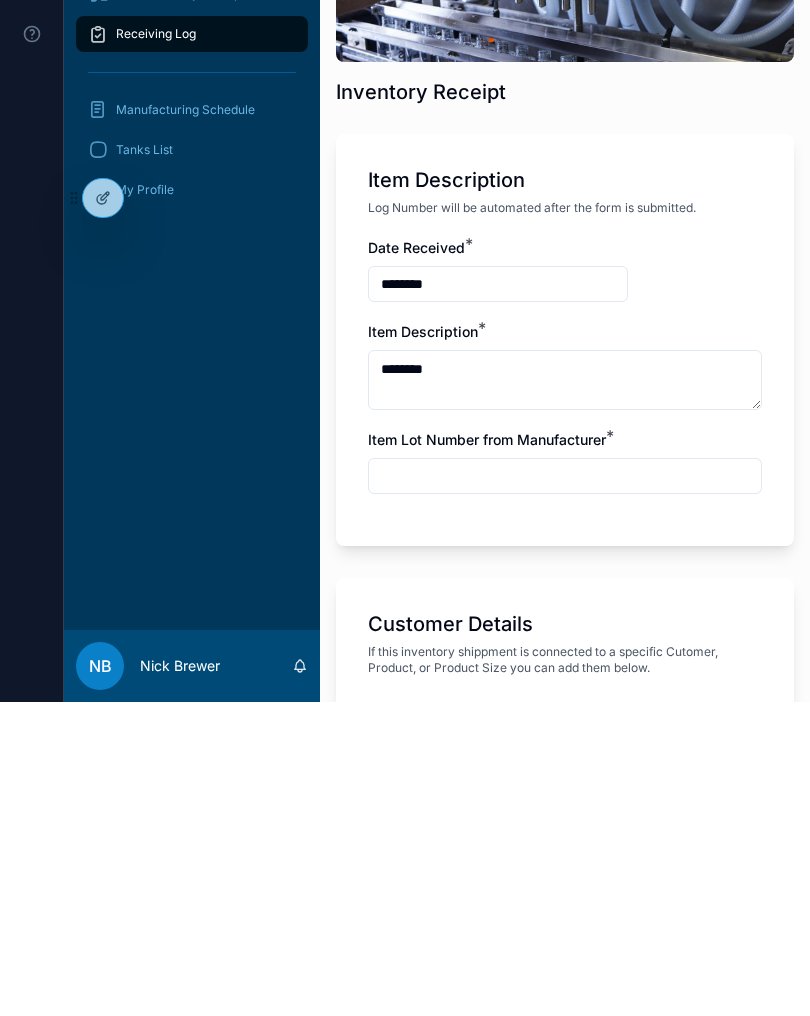 click at bounding box center [565, 790] 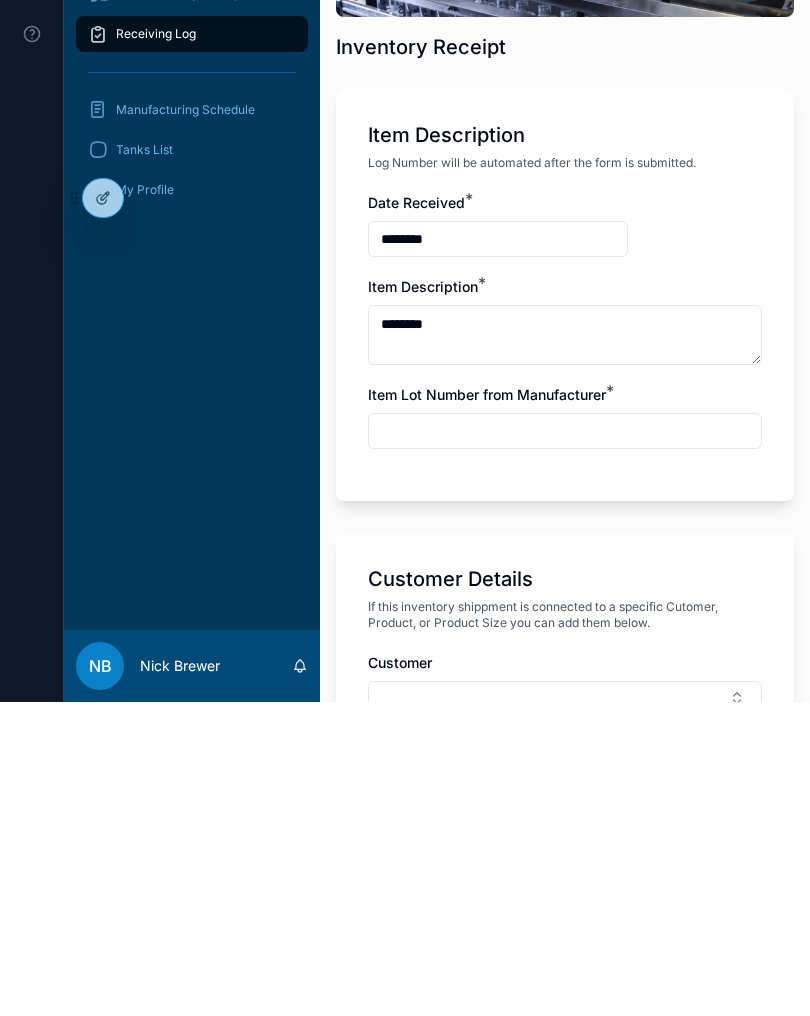 scroll, scrollTop: 47, scrollLeft: 0, axis: vertical 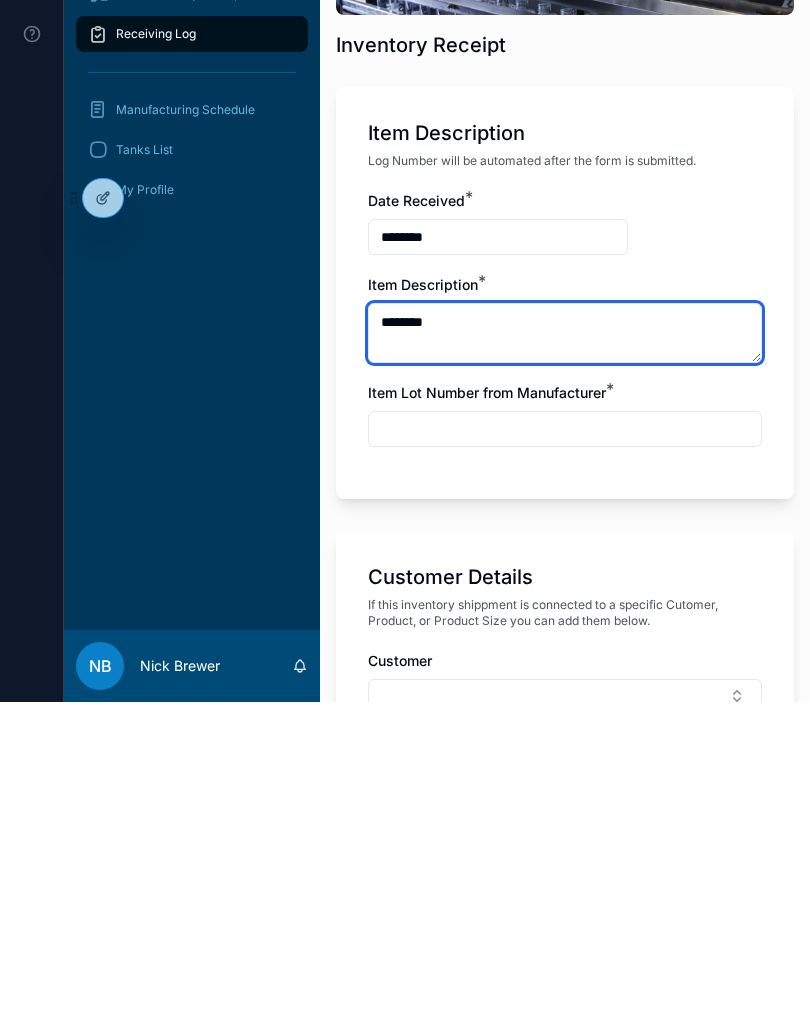 click on "********" at bounding box center [565, 647] 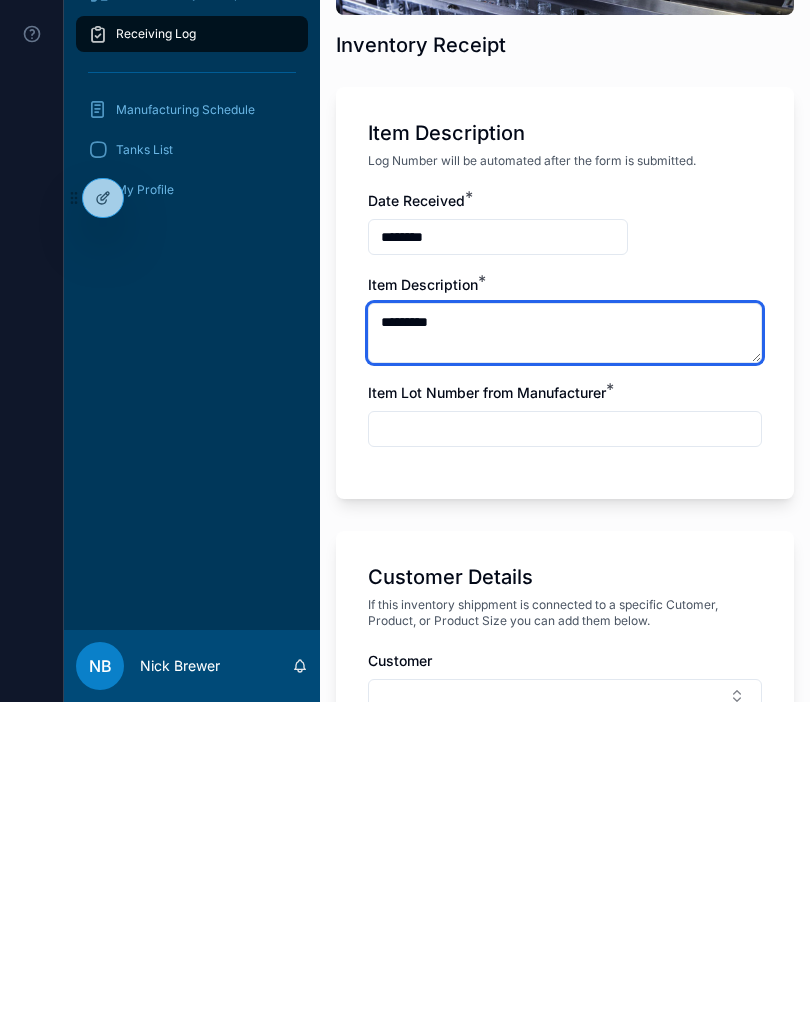 type on "*********" 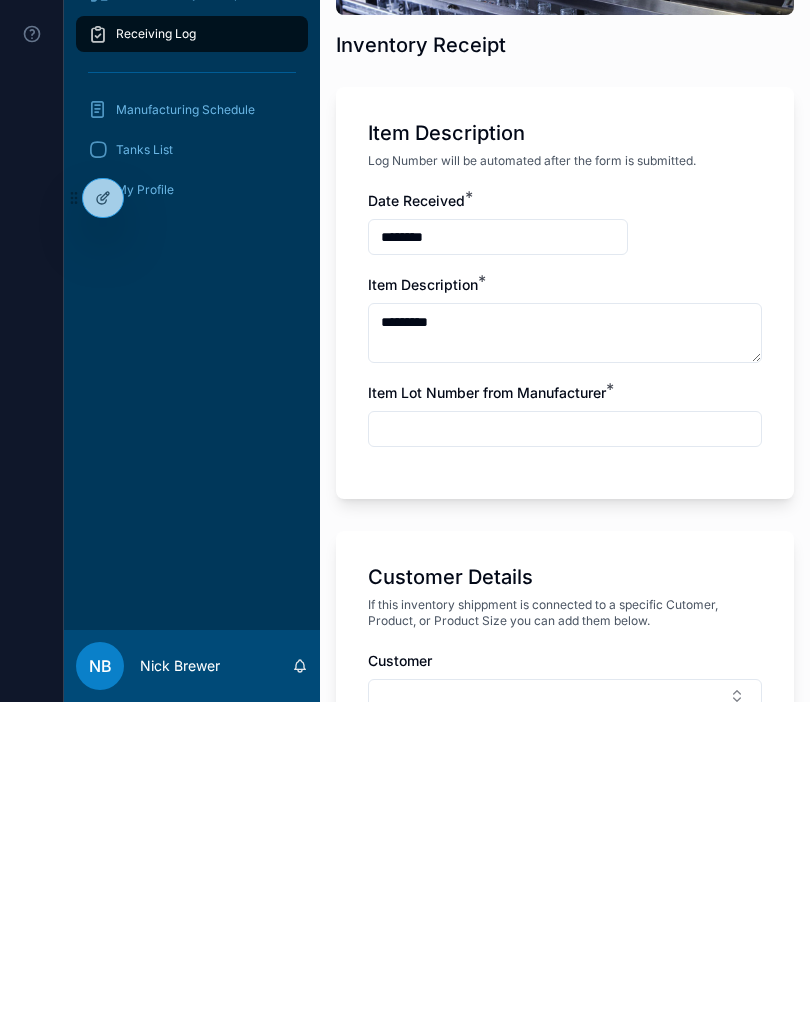 click at bounding box center (565, 743) 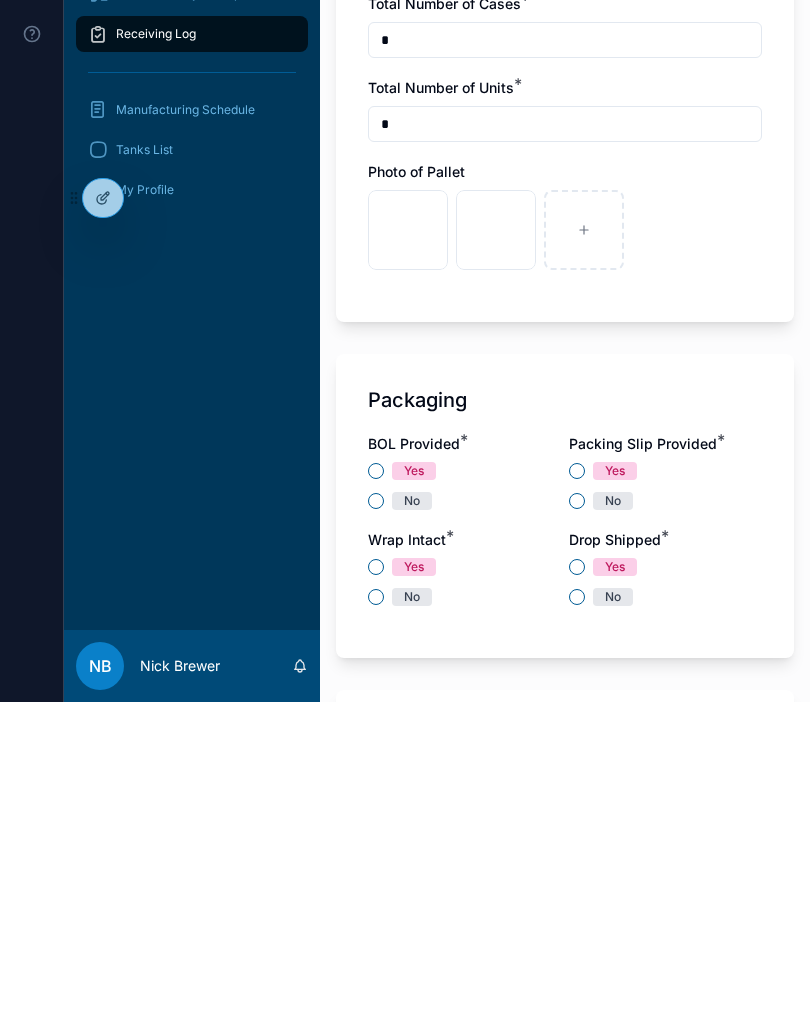 scroll, scrollTop: 1193, scrollLeft: 0, axis: vertical 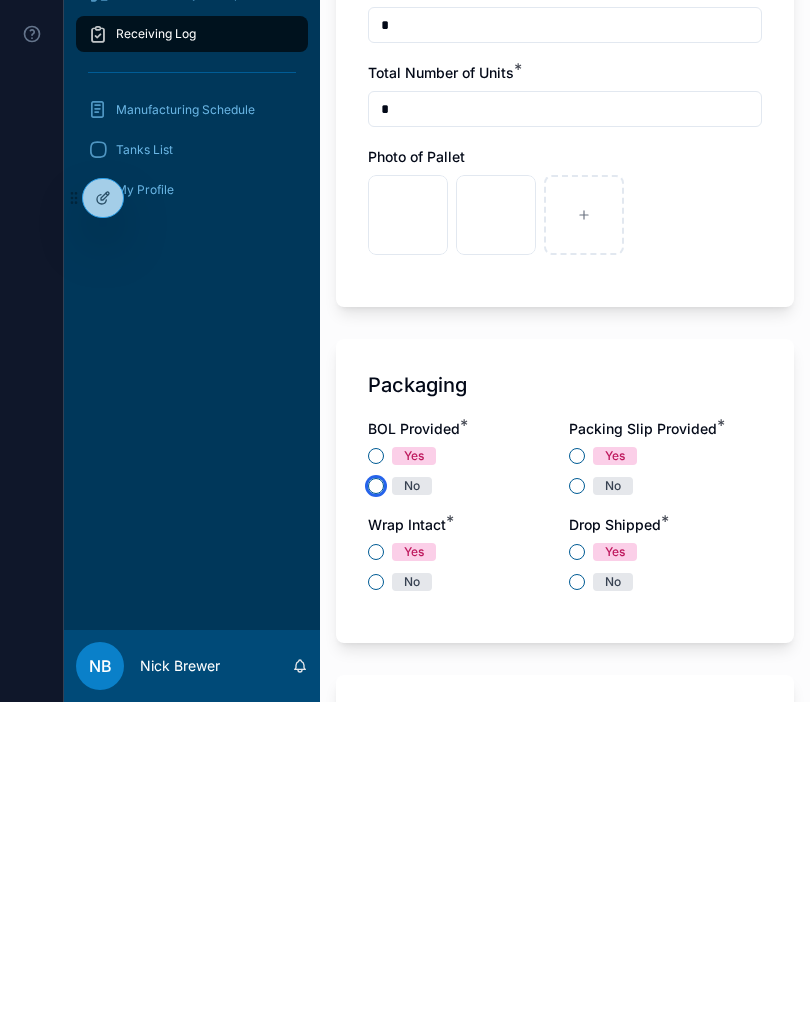 click on "No" at bounding box center [376, 800] 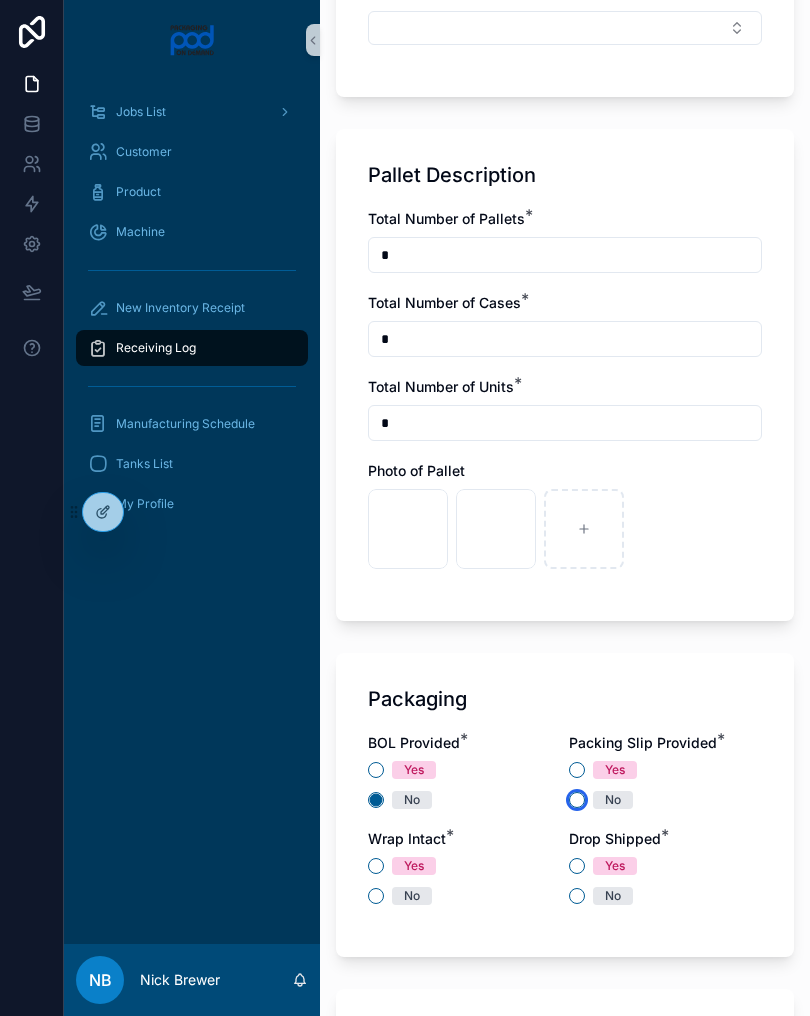 click on "No" at bounding box center [577, 800] 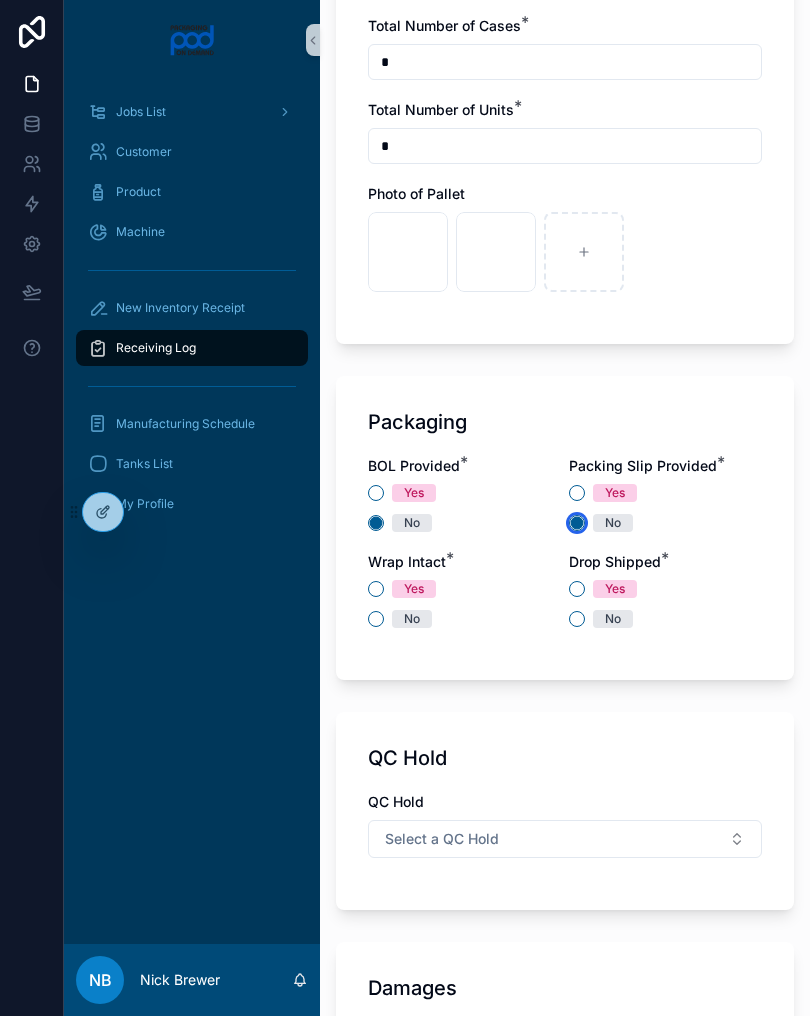 scroll, scrollTop: 1479, scrollLeft: 0, axis: vertical 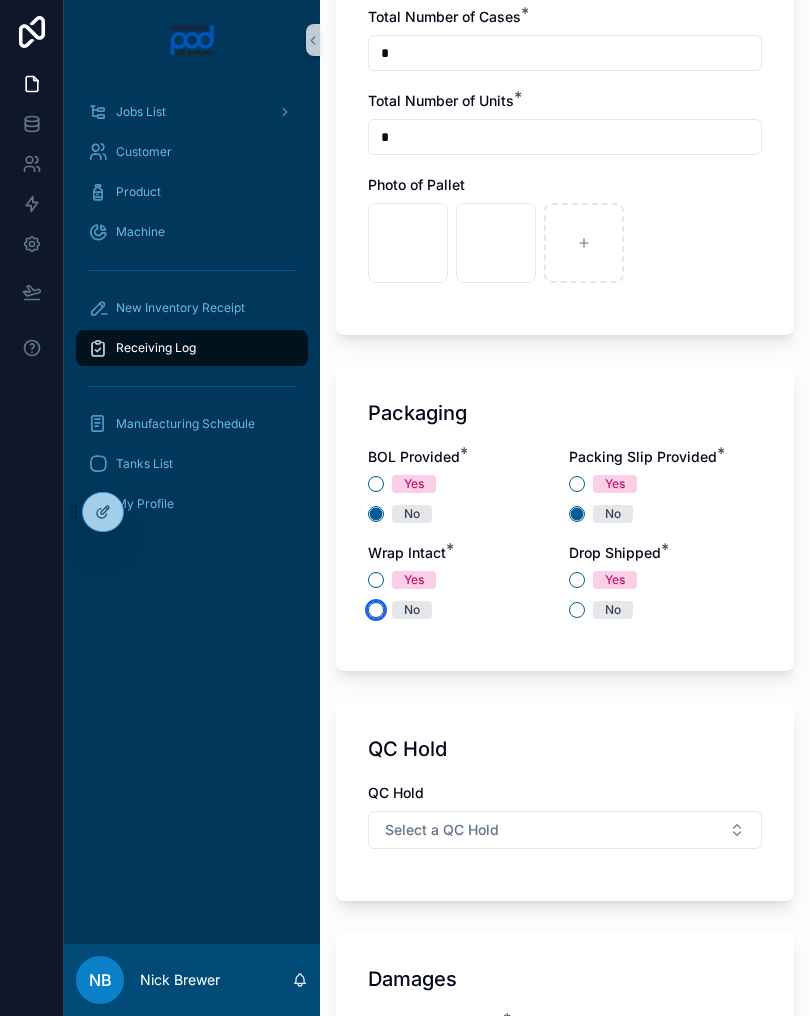 click on "No" at bounding box center (376, 610) 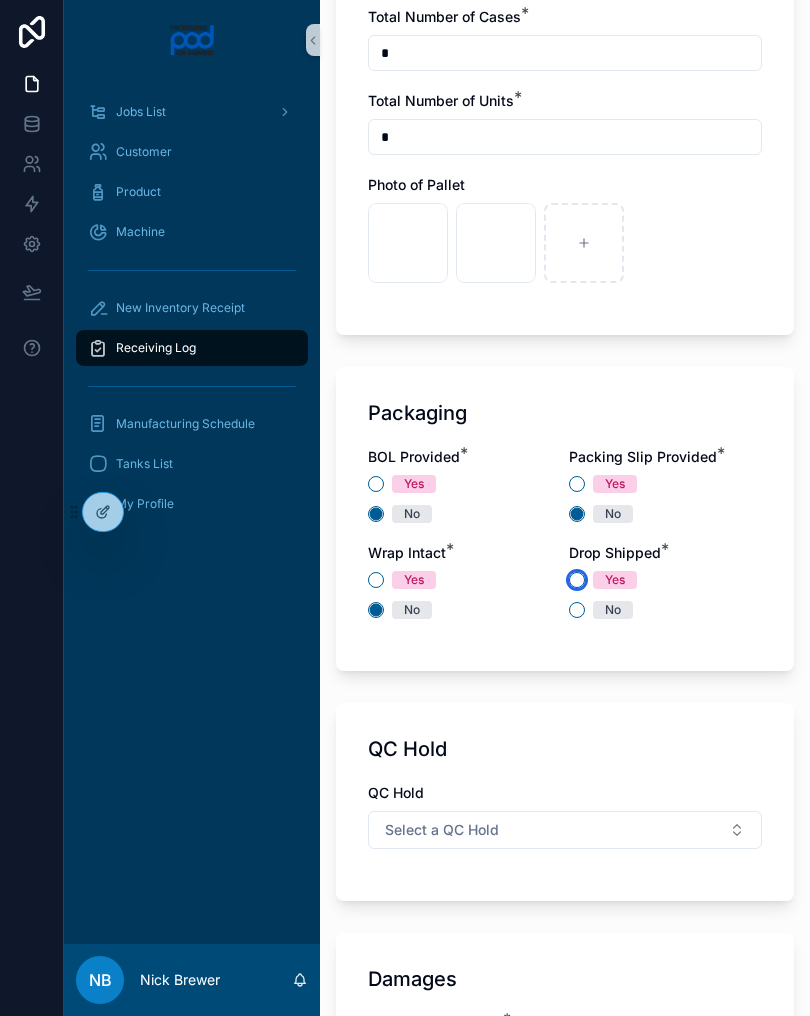 click on "Yes" at bounding box center (577, 580) 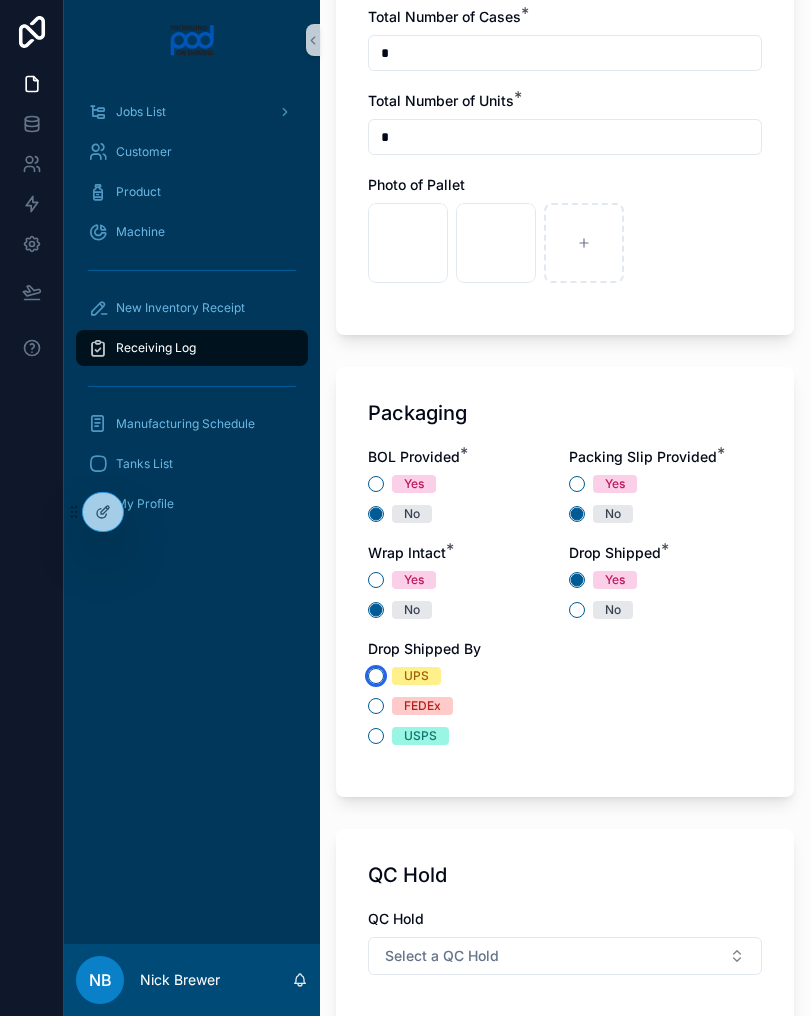 click on "UPS" at bounding box center [376, 676] 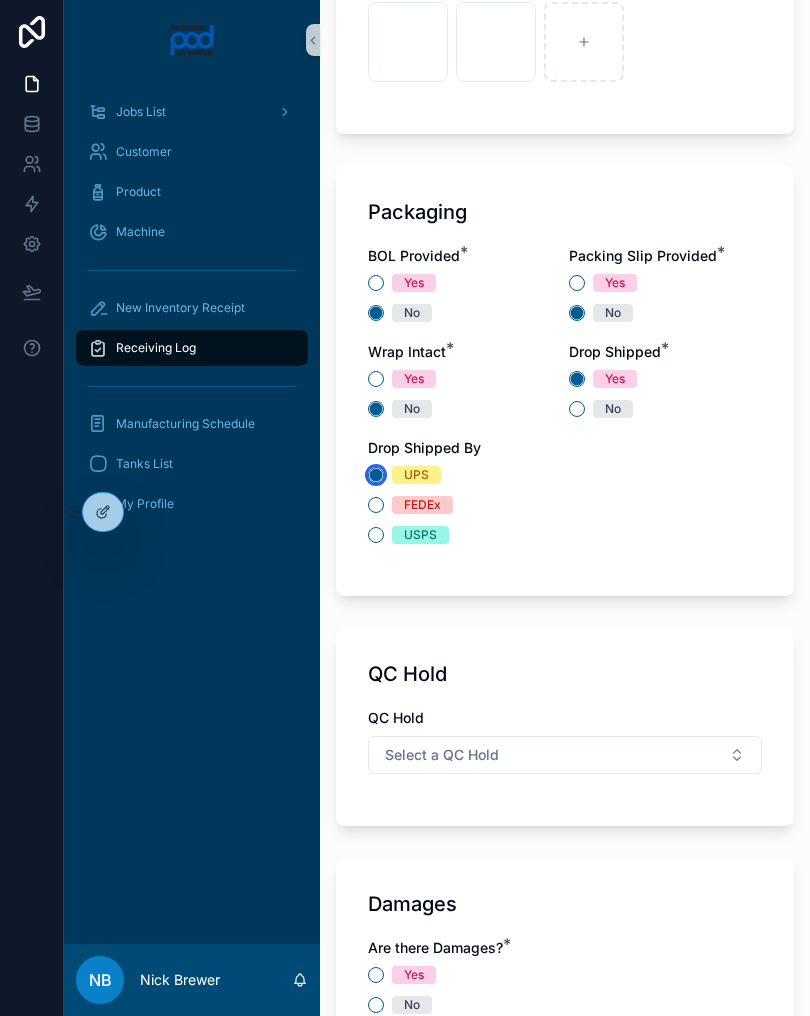 scroll, scrollTop: 1681, scrollLeft: 0, axis: vertical 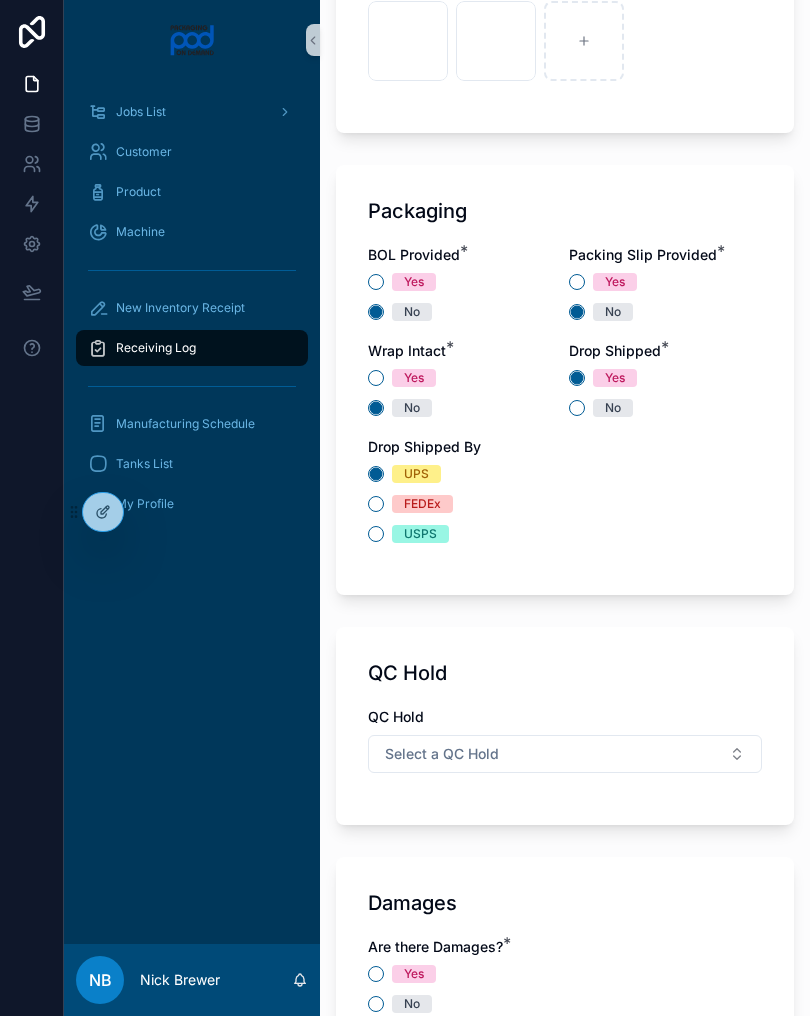 click on "Select a QC Hold" at bounding box center [565, 754] 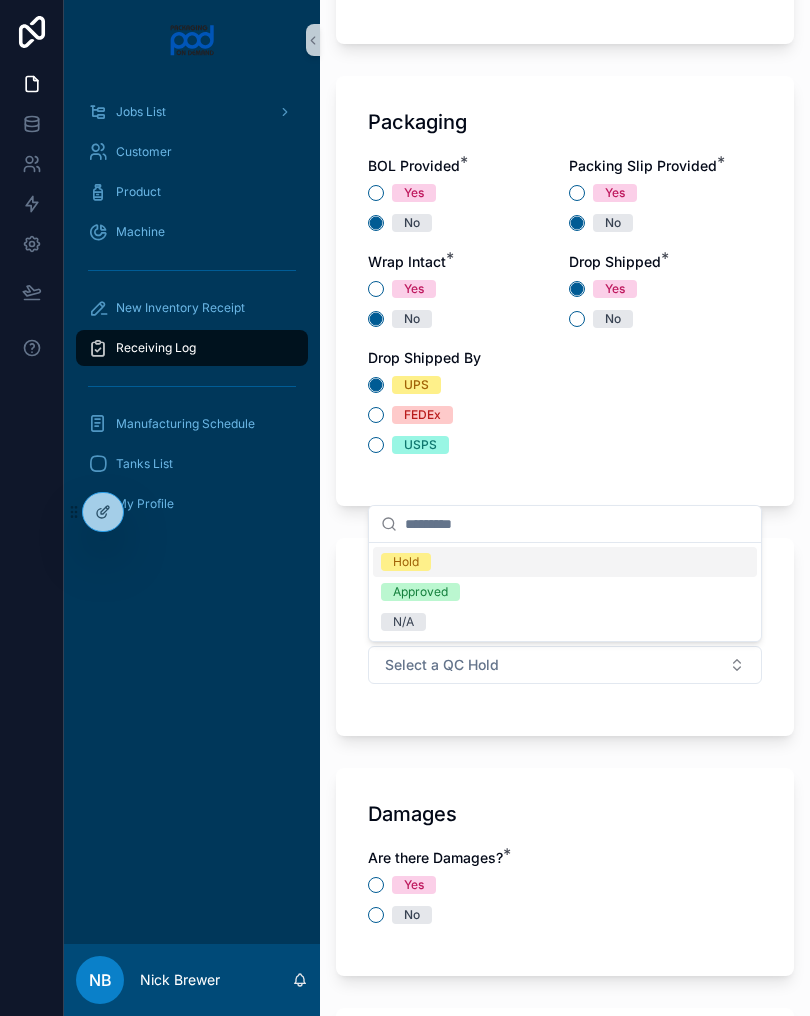 scroll, scrollTop: 1819, scrollLeft: 0, axis: vertical 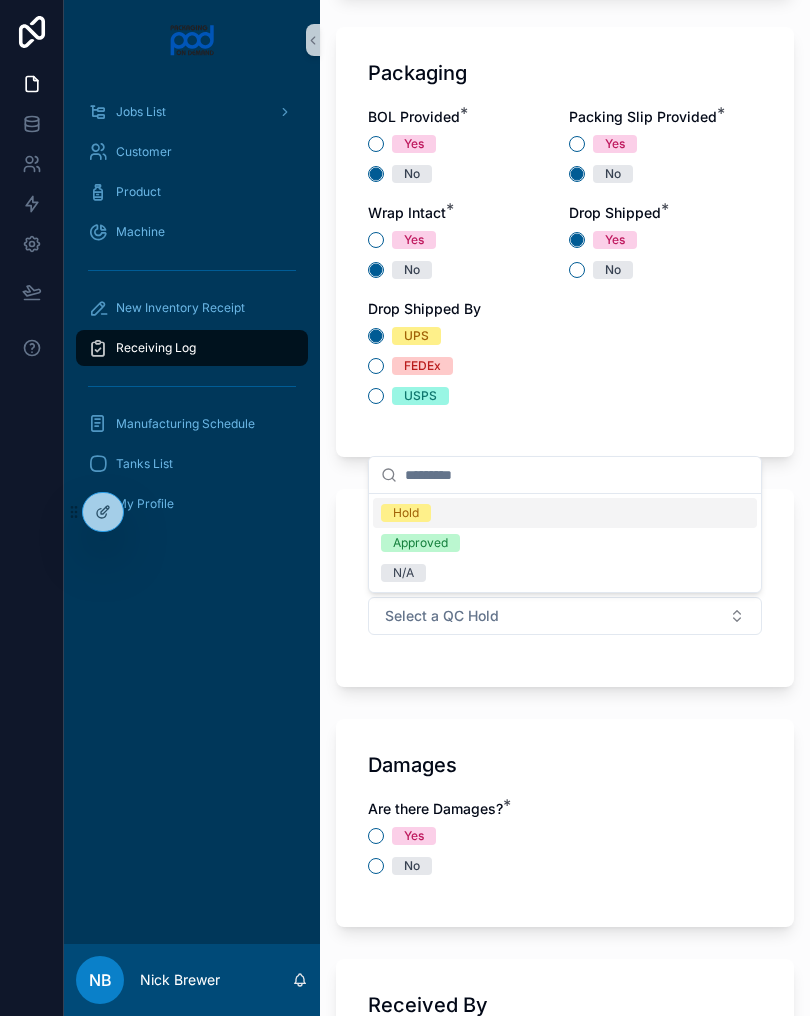 click on "N/A" at bounding box center (565, 573) 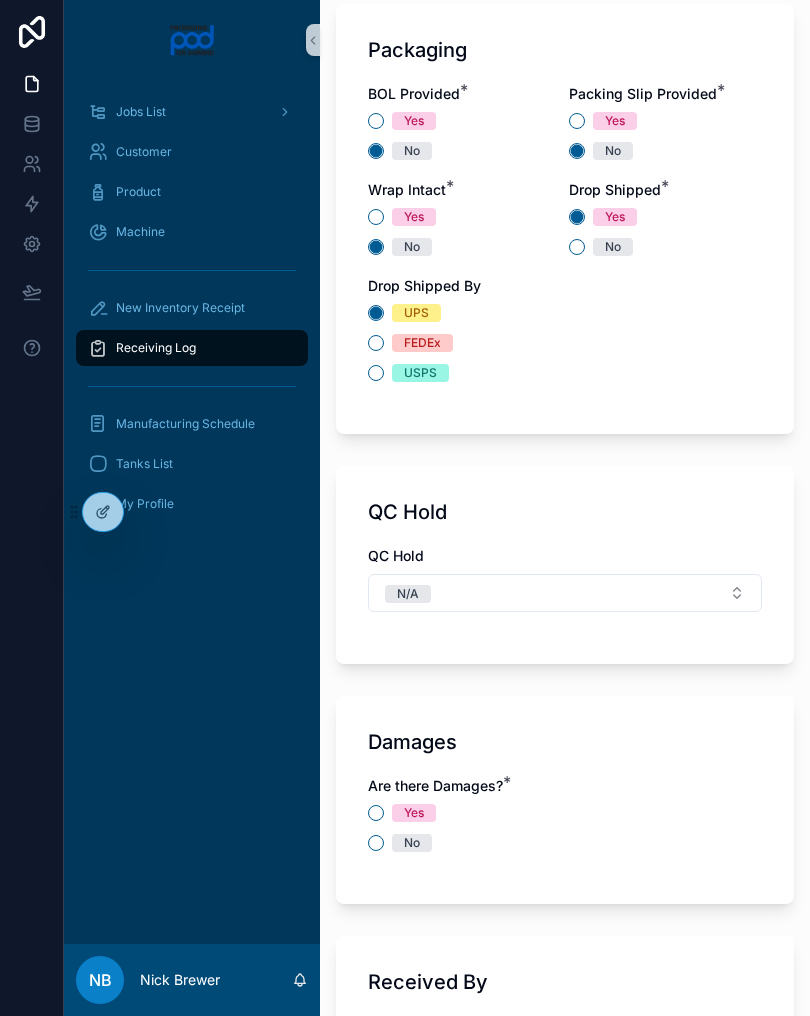 scroll, scrollTop: 1849, scrollLeft: 0, axis: vertical 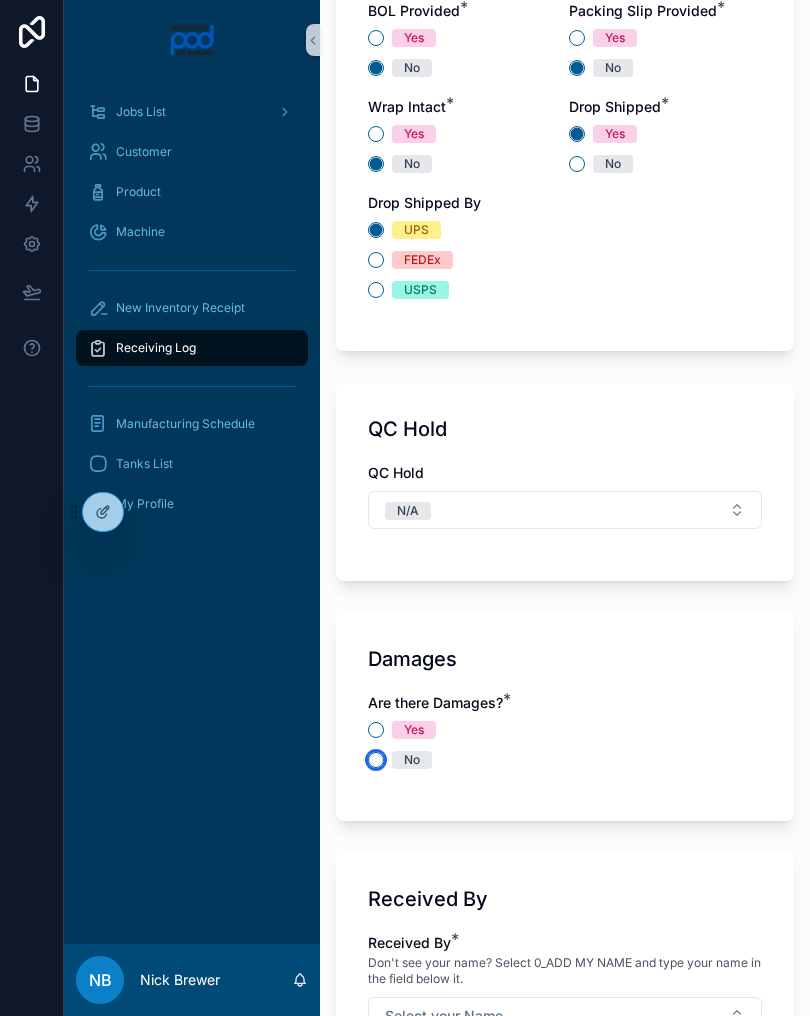 click on "No" at bounding box center (376, 760) 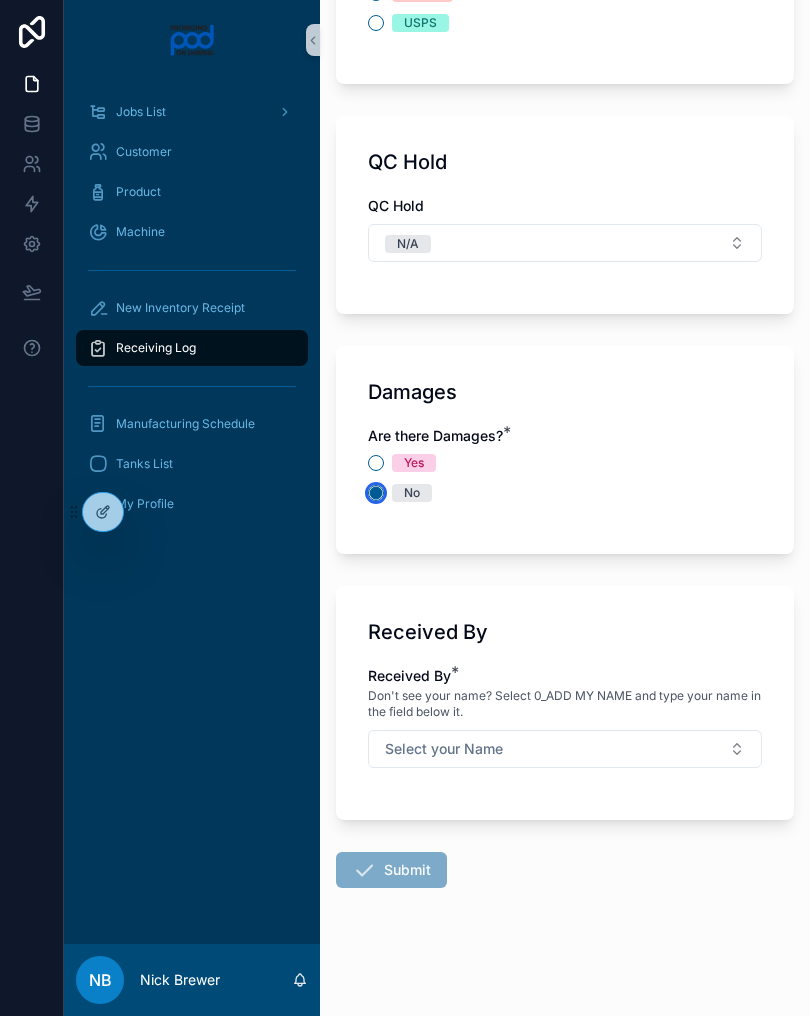 scroll, scrollTop: 2192, scrollLeft: 0, axis: vertical 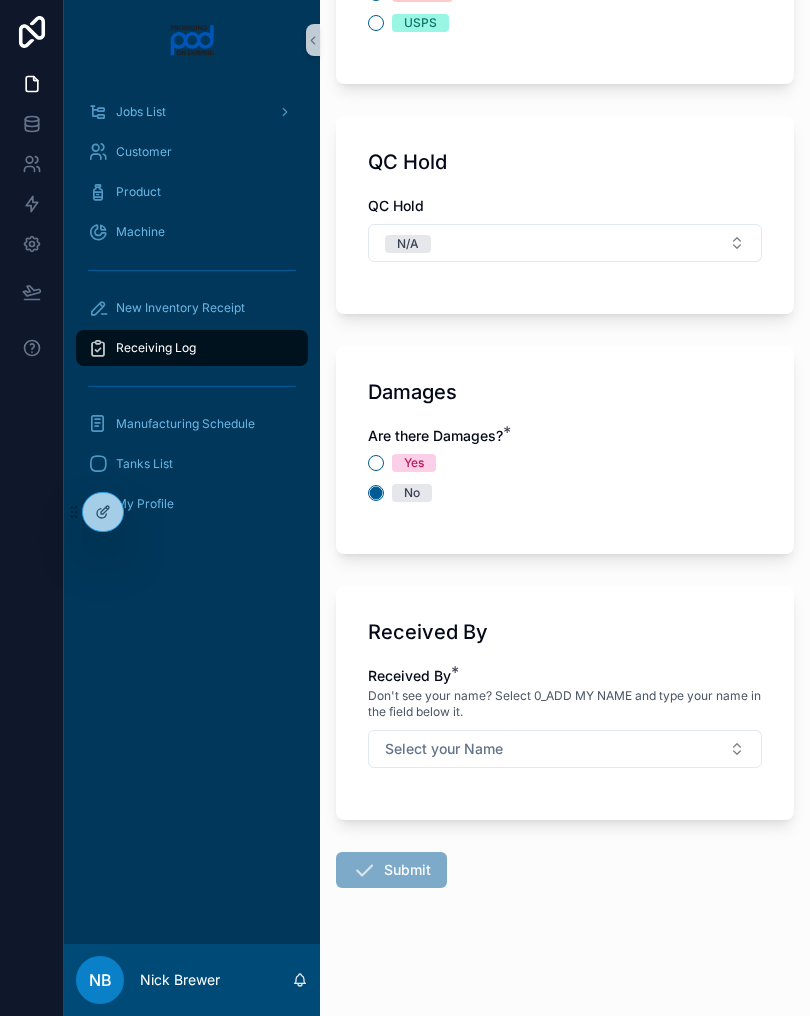 click on "Select your Name" at bounding box center (565, 749) 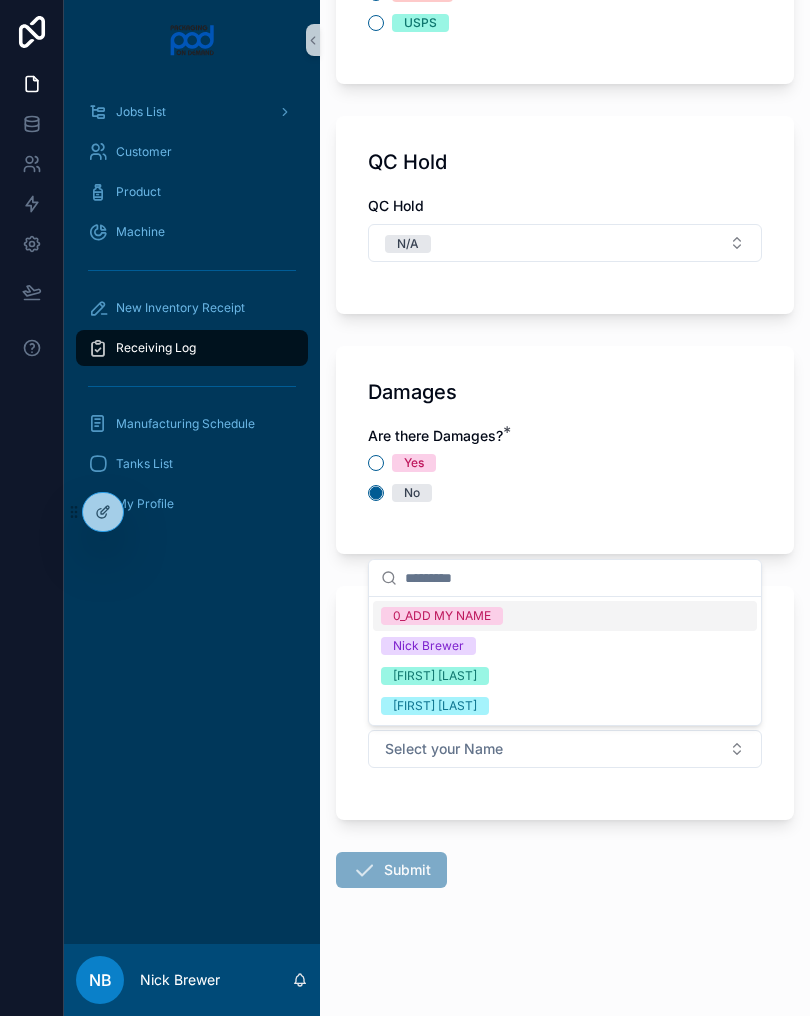 click on "[FIRST] [LAST]" at bounding box center (565, 676) 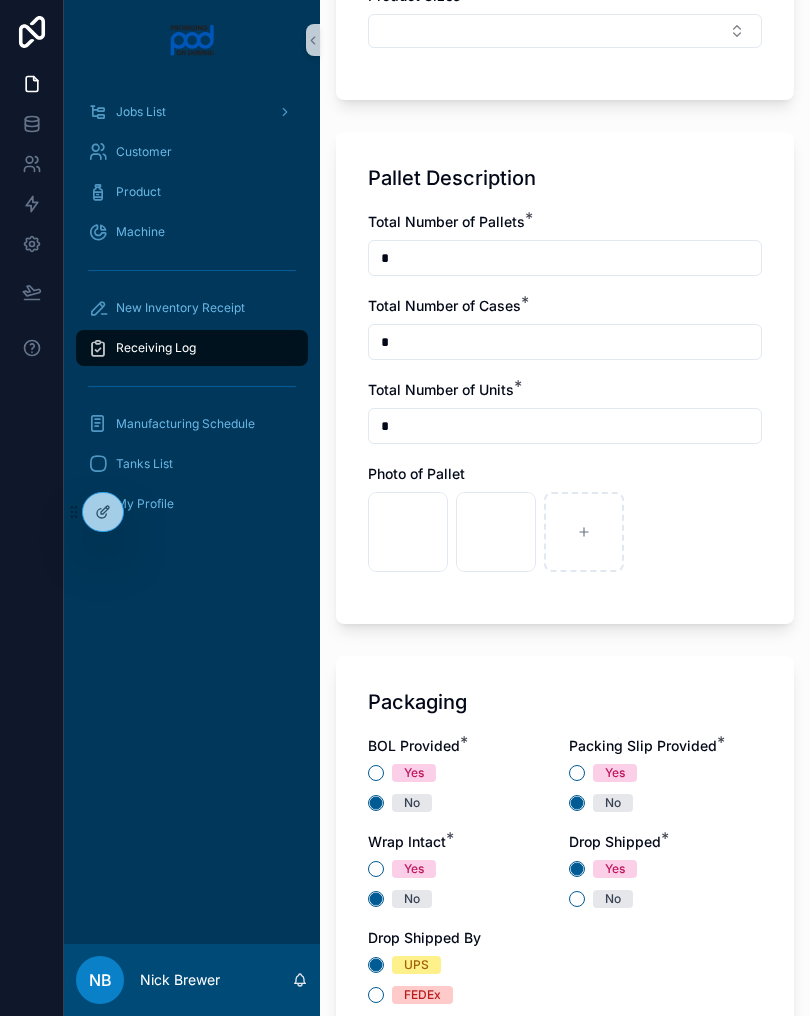 scroll, scrollTop: 1103, scrollLeft: 0, axis: vertical 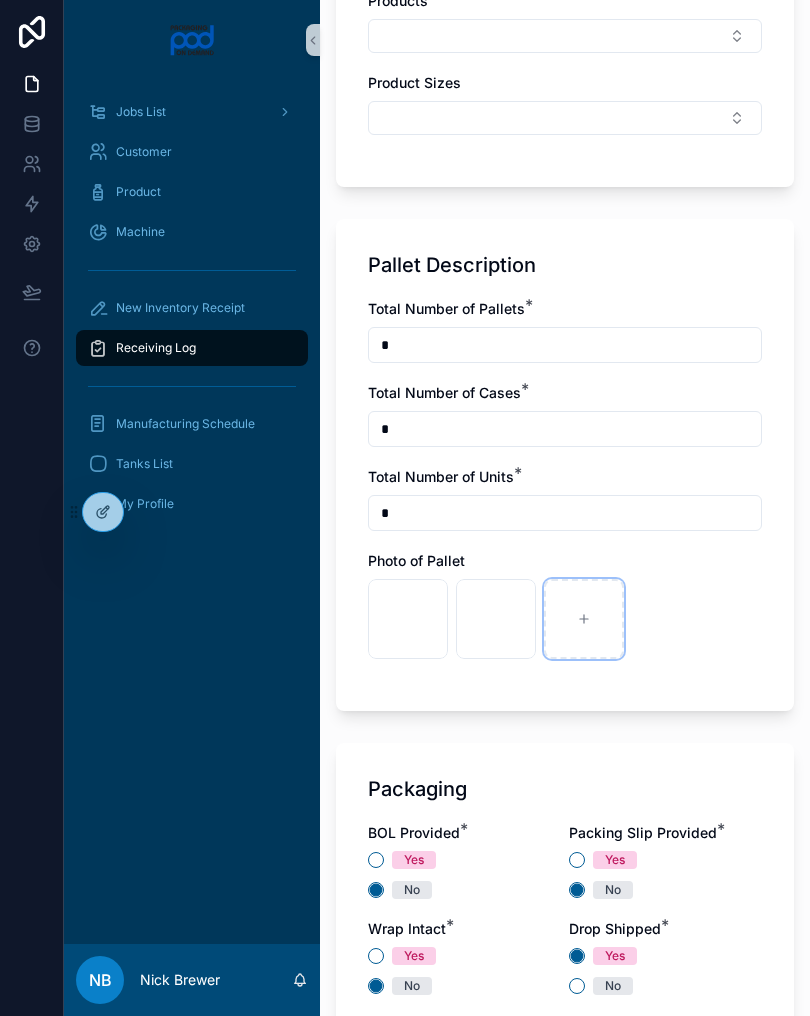 click at bounding box center [584, 619] 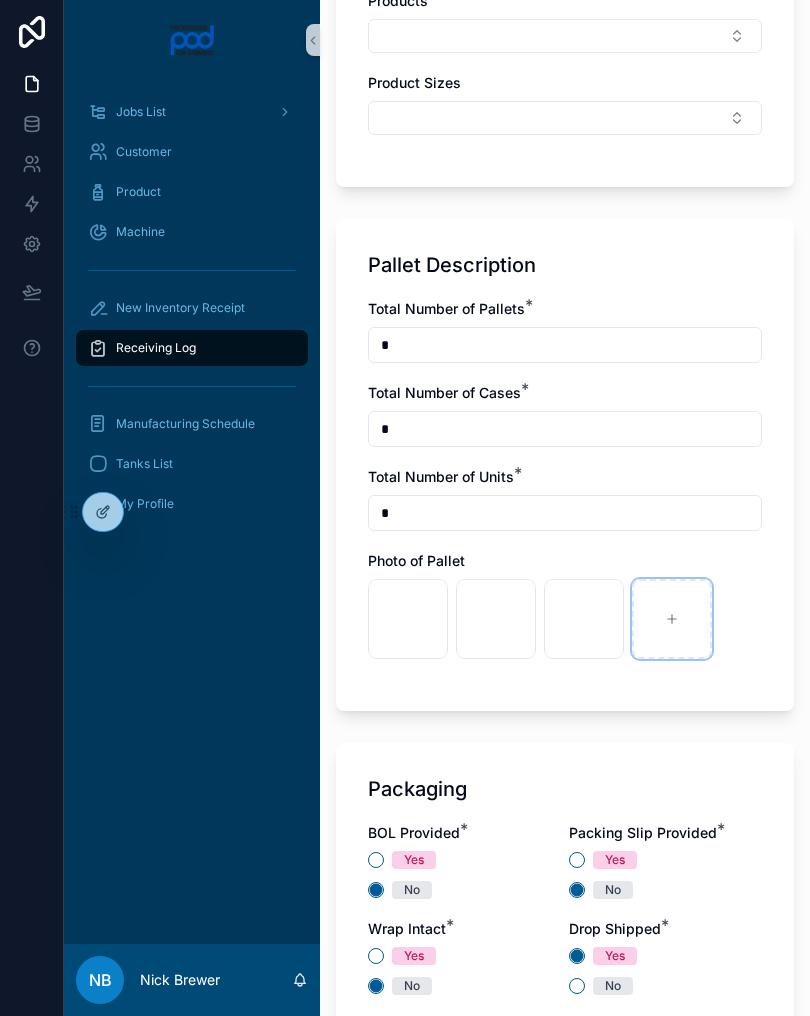 click at bounding box center (672, 619) 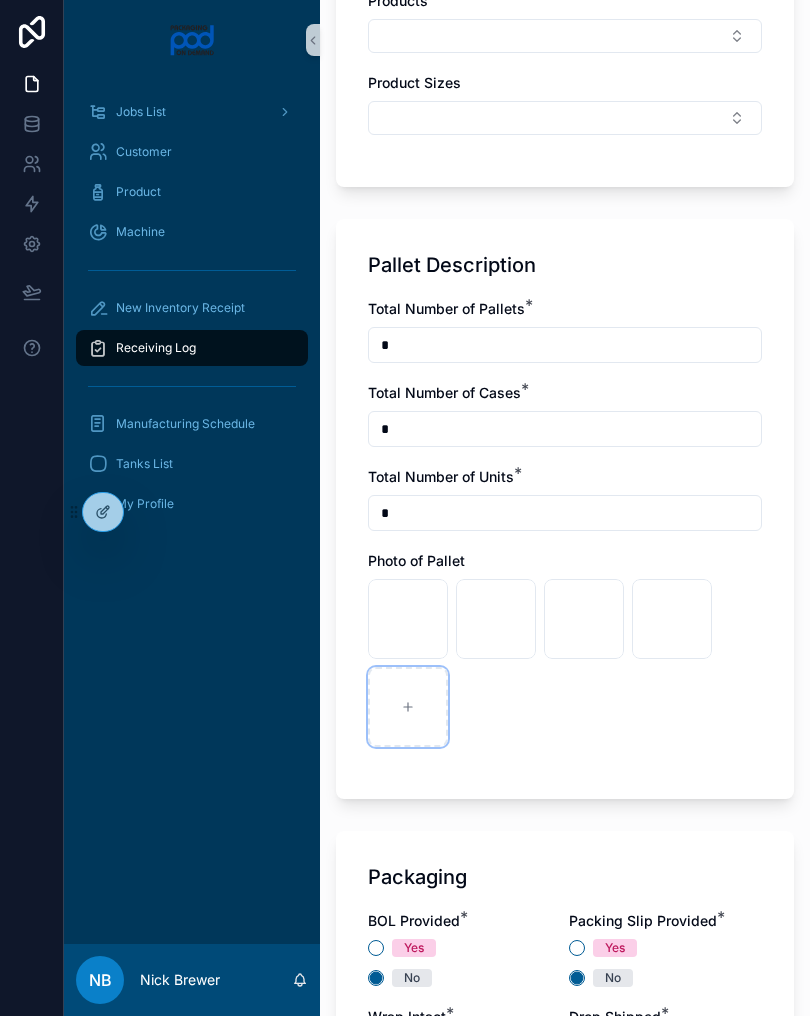 click at bounding box center [408, 707] 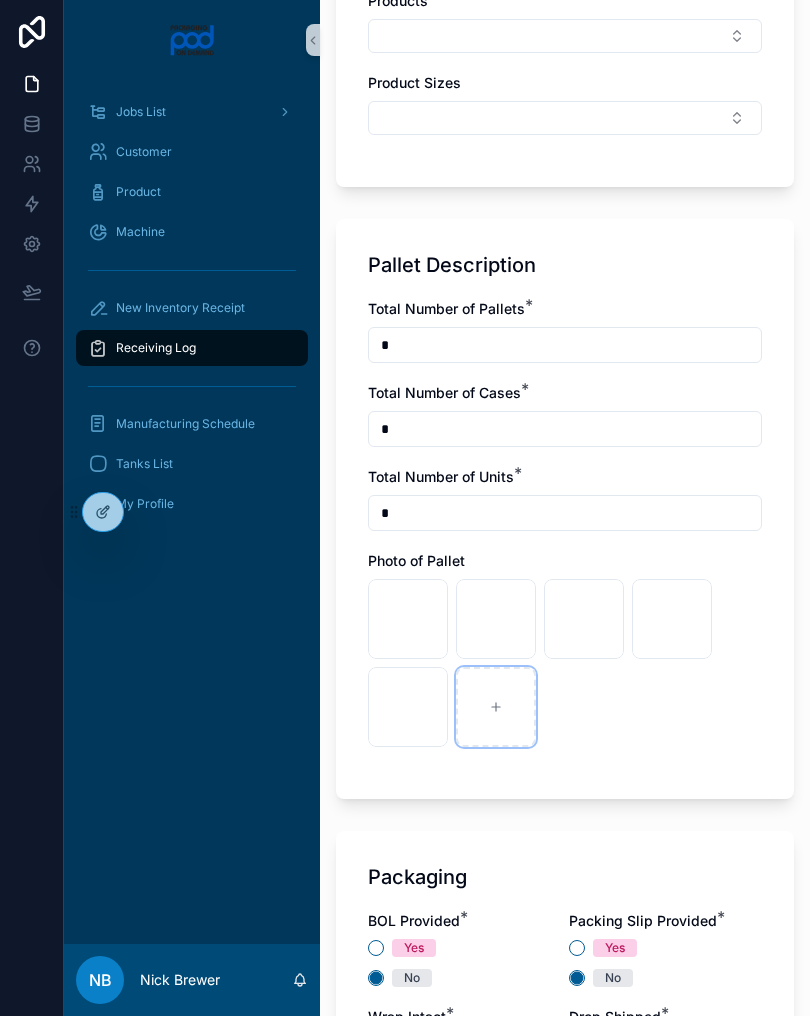 click at bounding box center (496, 707) 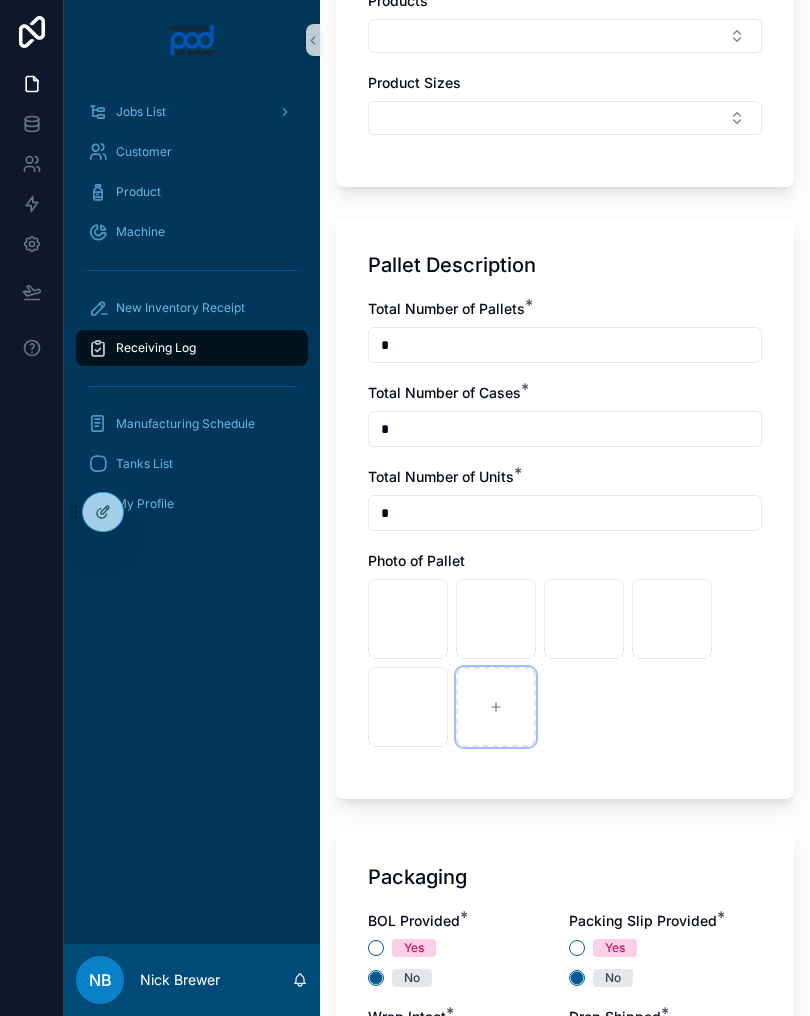 type on "**********" 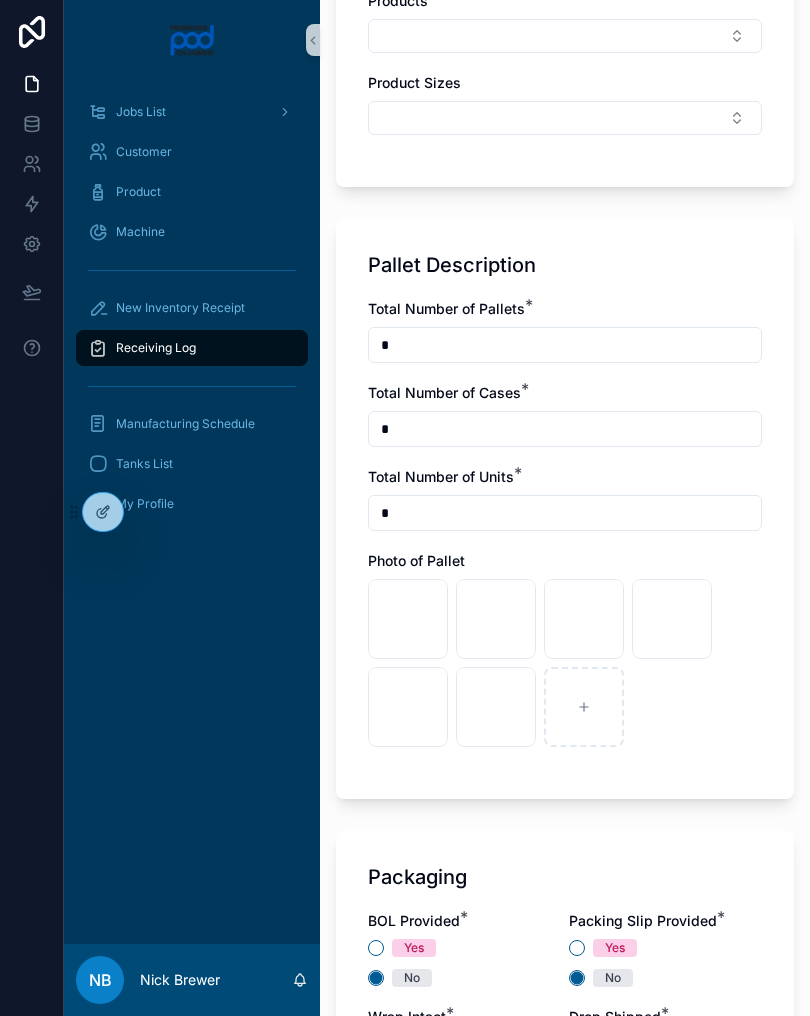 click on "Inventory Receipt Item Description Log Number will be automated after the form is submitted. Date Received * ******** Item Description * ********* Item Lot Number from Manufacturer * Customer Details If this inventory shippment is connected to a specific Cutomer, Product, or Product Size you can add them below. Customer Products Product Sizes Pallet Description Total Number of Pallets * * Total Number of Cases * * Total Number of Units * * Photo of Pallet image .jpg image .jpg image .jpg image .jpg image .jpg image .jpg Packaging BOL Provided * Yes No Packing Slip Provided * Yes No Wrap Intact * Yes No Drop Shipped * Yes No Drop Shipped By UPS FEDEx USPS QC Hold QC Hold N/A Damages Are there Damages? * Yes No Received By Received By * Don't see your name? Select 0_ADD MY NAME and type your name in the field below it. [FIRST] [LAST] Submit" at bounding box center [565, 545] 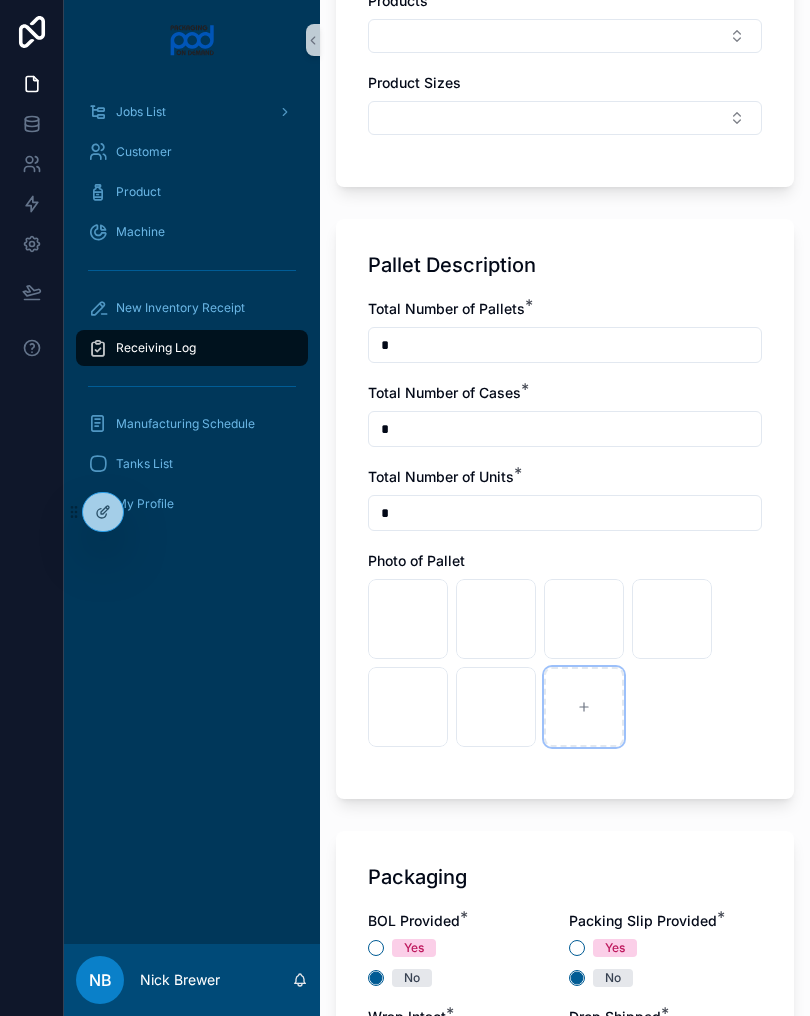 click at bounding box center [584, 707] 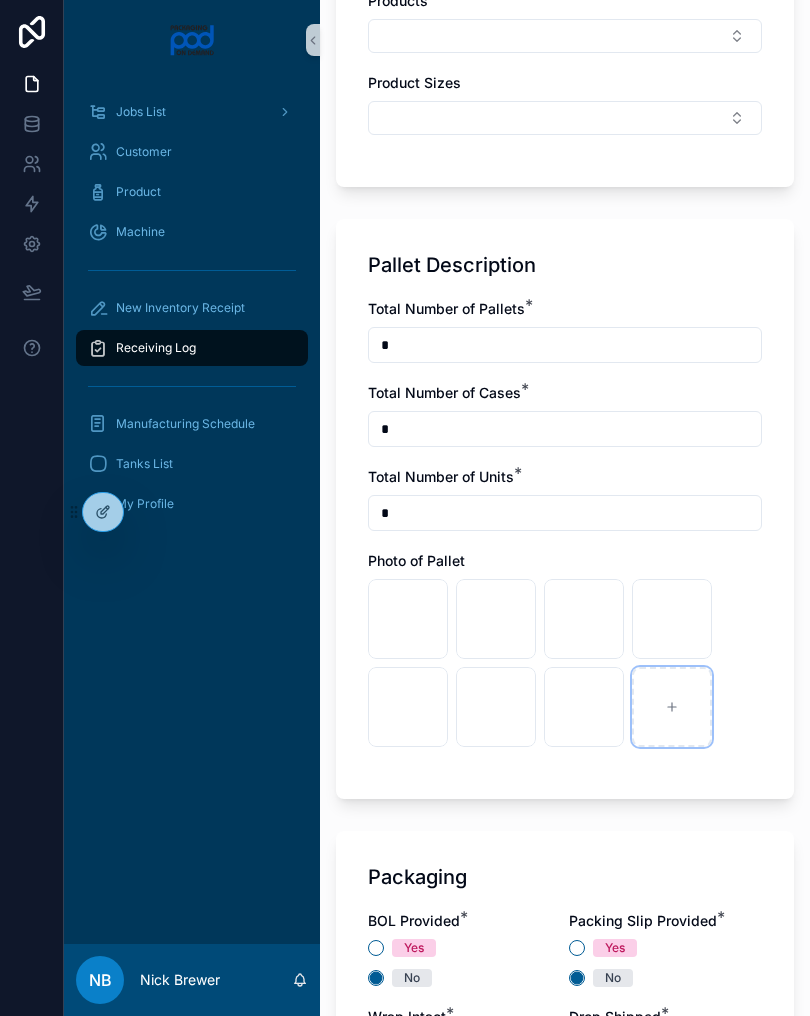 click at bounding box center (672, 707) 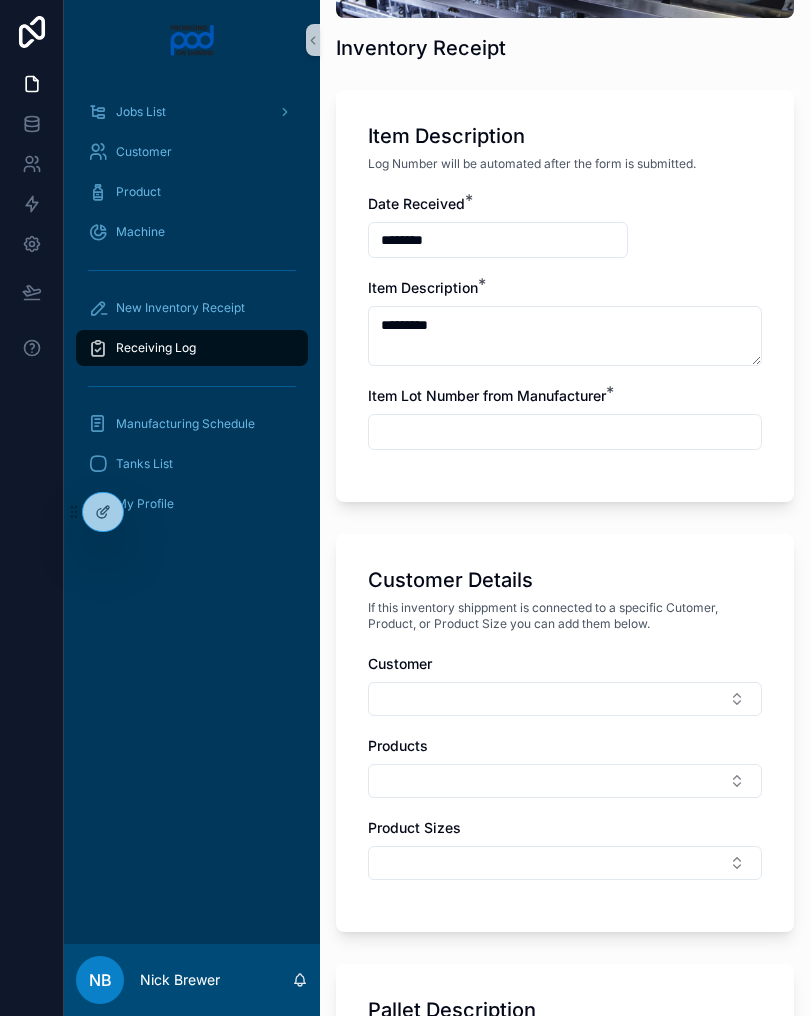 scroll, scrollTop: 331, scrollLeft: 0, axis: vertical 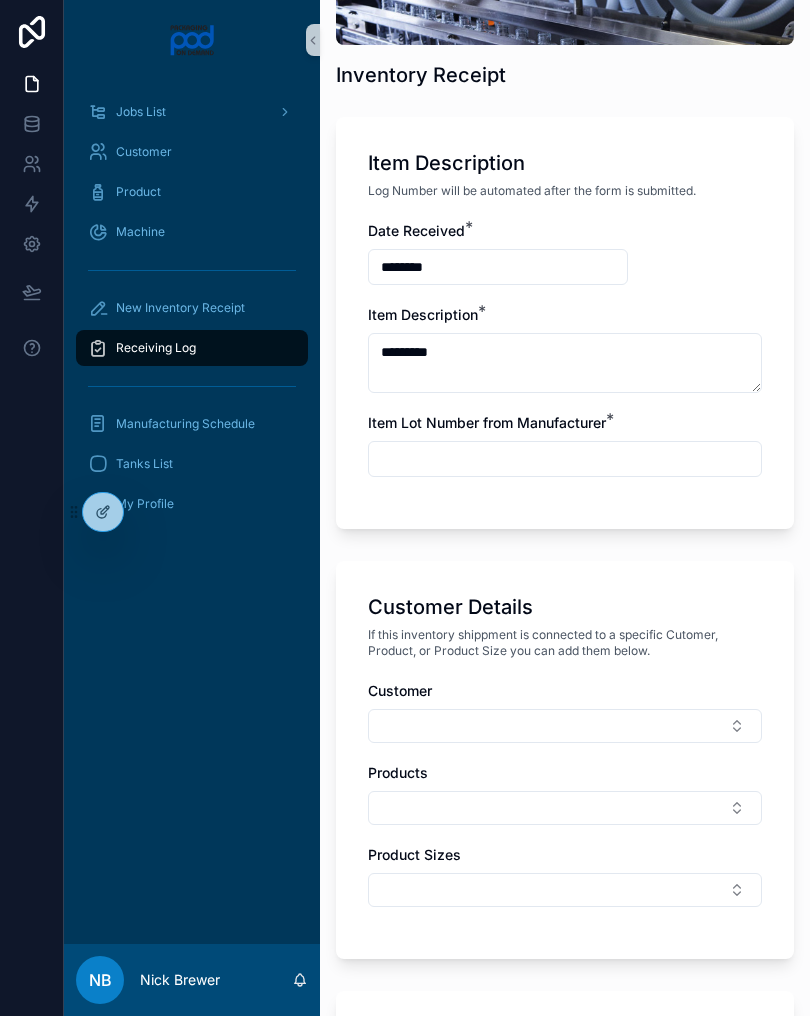 click at bounding box center [565, 459] 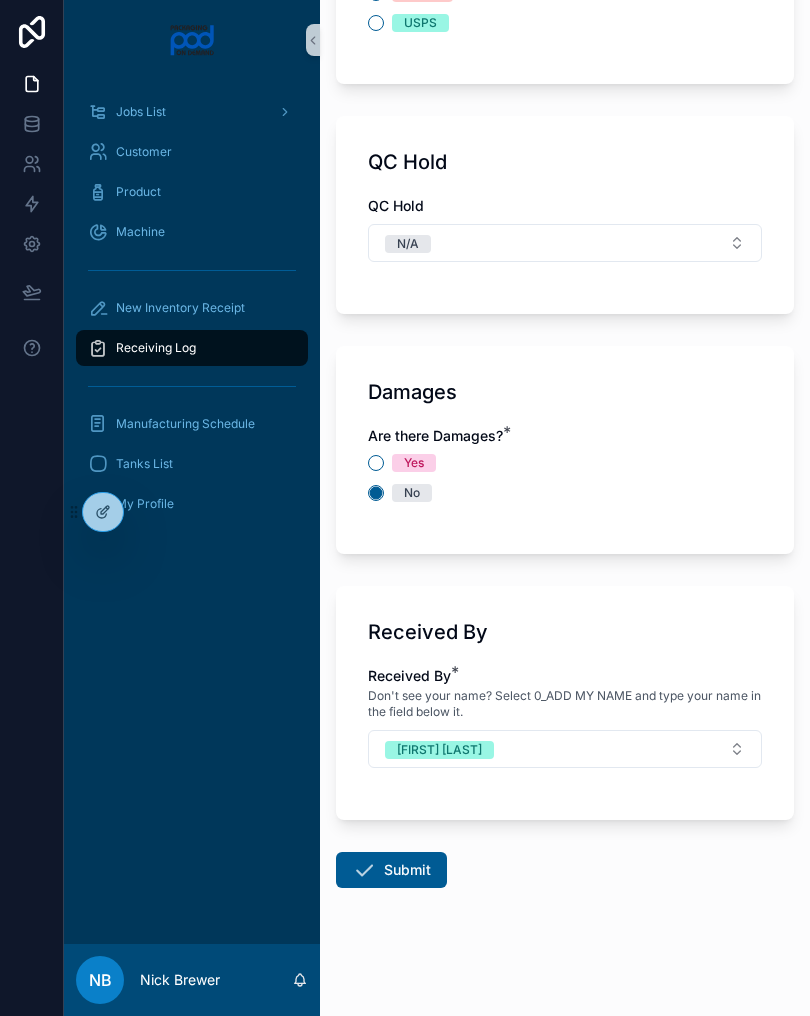 scroll, scrollTop: 2368, scrollLeft: 0, axis: vertical 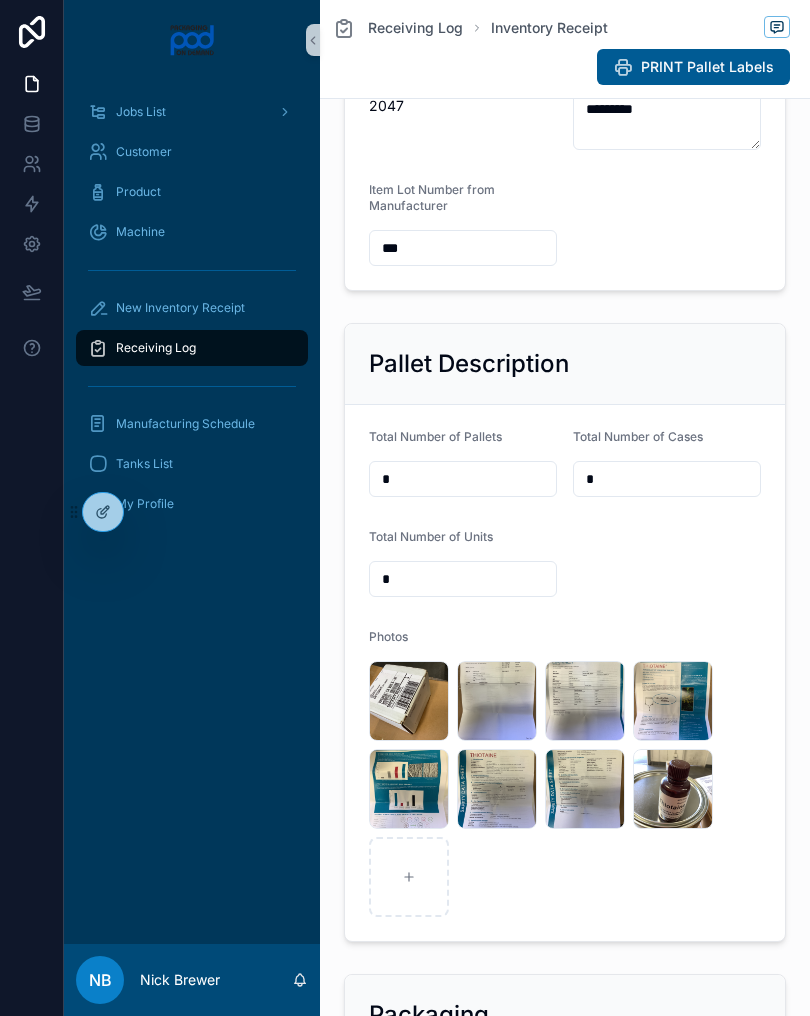 click on "New Inventory Receipt" at bounding box center [192, 308] 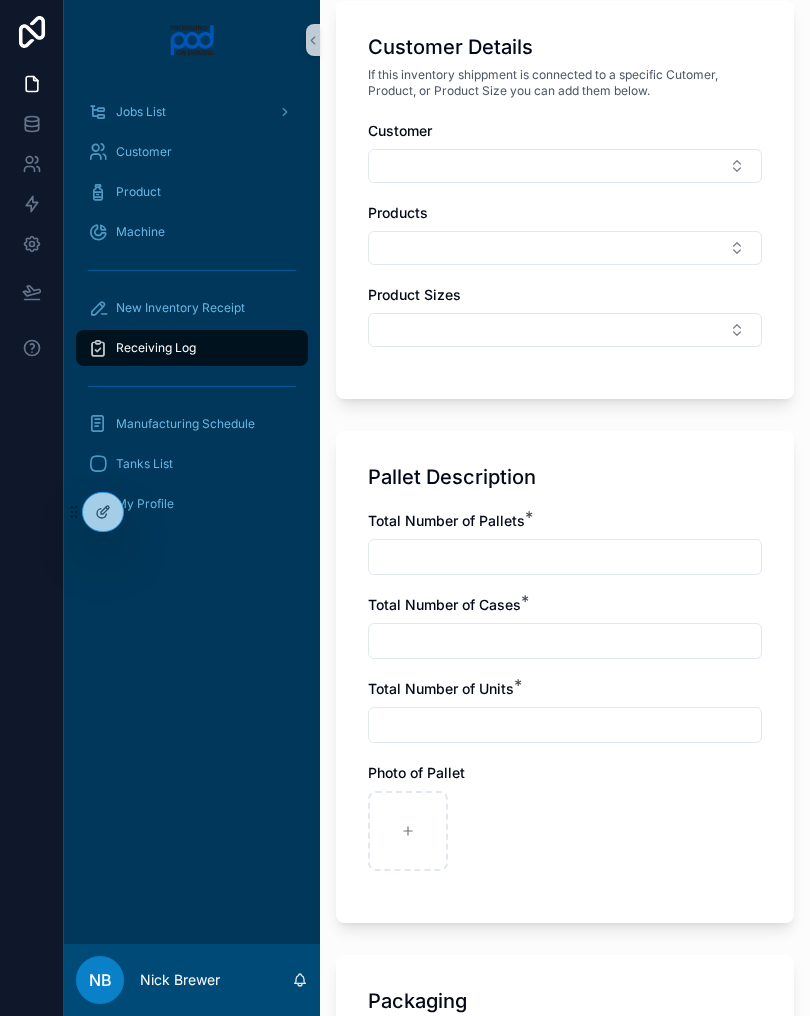 scroll, scrollTop: 952, scrollLeft: 0, axis: vertical 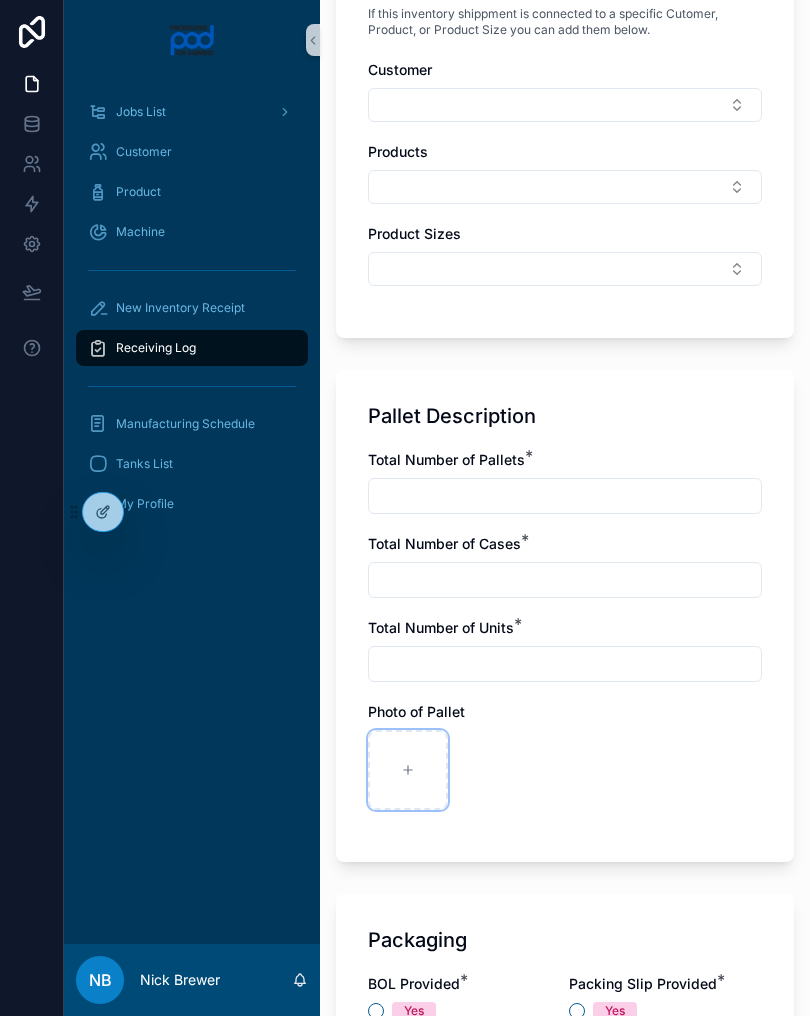 click at bounding box center [408, 770] 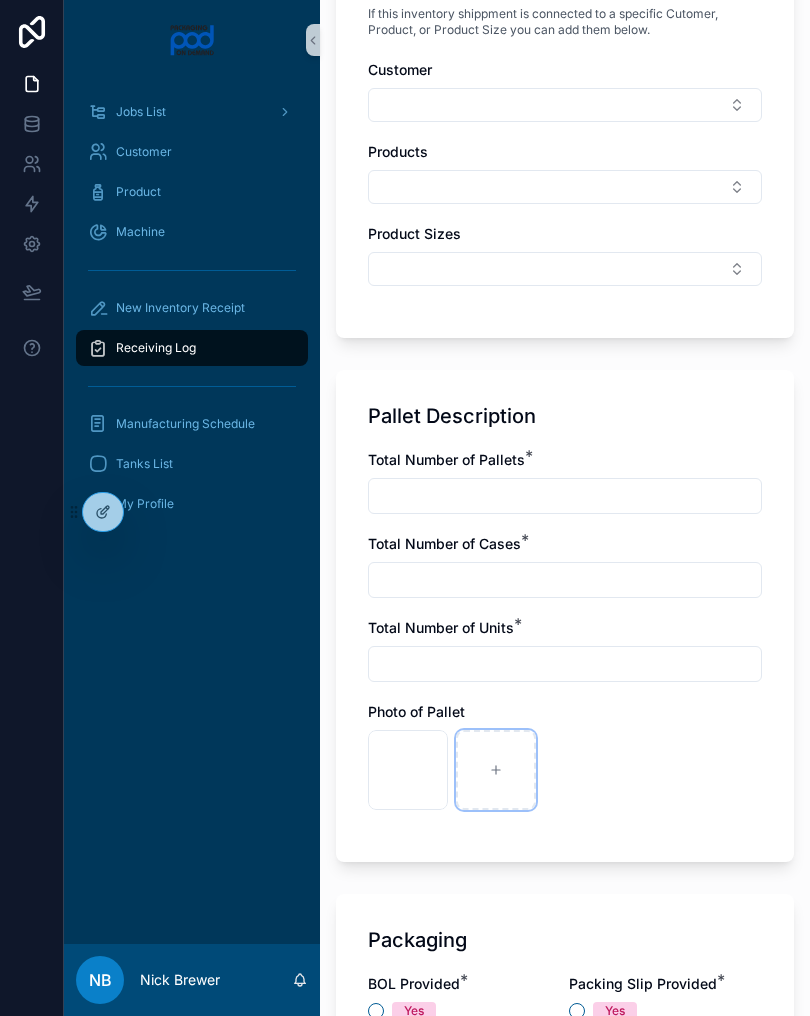 click at bounding box center [496, 770] 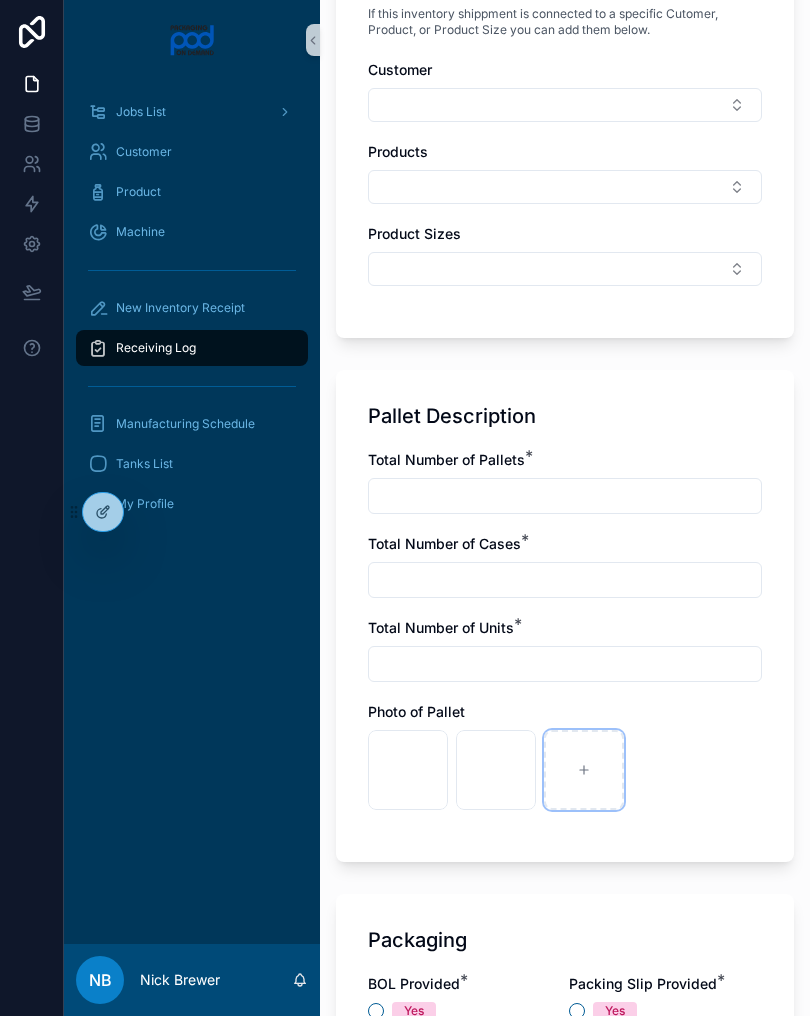 click 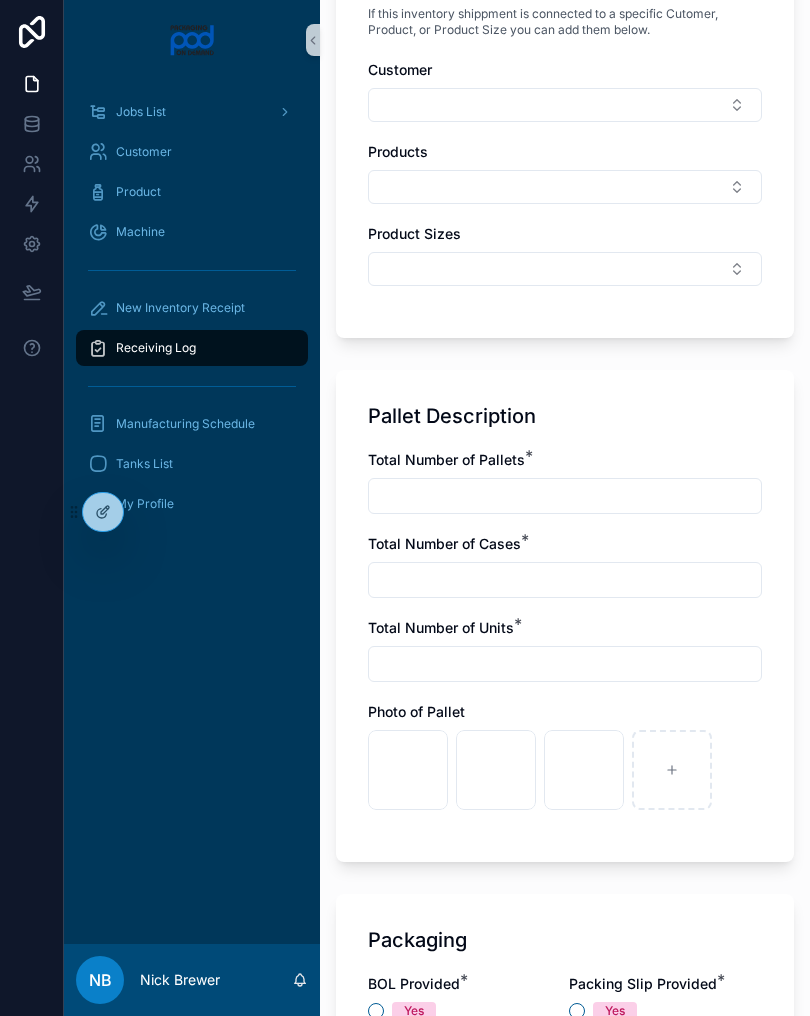click at bounding box center (565, 496) 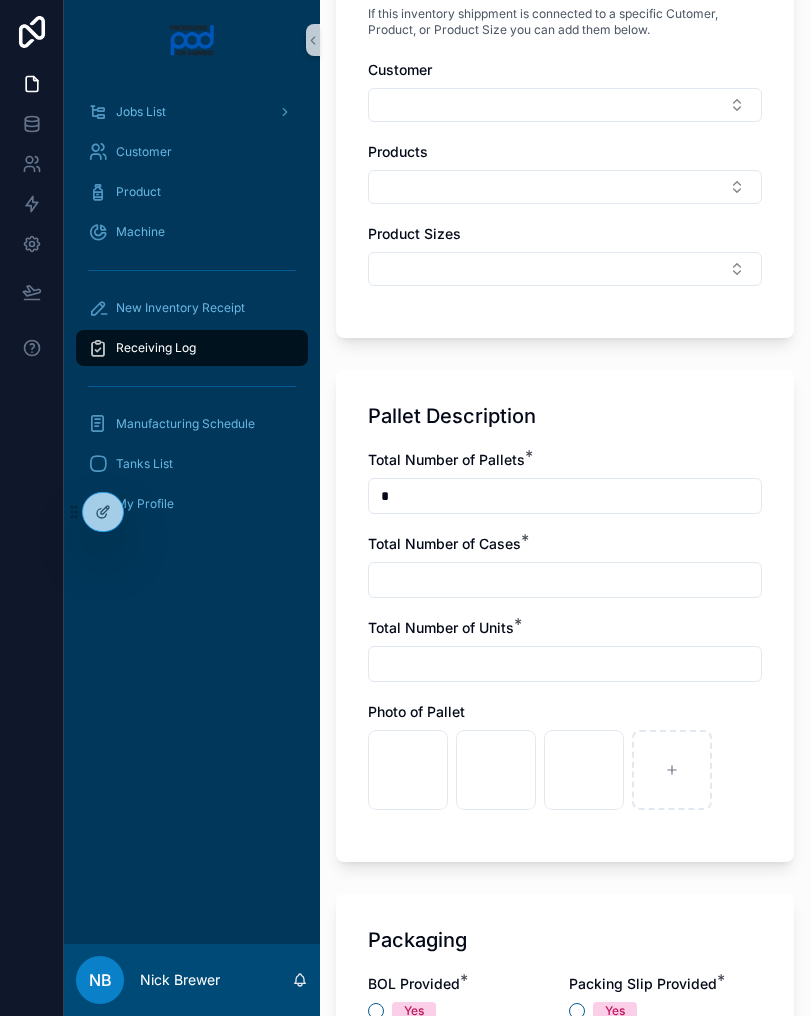 type on "*" 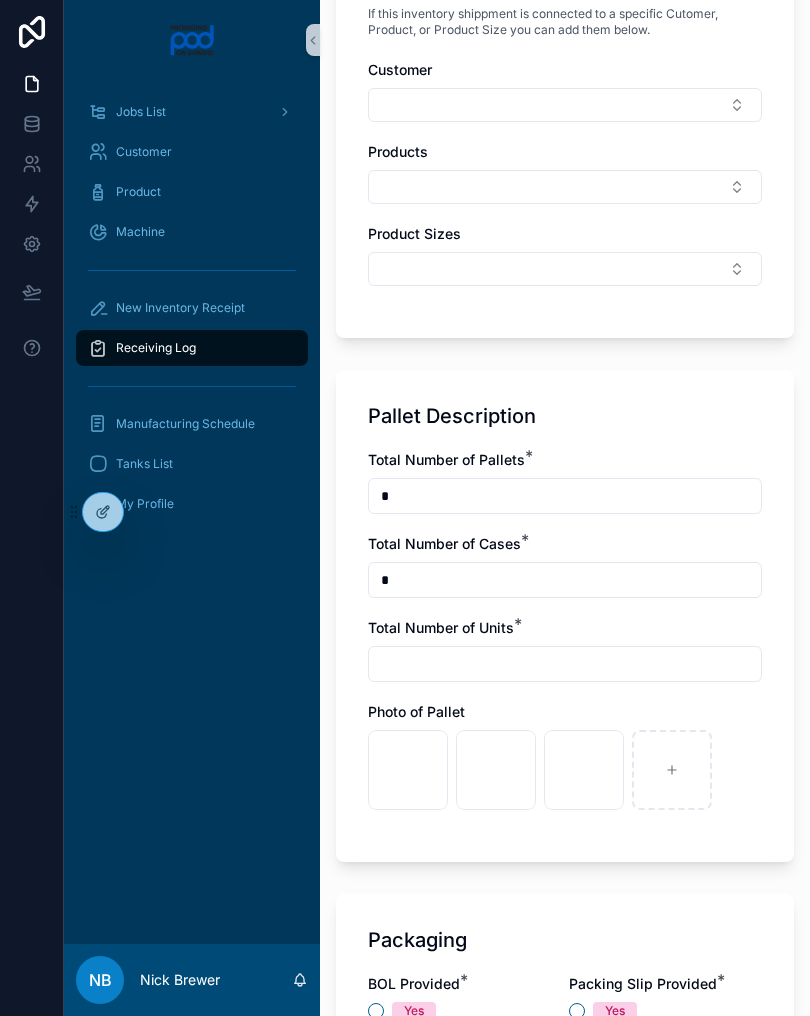 type on "*" 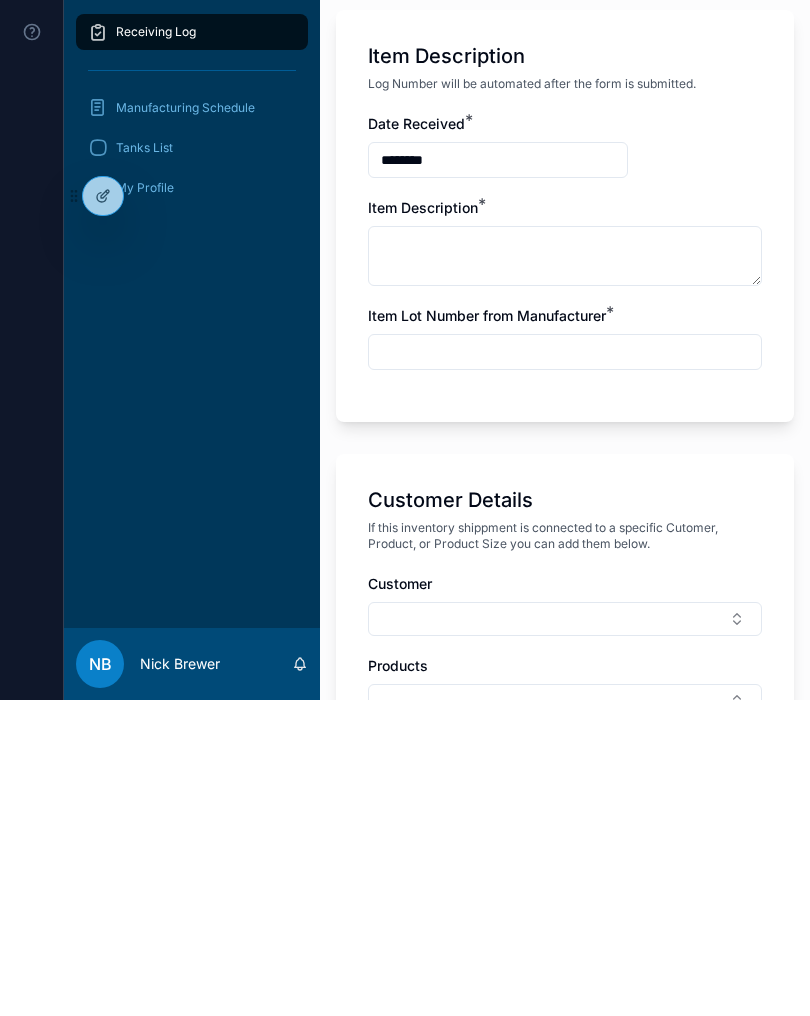 scroll, scrollTop: 121, scrollLeft: 0, axis: vertical 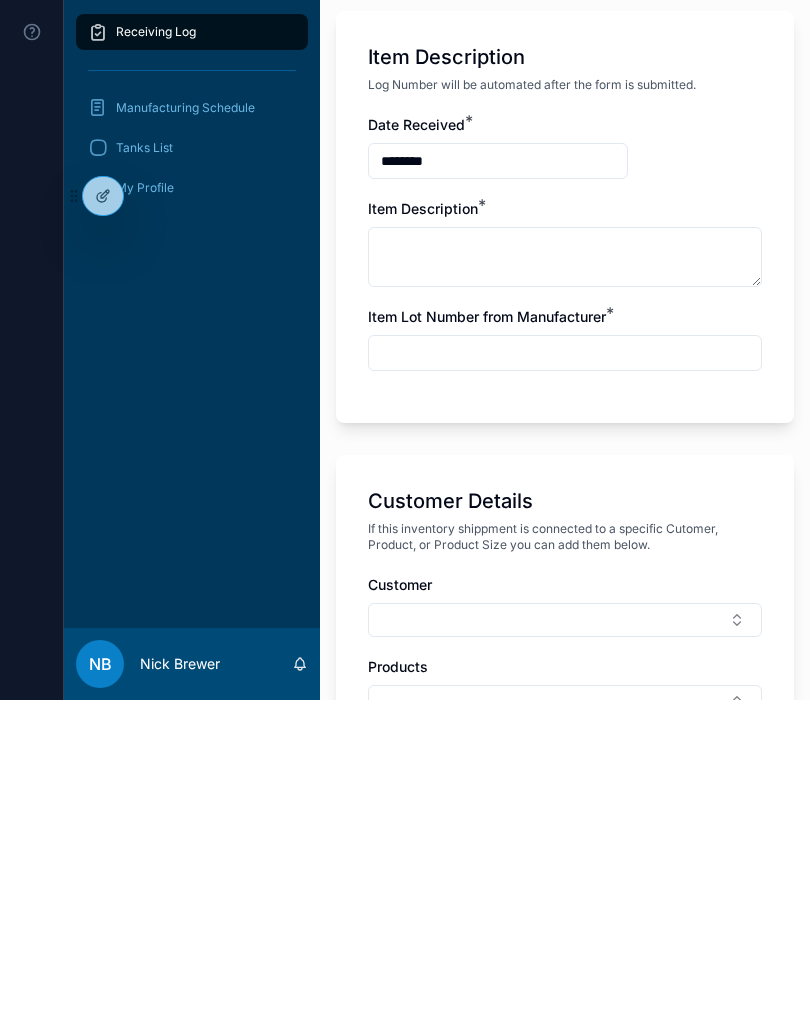 type on "*" 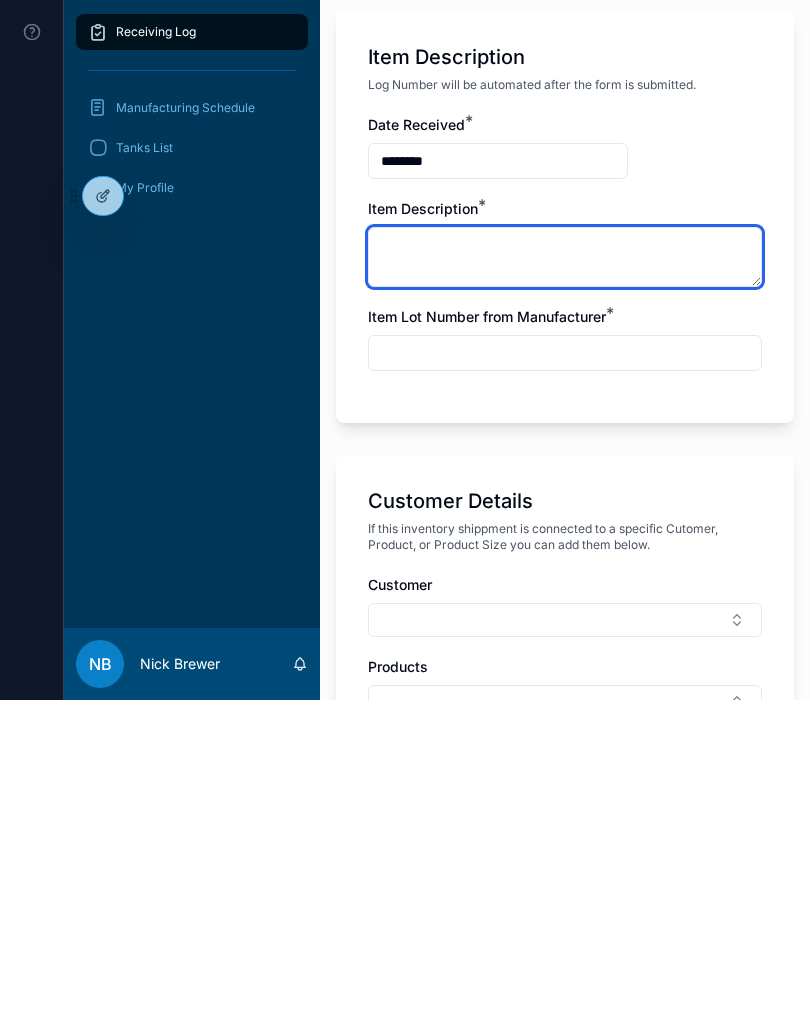 click at bounding box center (565, 573) 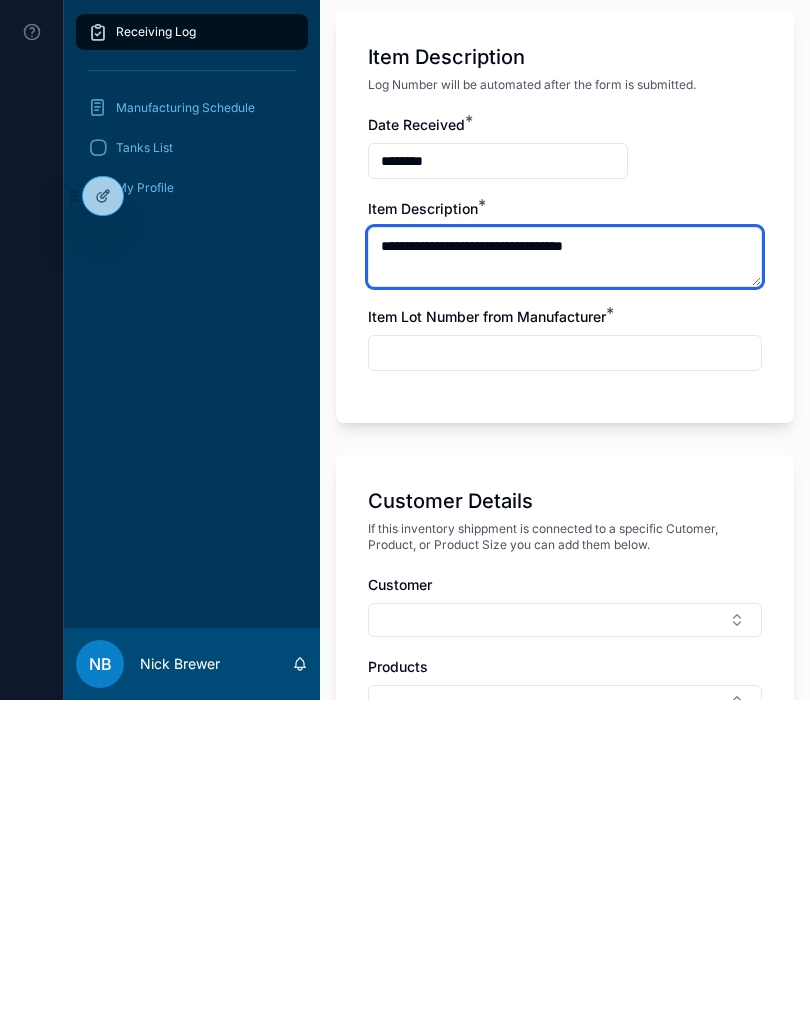 type on "**********" 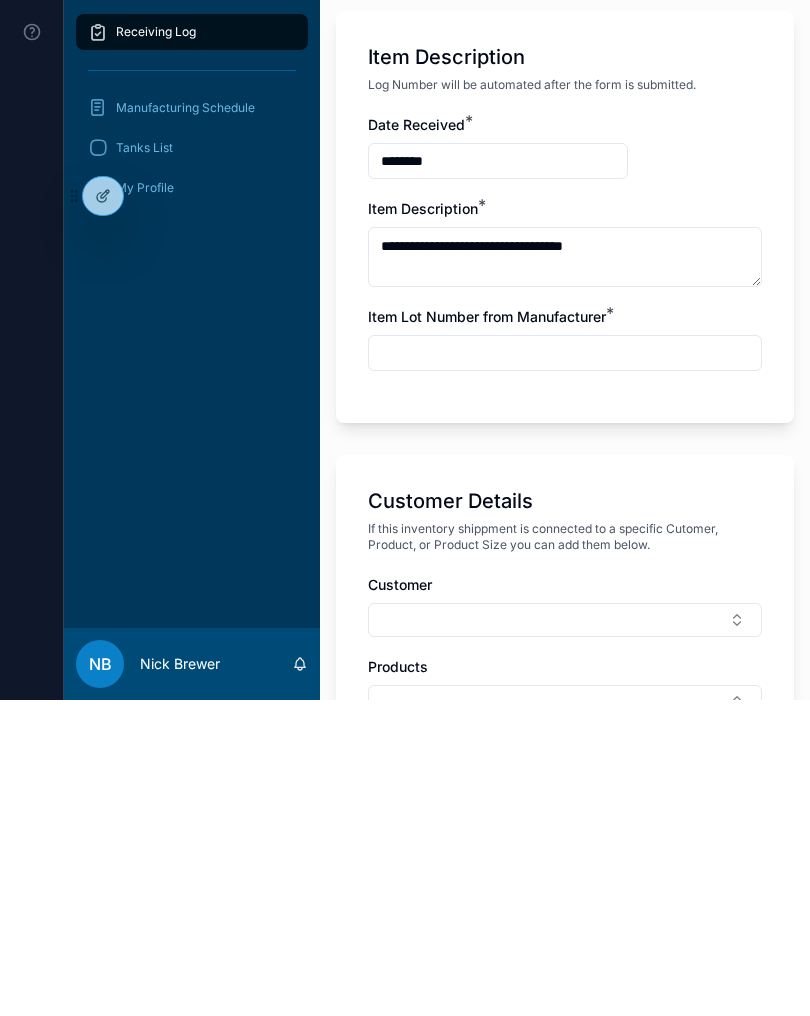 click at bounding box center (565, 669) 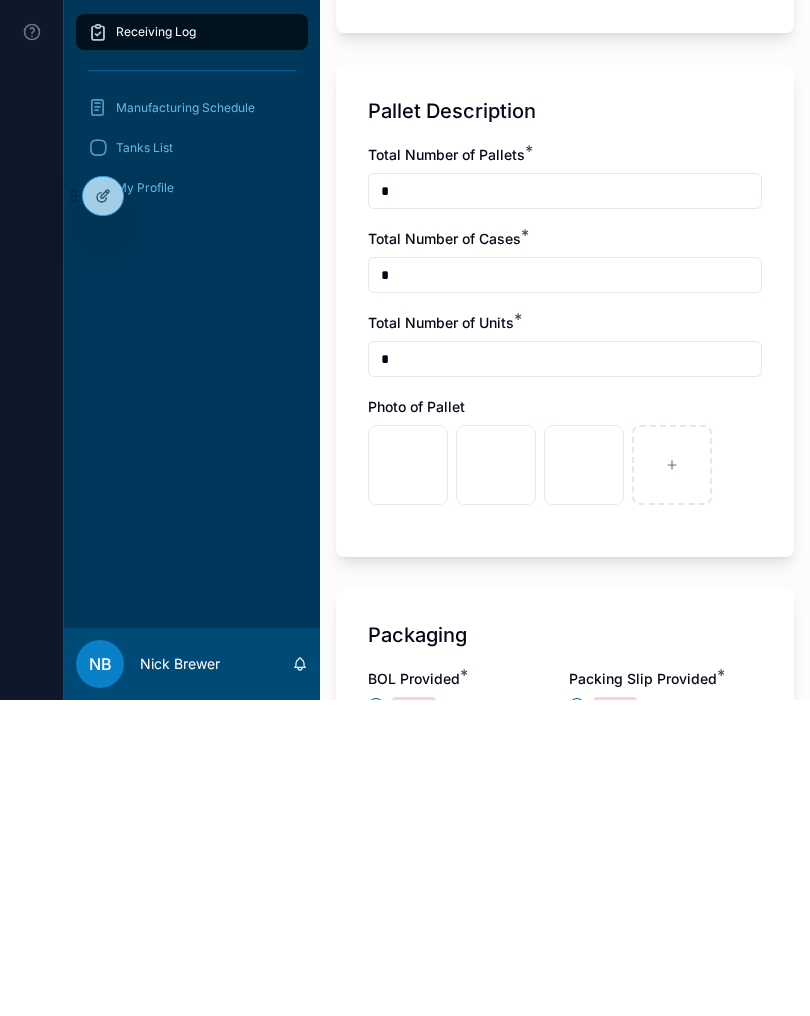 scroll, scrollTop: 989, scrollLeft: 0, axis: vertical 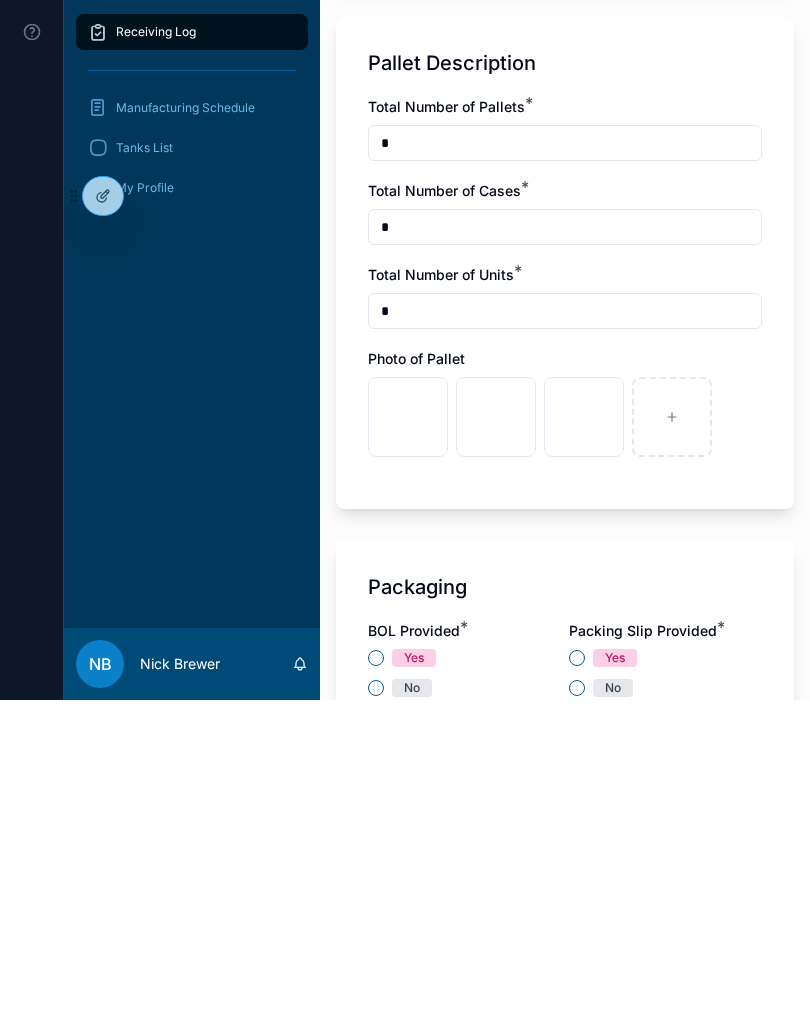 type on "******" 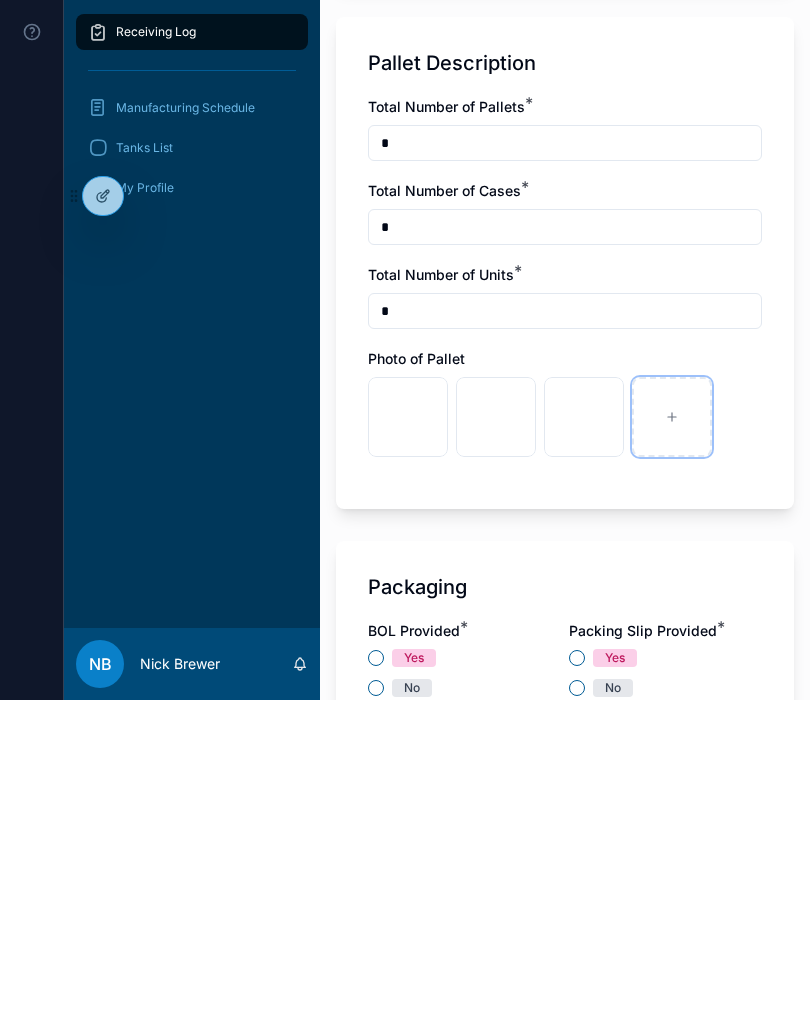 click at bounding box center [672, 733] 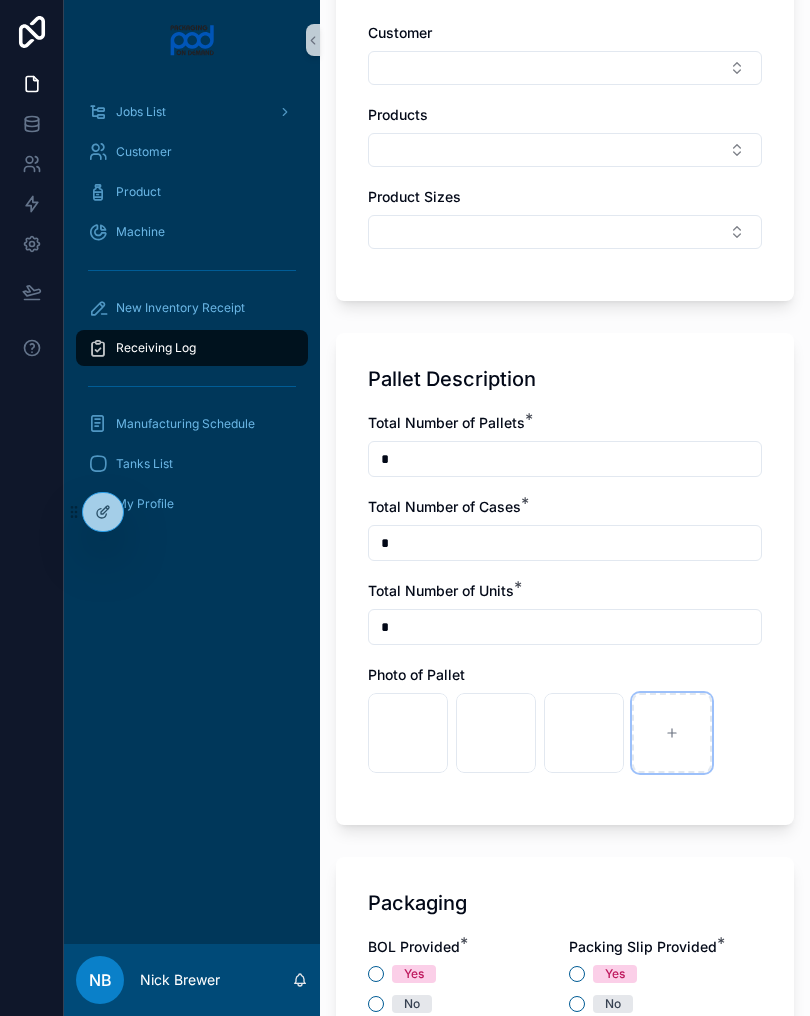 type on "**********" 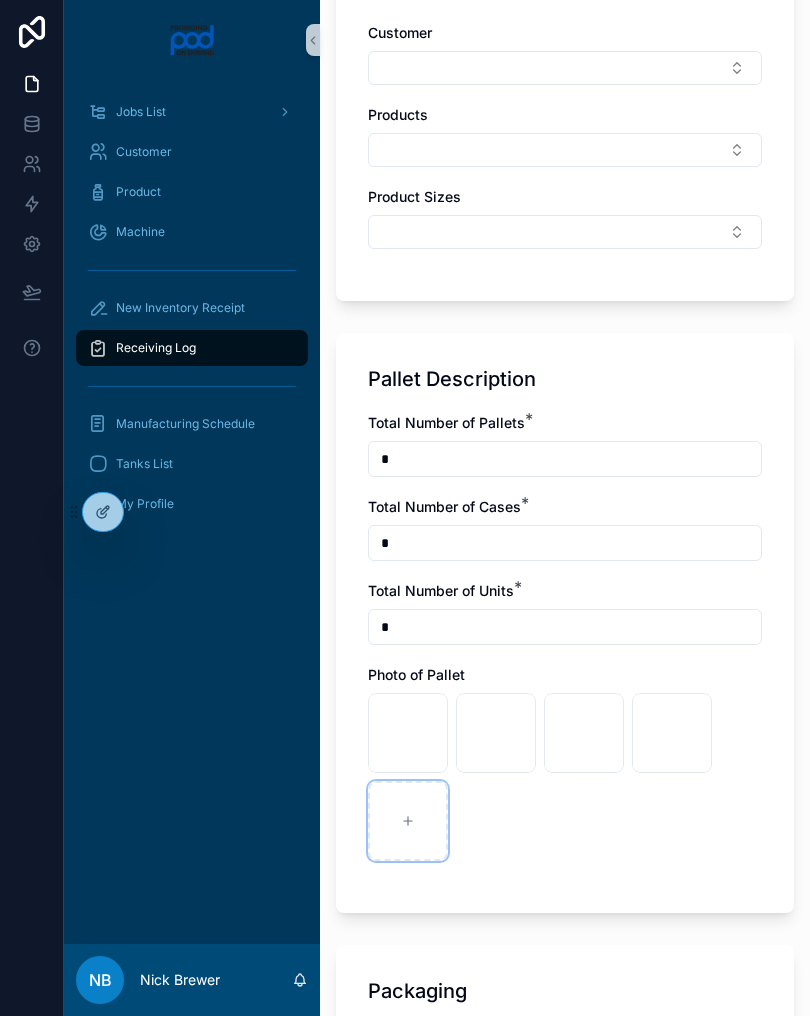 click at bounding box center [408, 821] 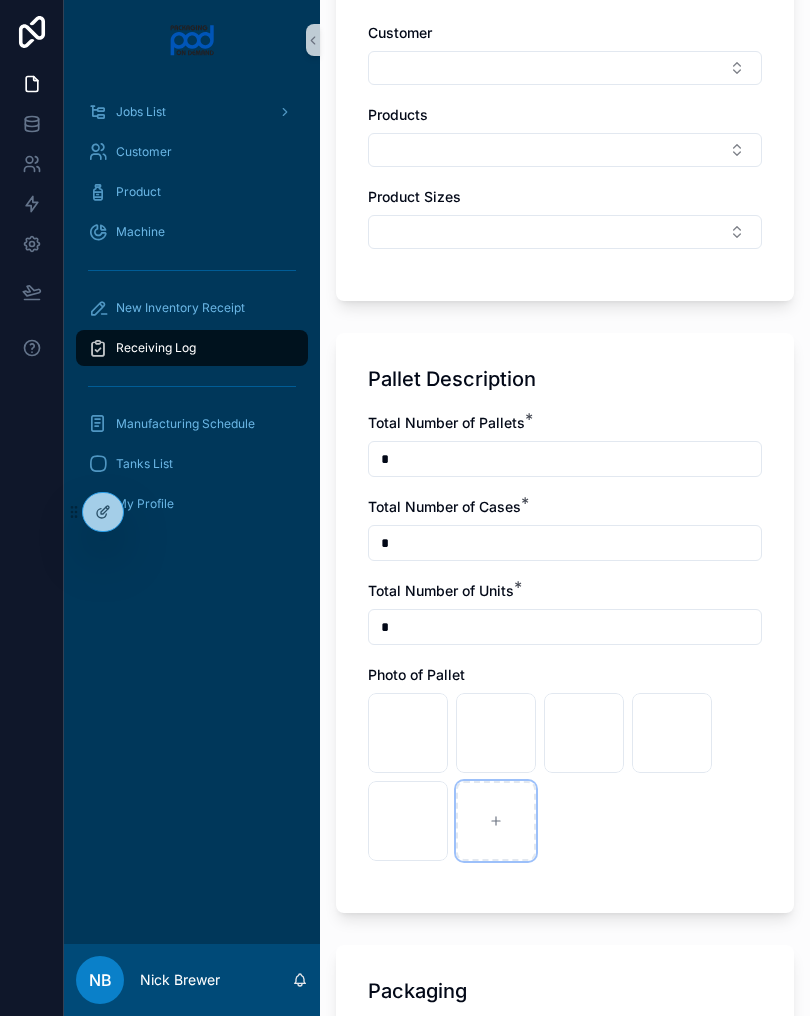 click at bounding box center [496, 821] 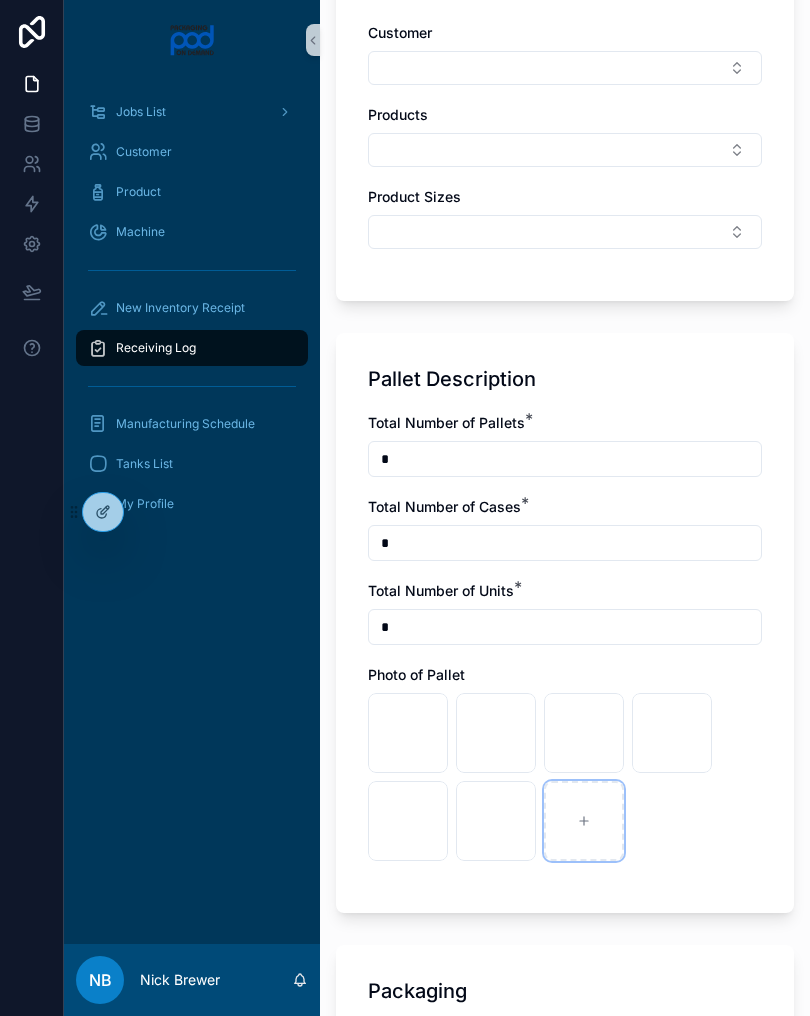 click at bounding box center [584, 821] 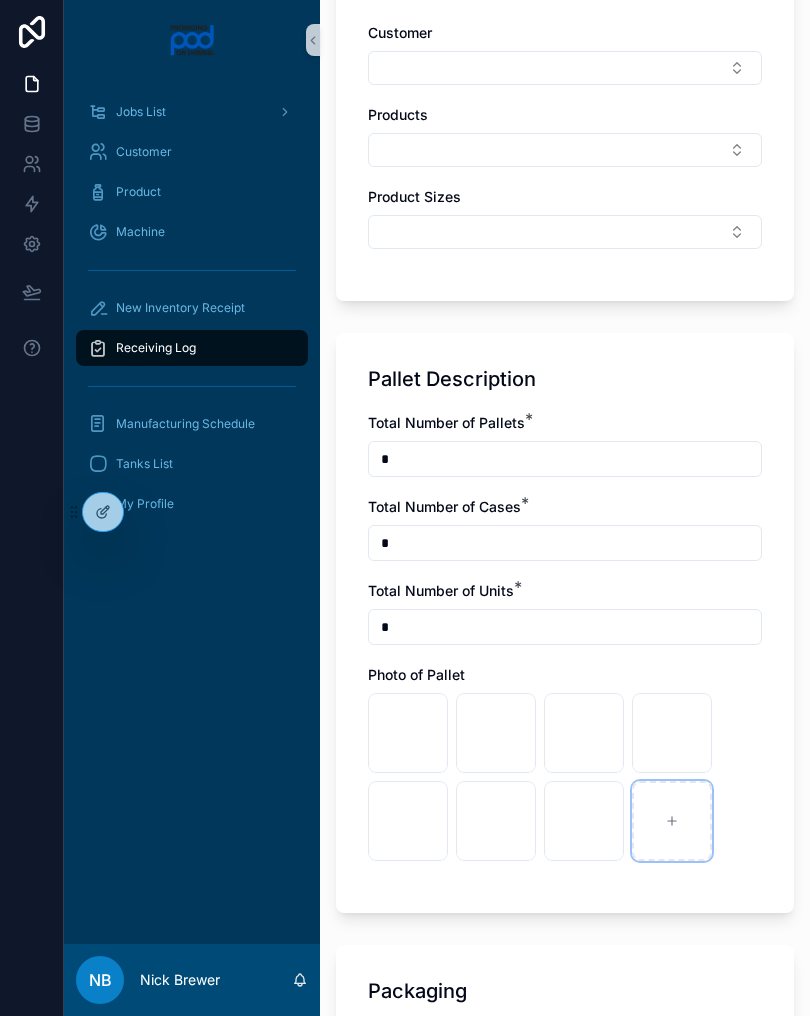 click at bounding box center [672, 821] 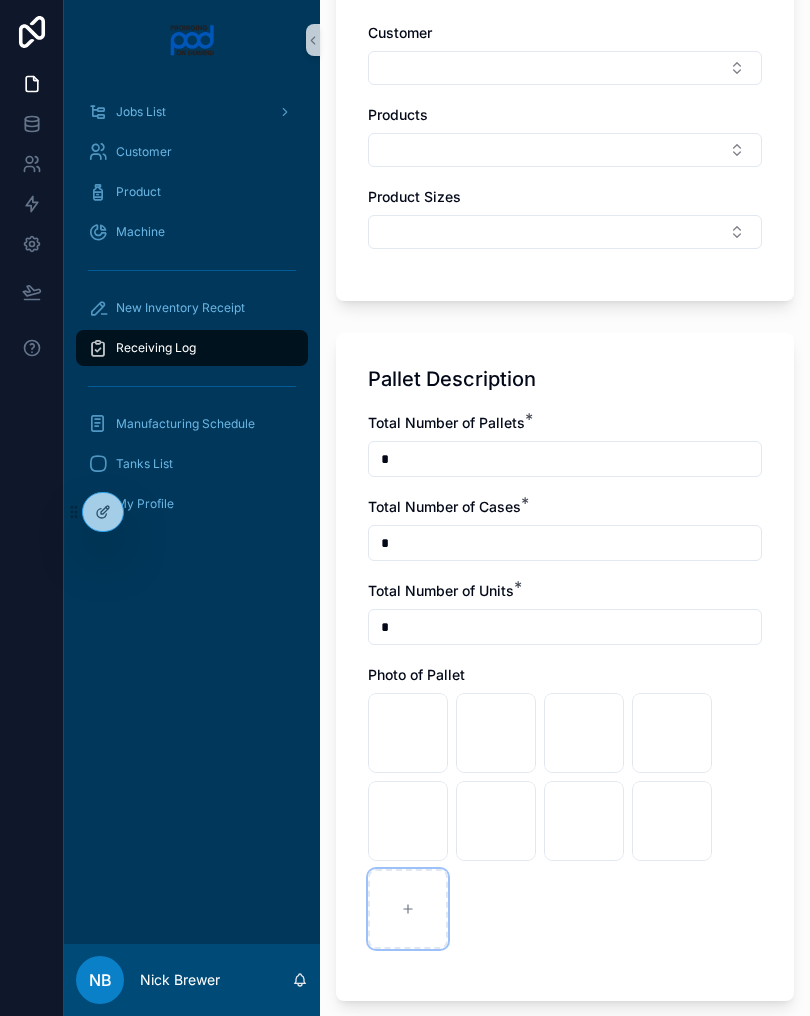 click at bounding box center (408, 909) 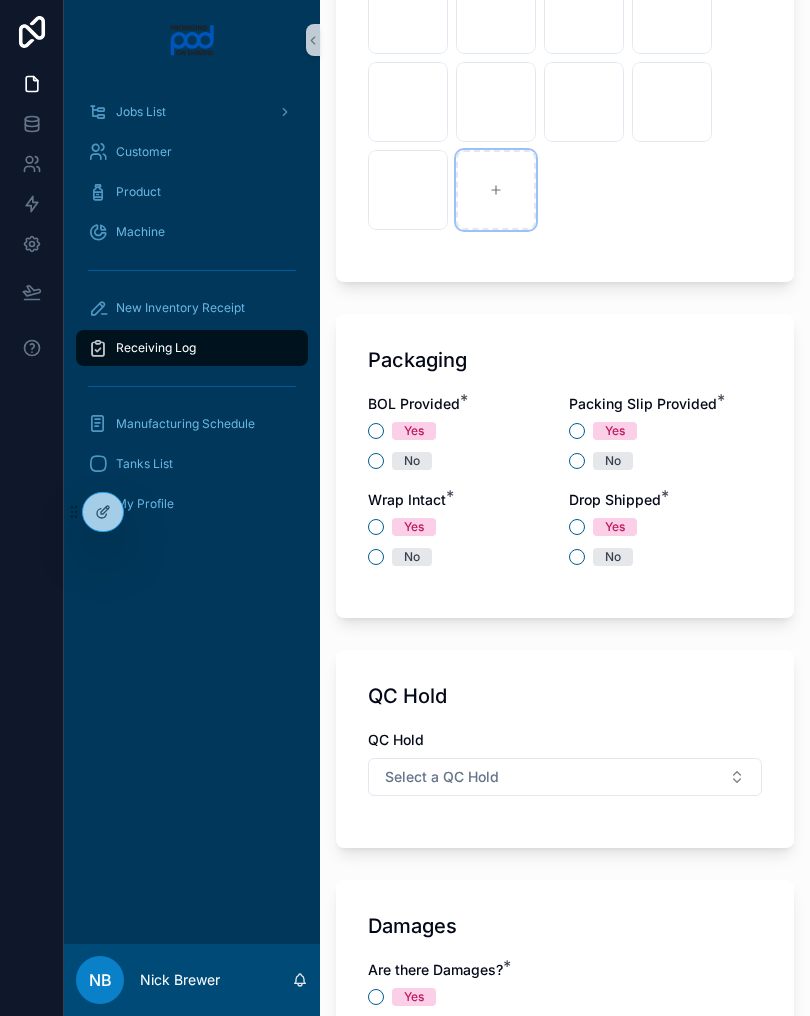 scroll, scrollTop: 1814, scrollLeft: 0, axis: vertical 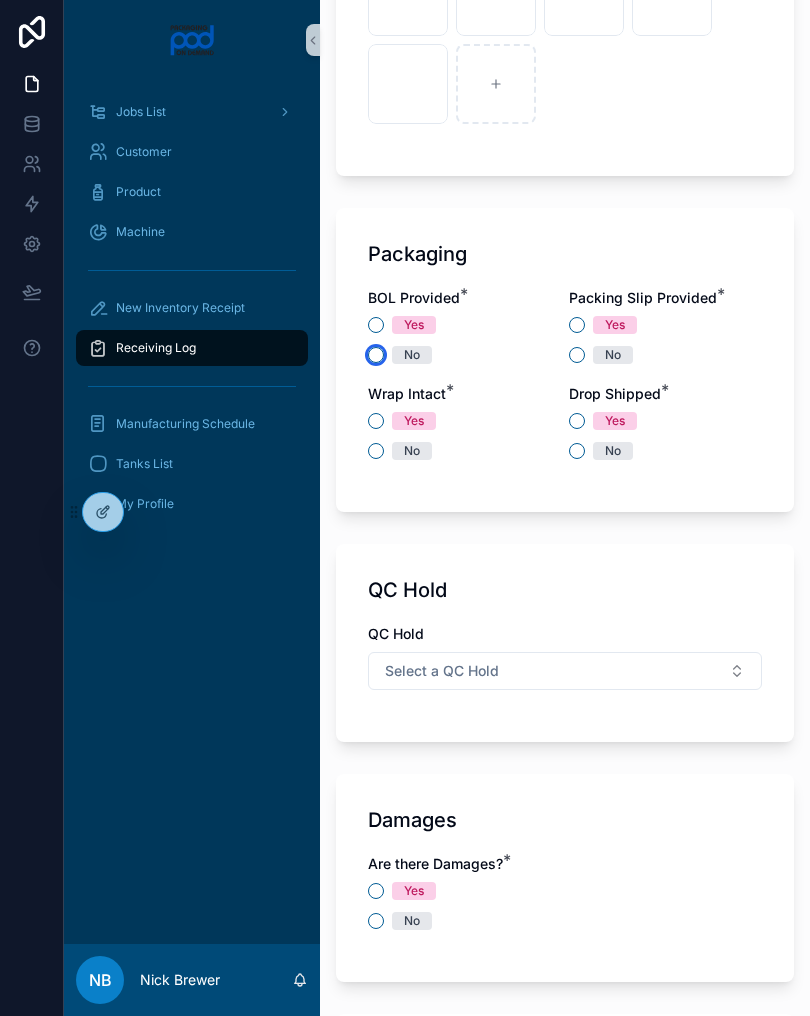click on "No" at bounding box center [376, 355] 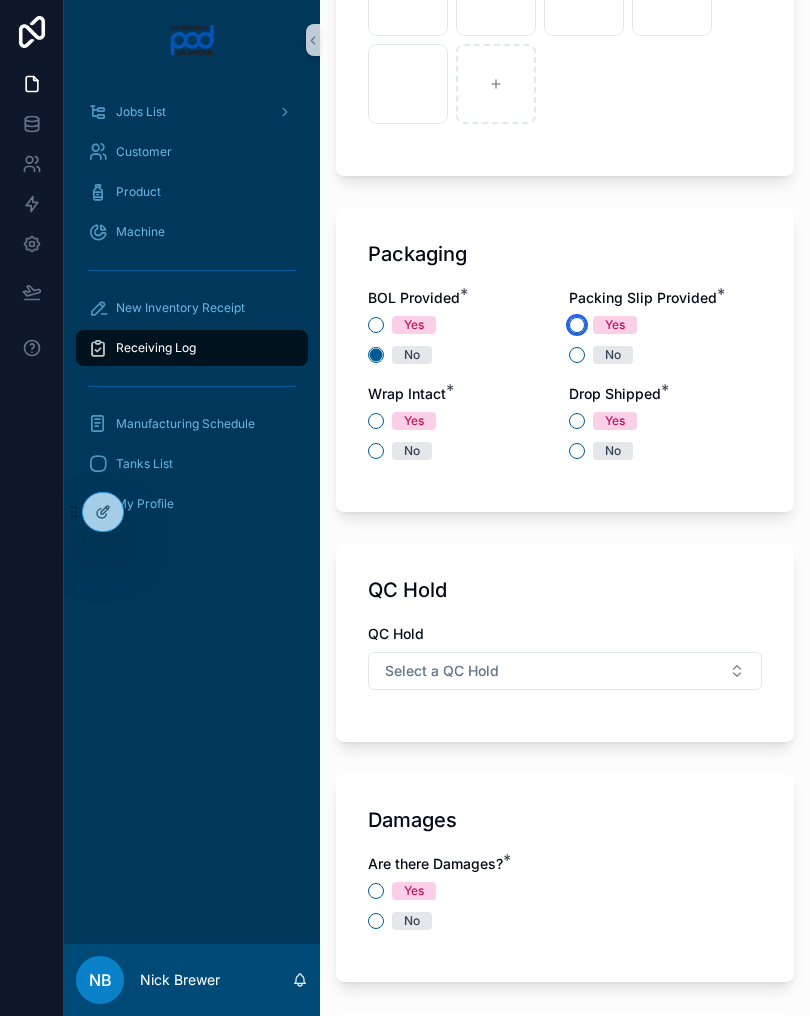 click on "Yes" at bounding box center [577, 325] 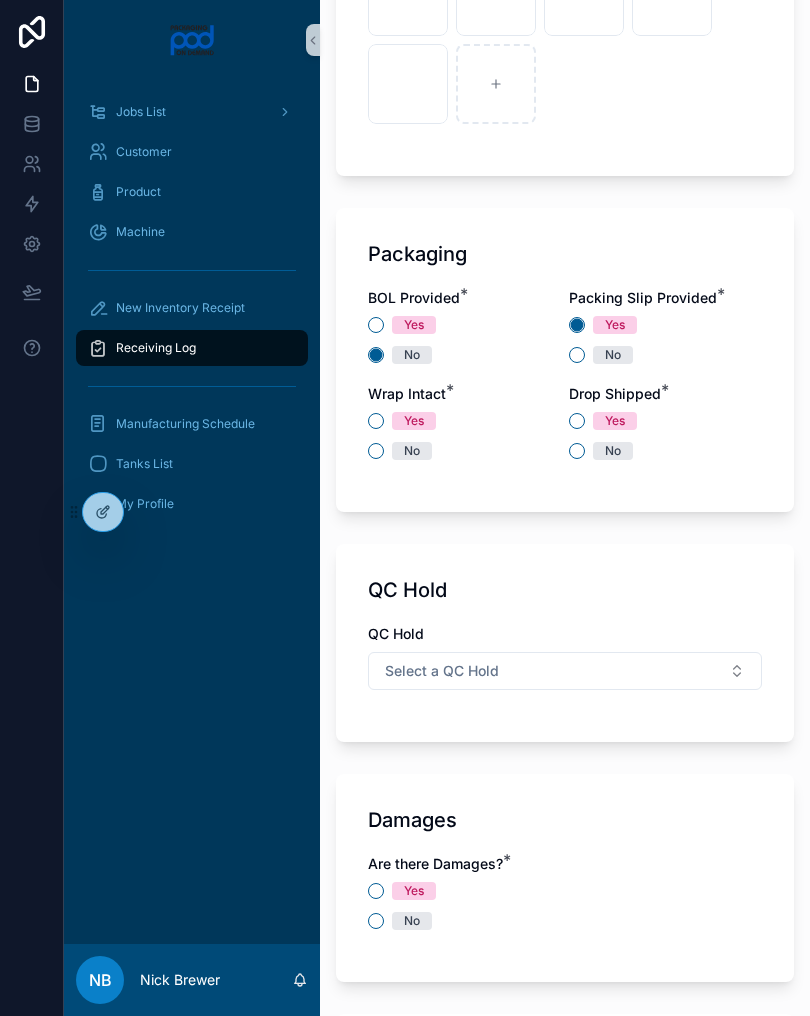click on "BOL Provided * Yes No Packing Slip Provided * Yes No Wrap Intact * Yes No Drop Shipped * Yes No" at bounding box center (565, 384) 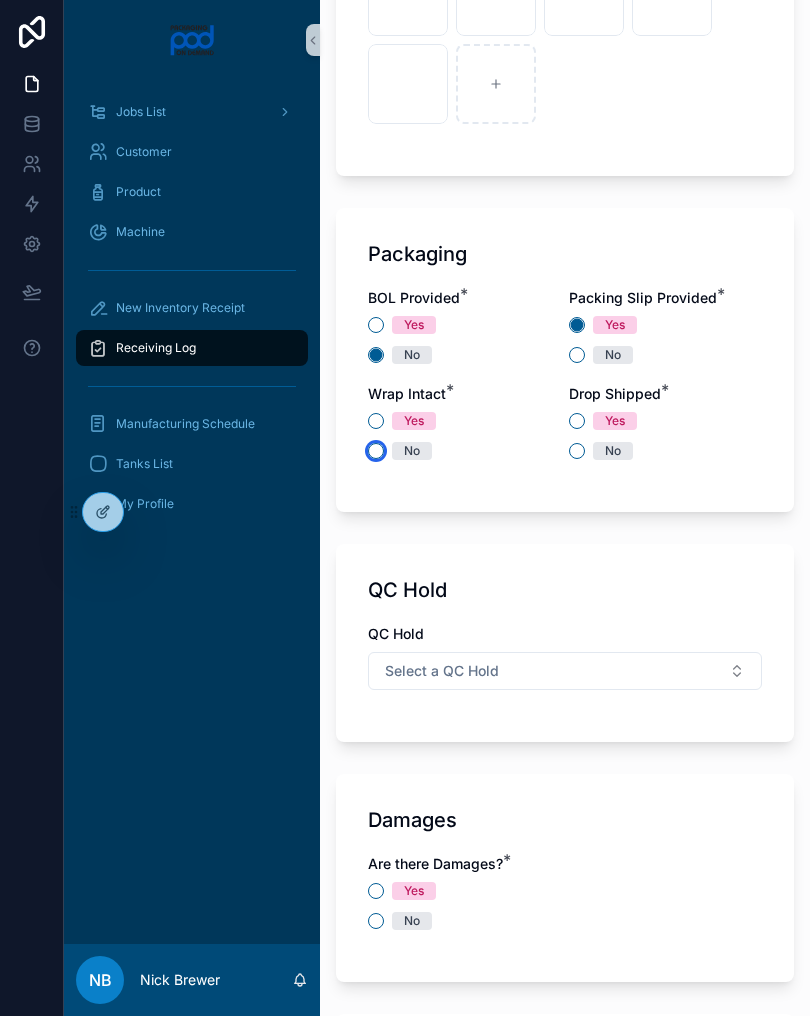 click on "No" at bounding box center (376, 451) 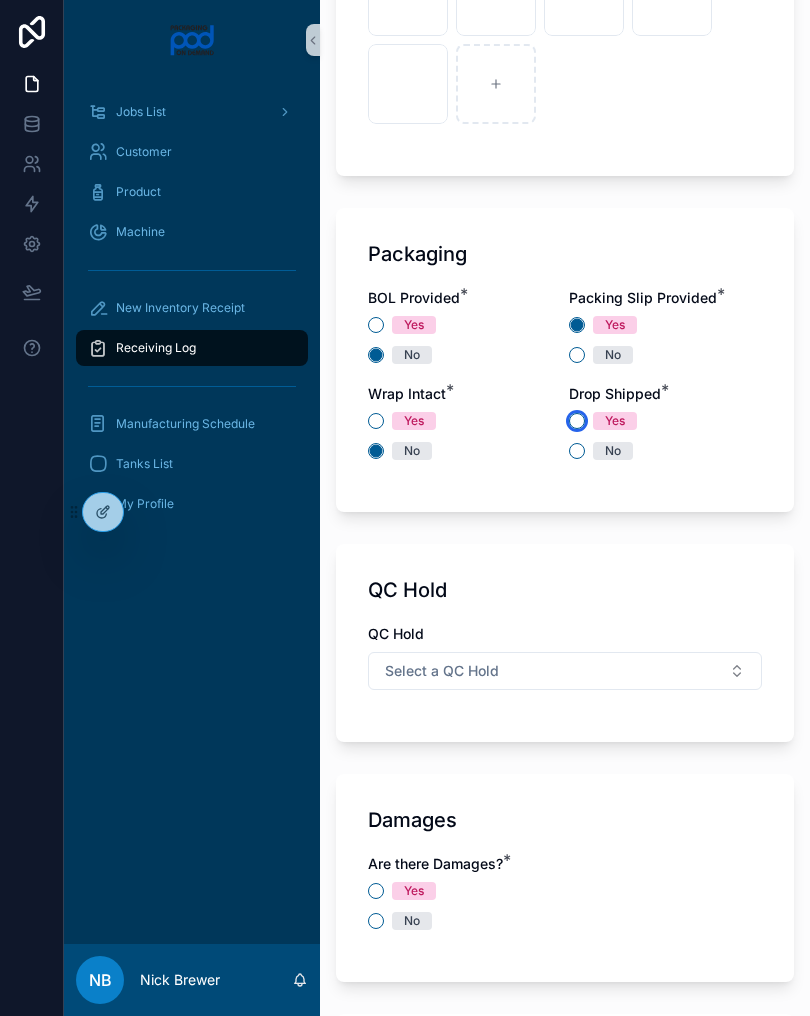 click on "Yes" at bounding box center (577, 421) 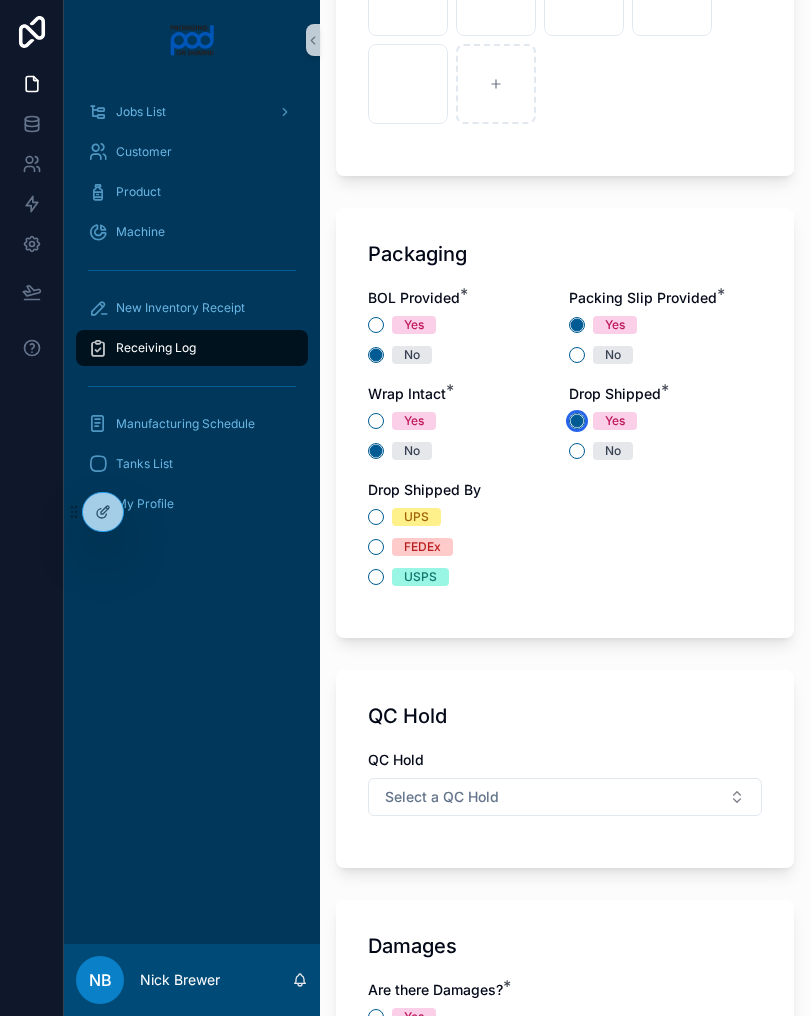 scroll, scrollTop: 1886, scrollLeft: 0, axis: vertical 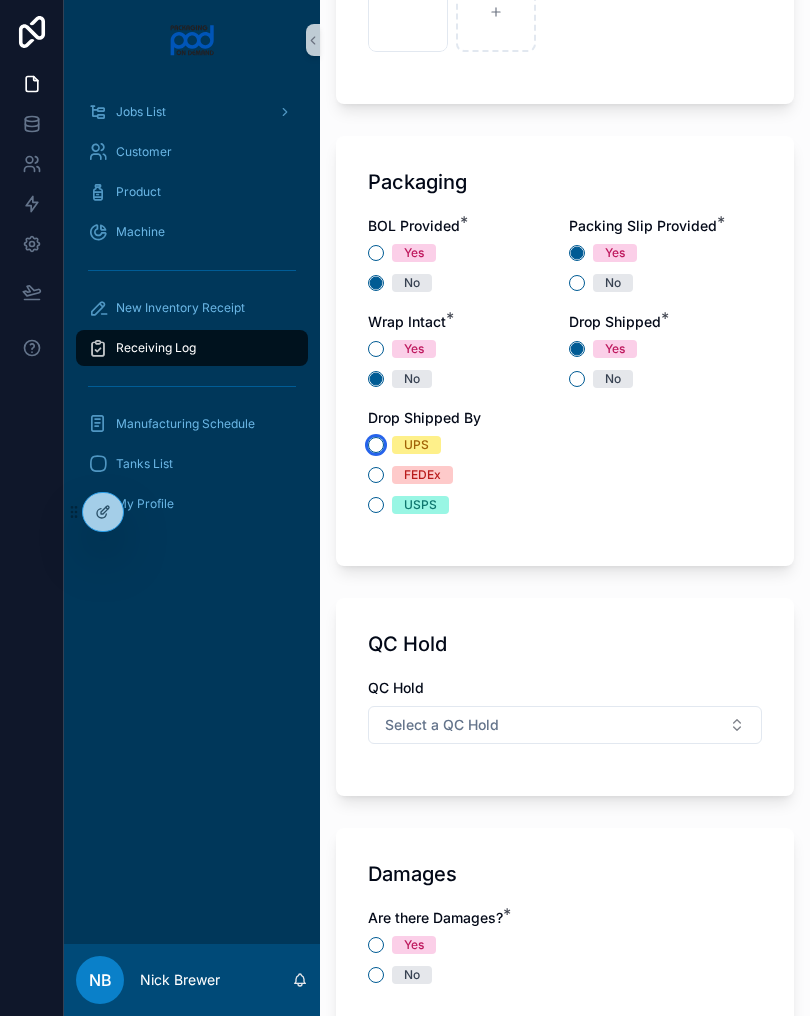click on "UPS" at bounding box center (376, 445) 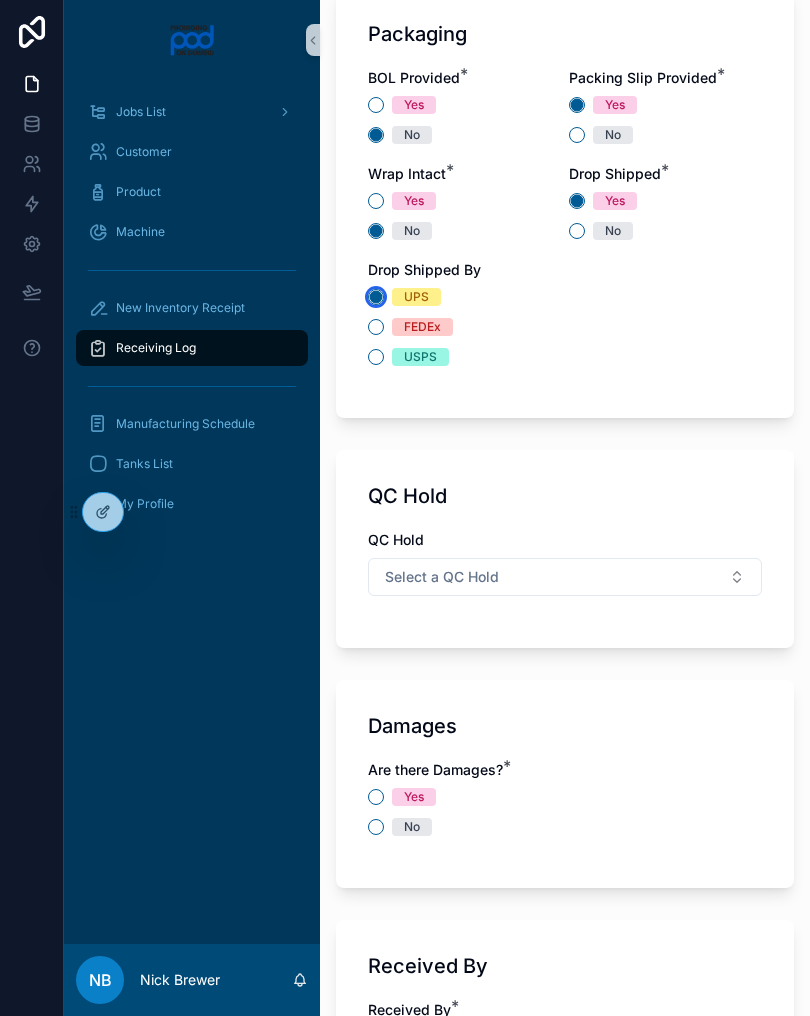 scroll, scrollTop: 2044, scrollLeft: 0, axis: vertical 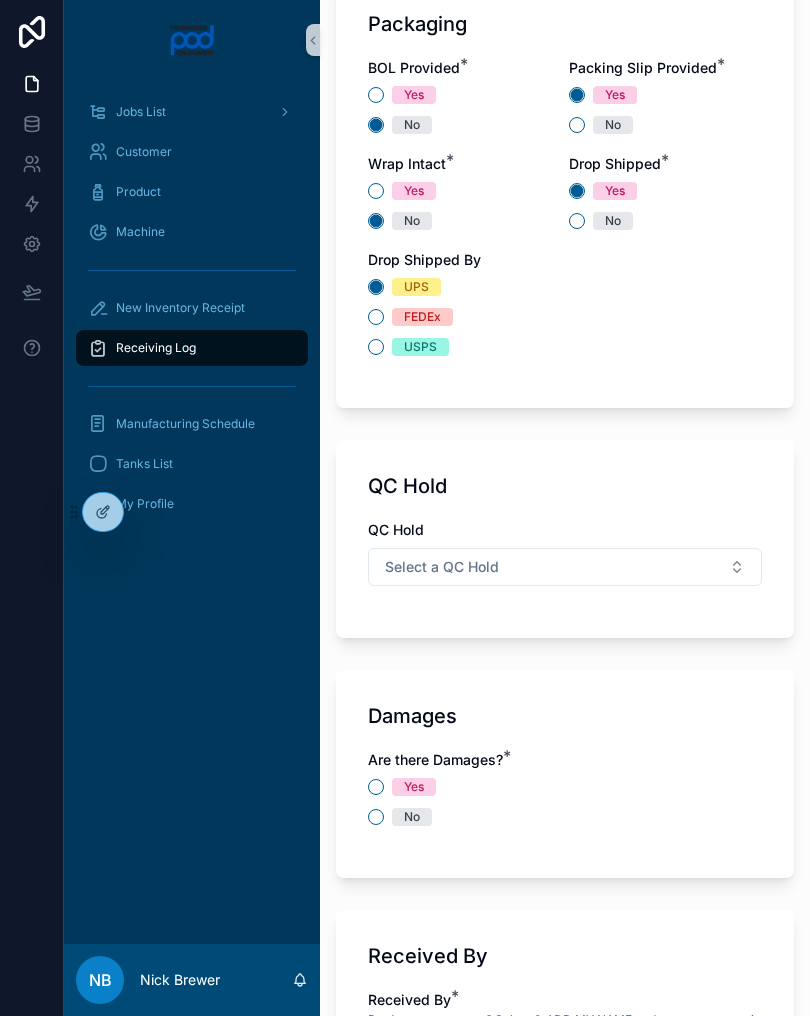 click on "Select a QC Hold" at bounding box center [565, 567] 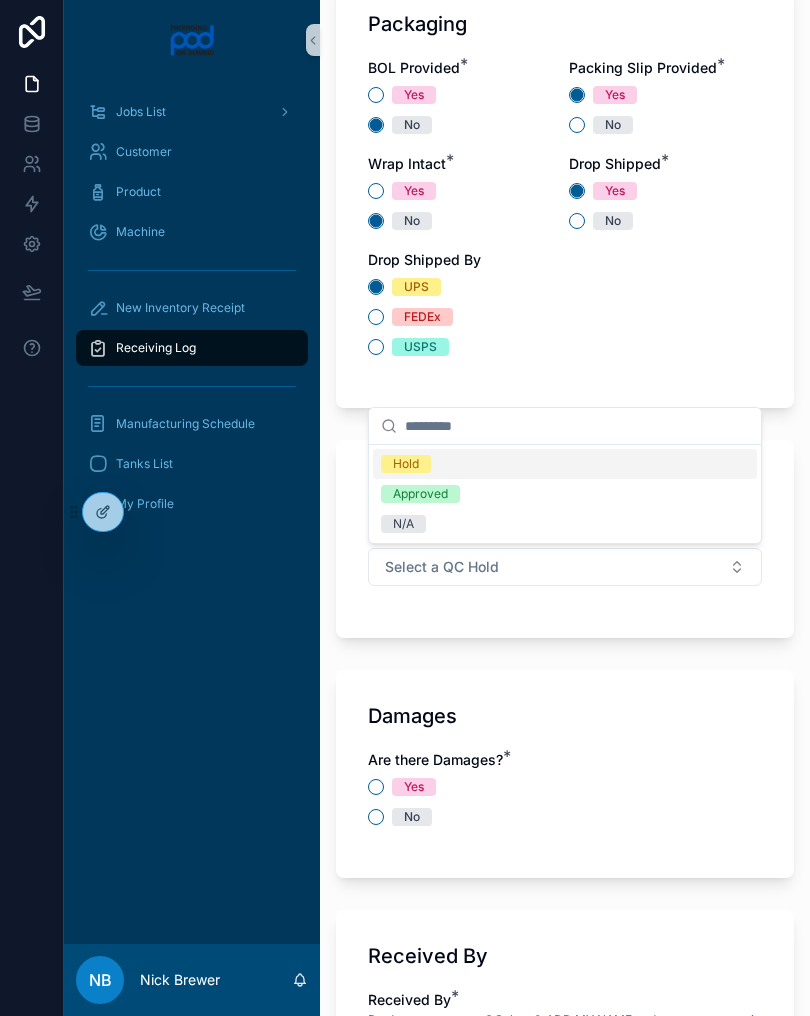 click on "N/A" at bounding box center (565, 524) 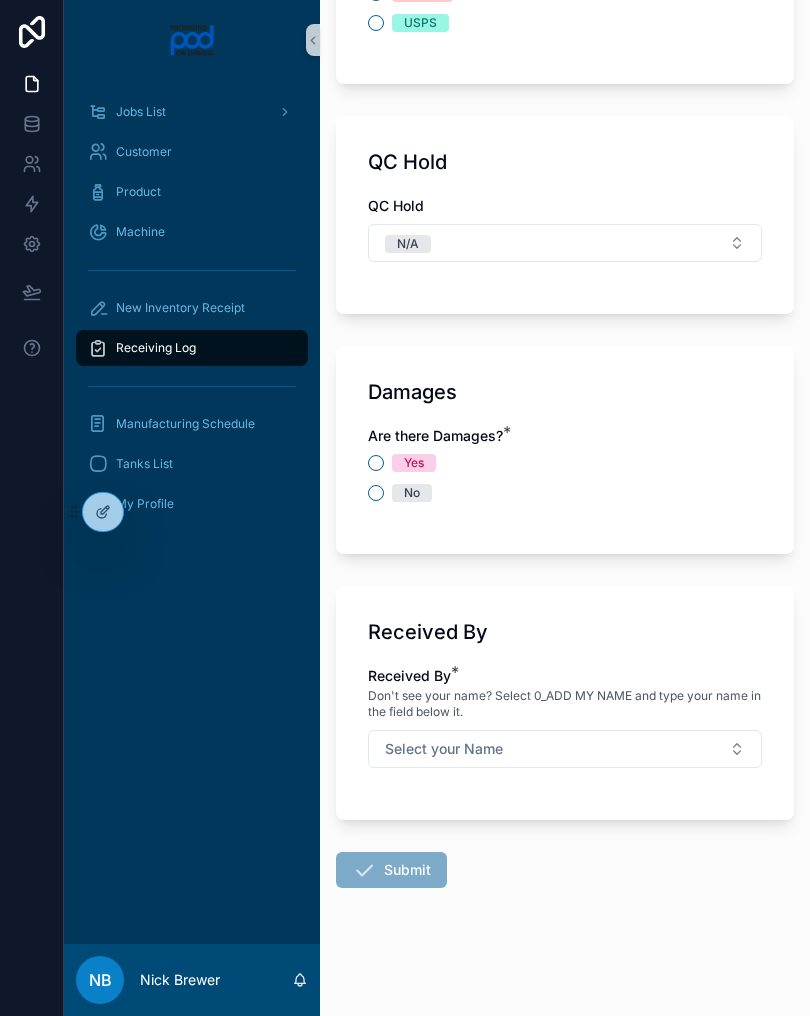 scroll, scrollTop: 2368, scrollLeft: 0, axis: vertical 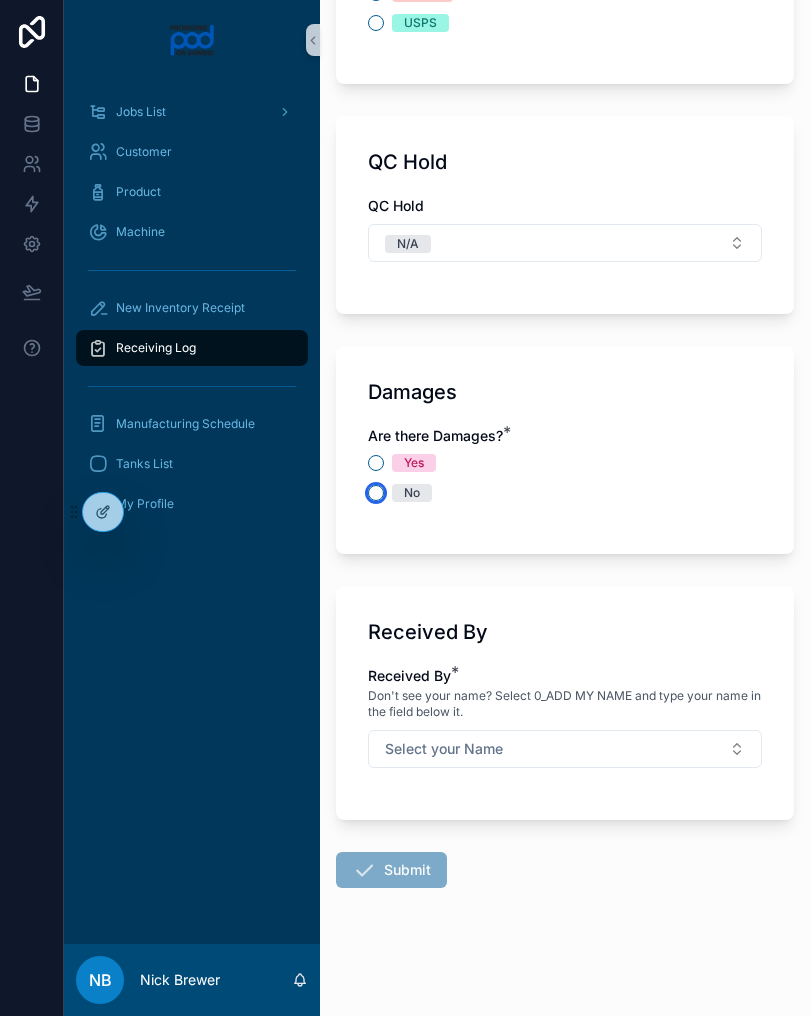 click on "No" at bounding box center [376, 493] 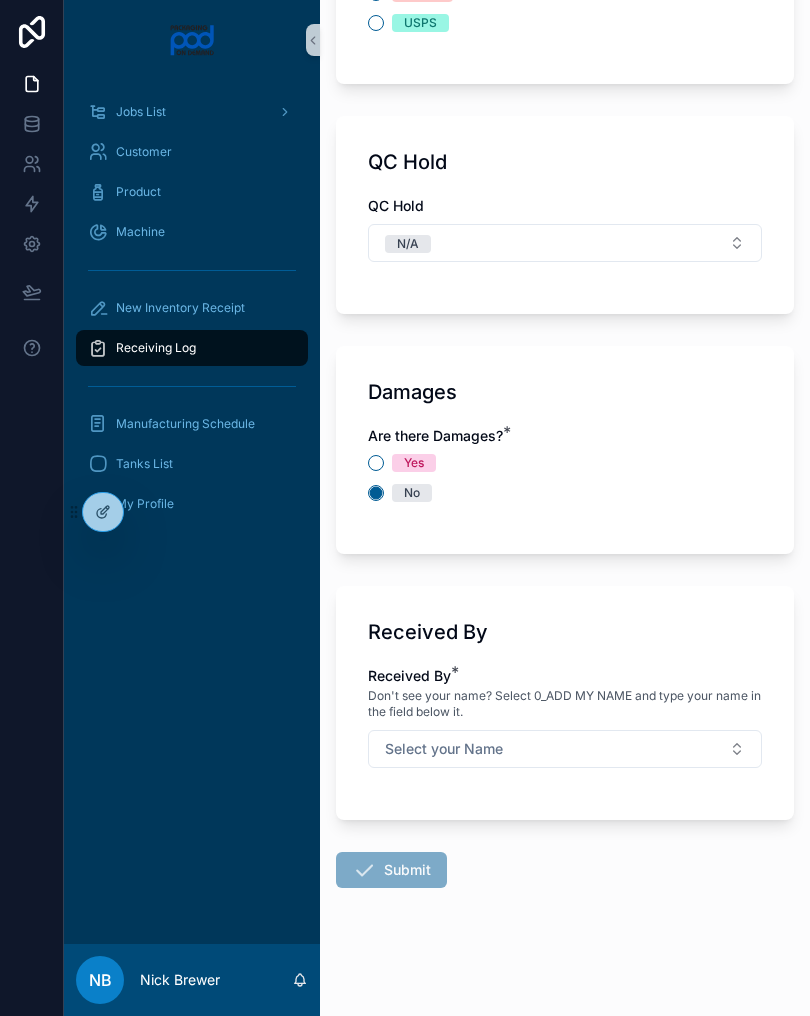 click on "Select your Name" at bounding box center (565, 749) 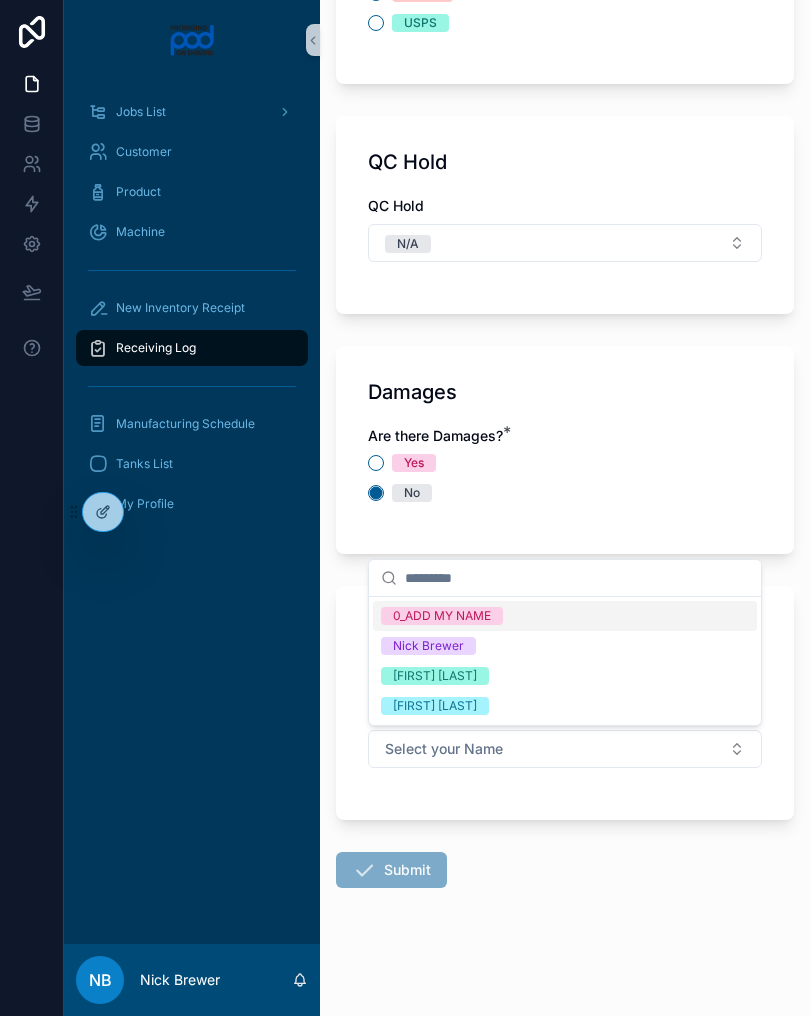 click on "[FIRST] [LAST]" at bounding box center [565, 676] 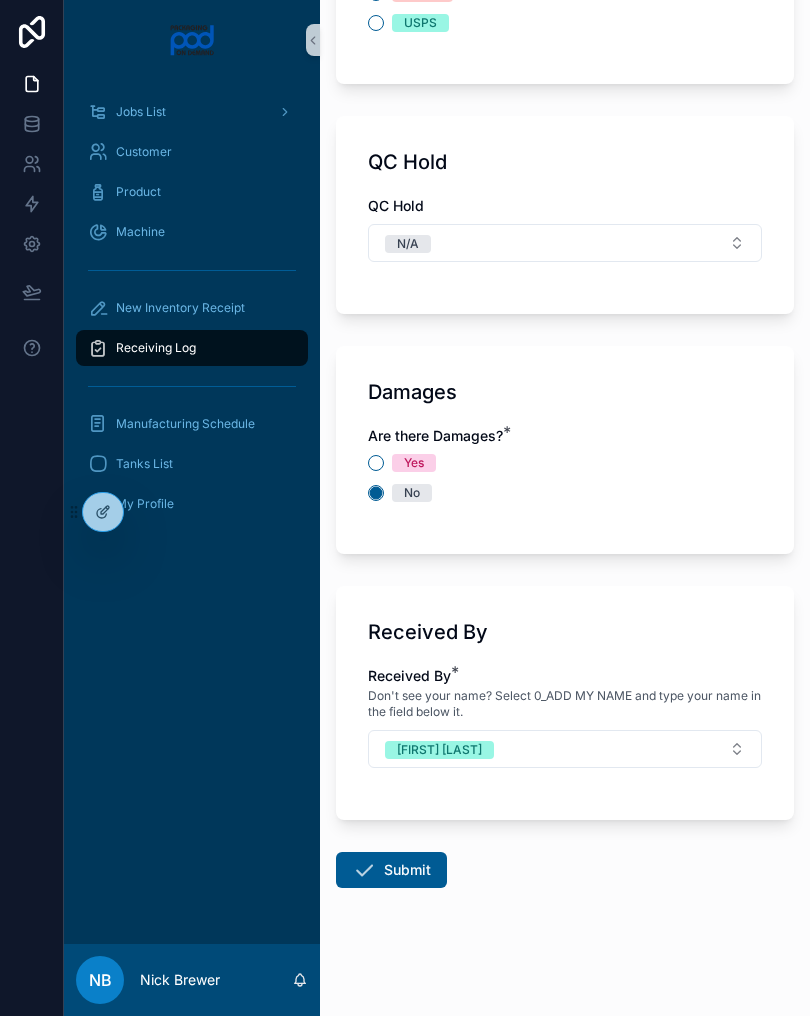 click on "Submit" at bounding box center [391, 870] 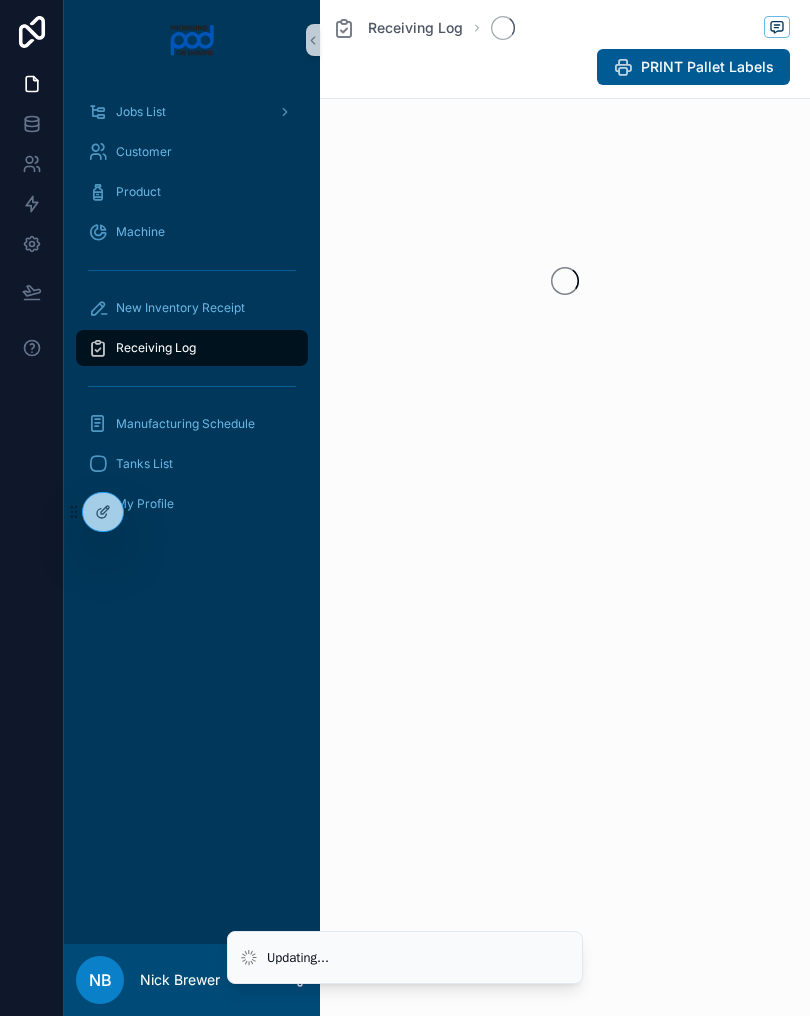 scroll, scrollTop: 0, scrollLeft: 0, axis: both 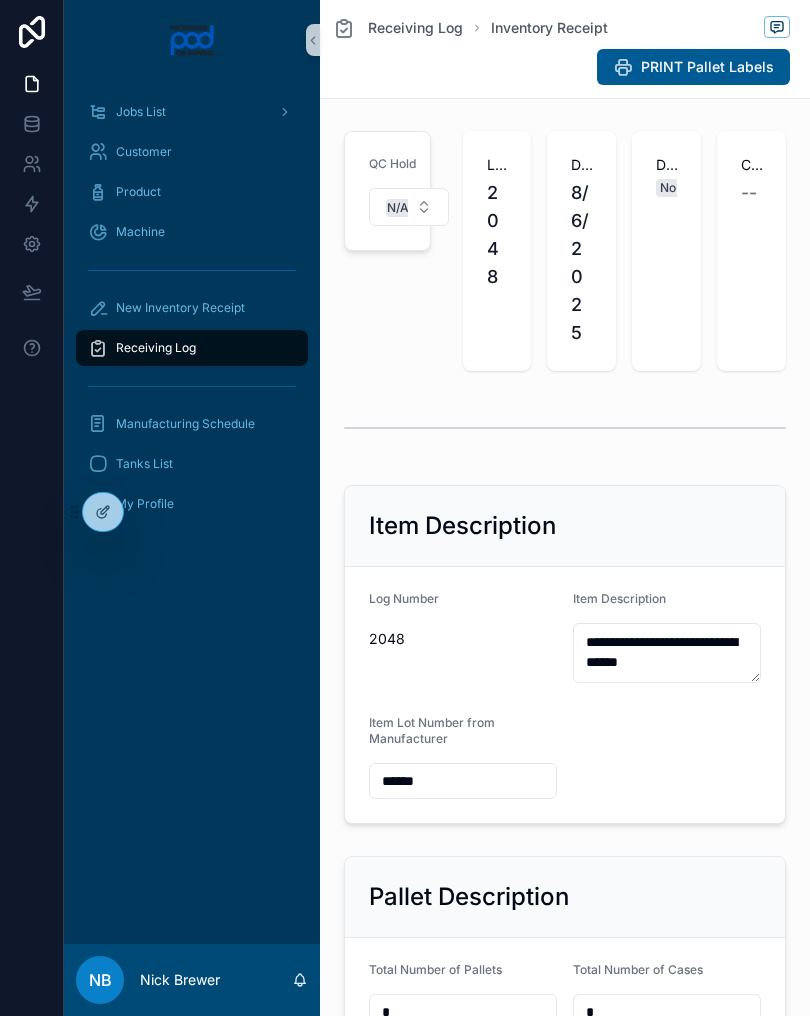 click on "New Inventory Receipt" at bounding box center [180, 308] 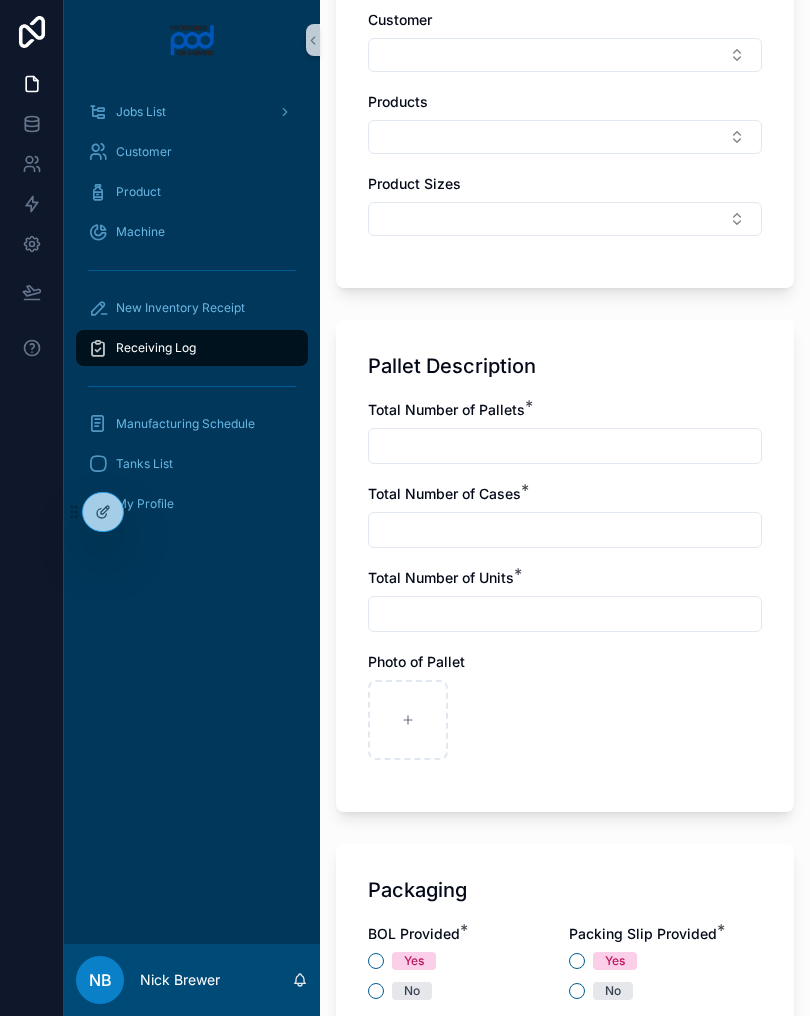 scroll, scrollTop: 1019, scrollLeft: 0, axis: vertical 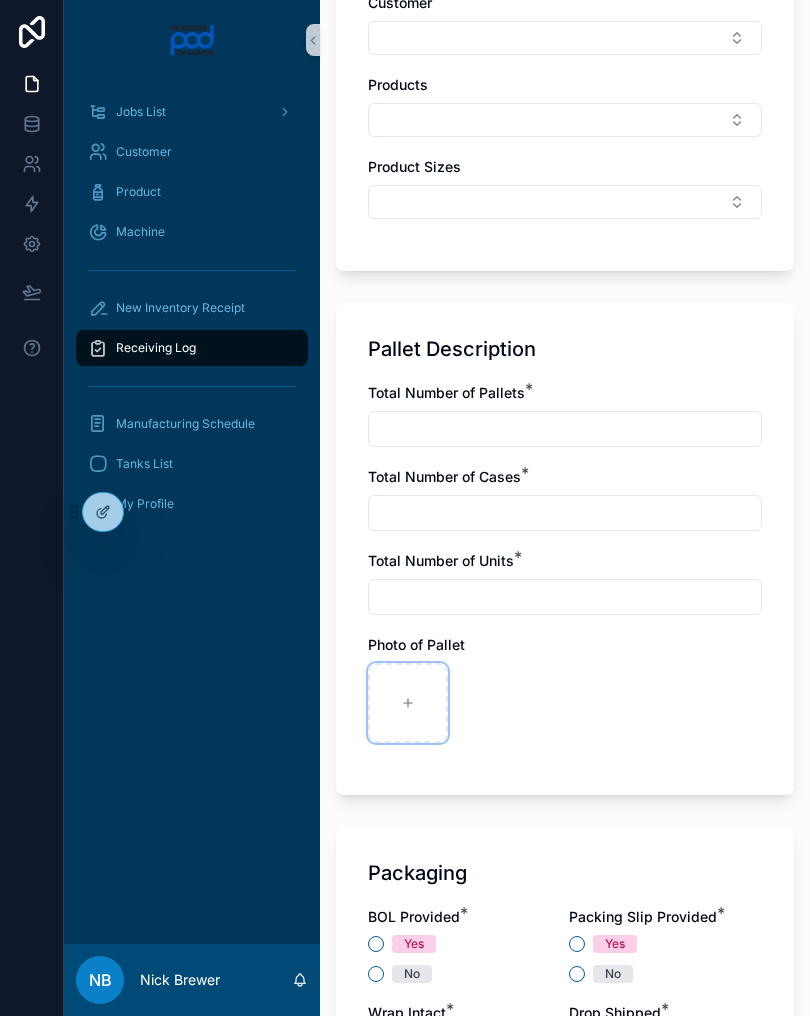 click at bounding box center (408, 703) 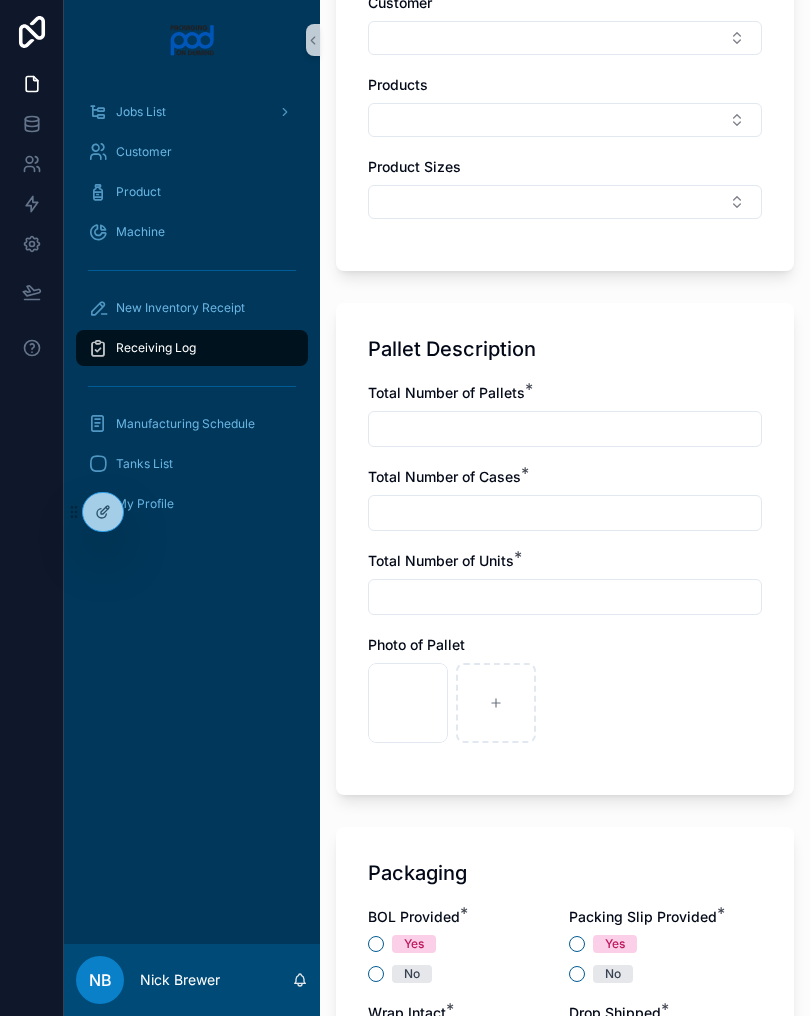 click at bounding box center (565, 429) 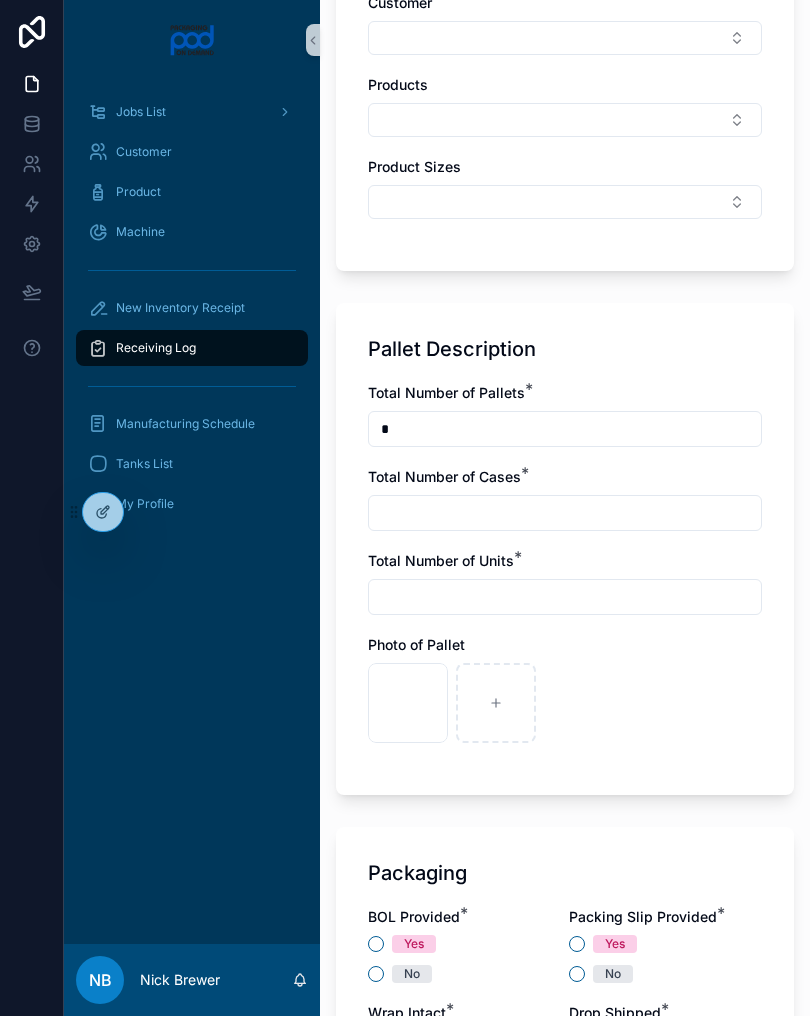 type on "*" 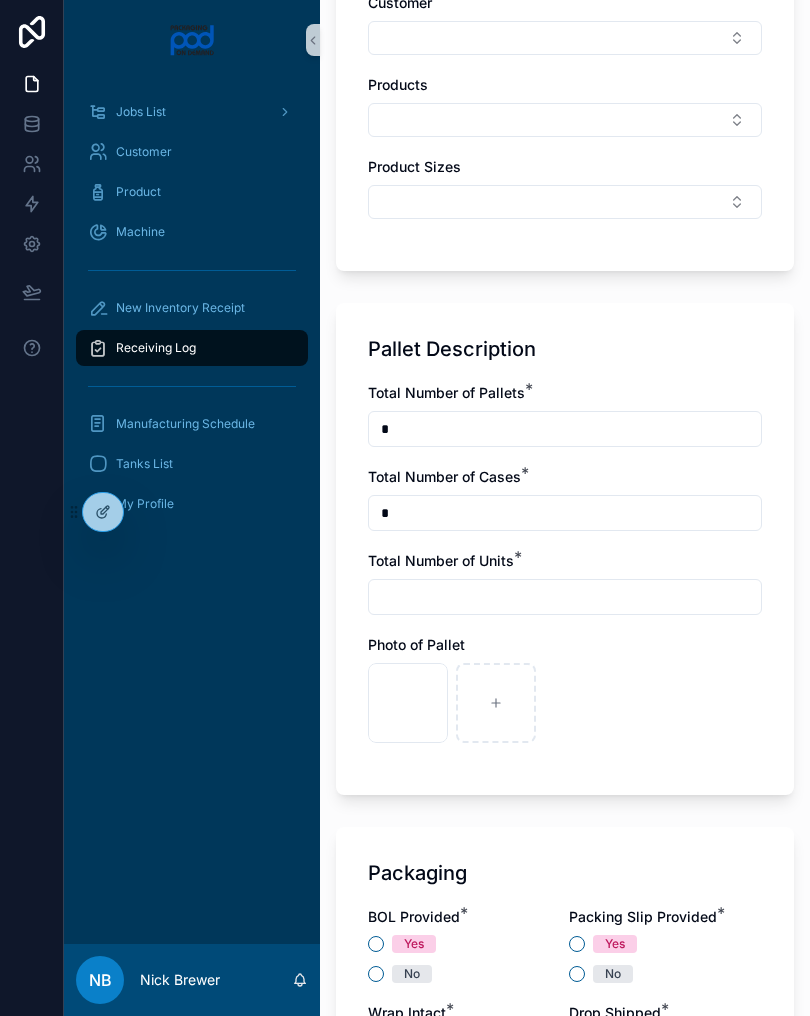 type on "*" 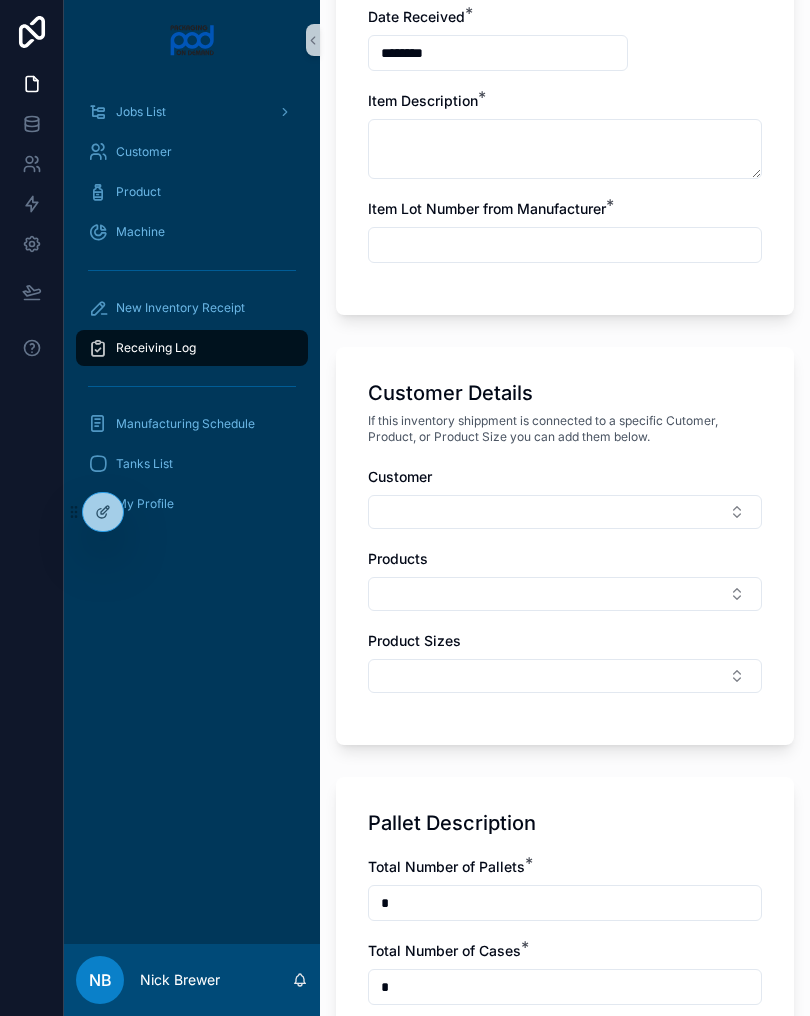scroll, scrollTop: 534, scrollLeft: 0, axis: vertical 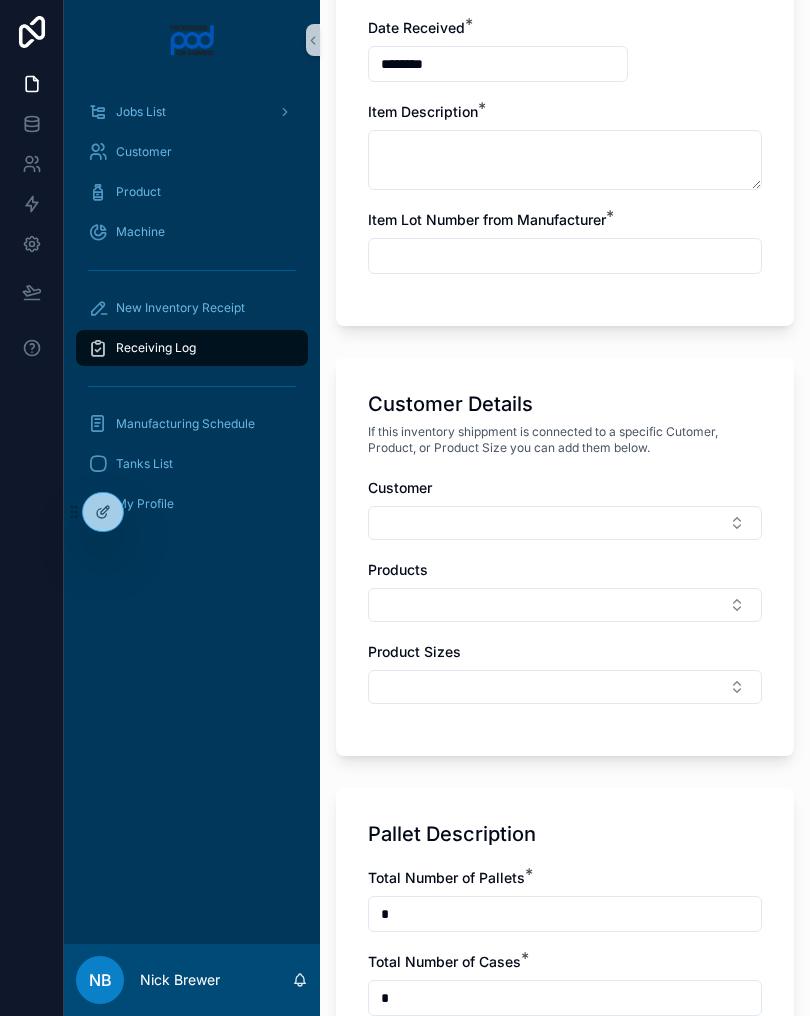 click at bounding box center (565, 256) 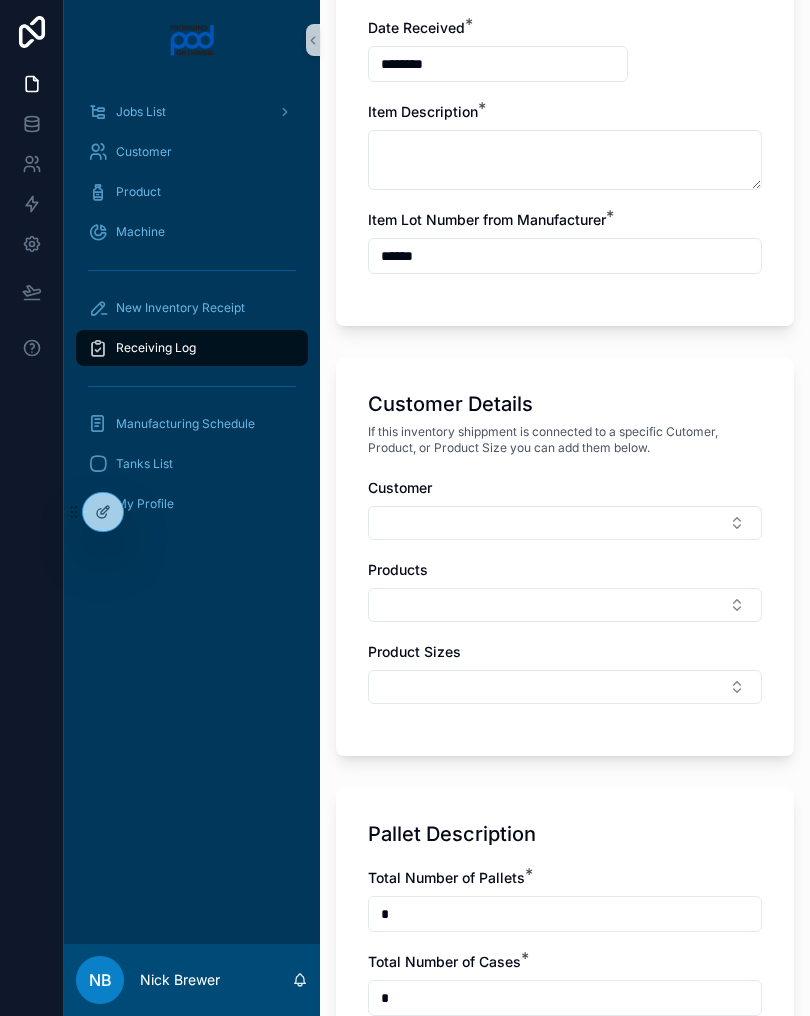 type on "******" 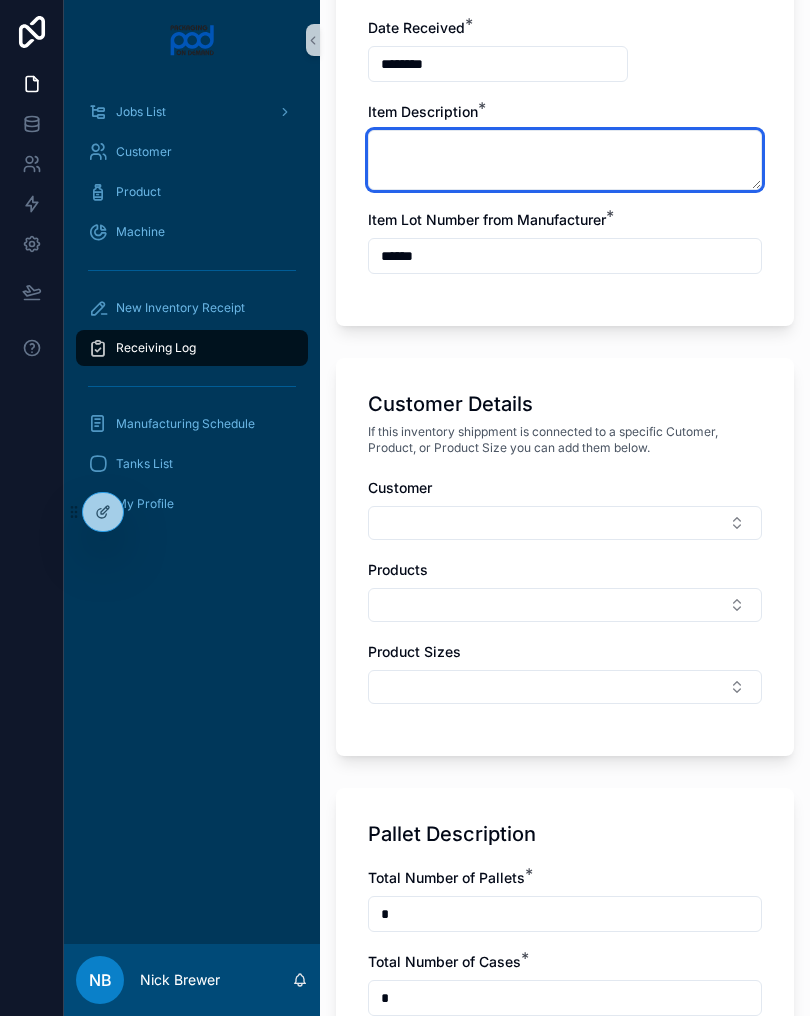 click at bounding box center (565, 160) 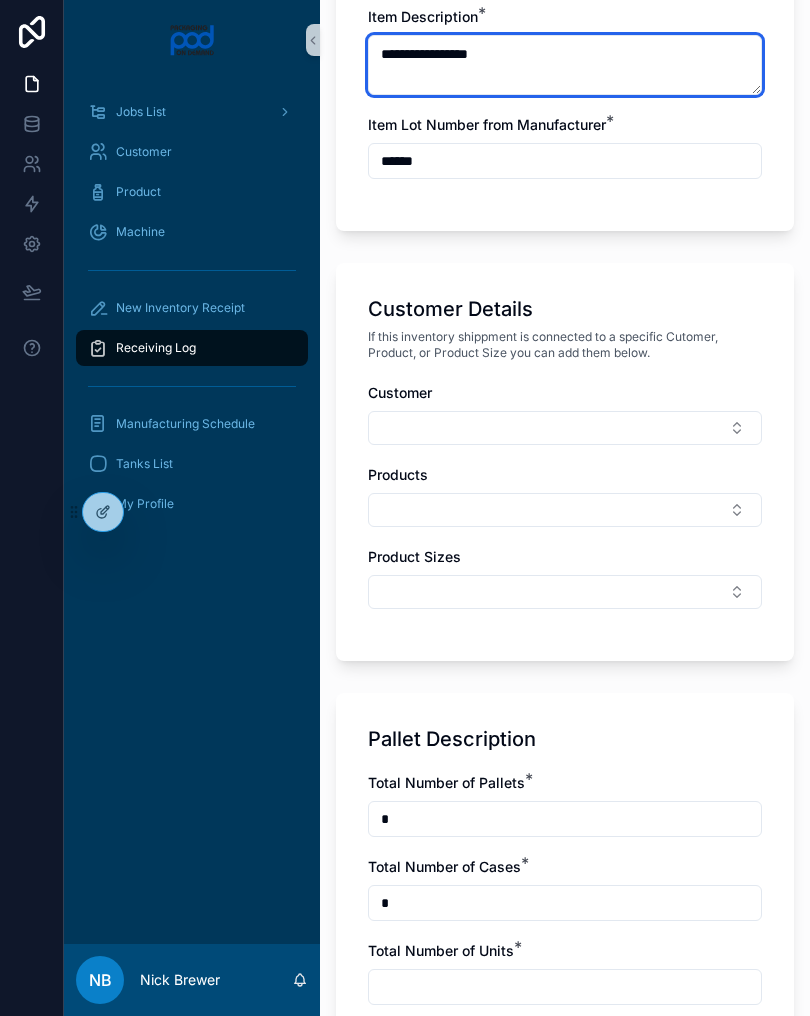 scroll, scrollTop: 636, scrollLeft: 0, axis: vertical 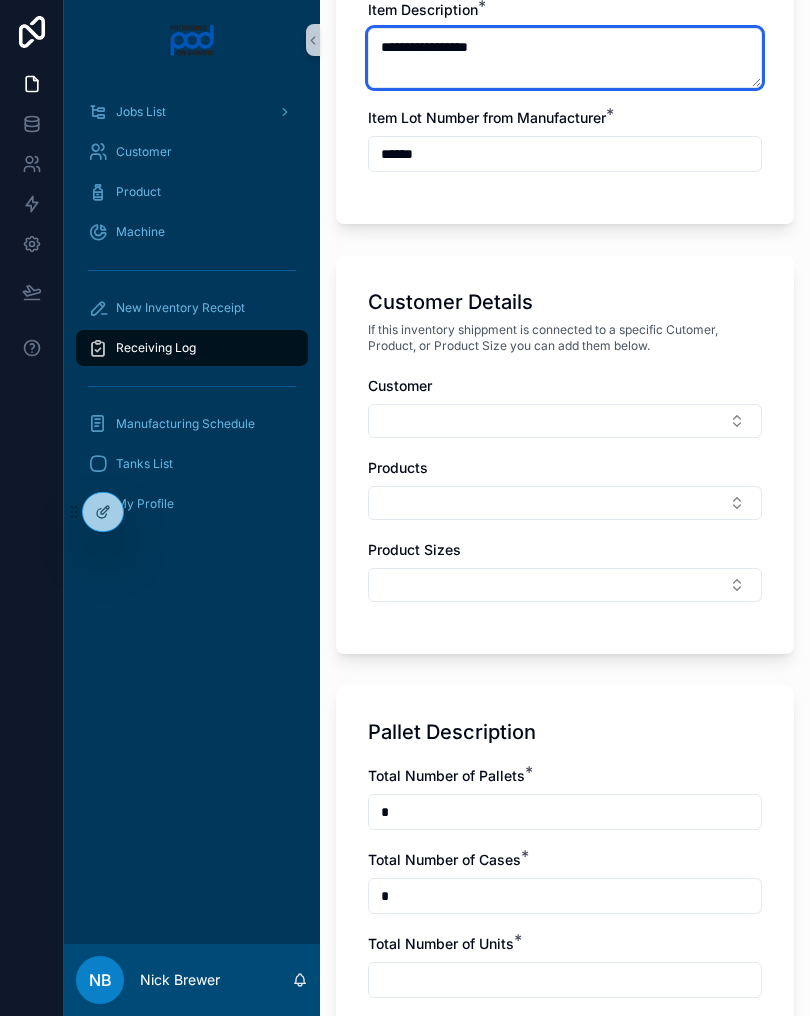 type on "**********" 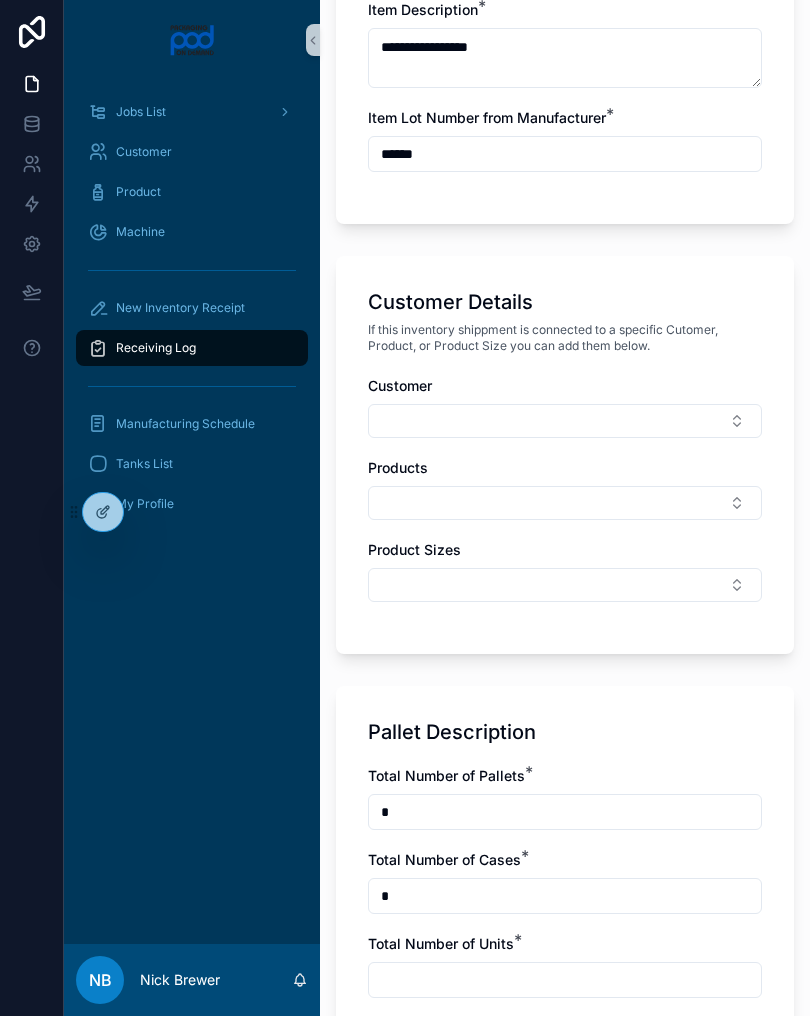 click at bounding box center [565, 421] 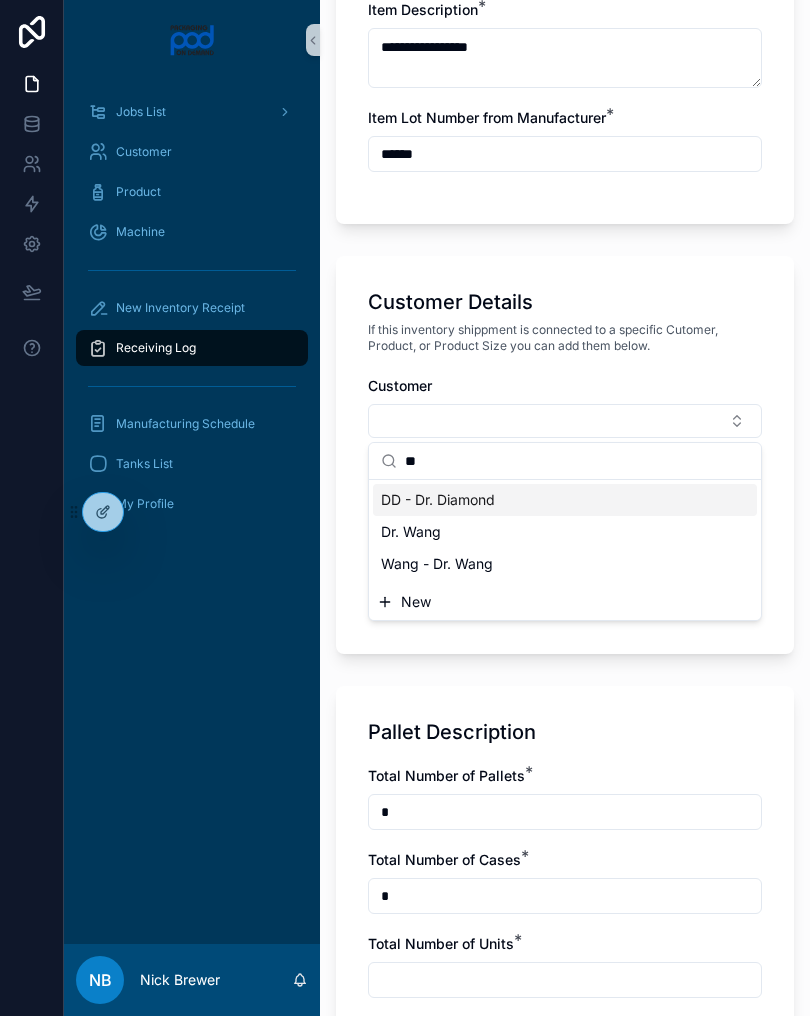 type on "**" 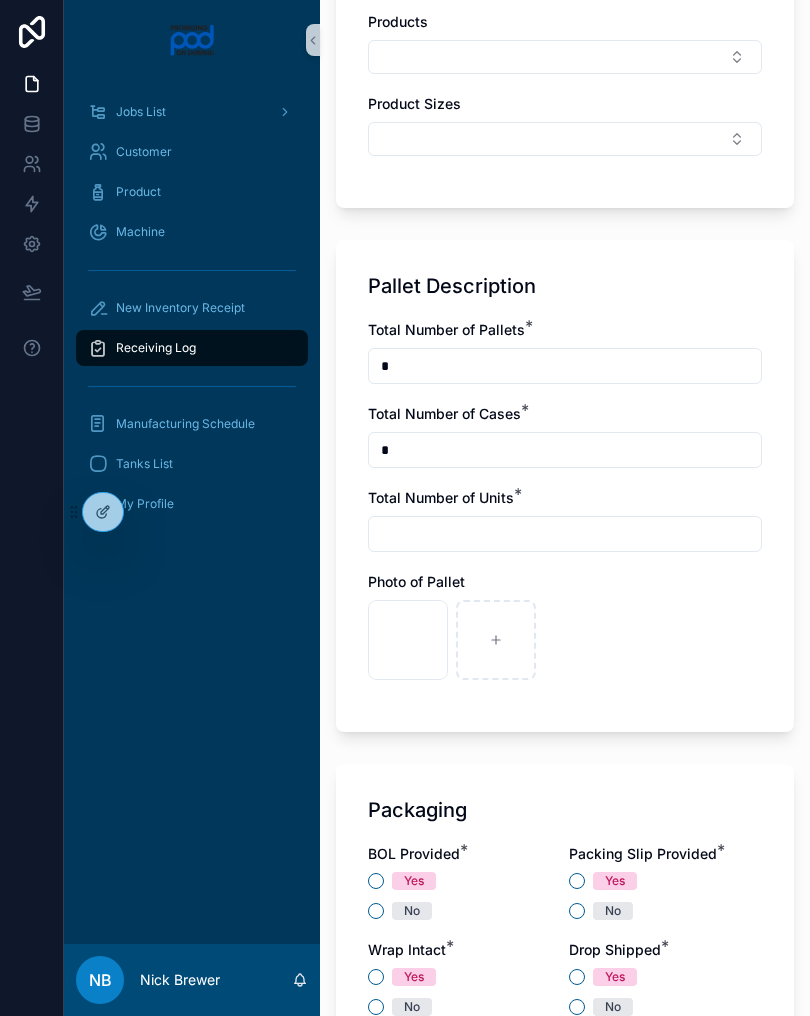 scroll, scrollTop: 1106, scrollLeft: 0, axis: vertical 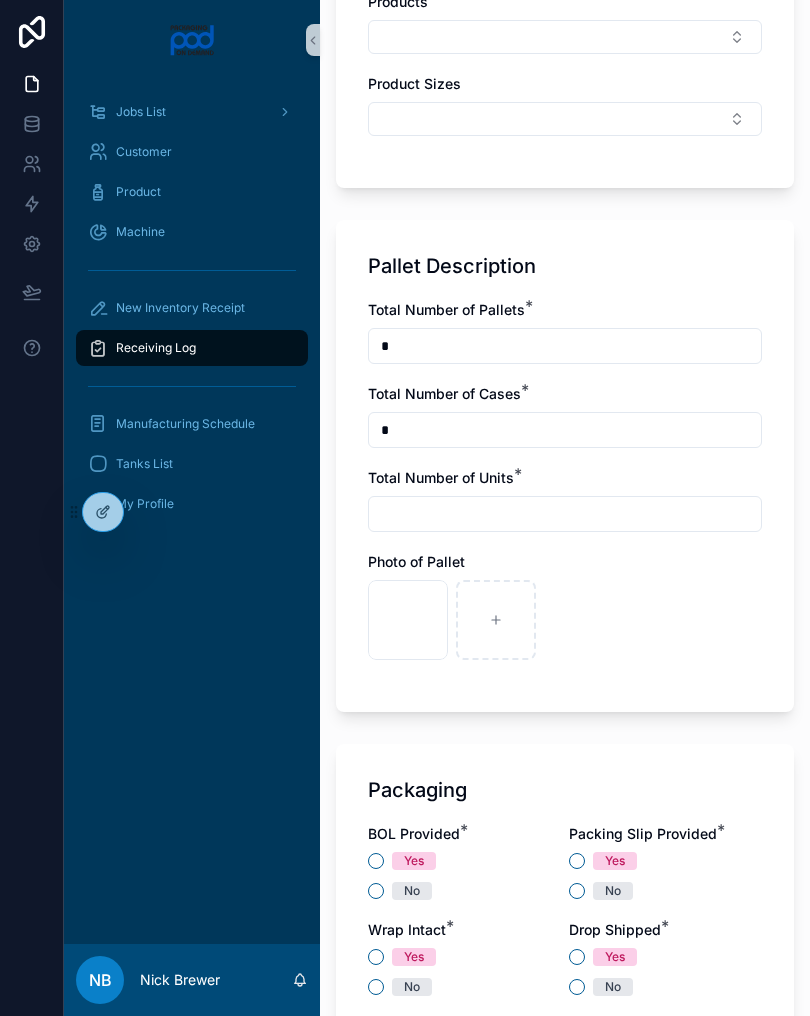click at bounding box center [565, 514] 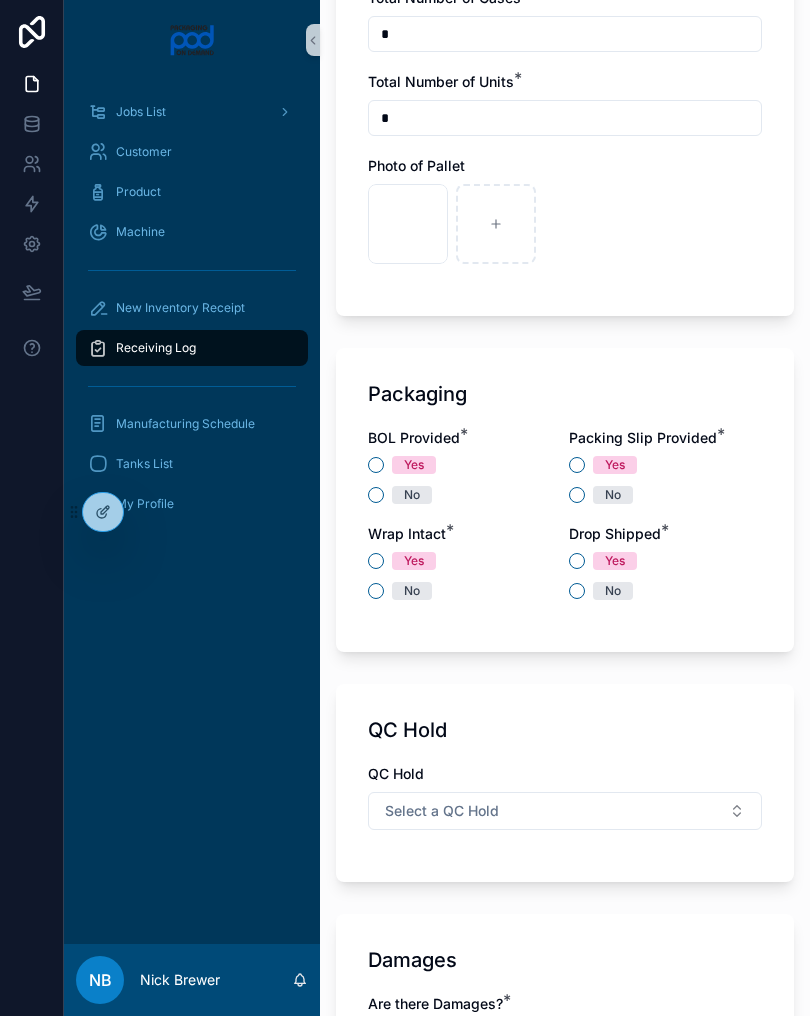 scroll, scrollTop: 1512, scrollLeft: 0, axis: vertical 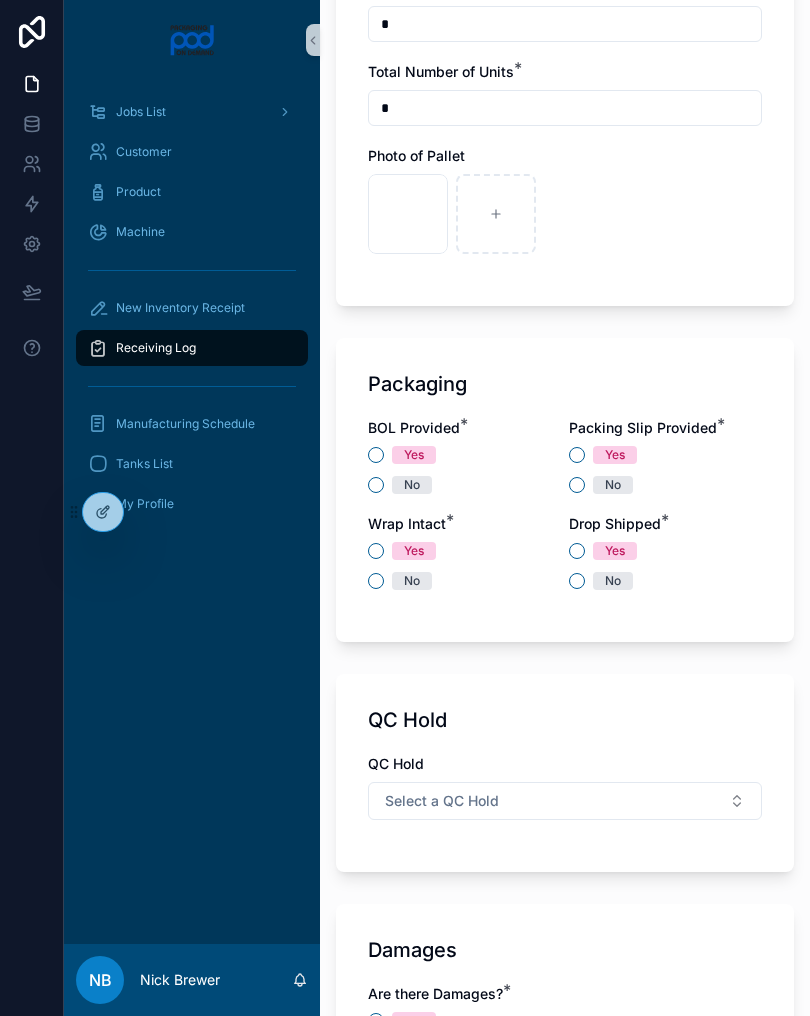 type on "*" 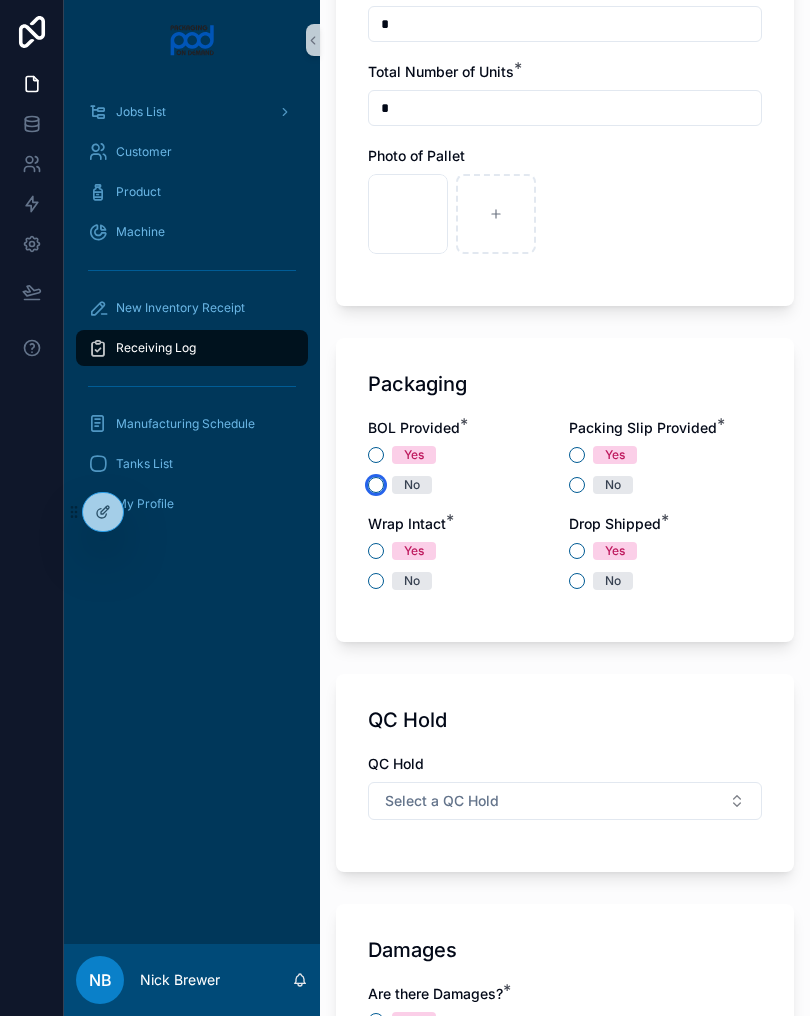 click on "No" at bounding box center (376, 485) 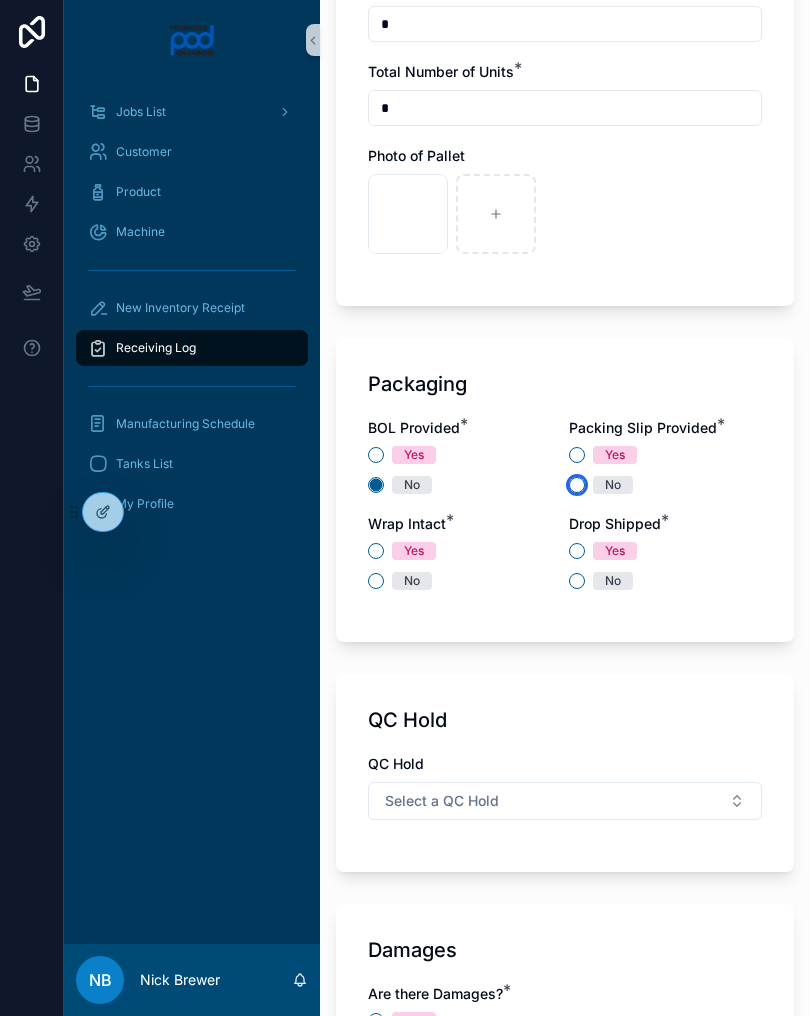 click on "No" at bounding box center (577, 485) 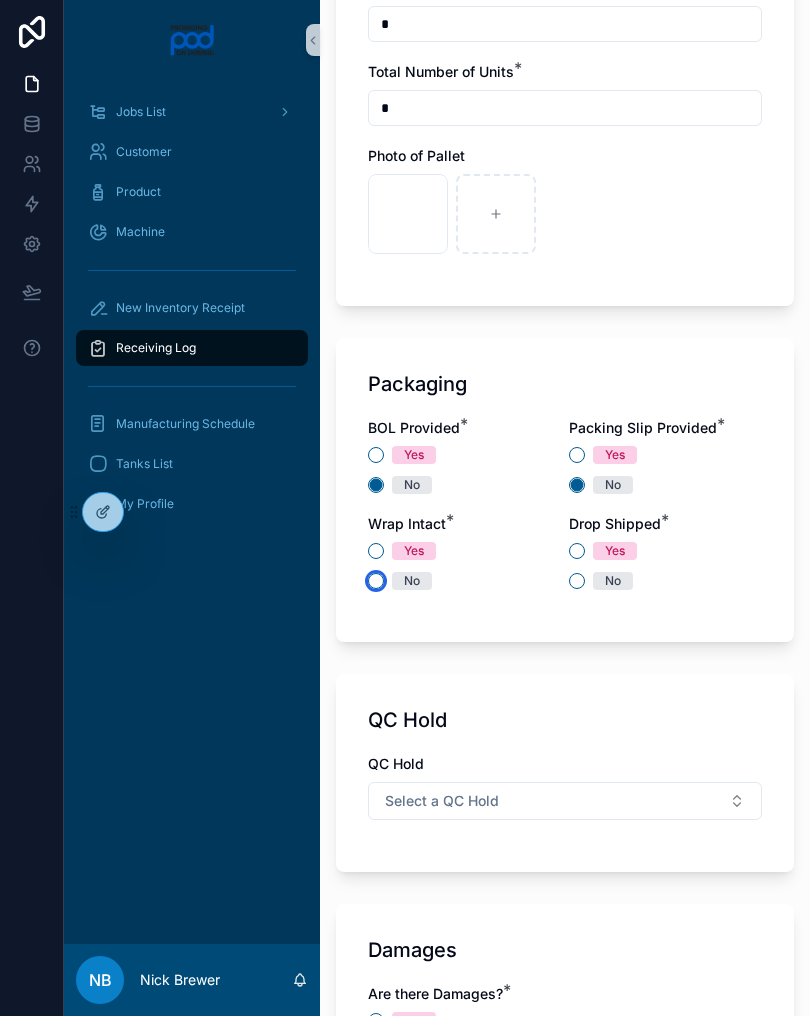 click on "No" at bounding box center (376, 581) 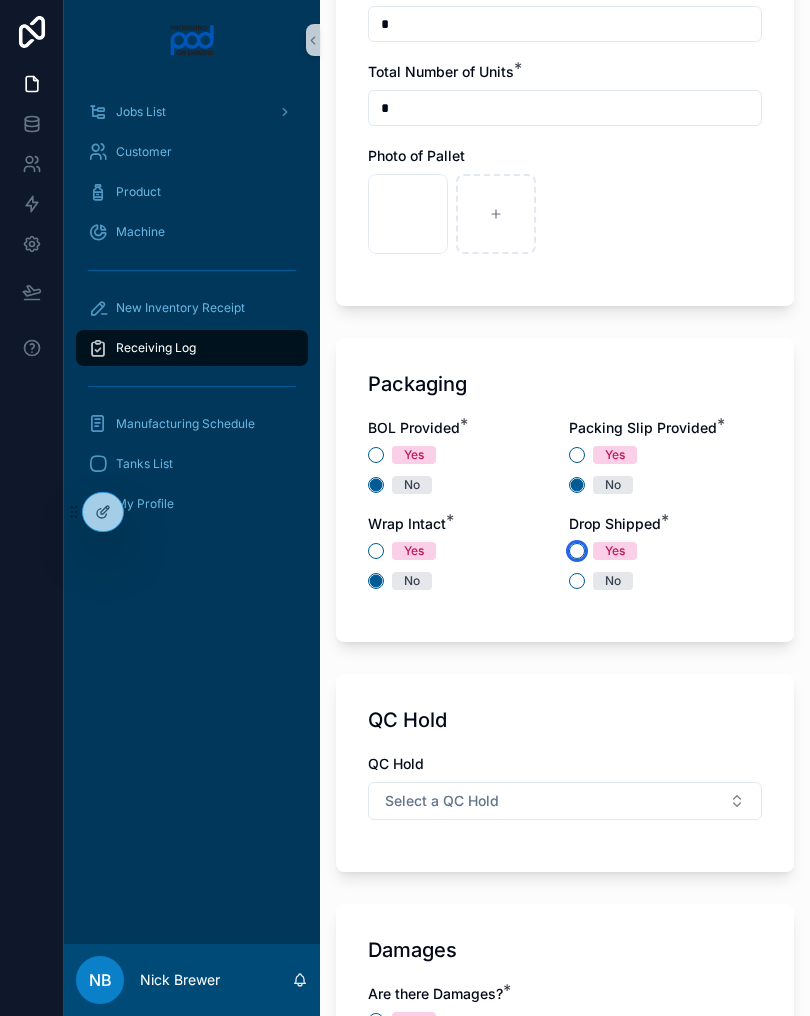 click on "Yes" at bounding box center [577, 551] 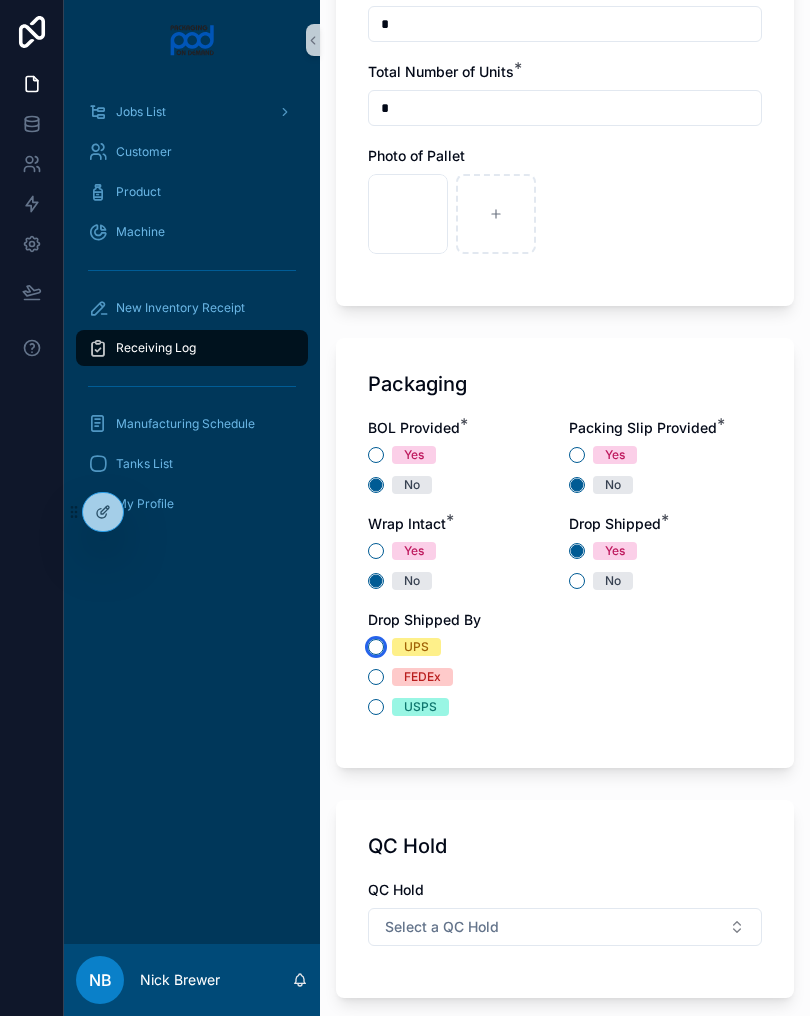 click on "UPS" at bounding box center [376, 647] 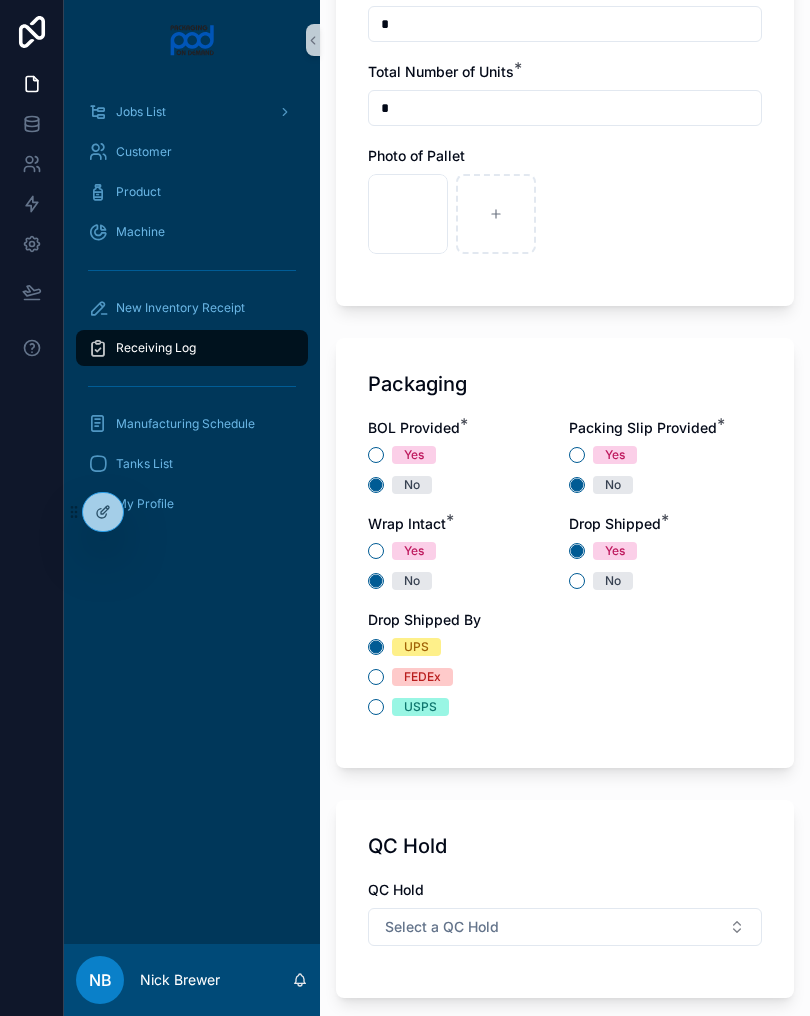 click on "USPS" at bounding box center (565, 707) 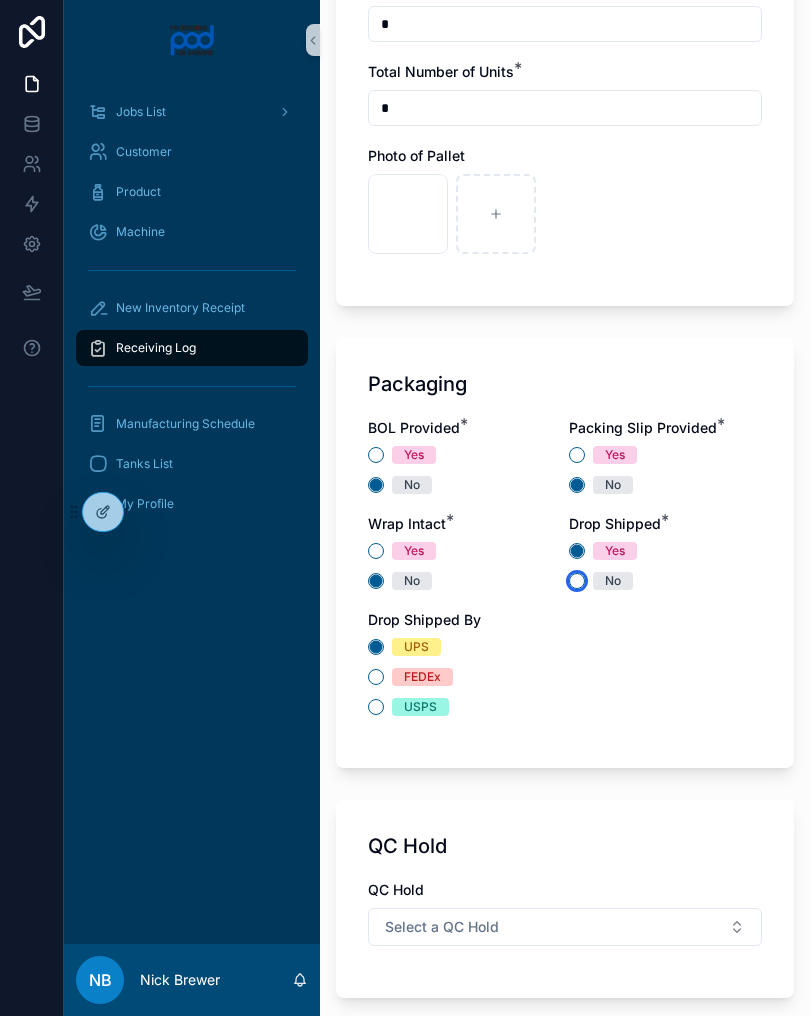 click on "No" at bounding box center (577, 581) 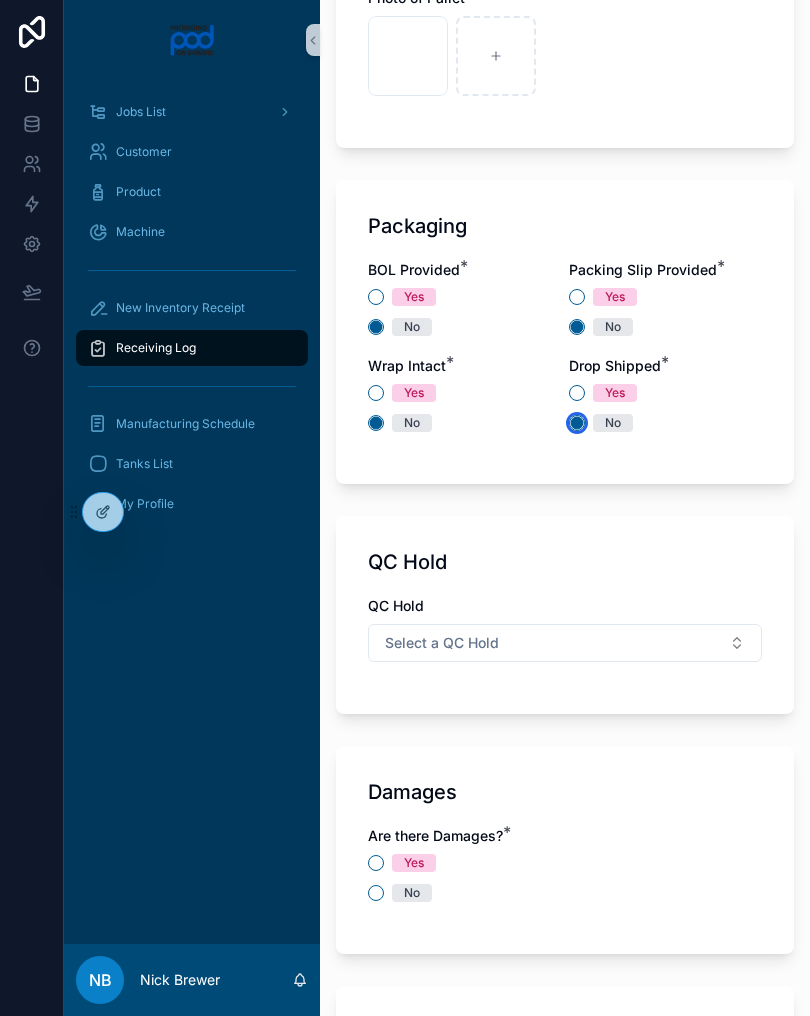 scroll, scrollTop: 1674, scrollLeft: 0, axis: vertical 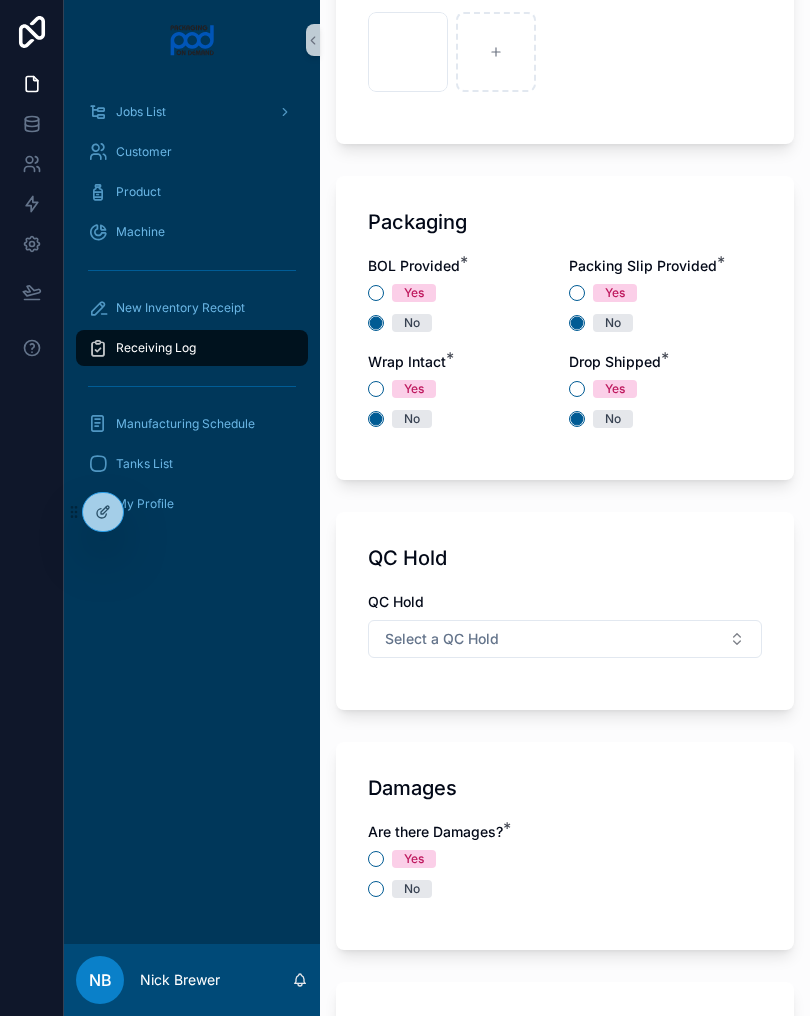 click on "Select a QC Hold" at bounding box center [565, 639] 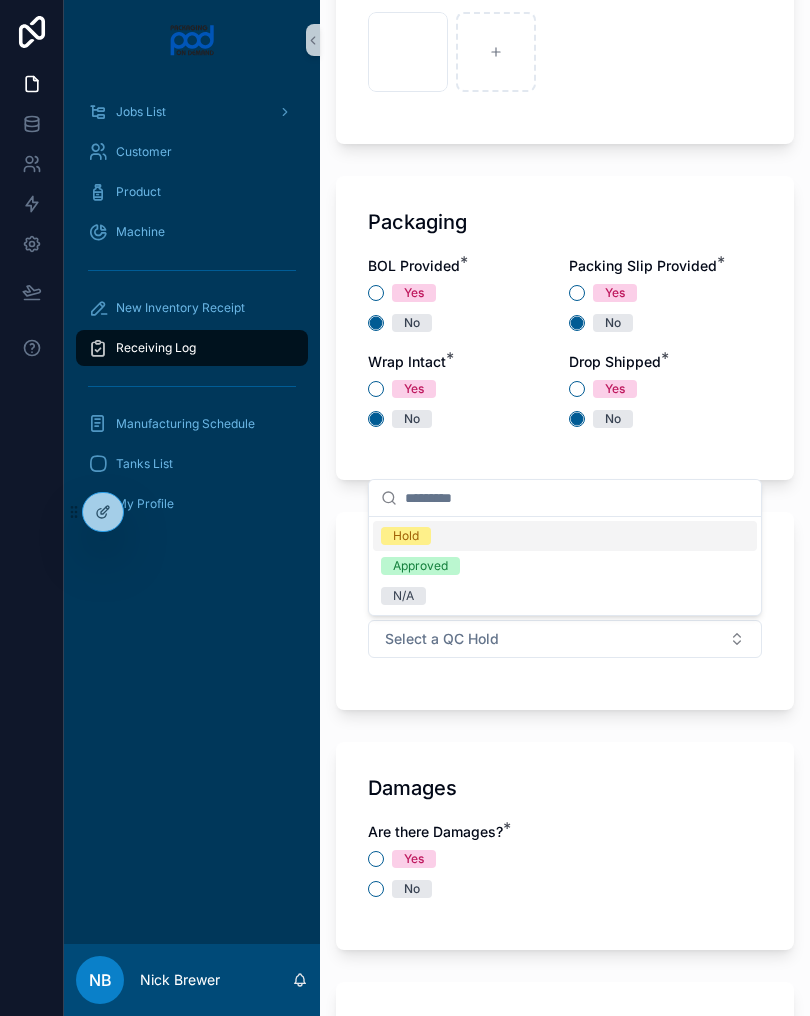 click on "Hold" at bounding box center [565, 536] 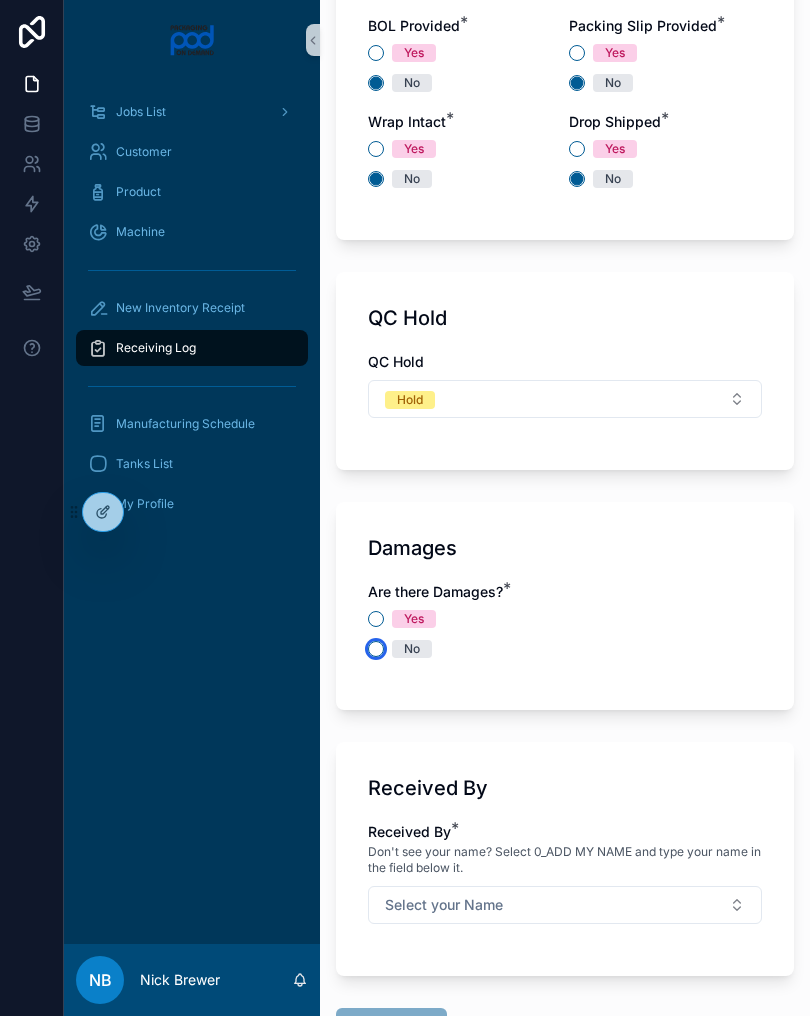 click on "No" at bounding box center [376, 649] 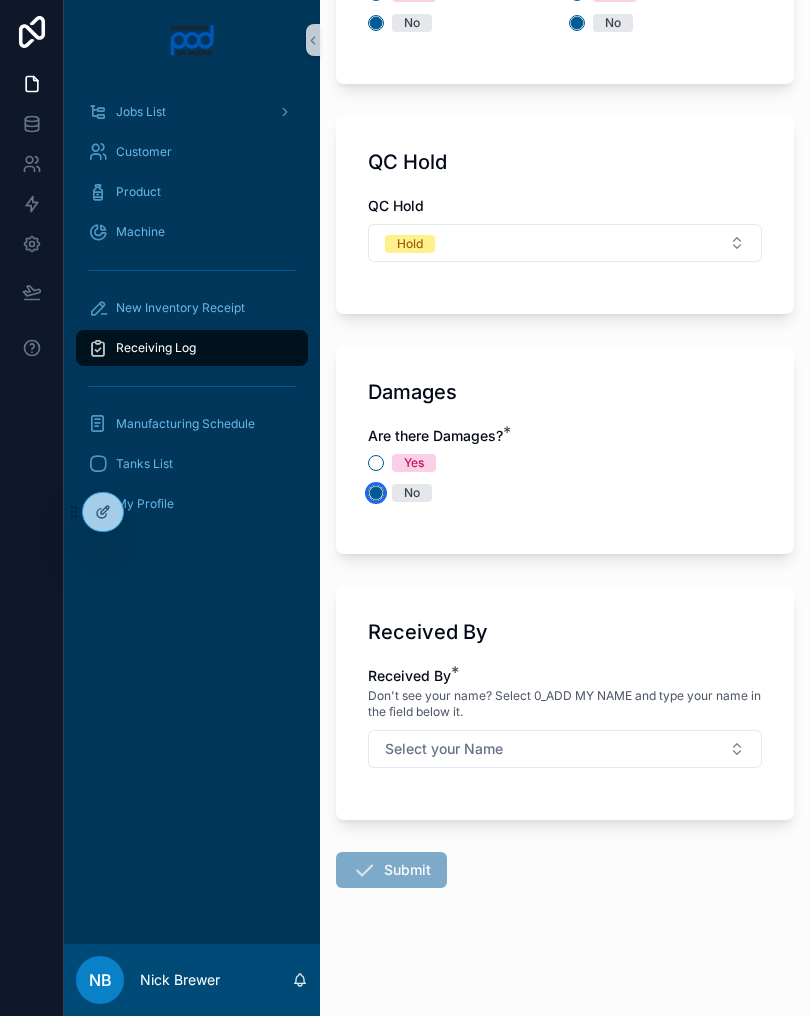 scroll, scrollTop: 2070, scrollLeft: 0, axis: vertical 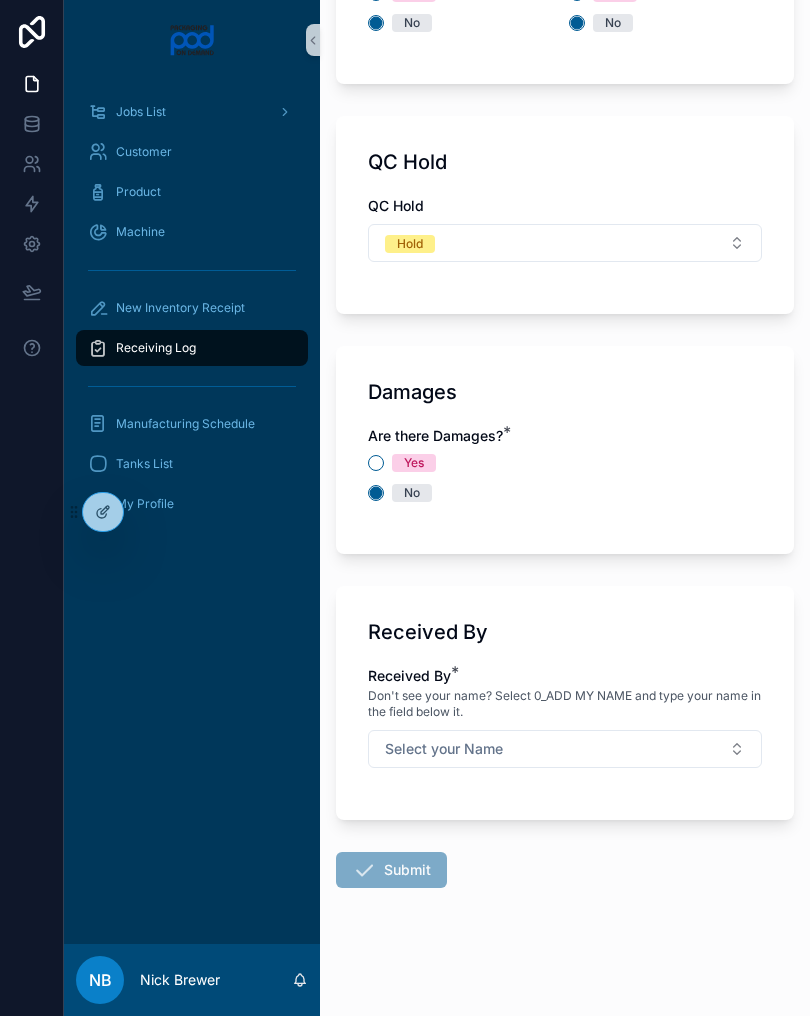 click on "Select your Name" at bounding box center [565, 749] 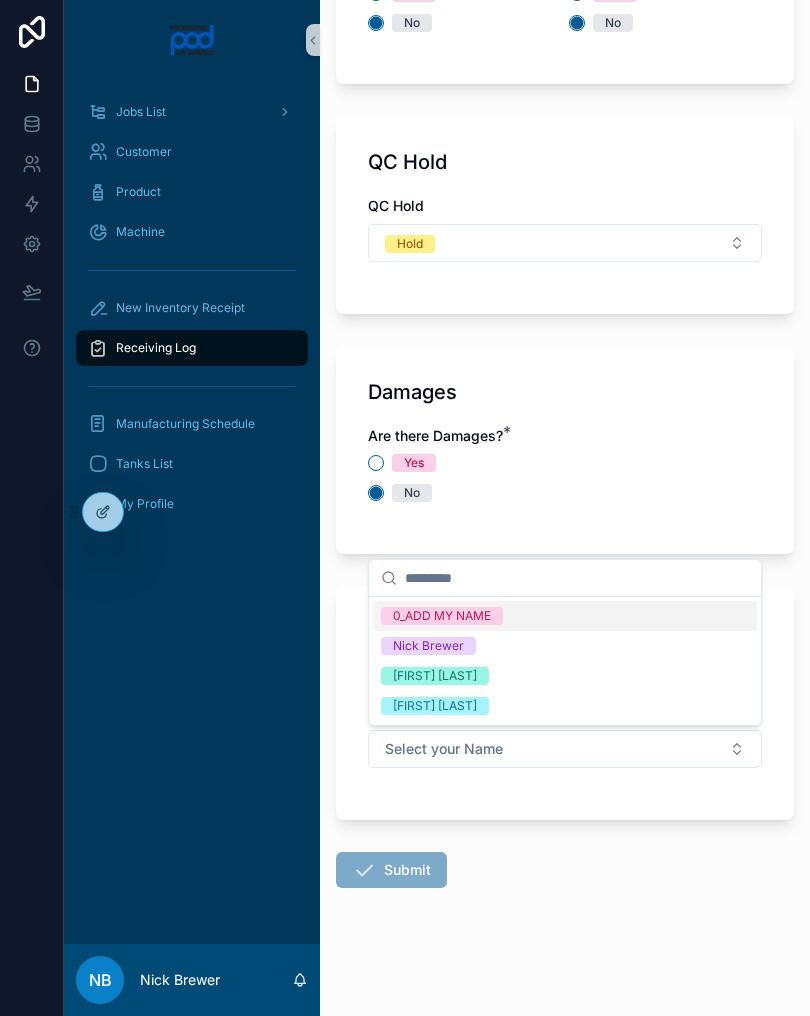click on "[FIRST] [LAST]" at bounding box center [565, 676] 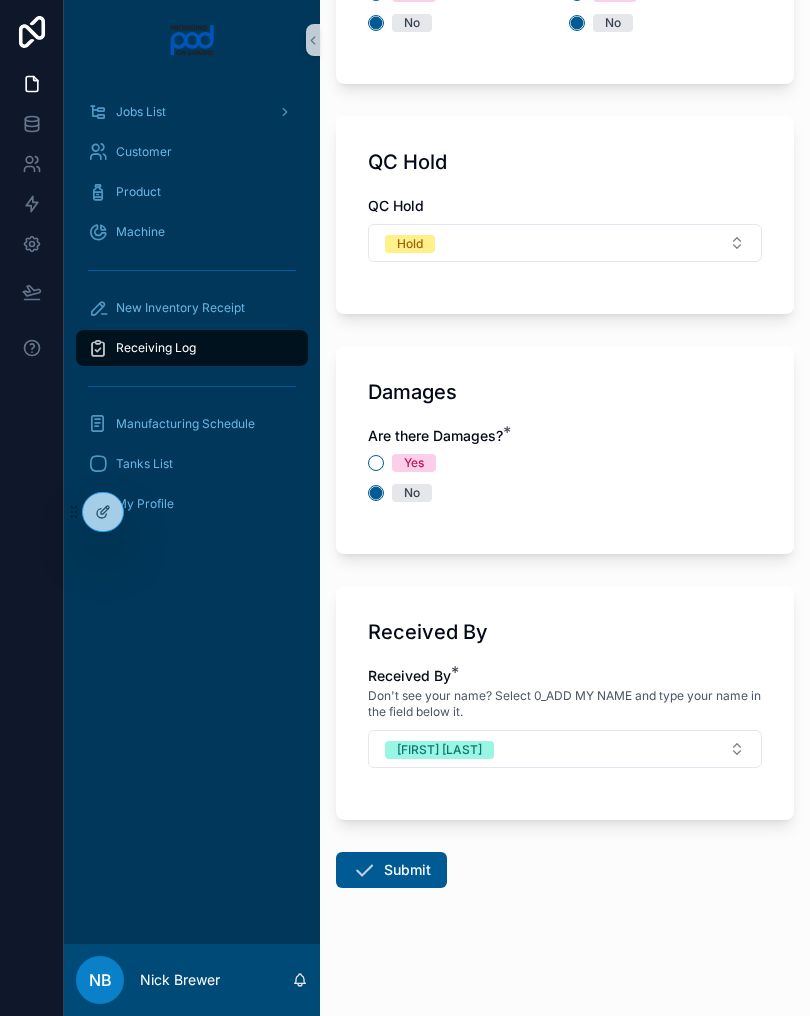 scroll, scrollTop: 2070, scrollLeft: 0, axis: vertical 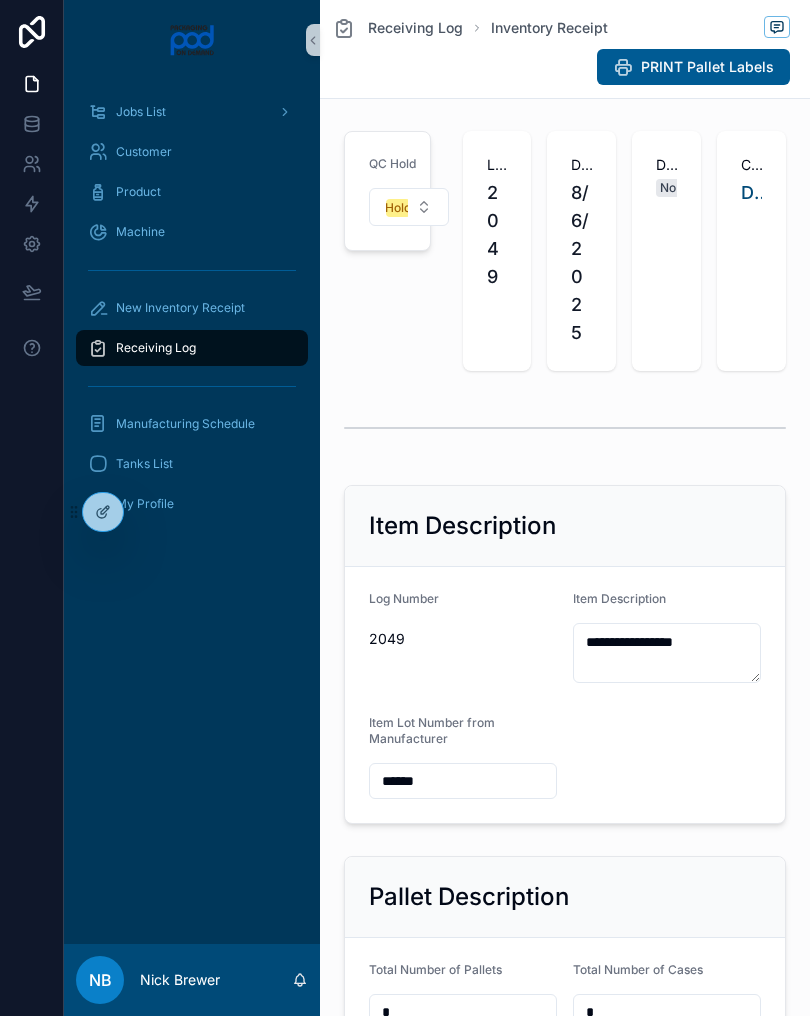 click on "**********" at bounding box center (565, 1235) 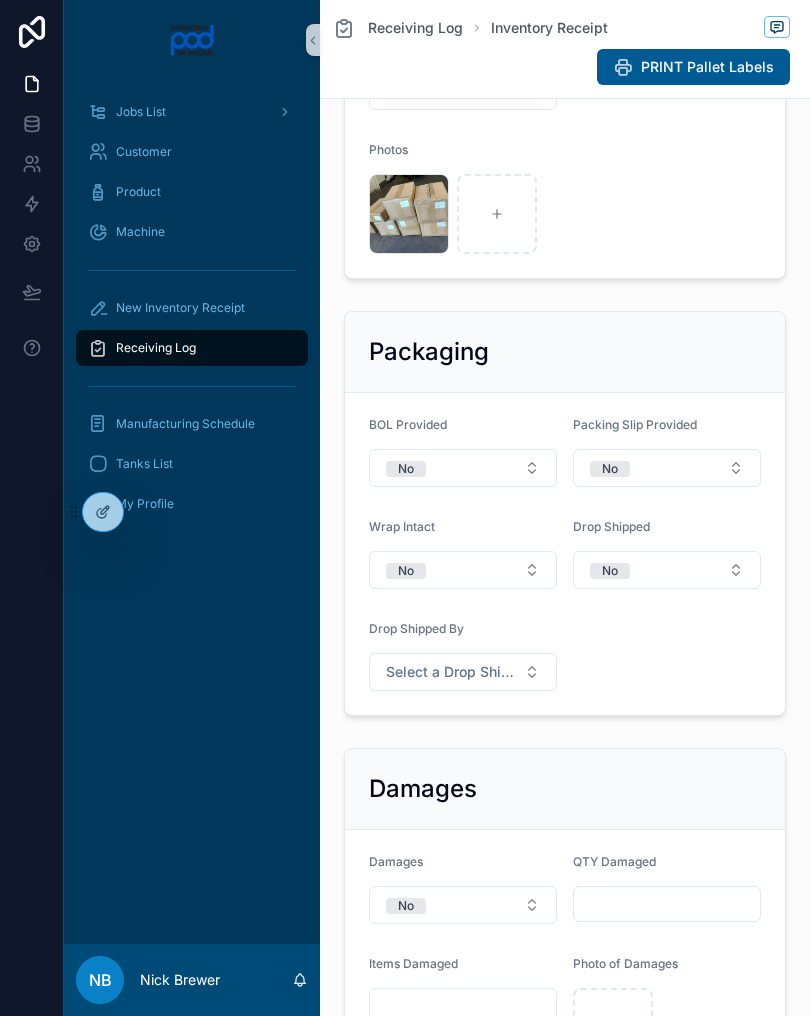 scroll, scrollTop: 1021, scrollLeft: 0, axis: vertical 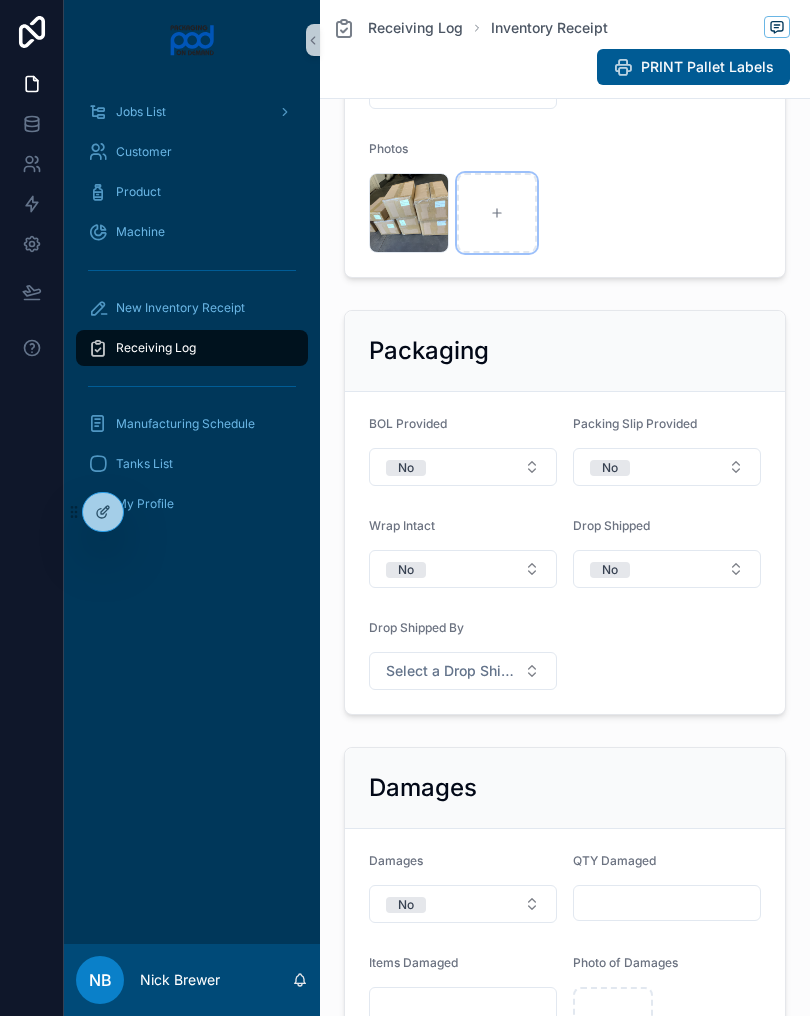 click at bounding box center [497, 213] 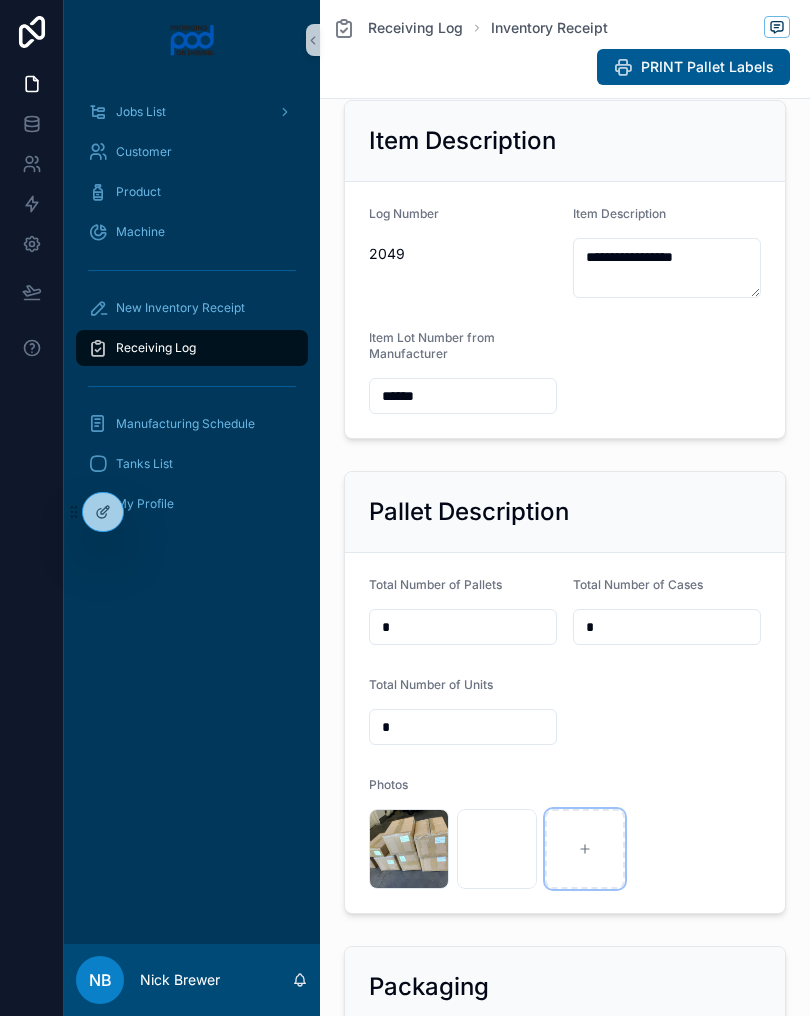 scroll, scrollTop: 383, scrollLeft: 0, axis: vertical 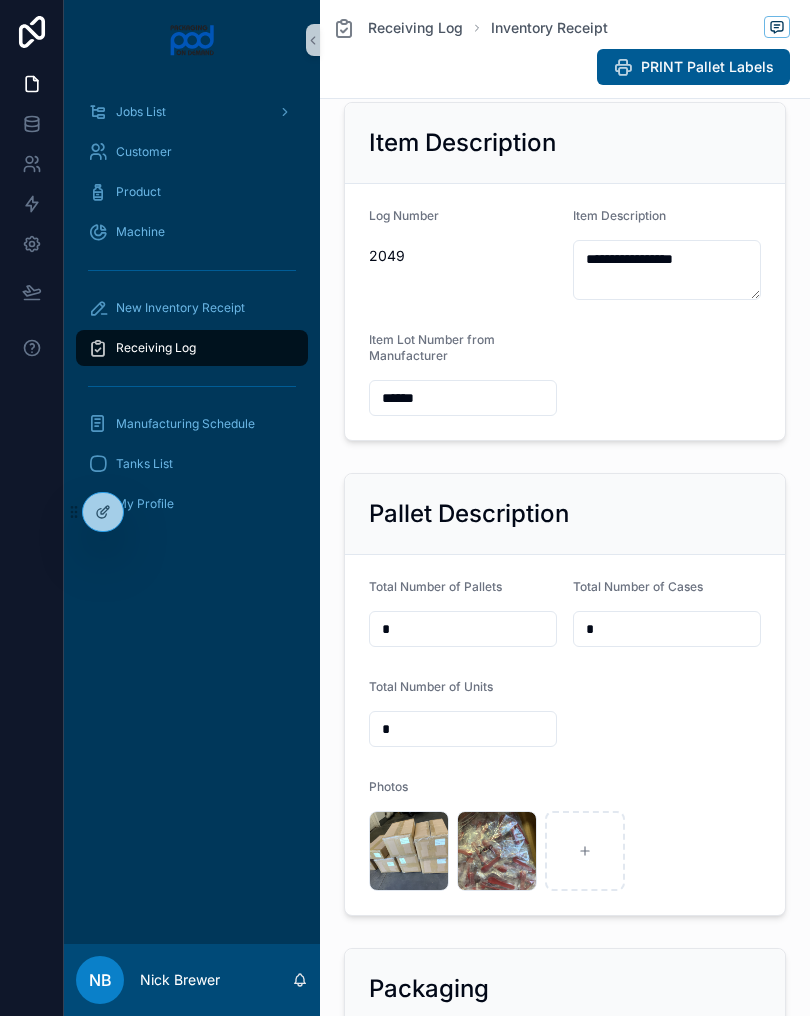 click on "*" at bounding box center [463, 729] 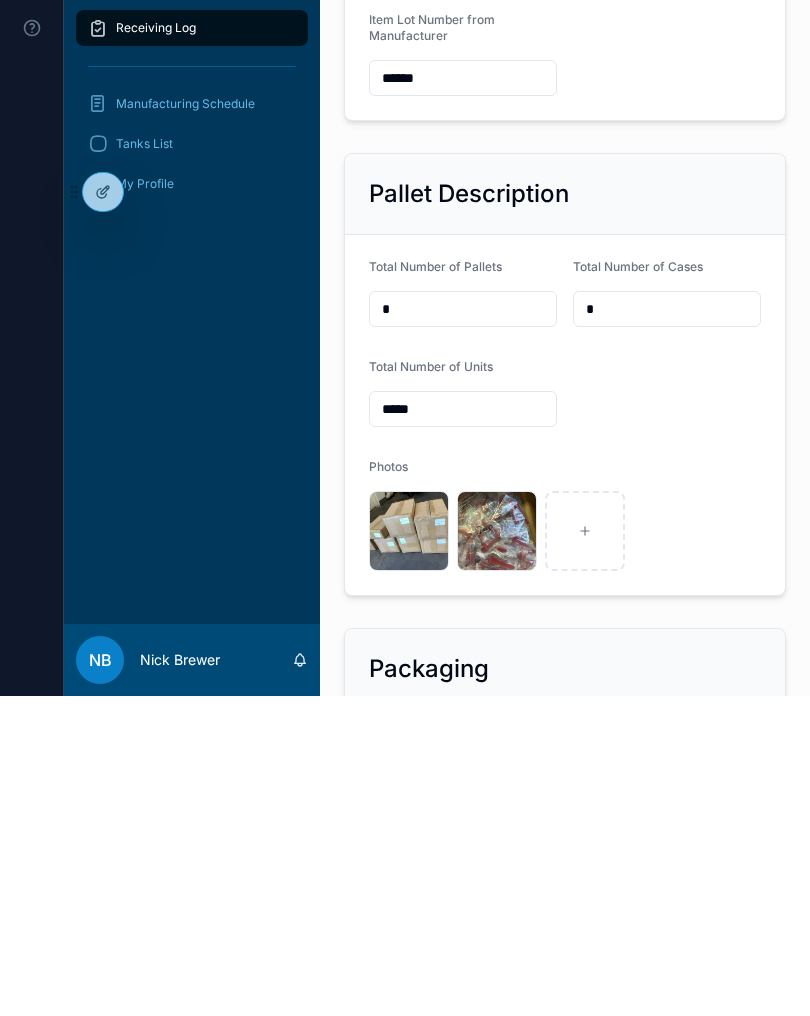 type on "******" 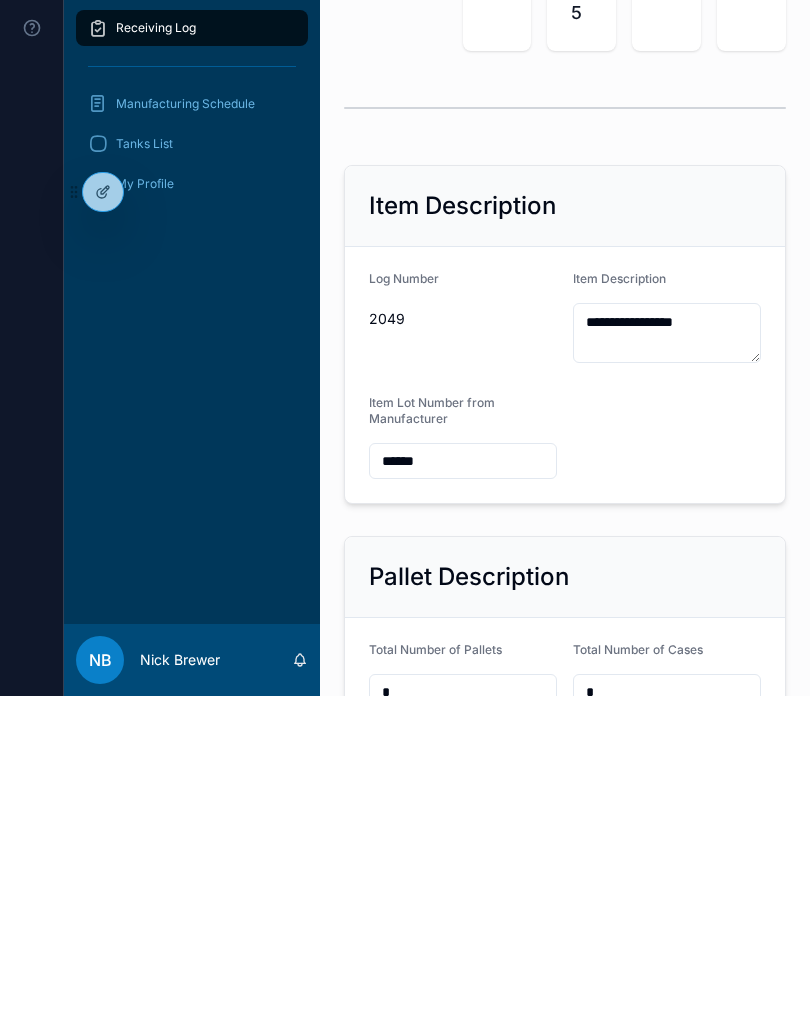 scroll, scrollTop: 0, scrollLeft: 0, axis: both 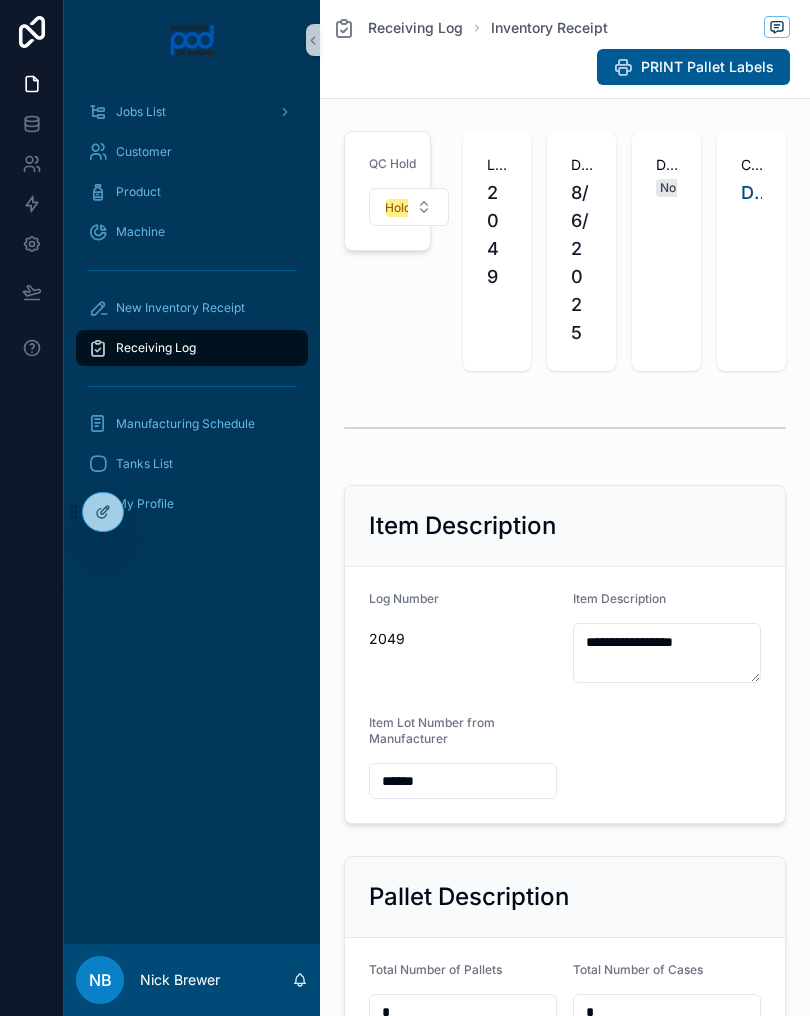 click on "New Inventory Receipt" at bounding box center [192, 308] 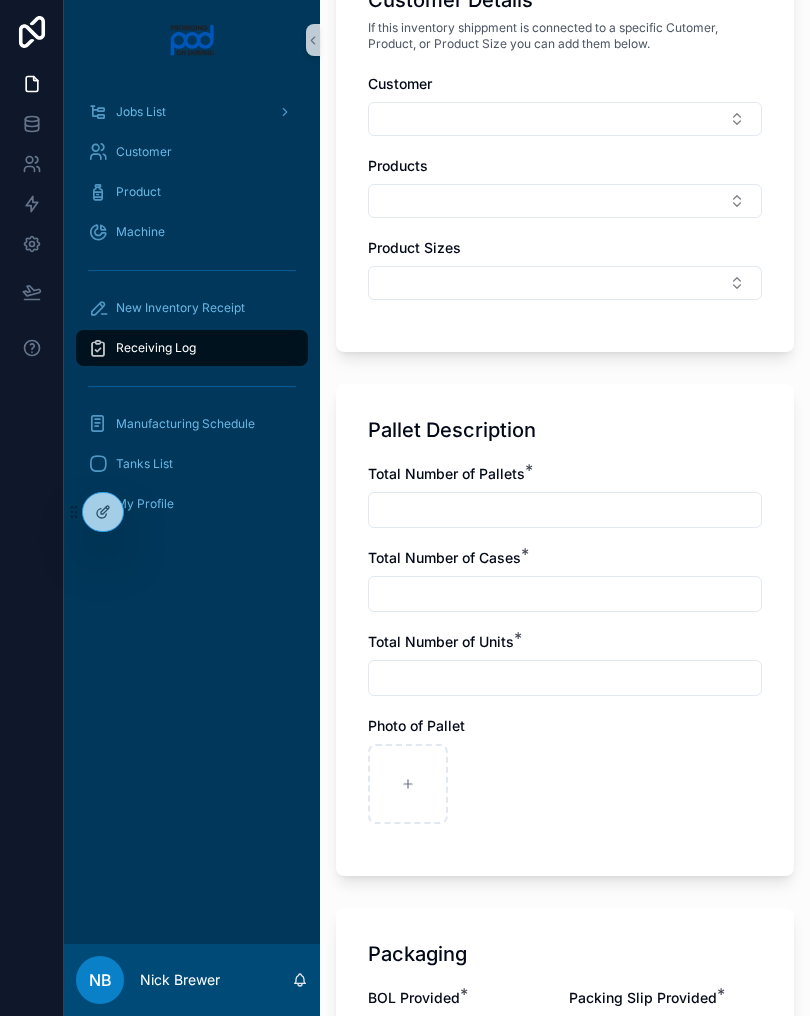 scroll, scrollTop: 963, scrollLeft: 0, axis: vertical 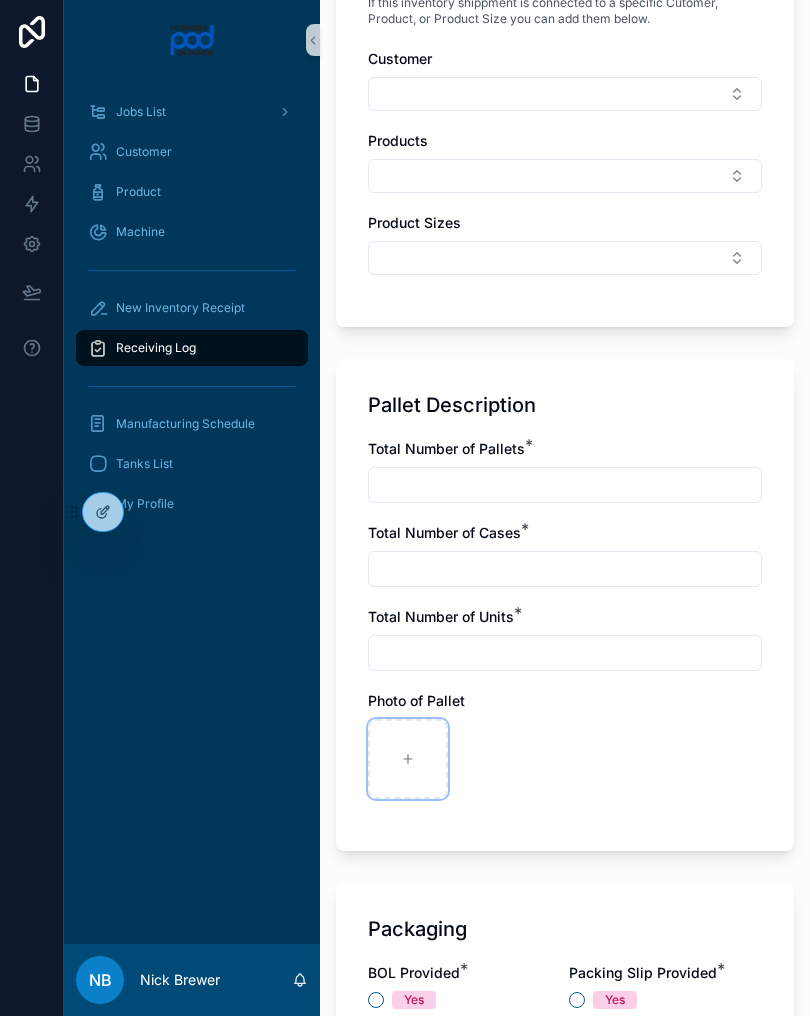click 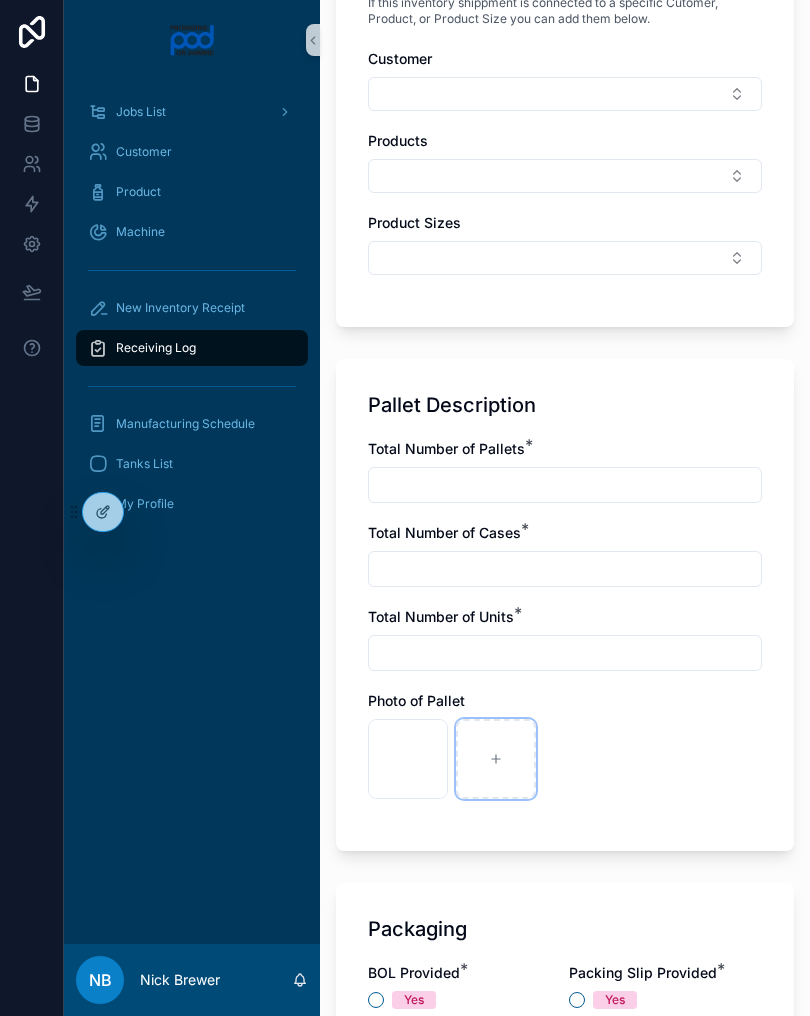 click at bounding box center (496, 759) 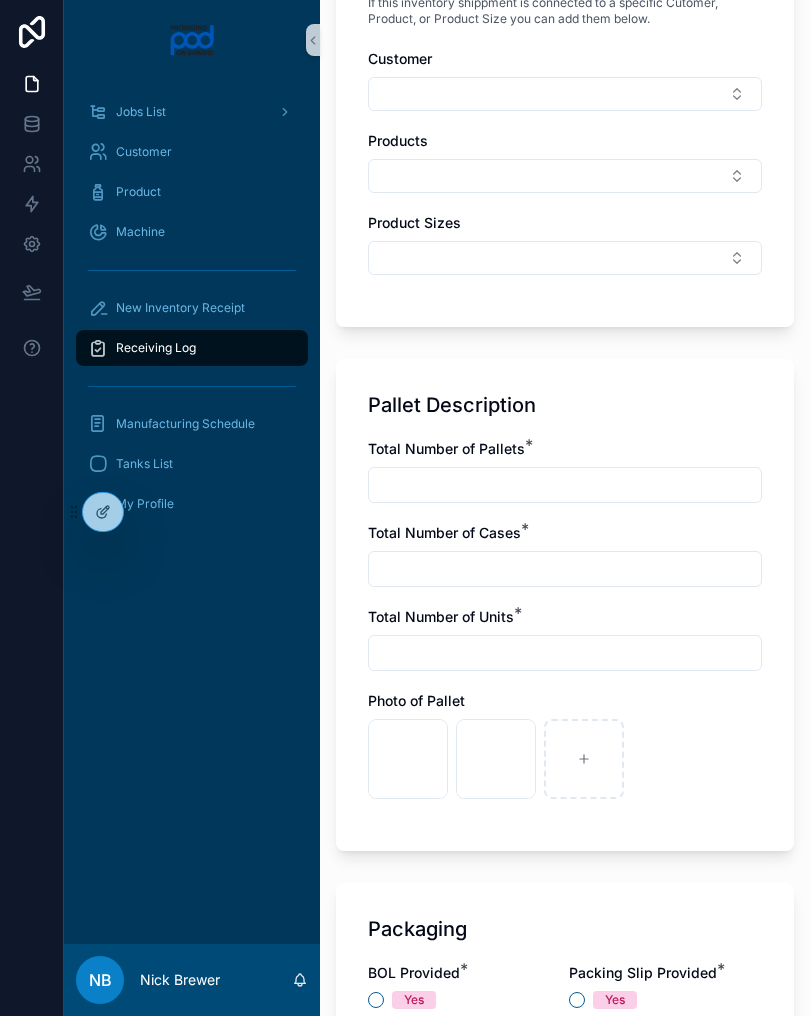 click at bounding box center (565, 485) 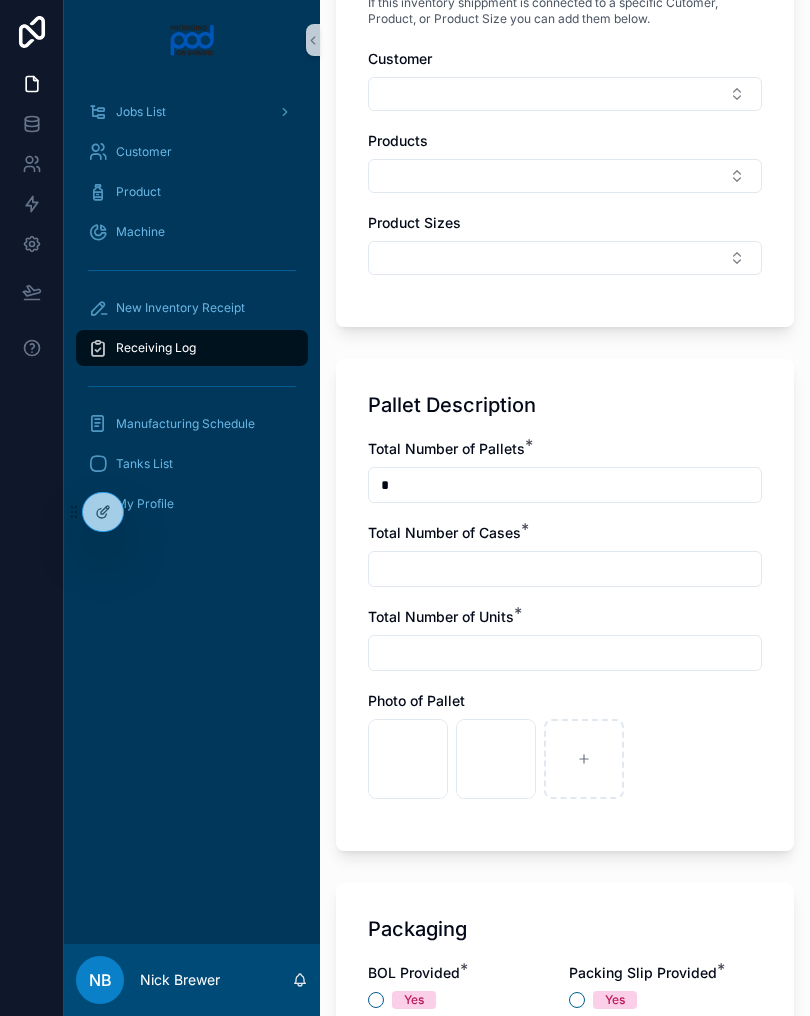 type on "*" 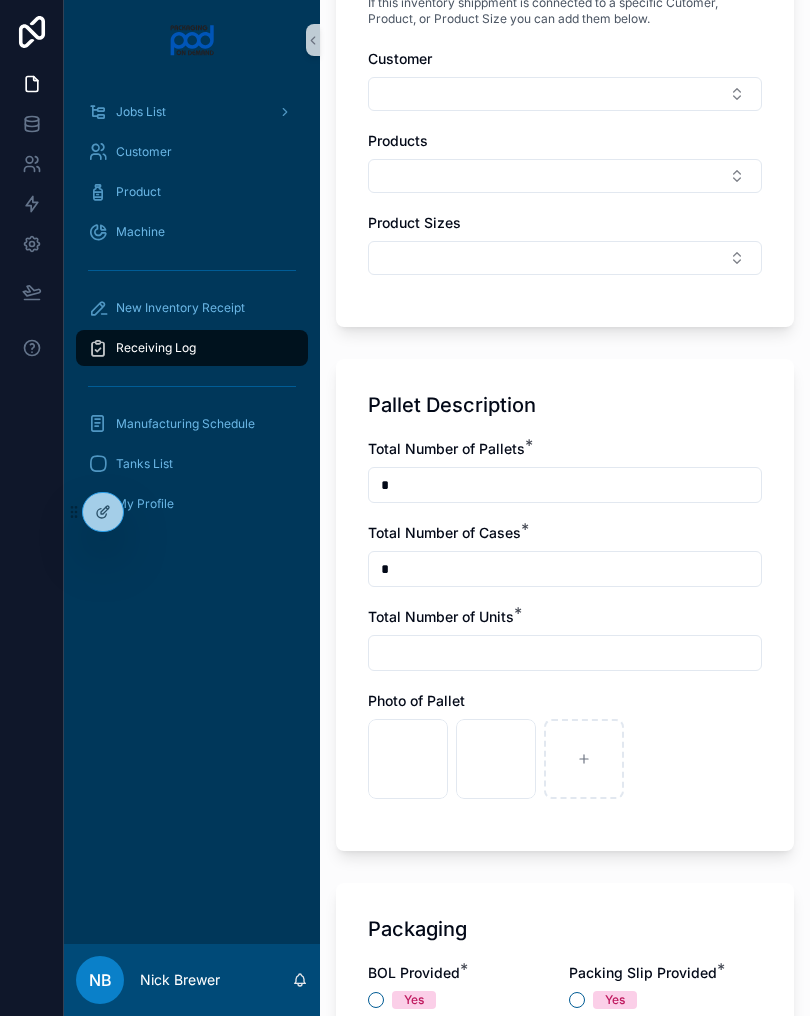 type on "*" 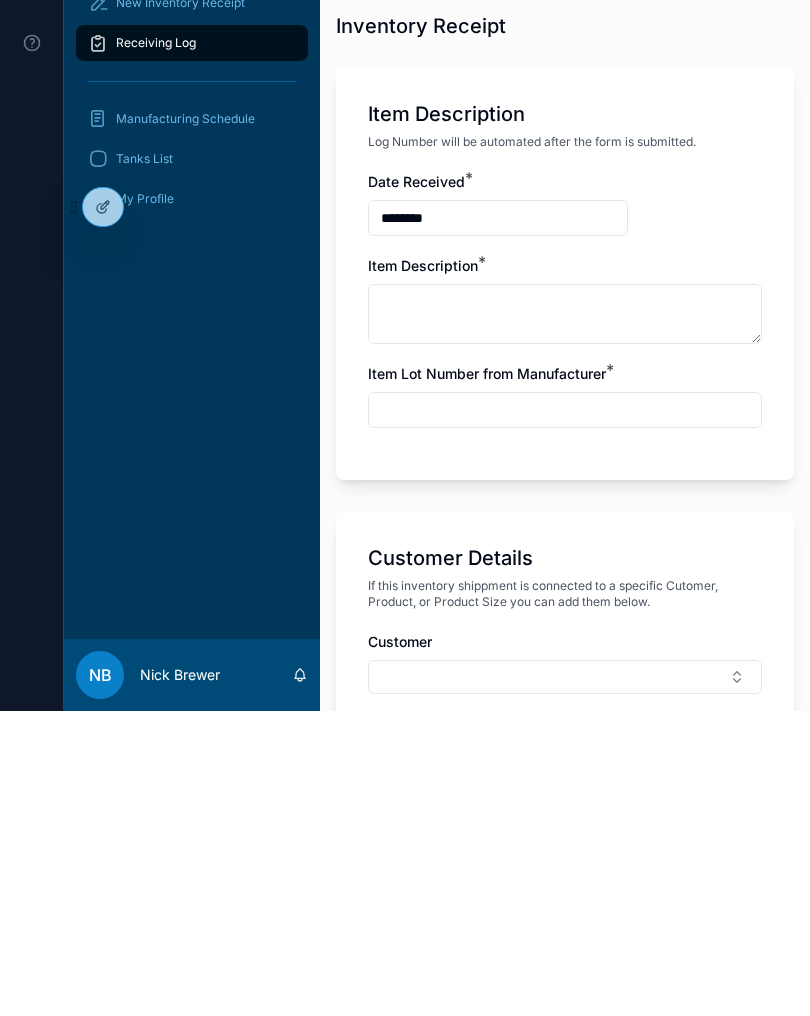 scroll, scrollTop: 49, scrollLeft: 0, axis: vertical 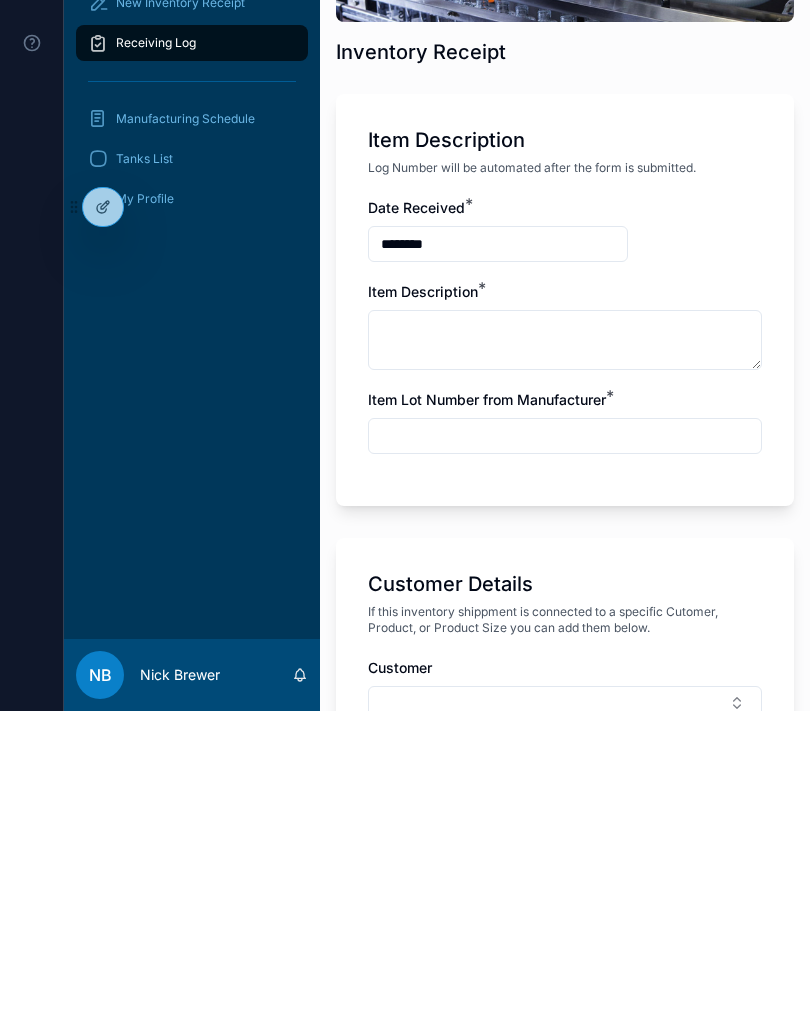 type on "*" 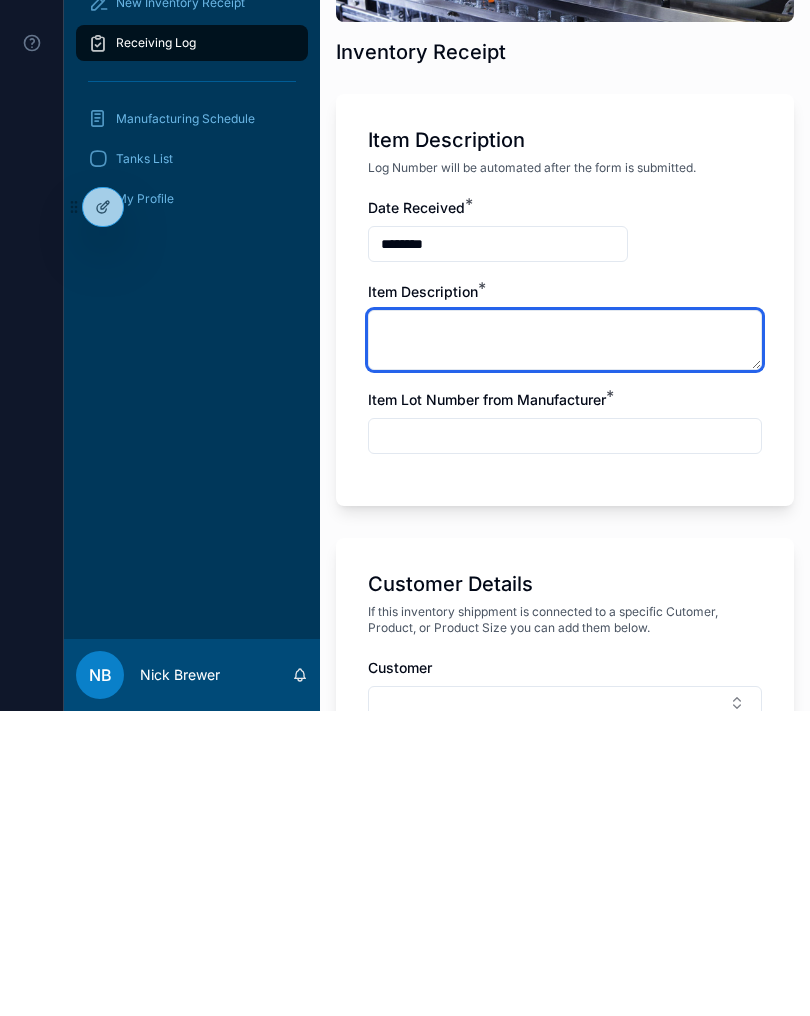 click at bounding box center [565, 645] 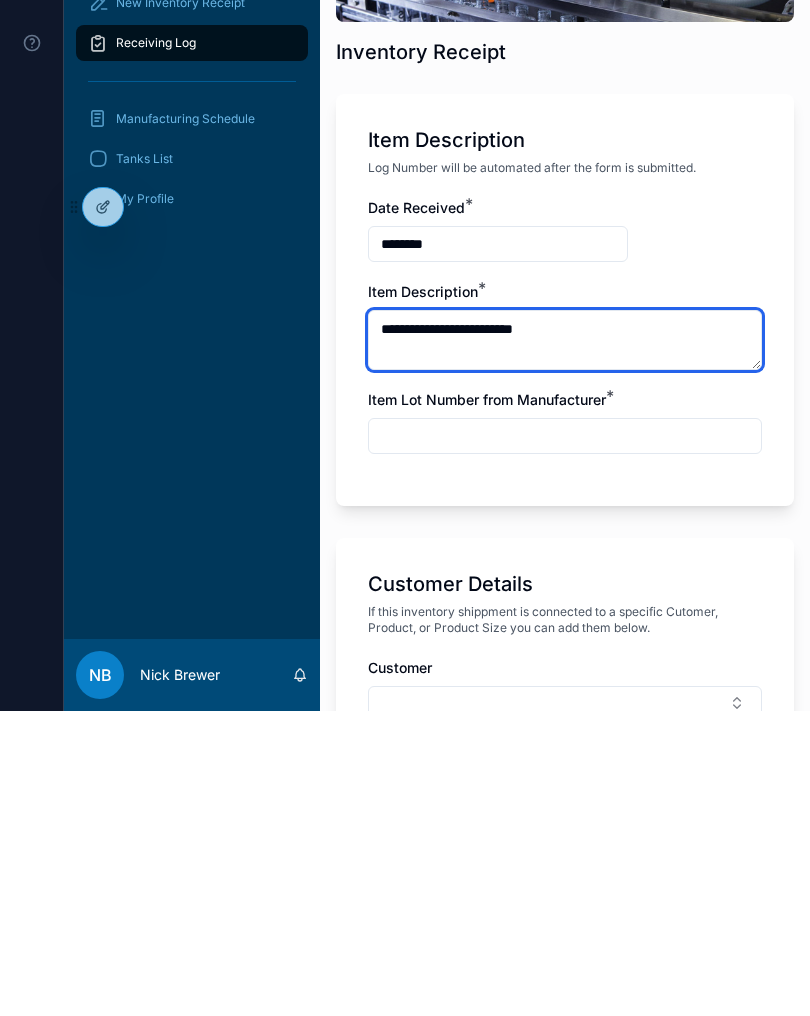 type on "**********" 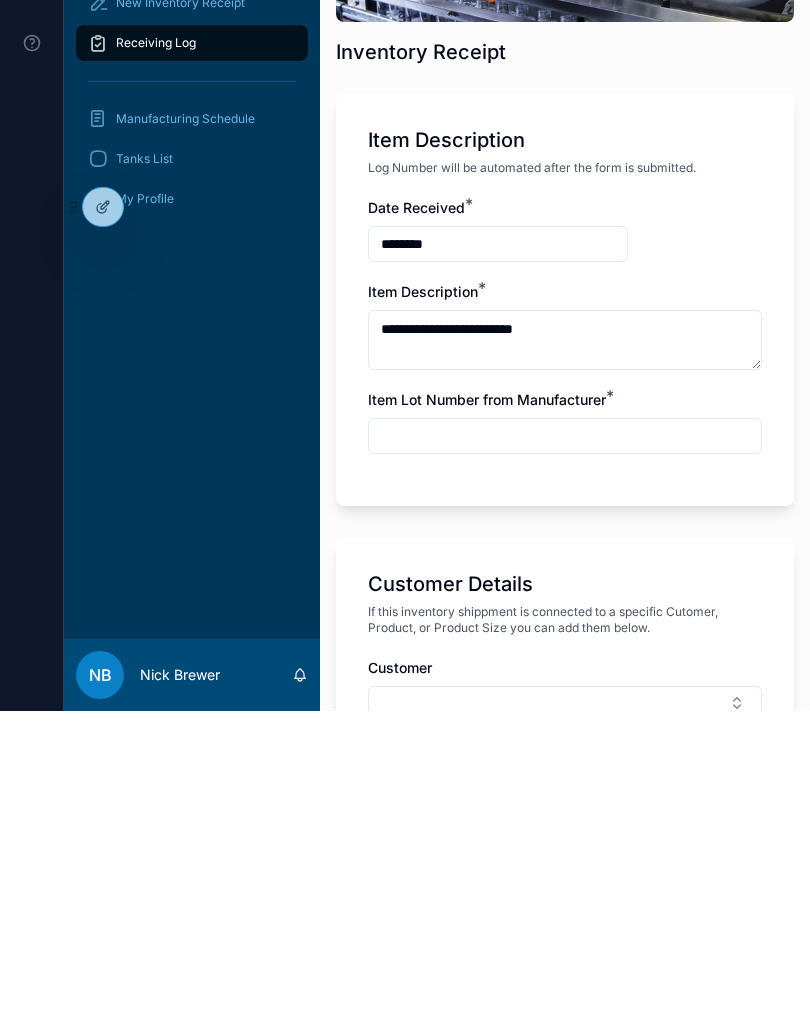 click at bounding box center (565, 741) 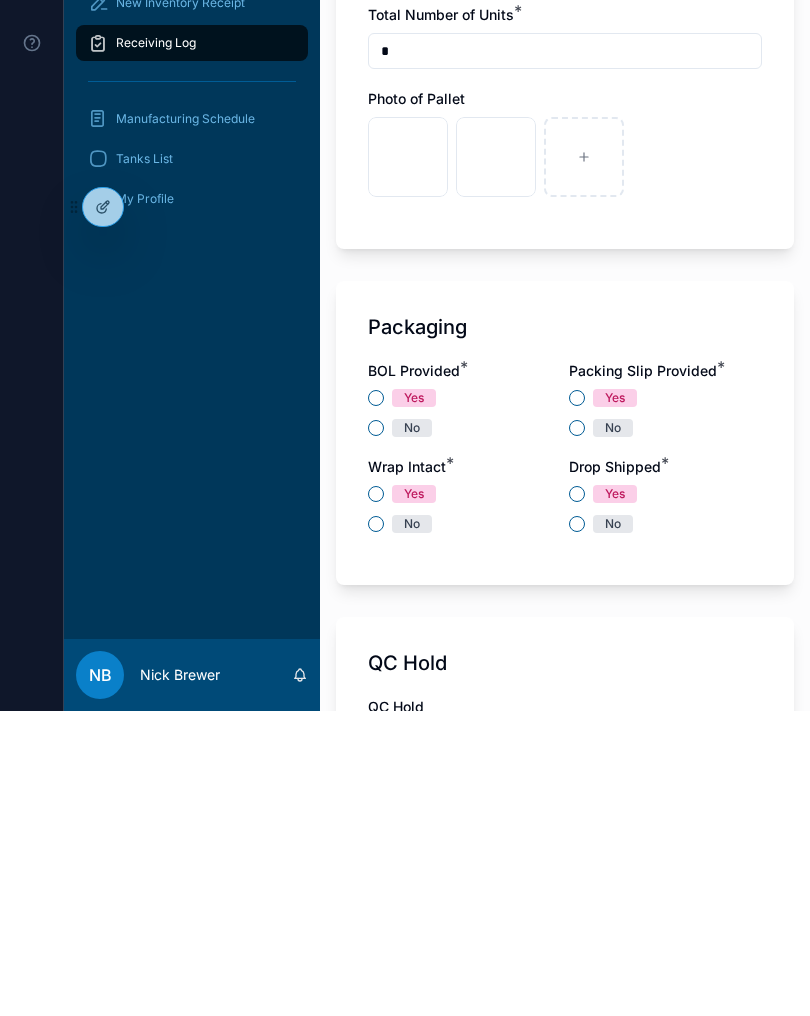 scroll, scrollTop: 1268, scrollLeft: 0, axis: vertical 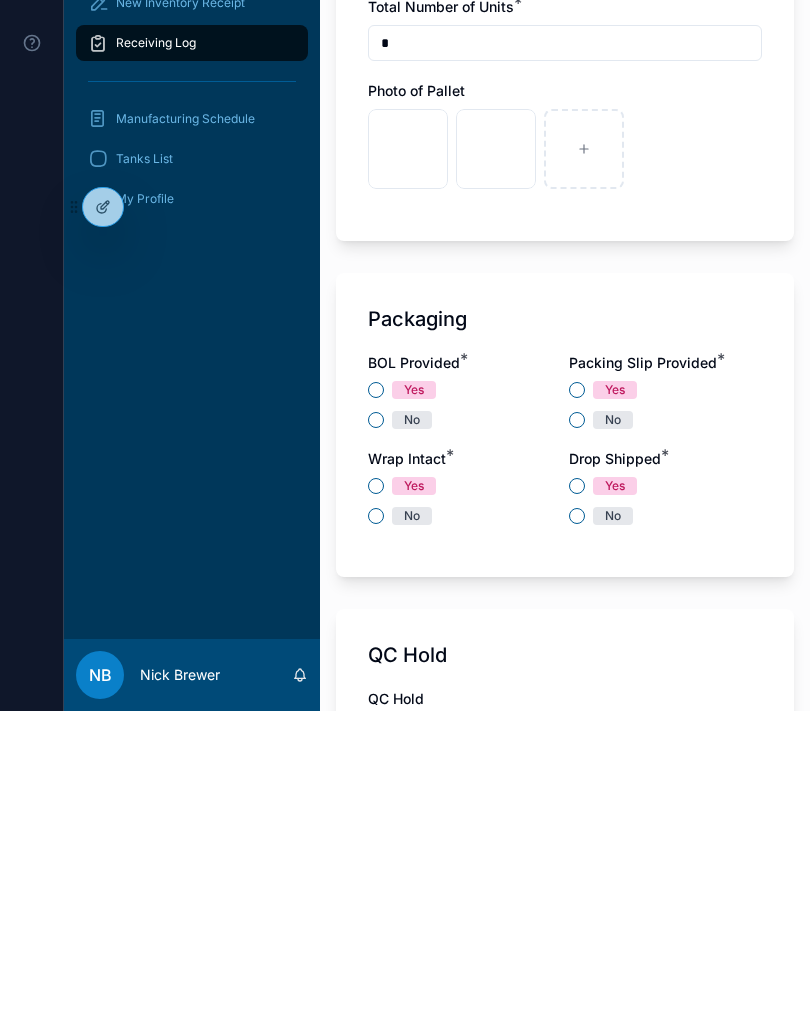 type on "*****" 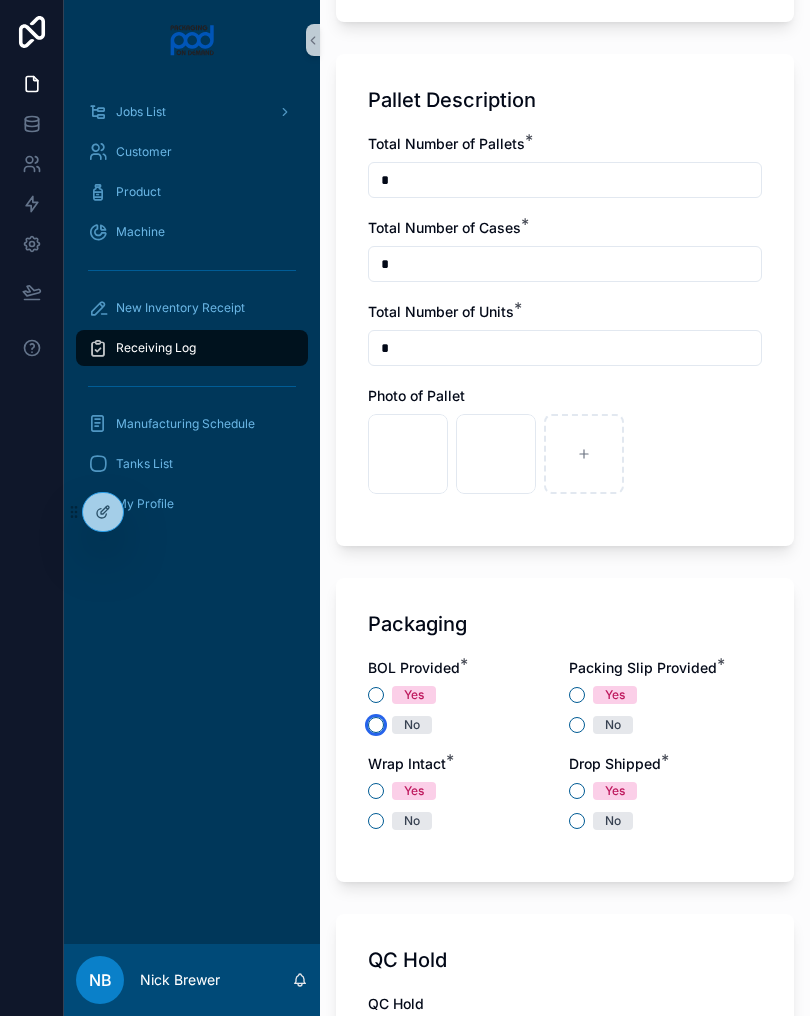 click on "No" at bounding box center (376, 725) 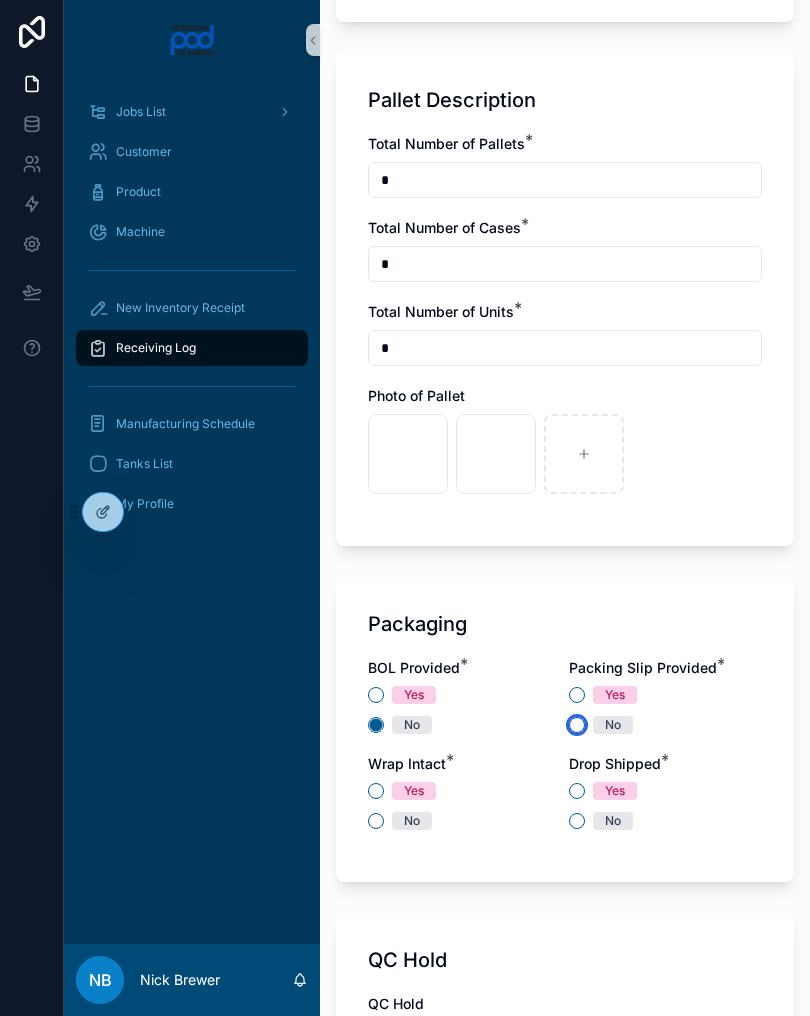 click on "No" at bounding box center (577, 725) 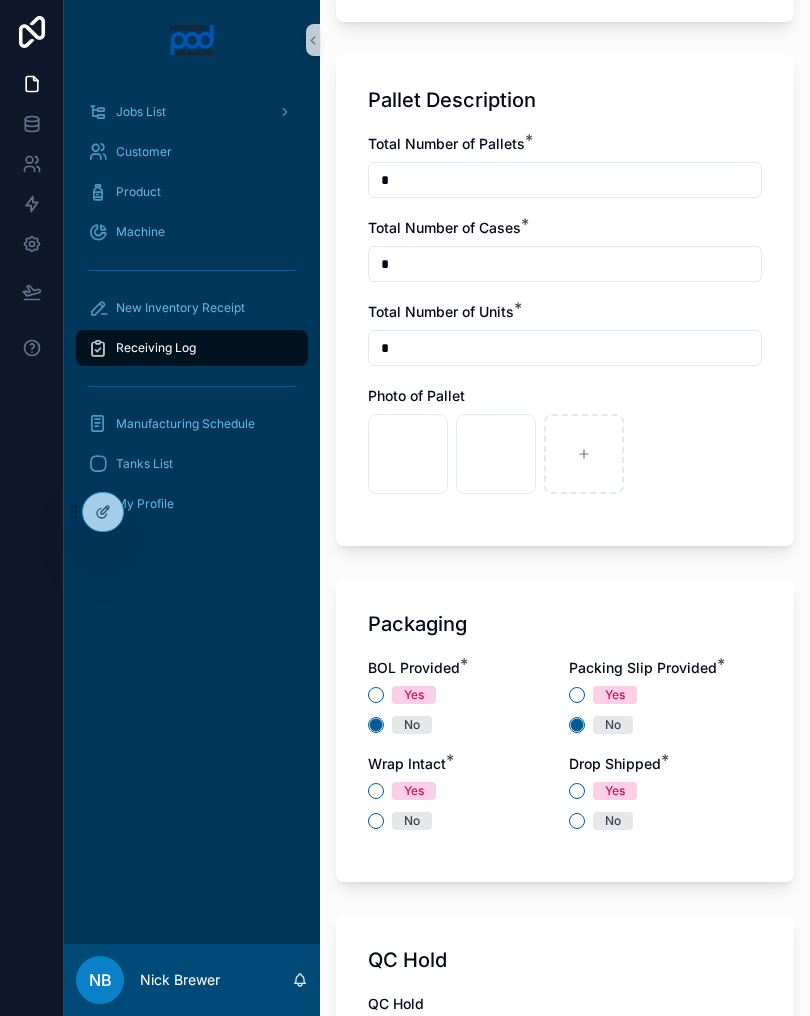 click on "Yes No" at bounding box center (464, 806) 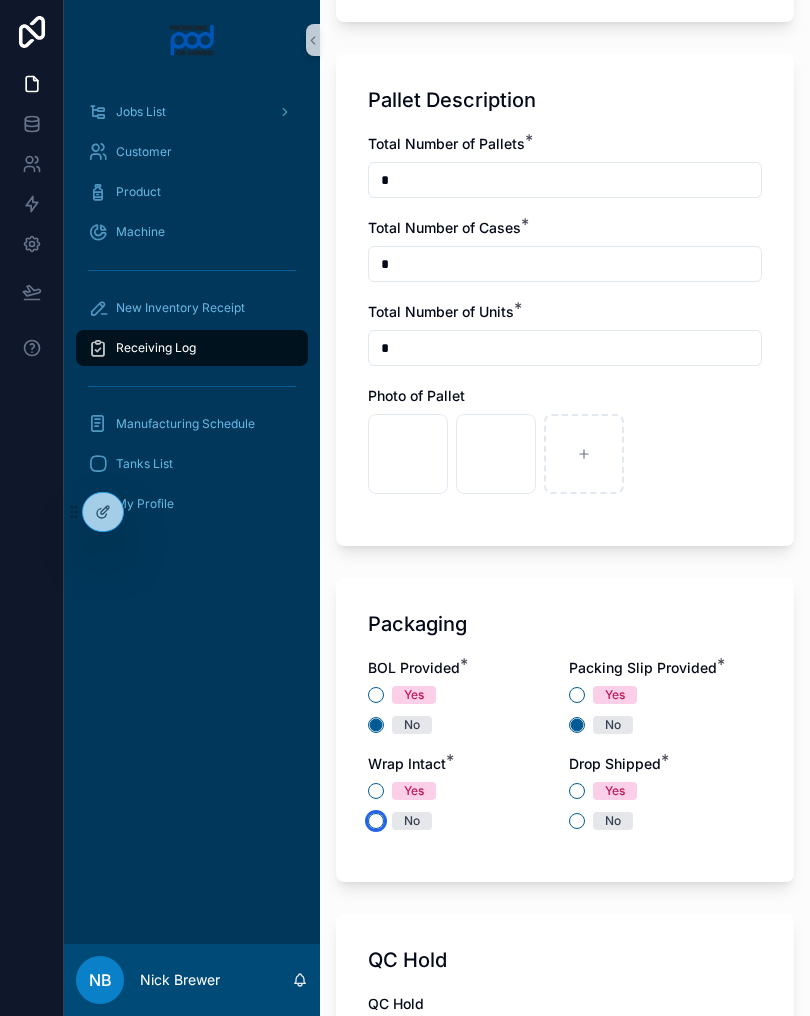 click on "No" at bounding box center (376, 821) 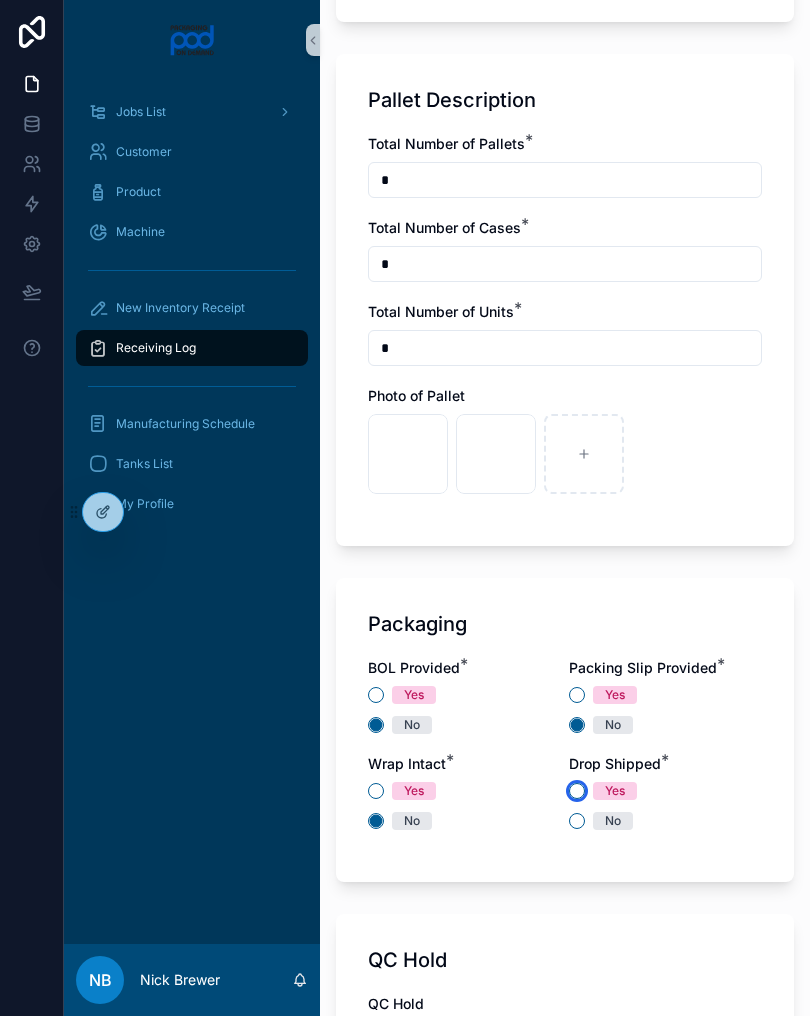 click on "Yes" at bounding box center [577, 791] 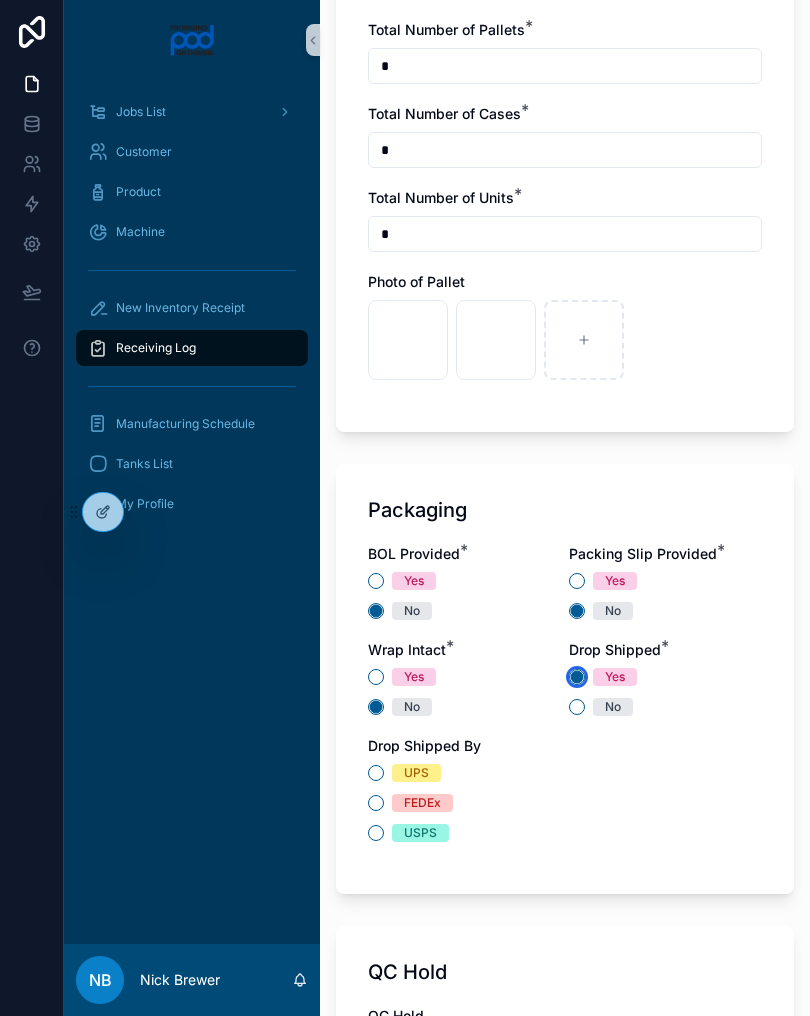 scroll, scrollTop: 1398, scrollLeft: 0, axis: vertical 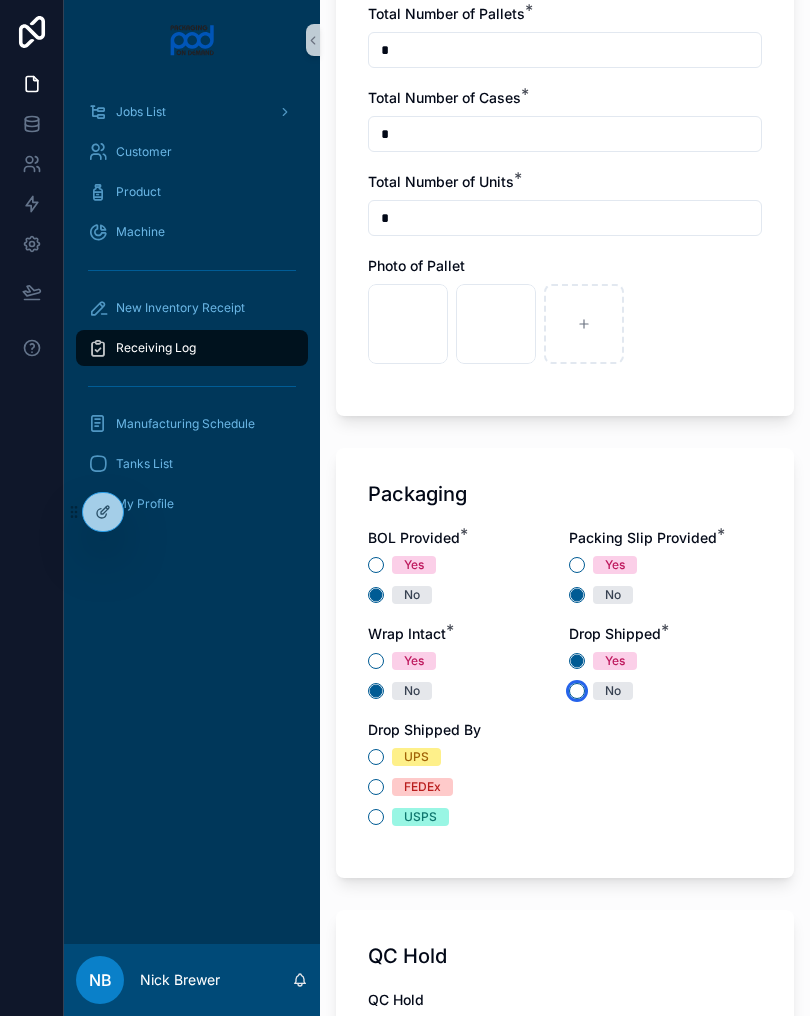 click on "No" at bounding box center (577, 691) 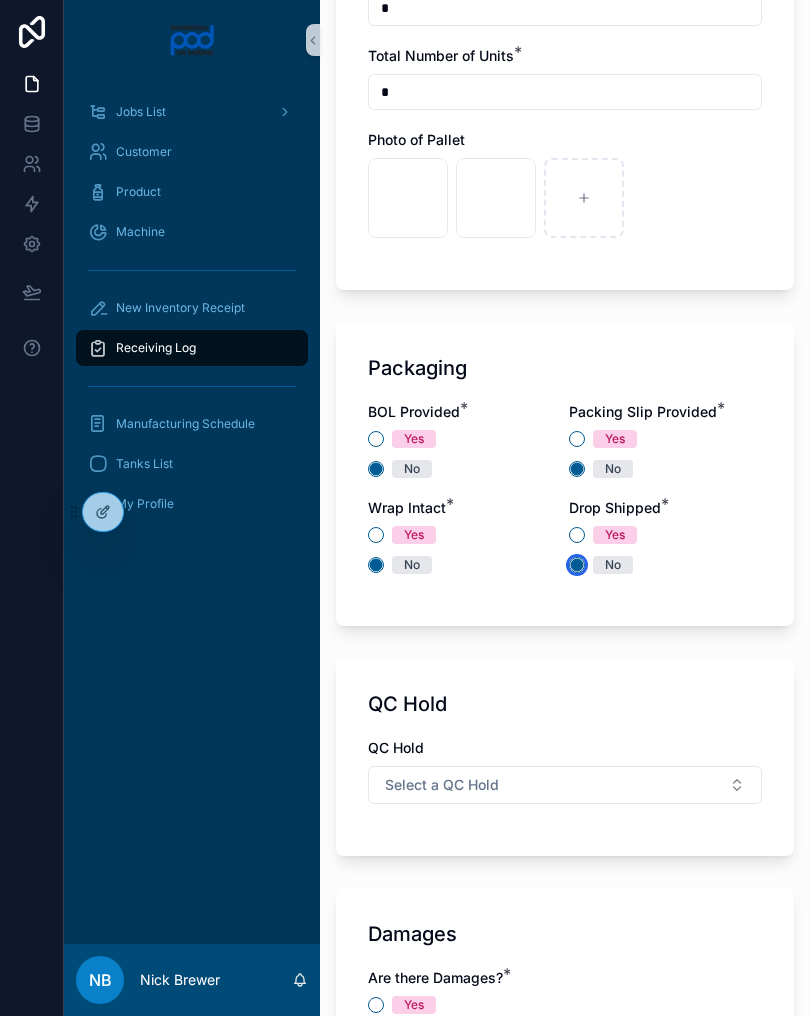 scroll, scrollTop: 1549, scrollLeft: 0, axis: vertical 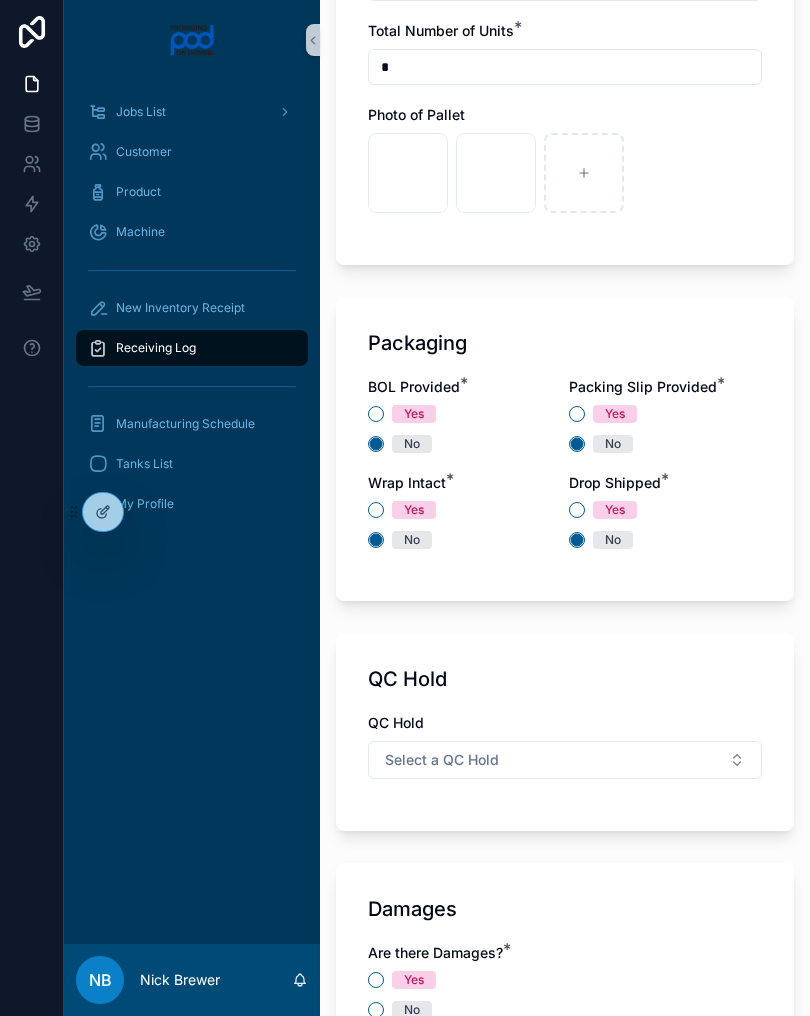 click on "Yes" at bounding box center (665, 510) 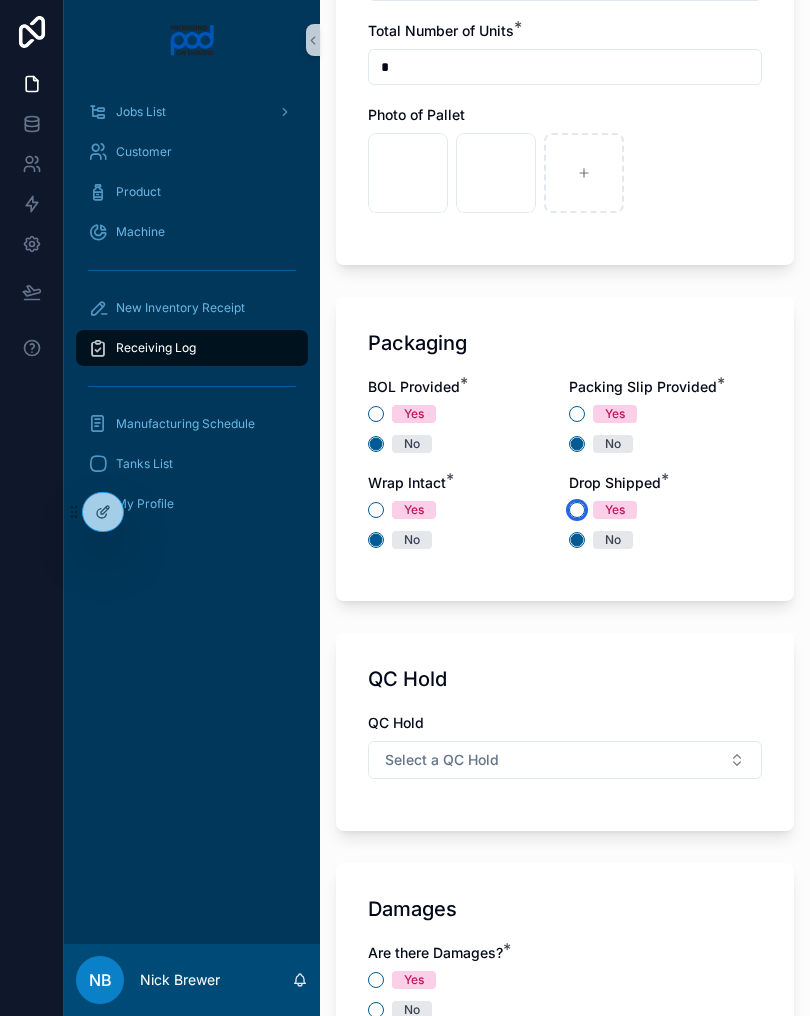 click on "Yes" at bounding box center [577, 510] 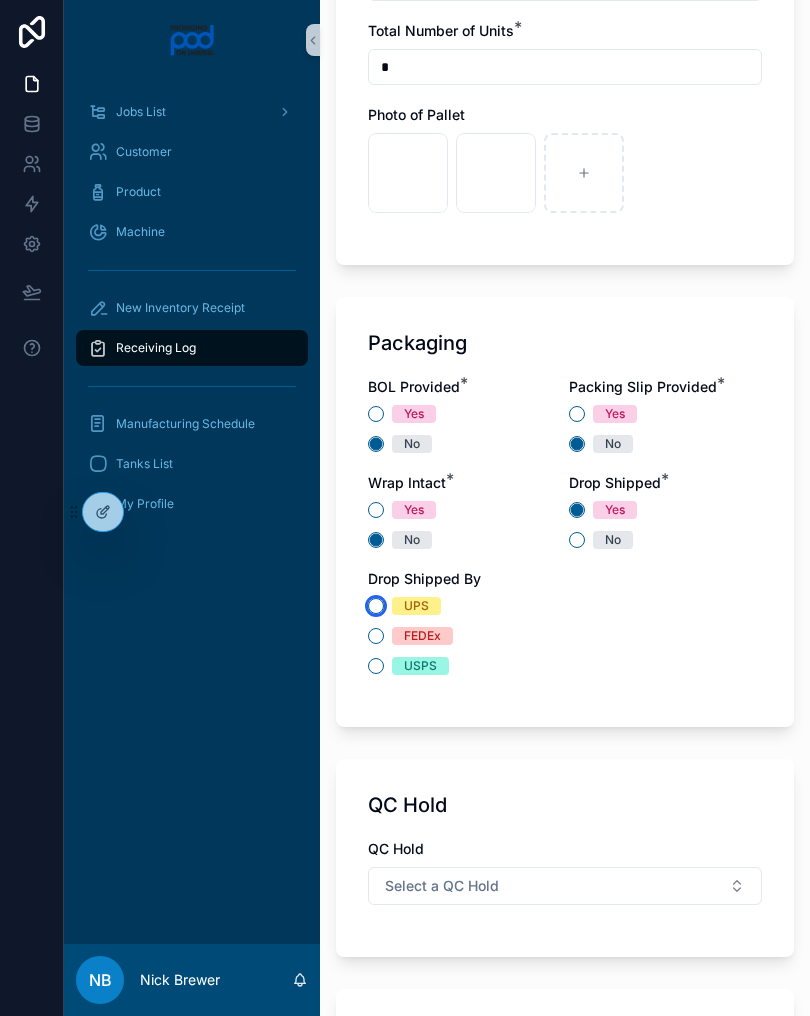 click on "UPS" at bounding box center (376, 606) 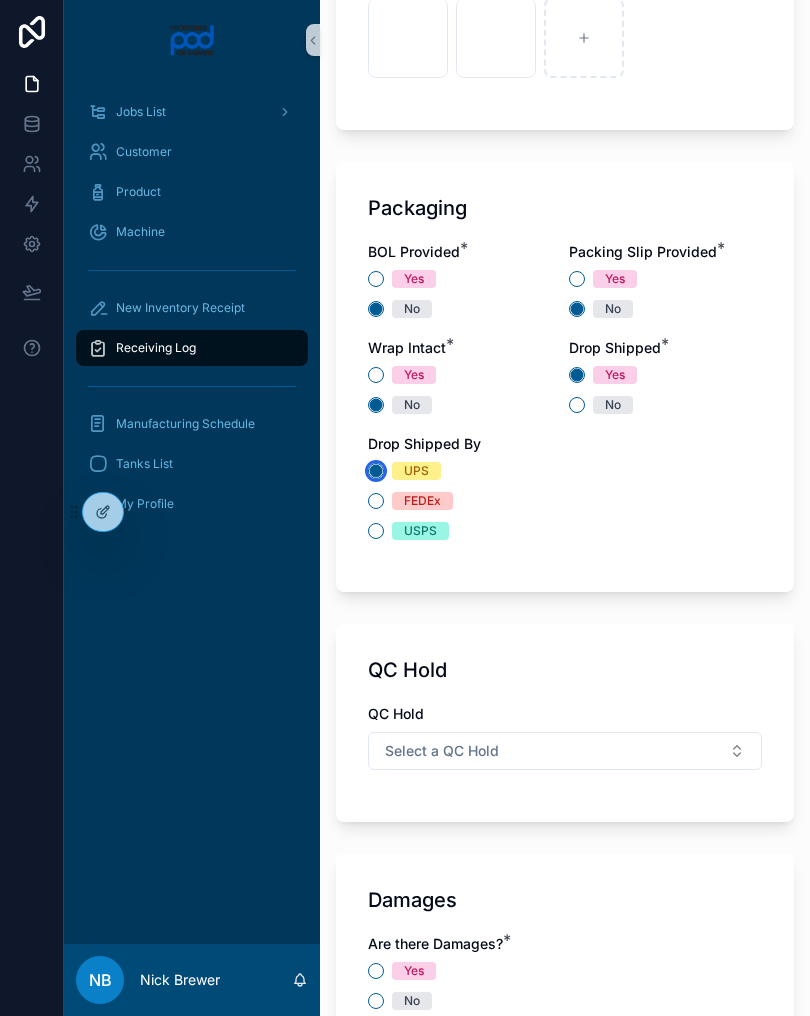 scroll, scrollTop: 1683, scrollLeft: 0, axis: vertical 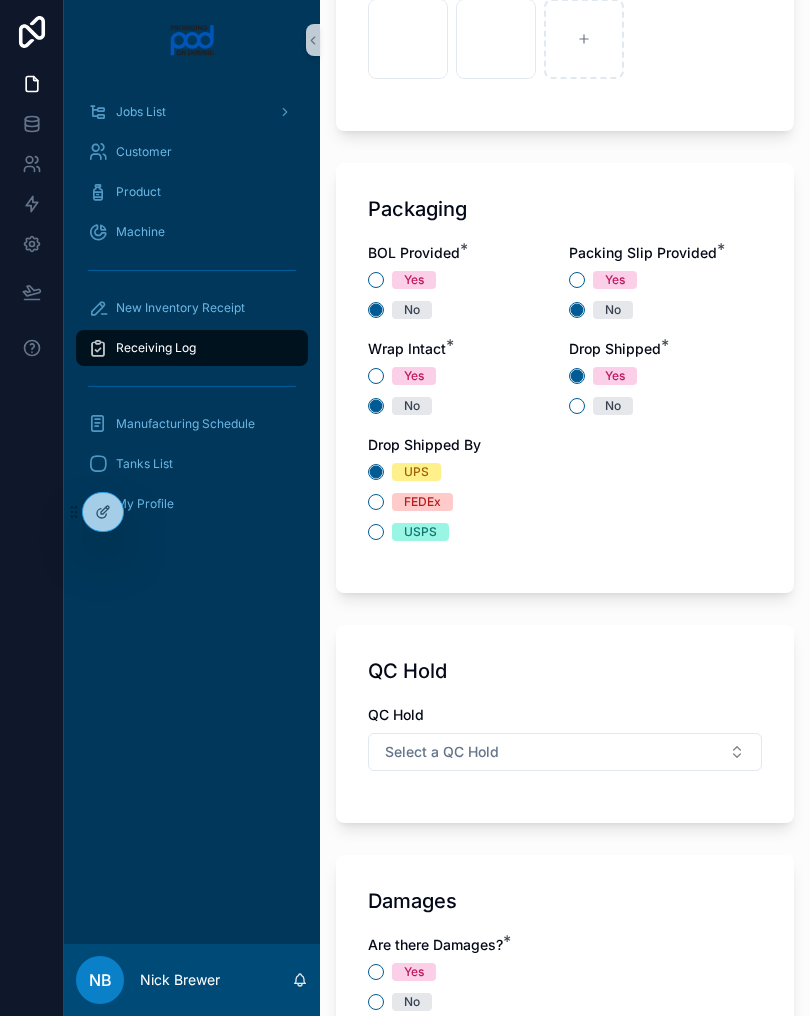 click on "Select a QC Hold" at bounding box center [565, 752] 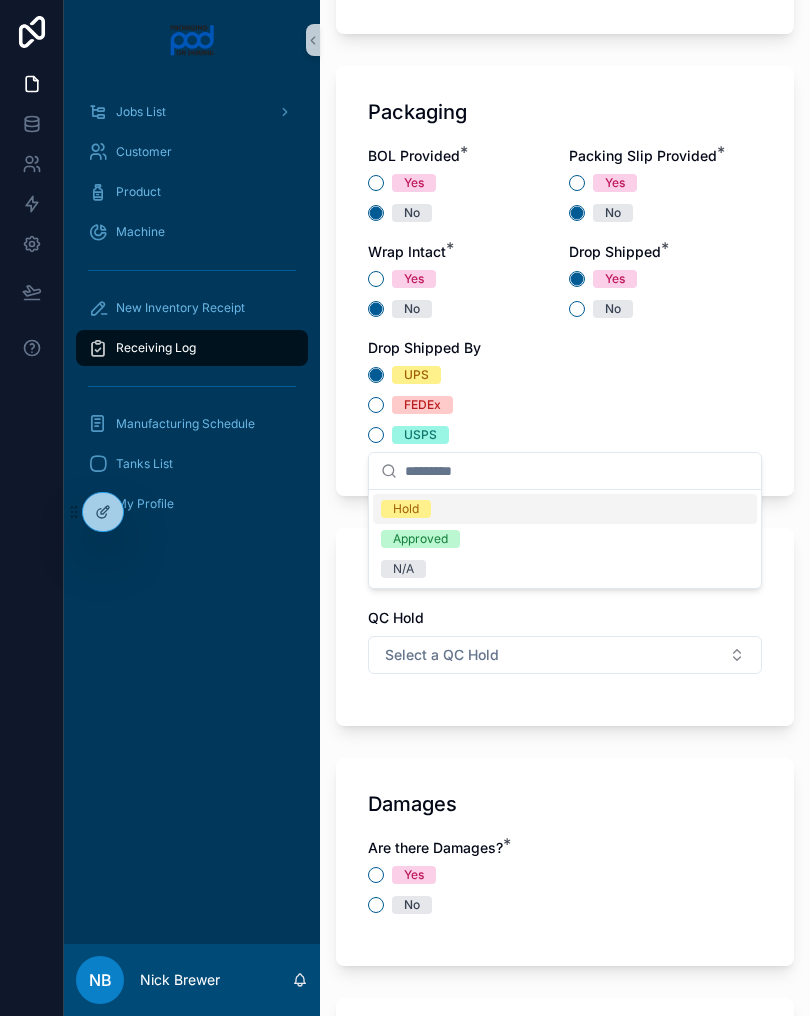scroll, scrollTop: 1855, scrollLeft: 0, axis: vertical 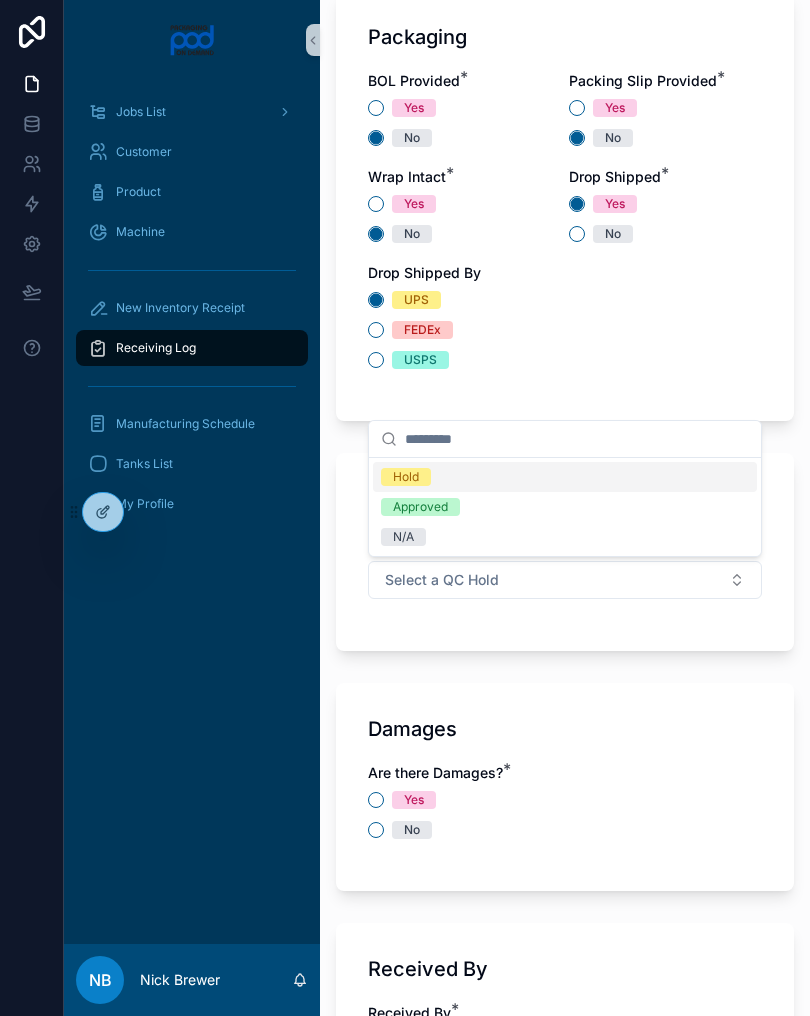 click on "N/A" at bounding box center (565, 537) 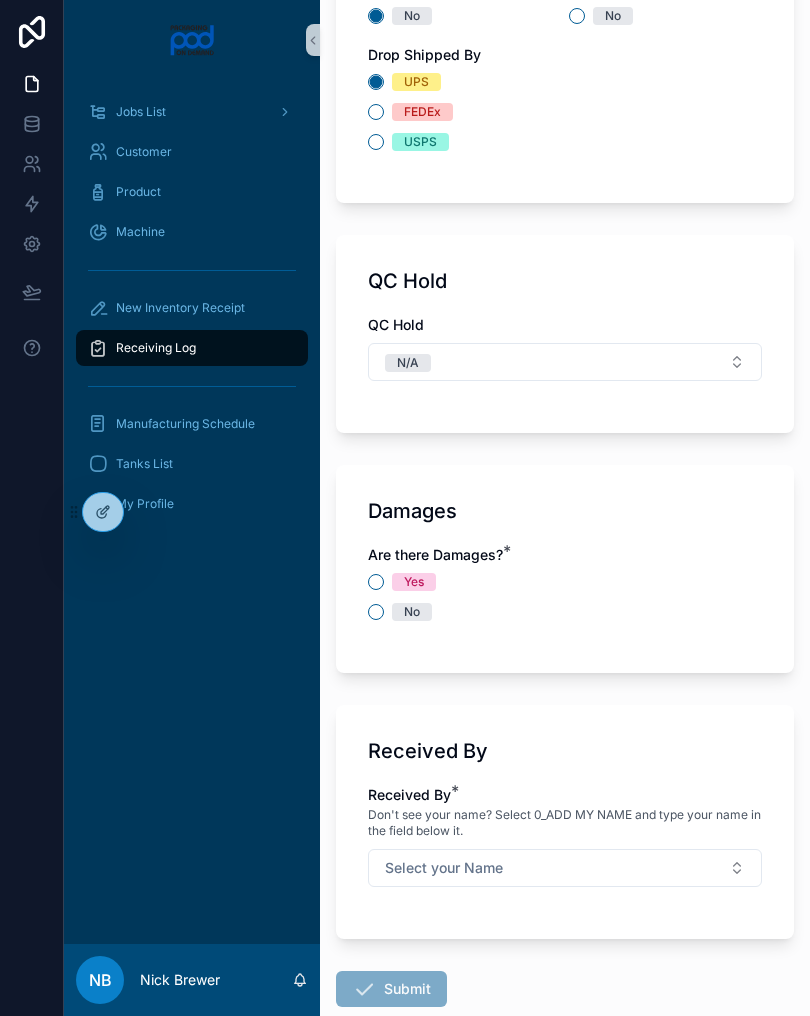 scroll, scrollTop: 2158, scrollLeft: 0, axis: vertical 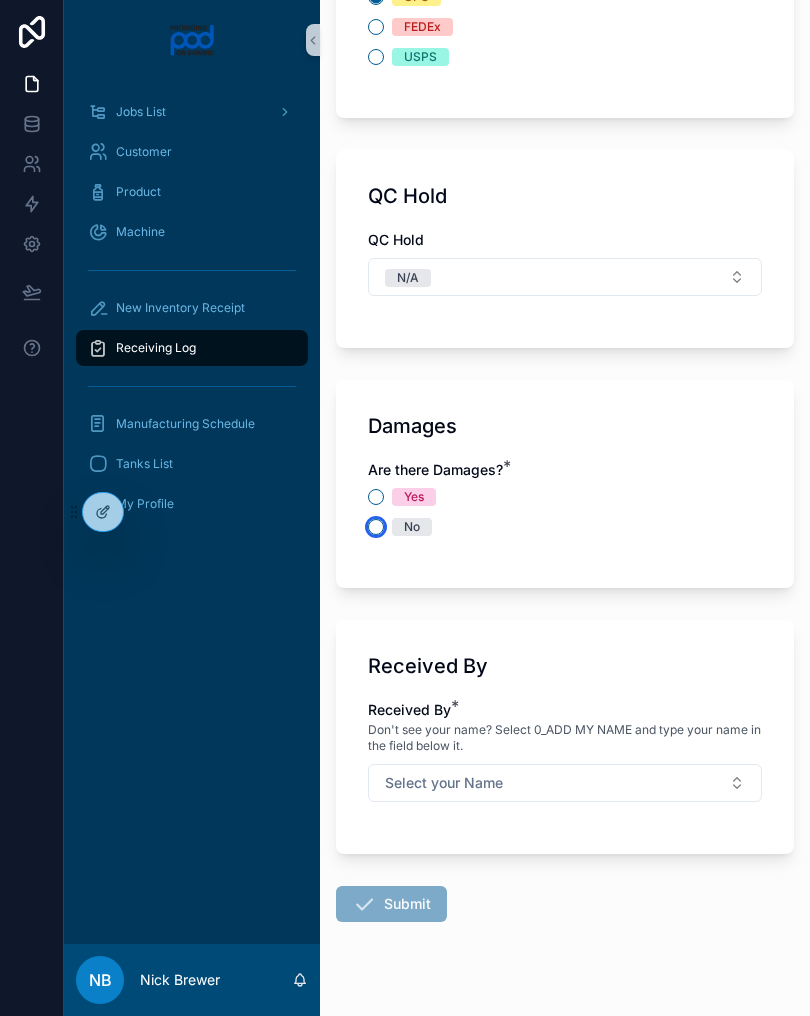 click on "No" at bounding box center [376, 527] 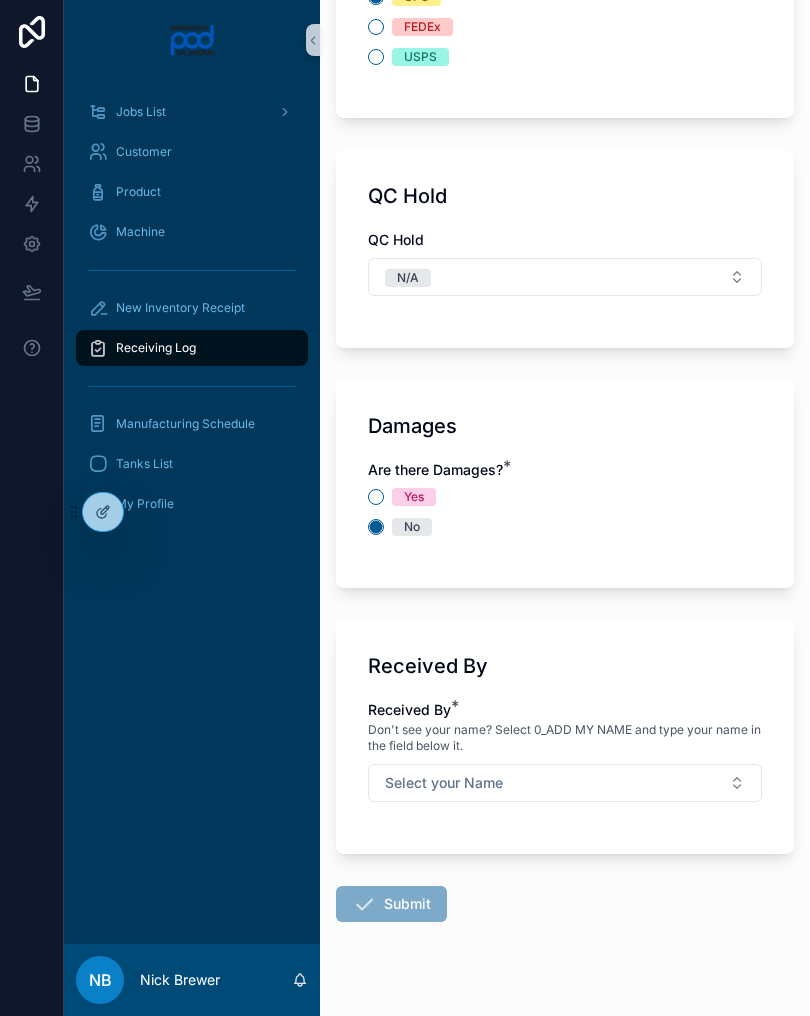 click on "Select your Name" at bounding box center (565, 783) 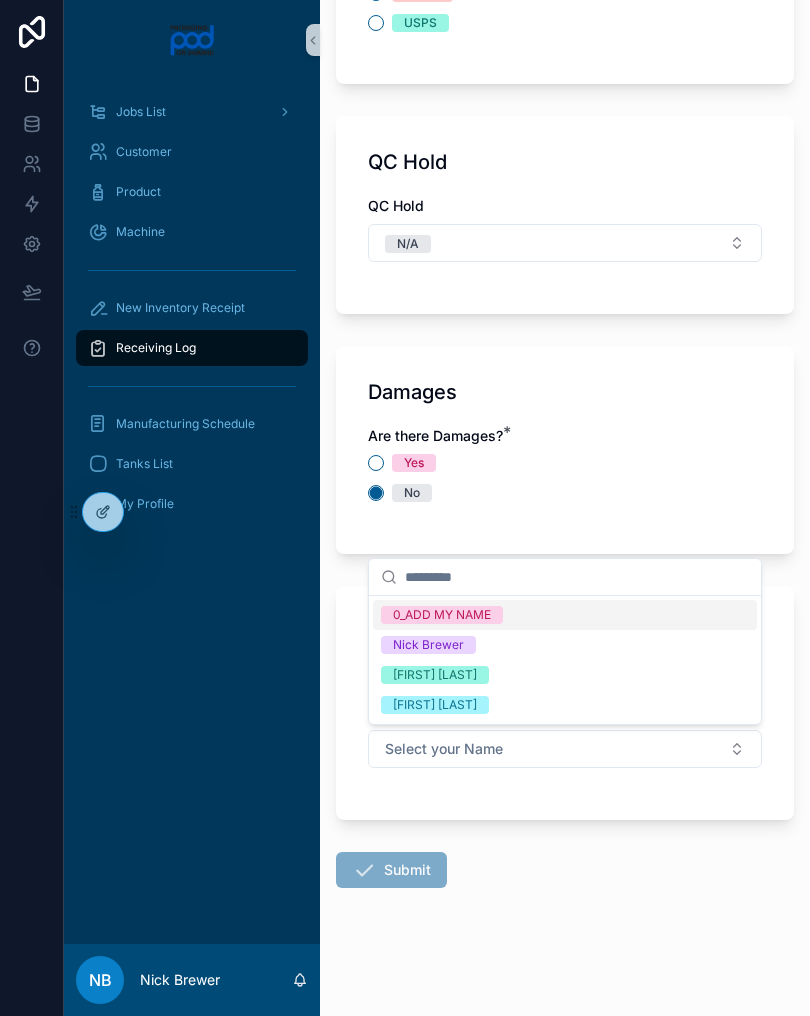 scroll, scrollTop: 2192, scrollLeft: 0, axis: vertical 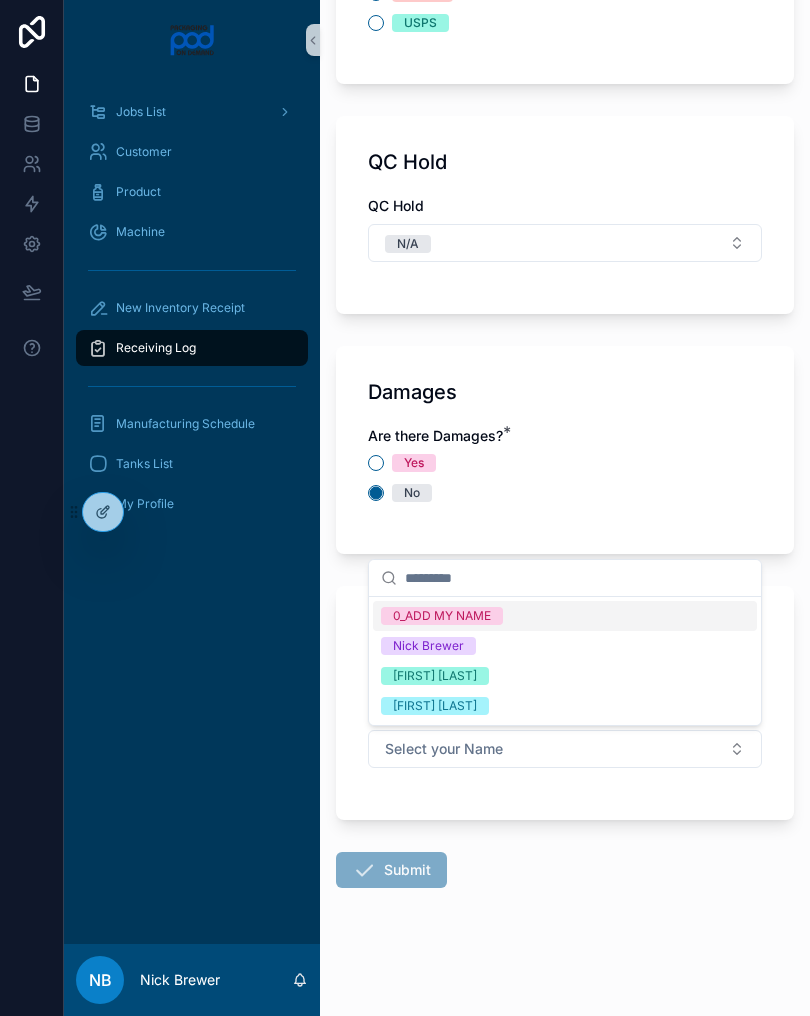 click on "[FIRST] [LAST]" at bounding box center (565, 676) 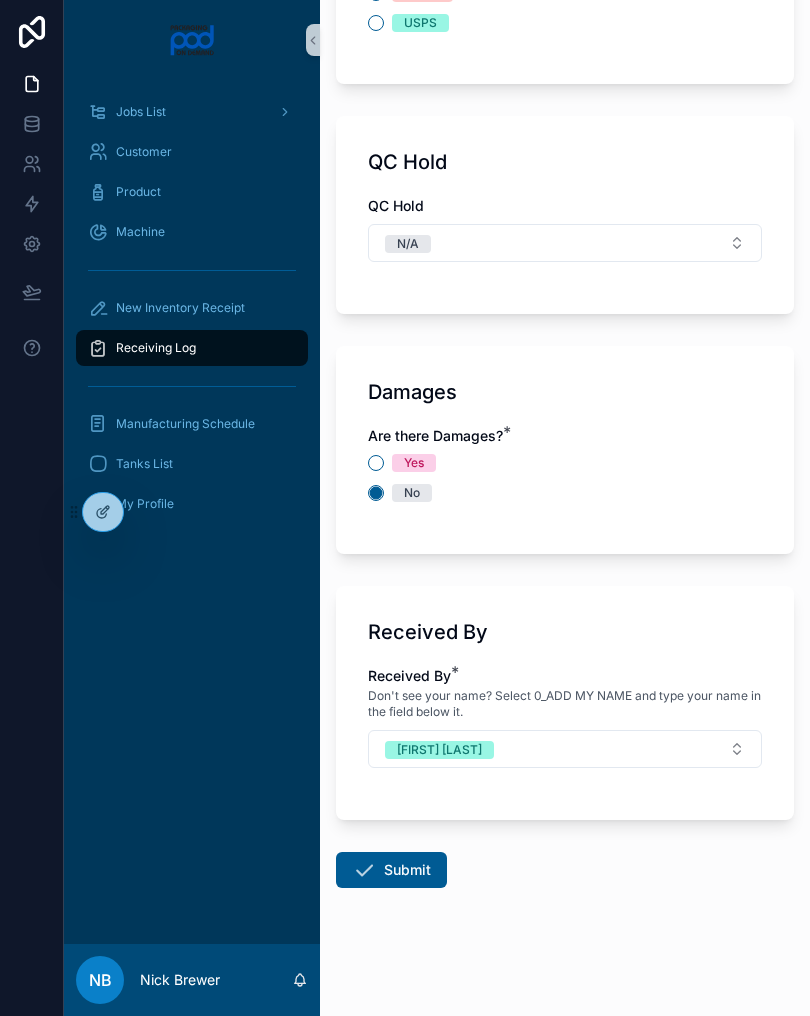 click on "Submit" at bounding box center (391, 870) 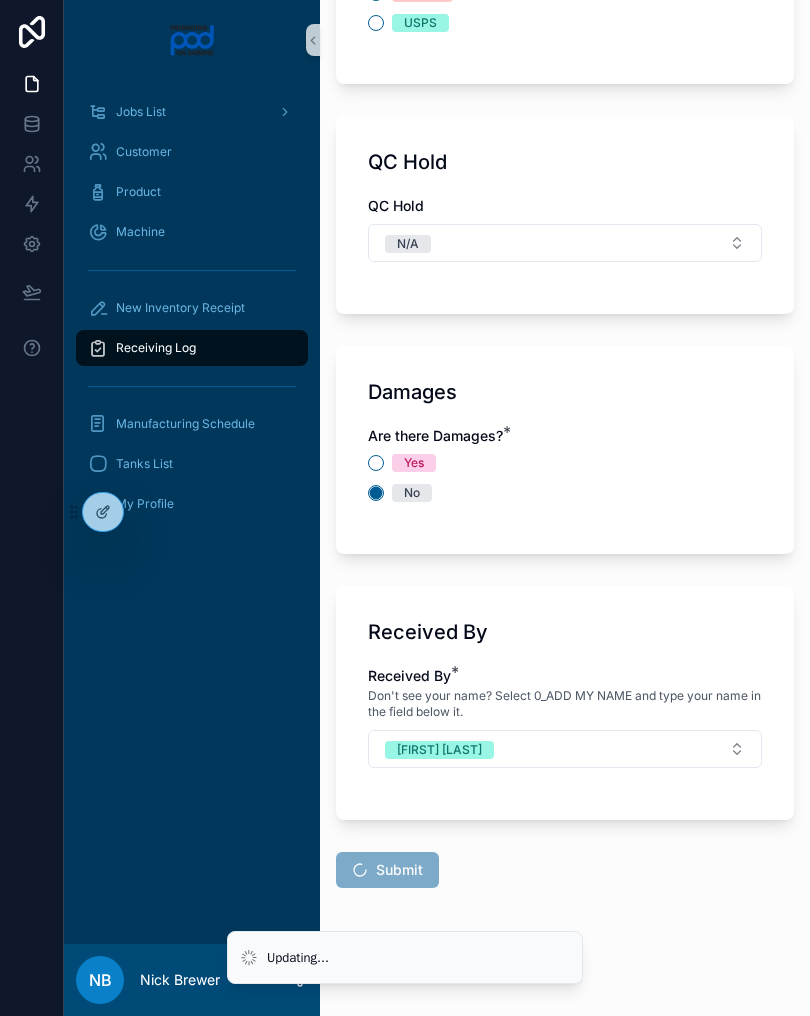 scroll, scrollTop: 0, scrollLeft: 0, axis: both 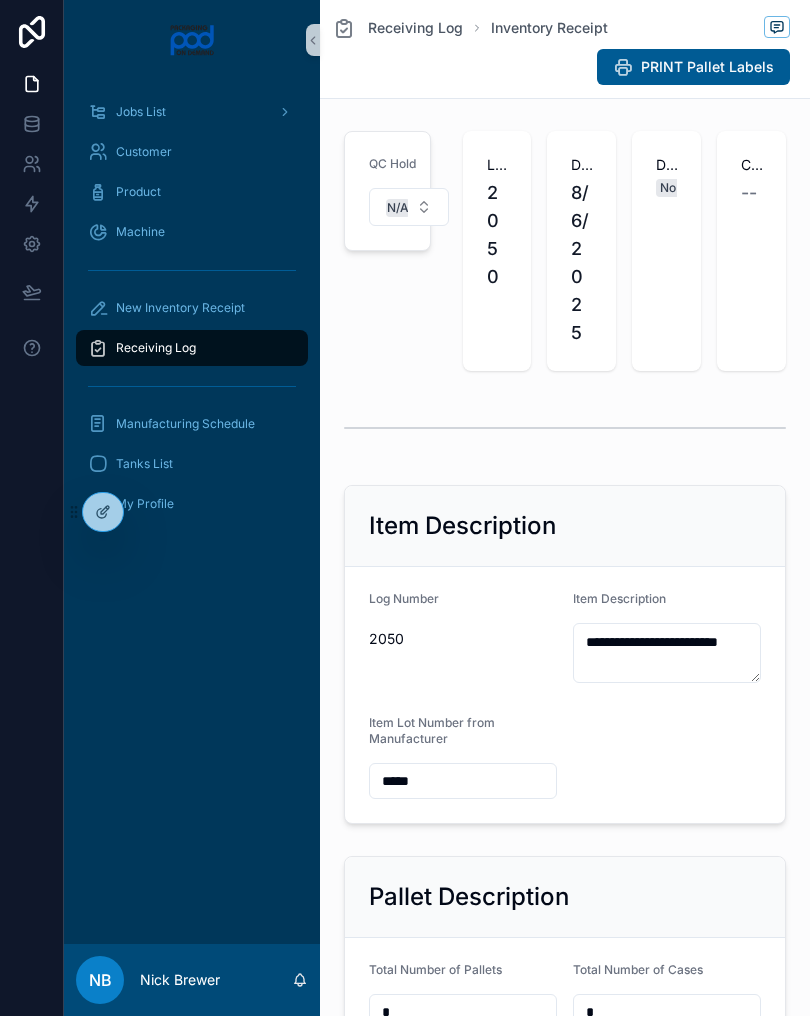 click on "New Inventory Receipt" at bounding box center (192, 308) 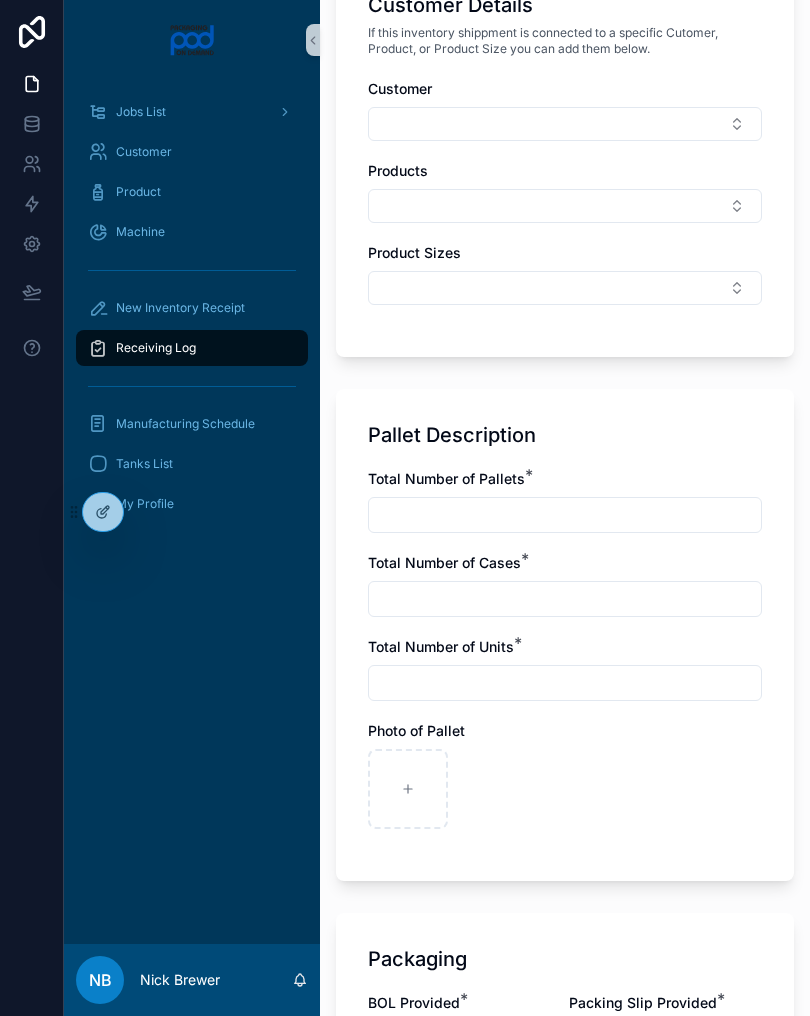 scroll, scrollTop: 932, scrollLeft: 0, axis: vertical 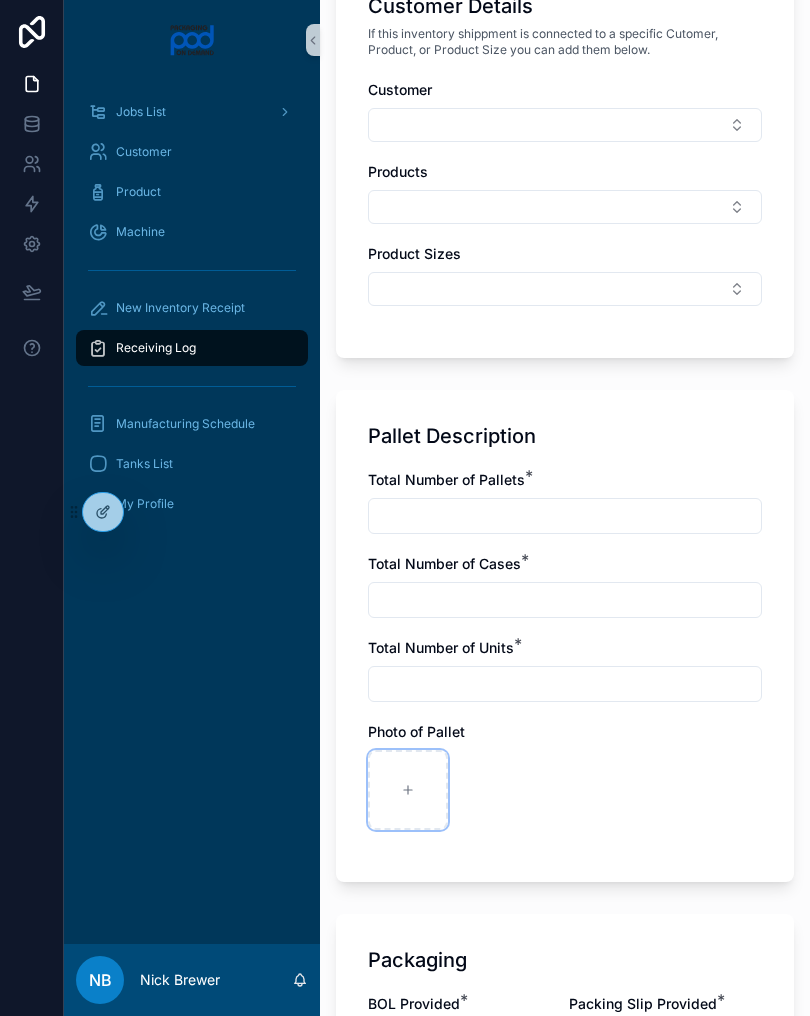 click 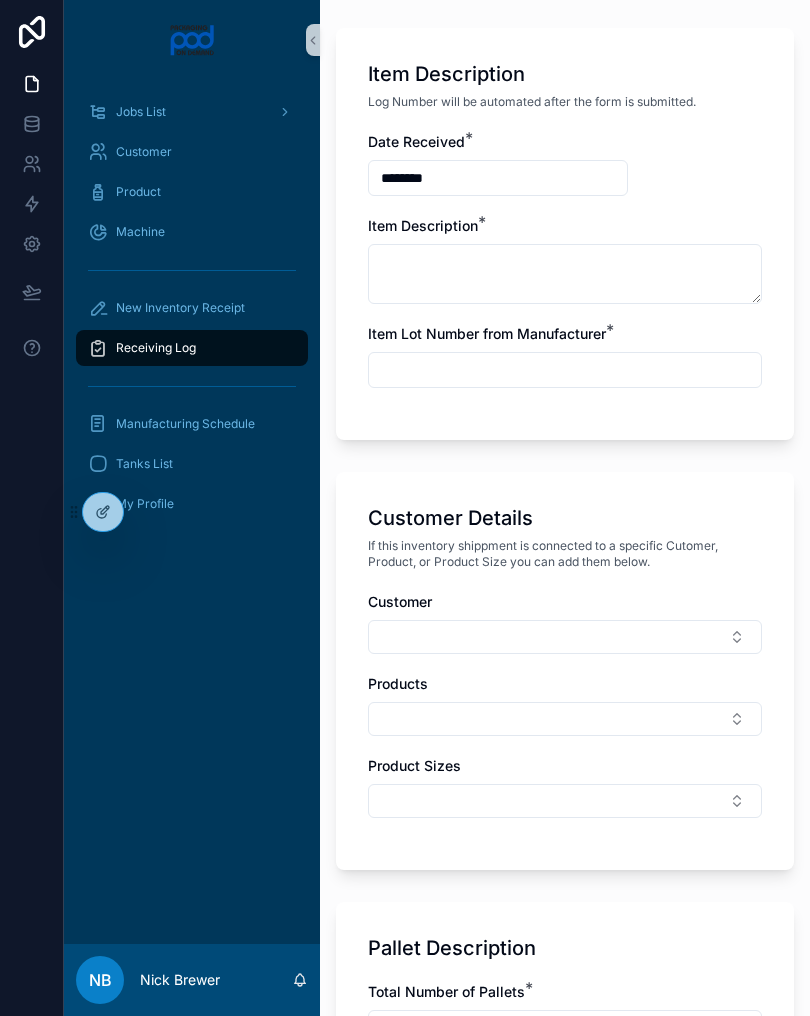 scroll, scrollTop: 384, scrollLeft: 0, axis: vertical 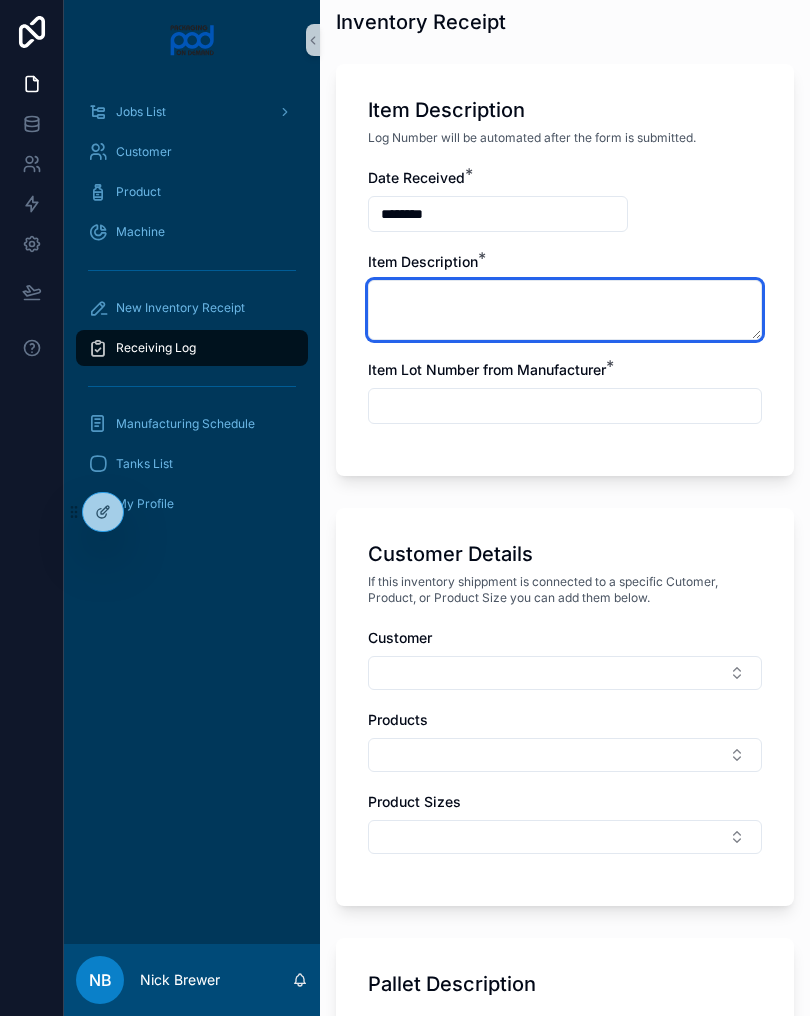 click at bounding box center [565, 310] 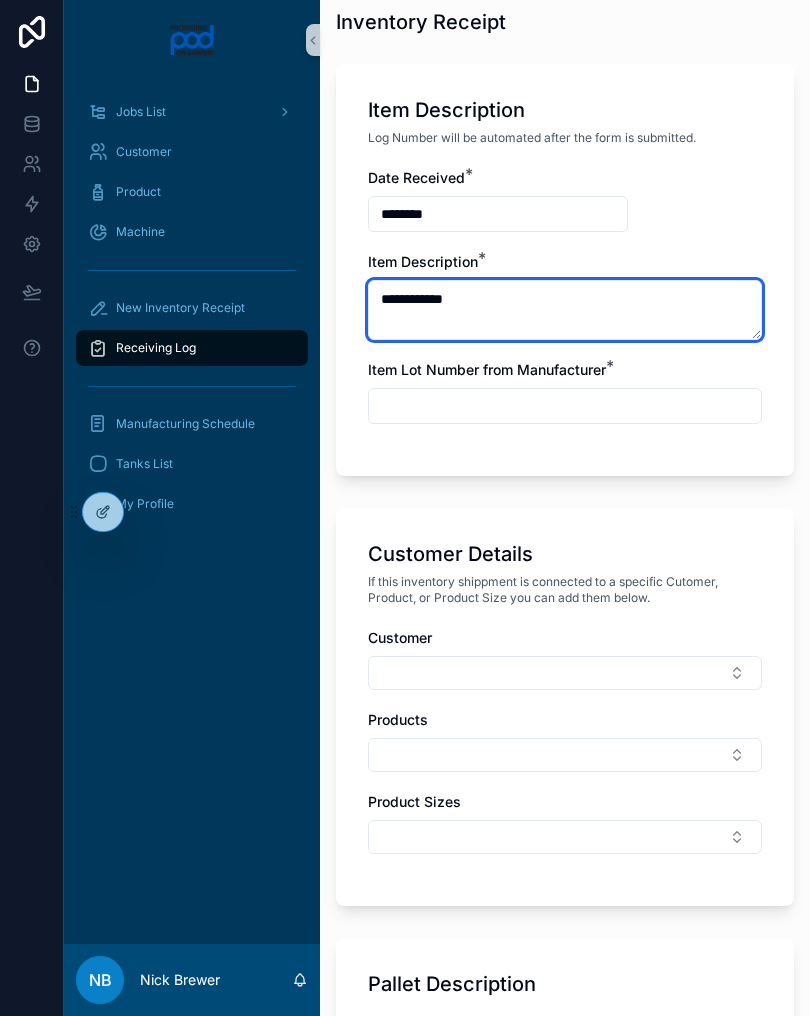 type on "**********" 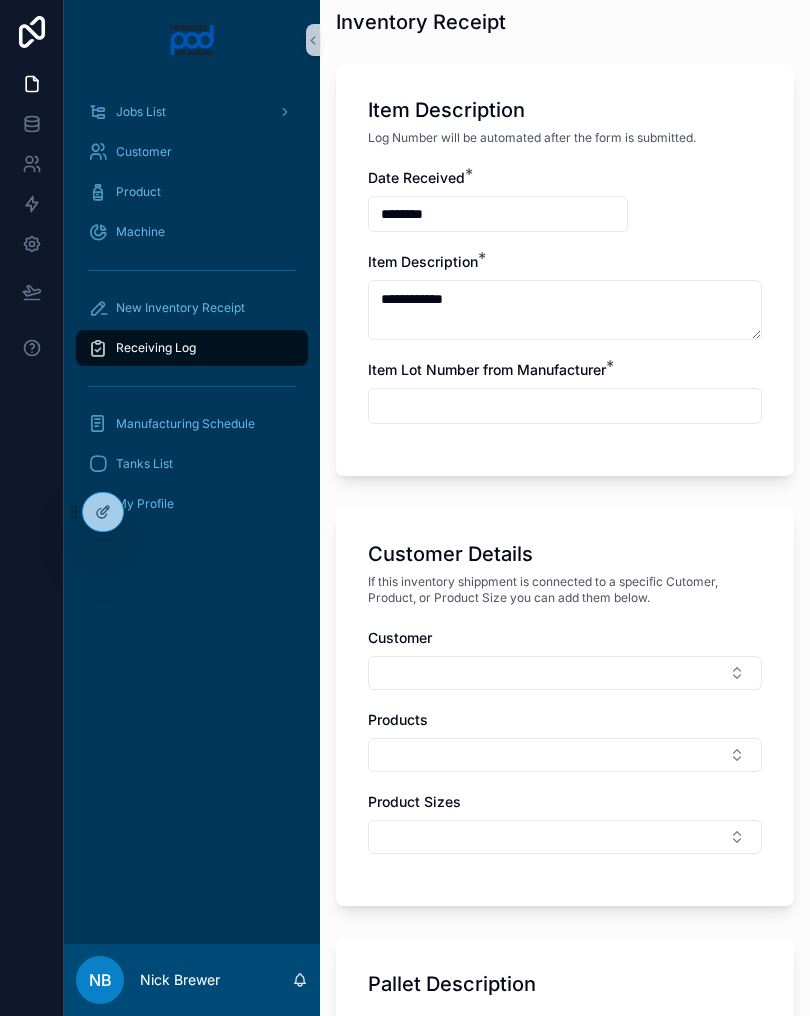 click at bounding box center [565, 406] 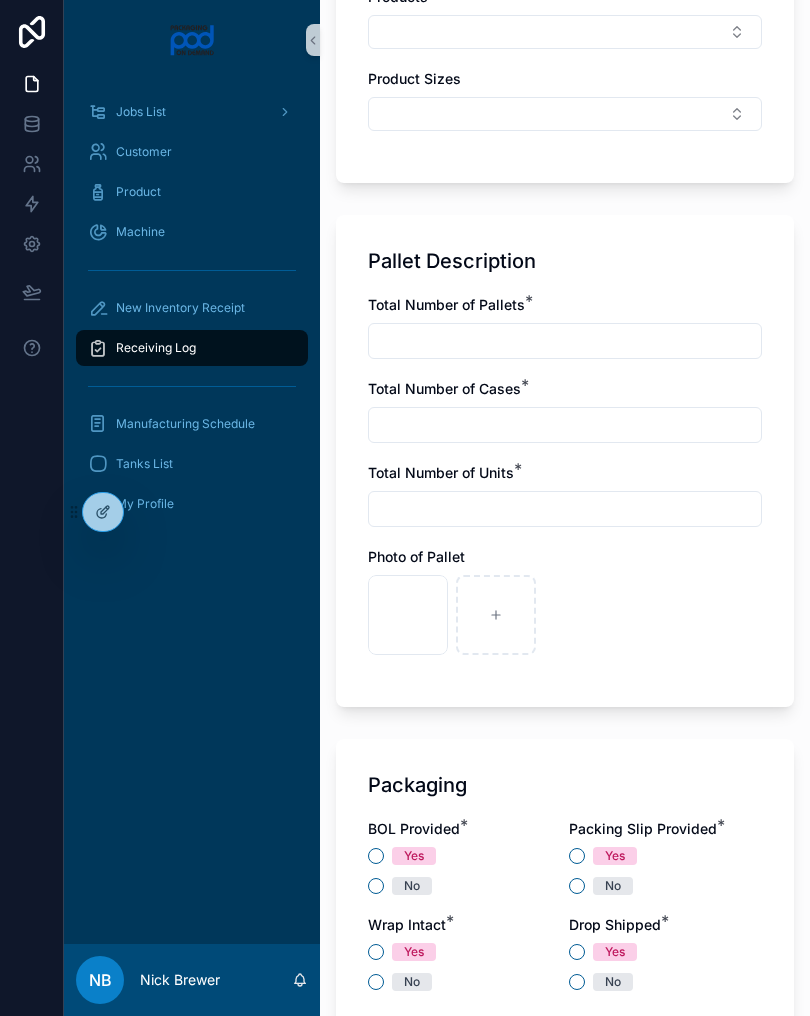 scroll, scrollTop: 1227, scrollLeft: 0, axis: vertical 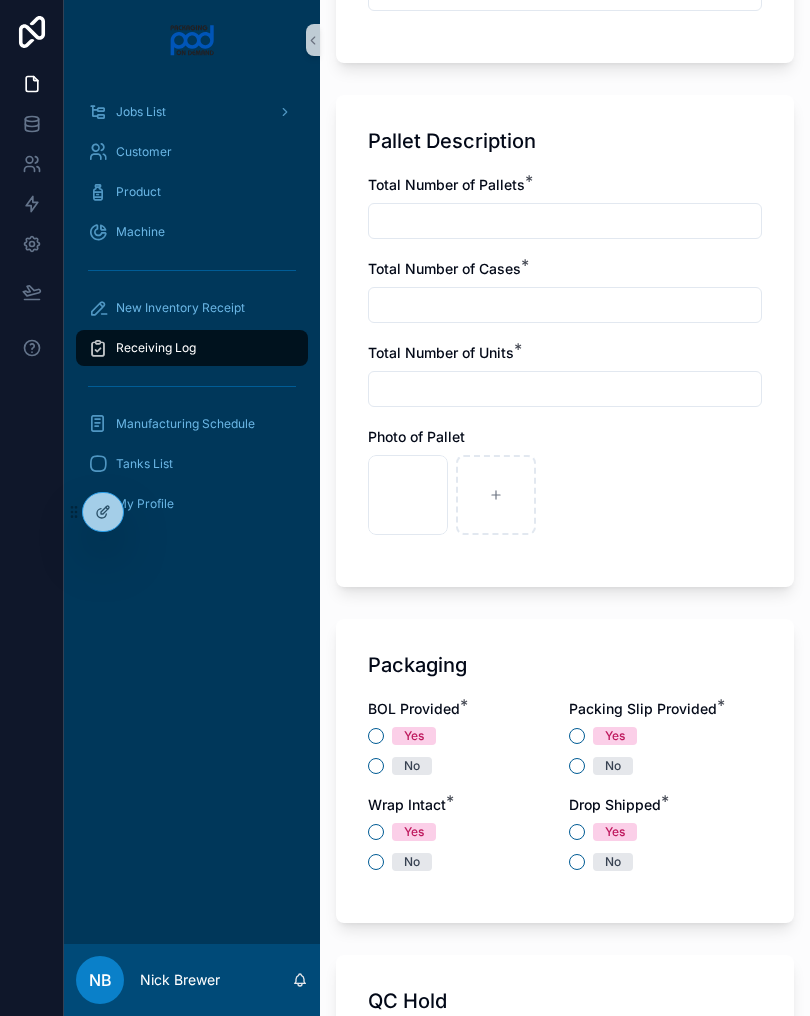 type on "*******" 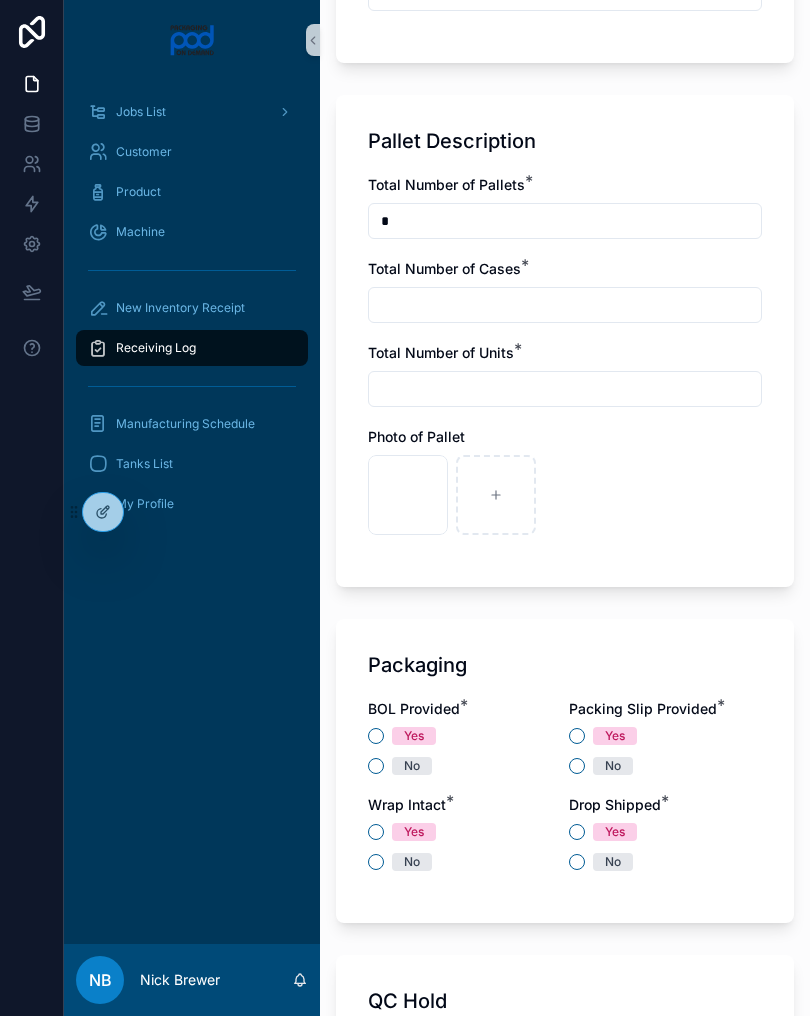 type on "*" 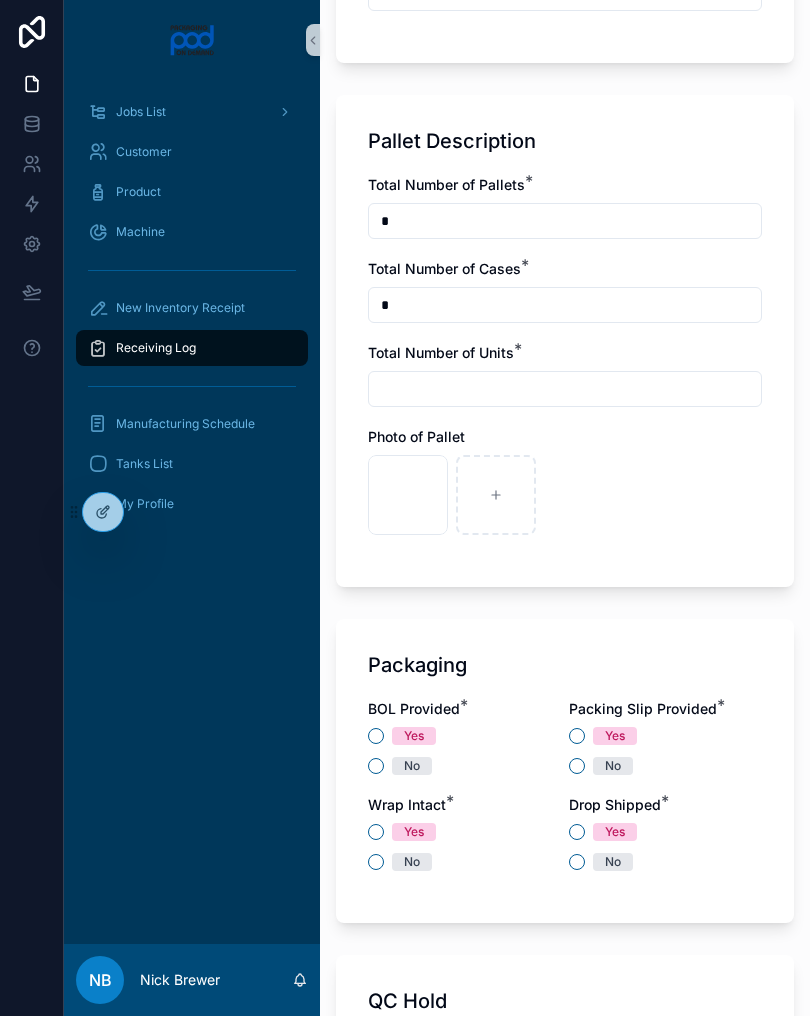 type on "*" 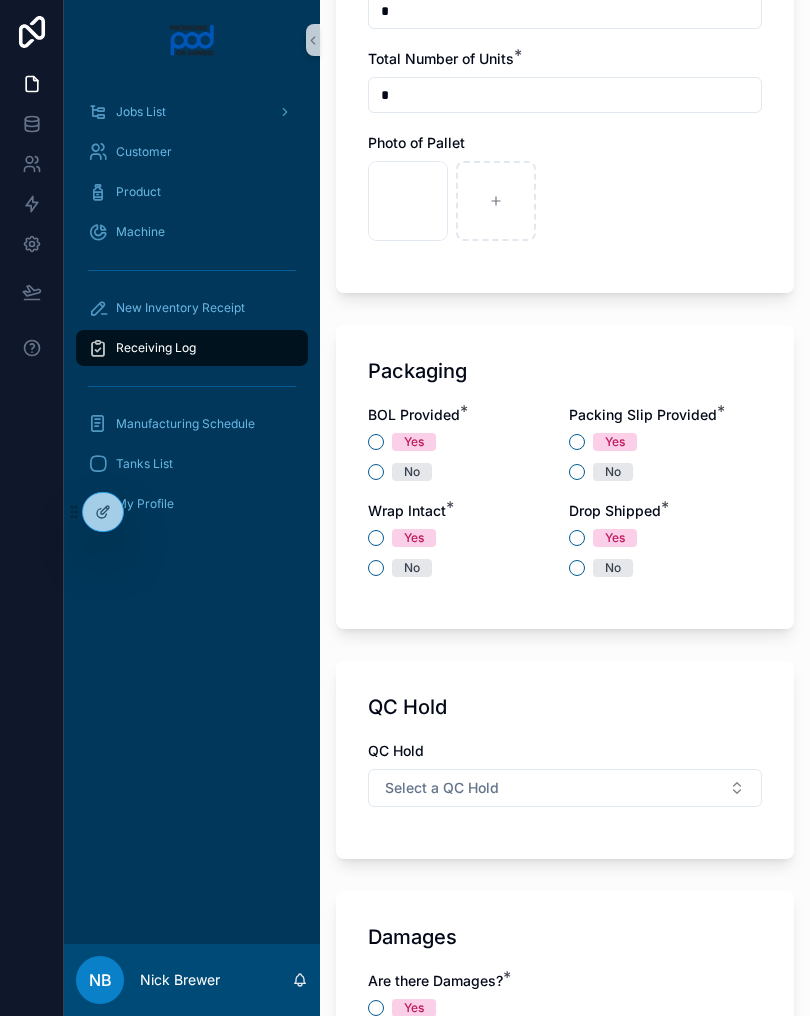 scroll, scrollTop: 1538, scrollLeft: 0, axis: vertical 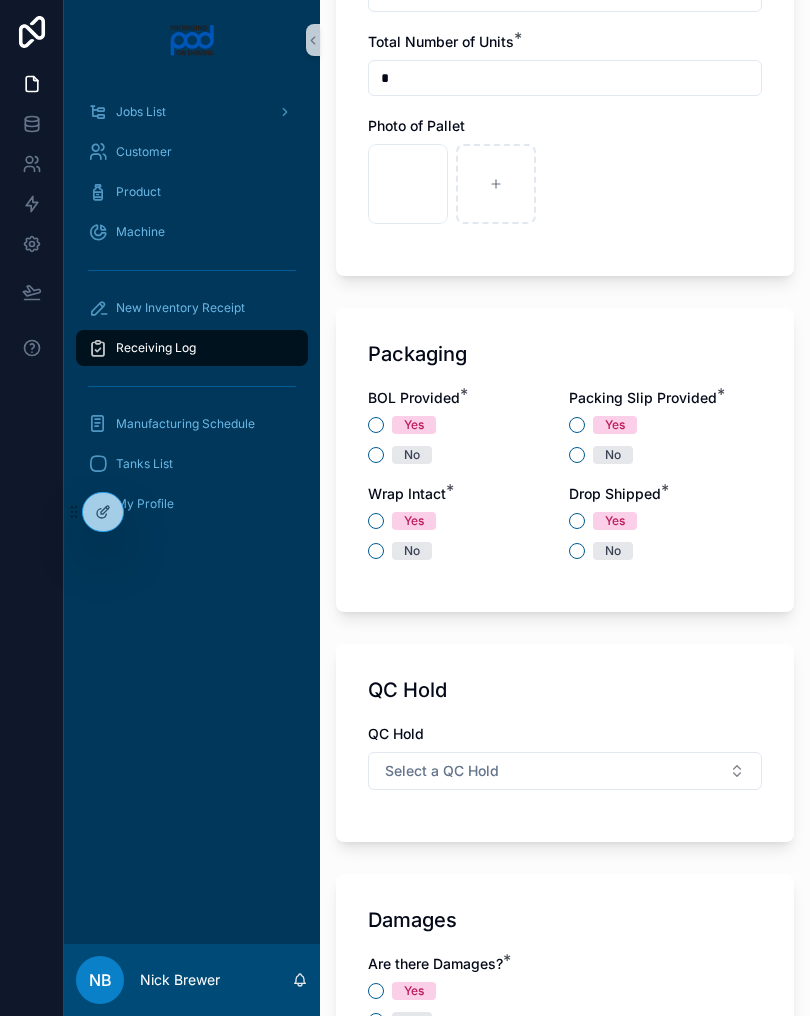 type on "*" 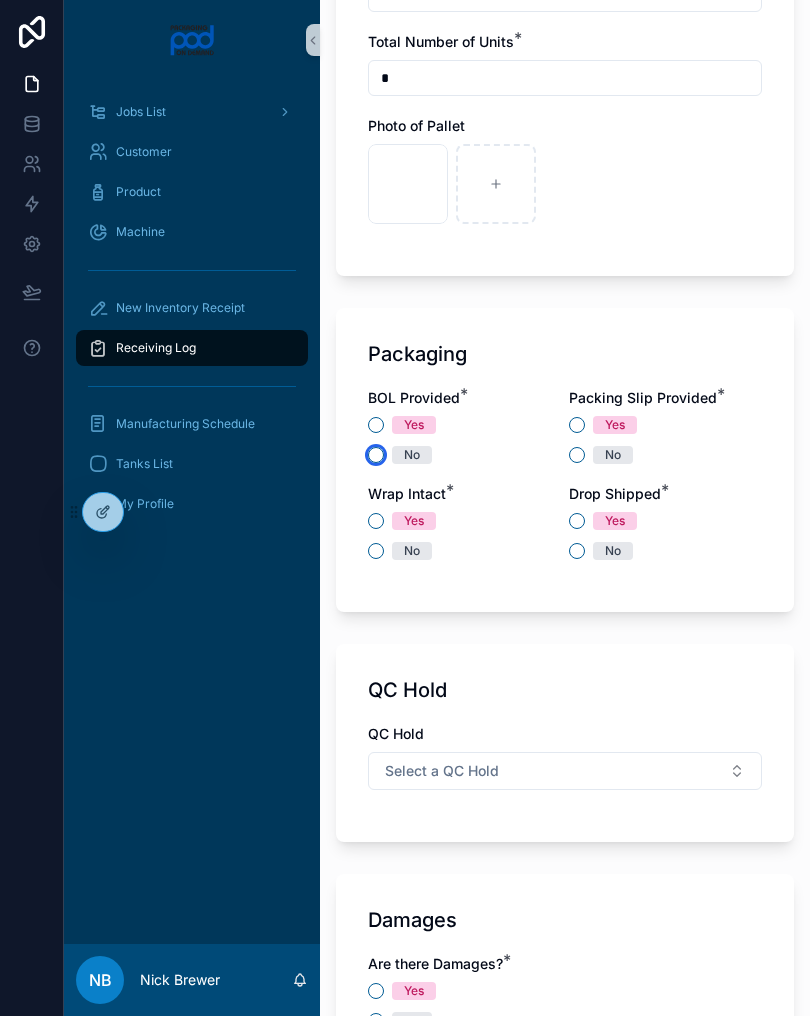 click on "No" at bounding box center (376, 455) 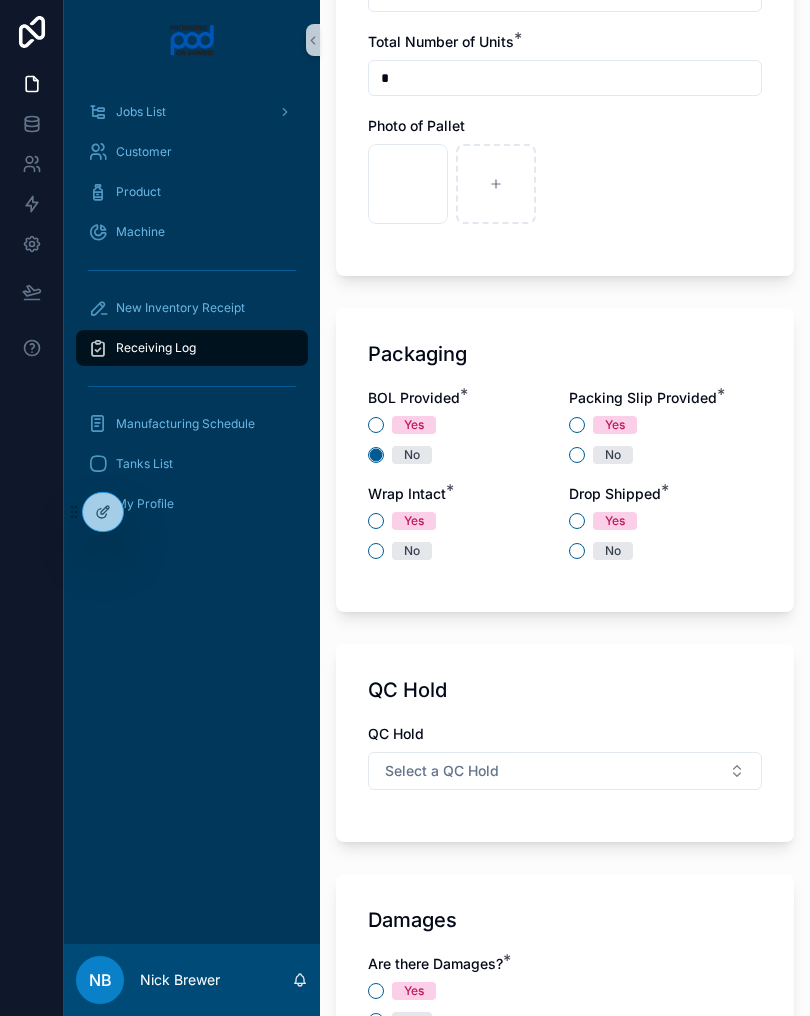 click on "No" at bounding box center (613, 455) 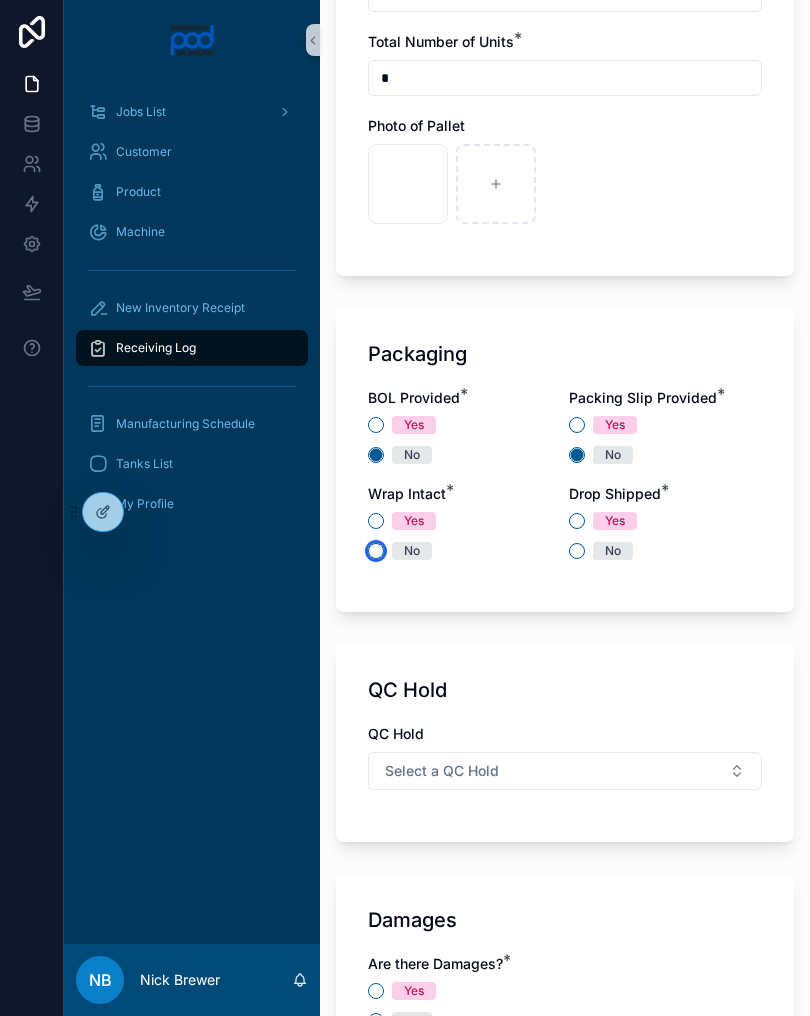 click on "No" at bounding box center (376, 551) 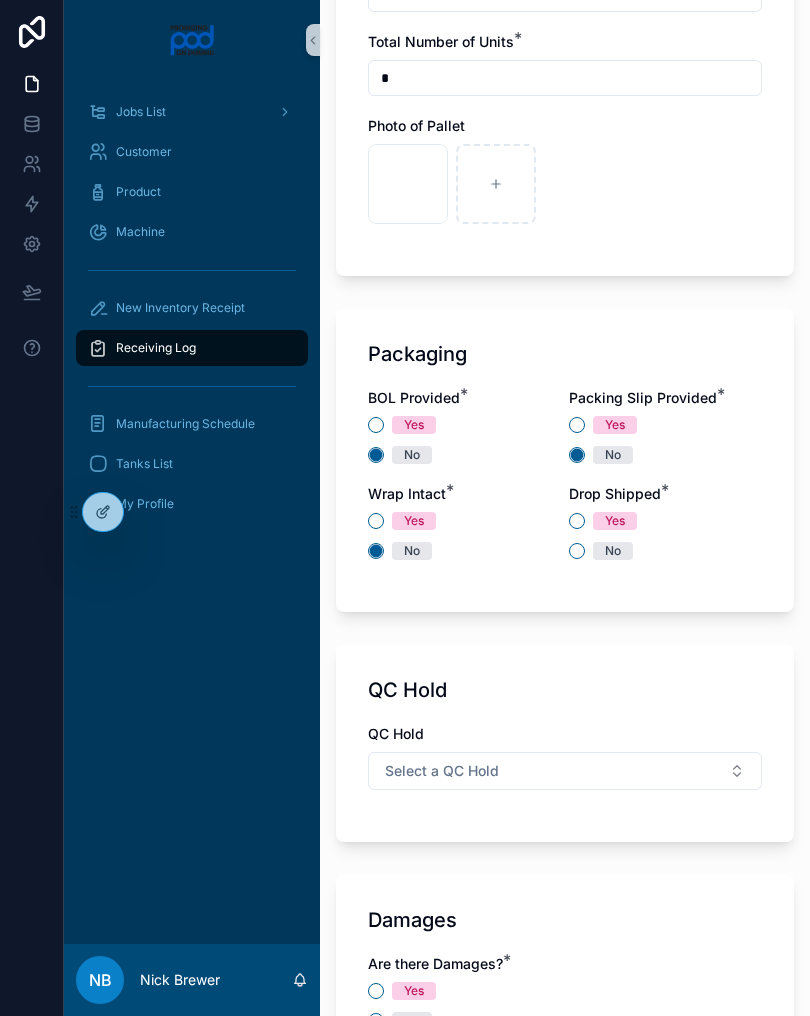 click on "Yes" at bounding box center (615, 521) 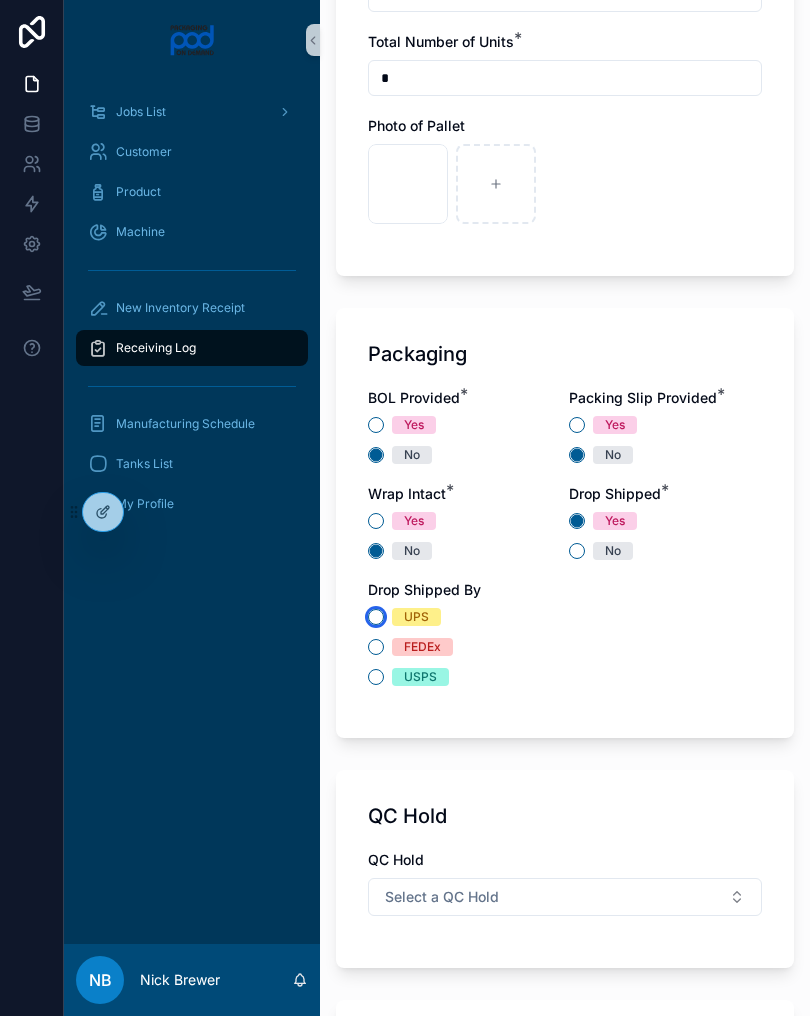 click on "UPS" at bounding box center (376, 617) 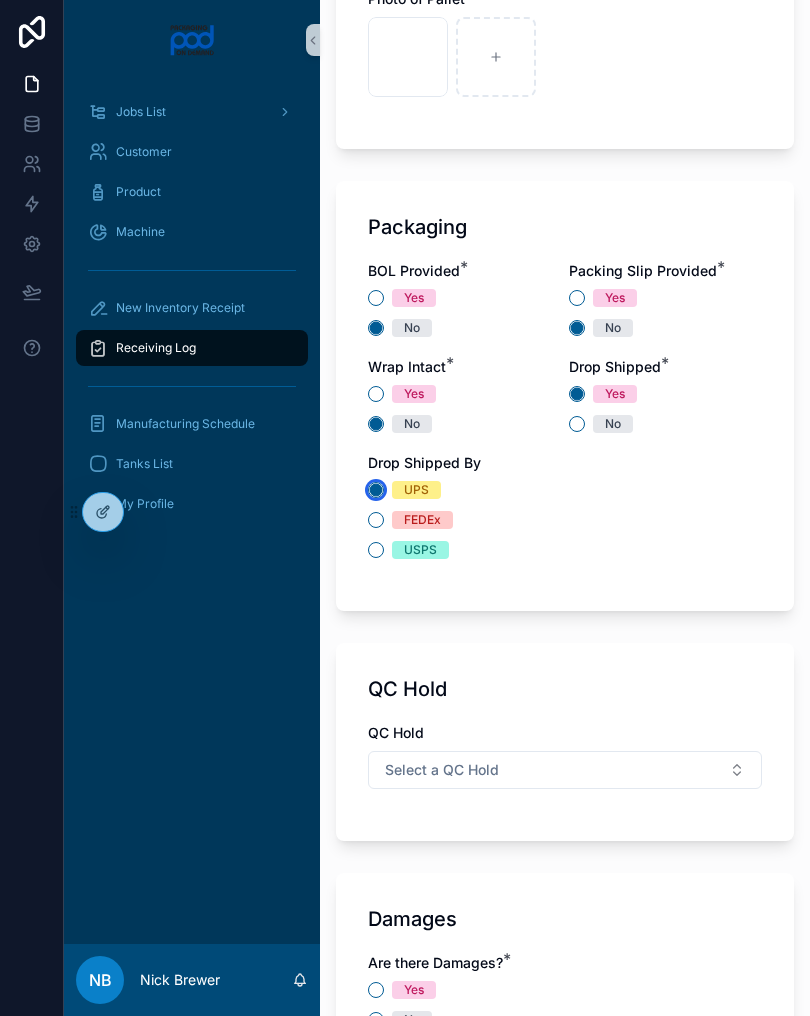 scroll, scrollTop: 1669, scrollLeft: 0, axis: vertical 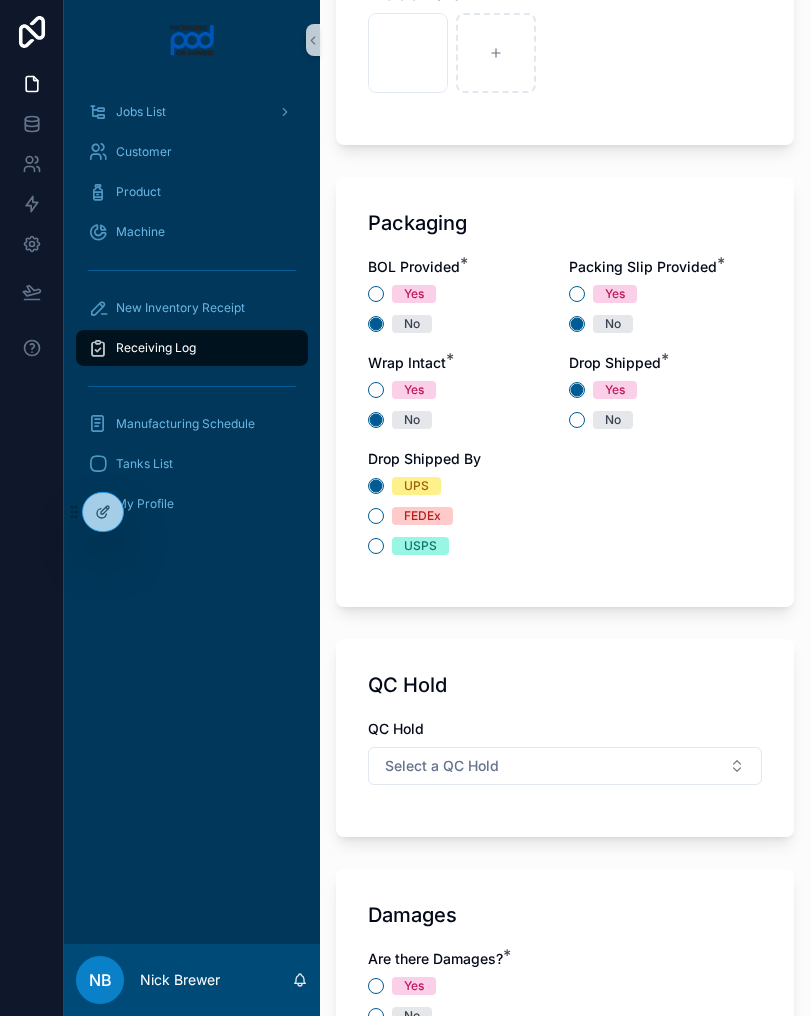 click on "Select a QC Hold" at bounding box center [565, 766] 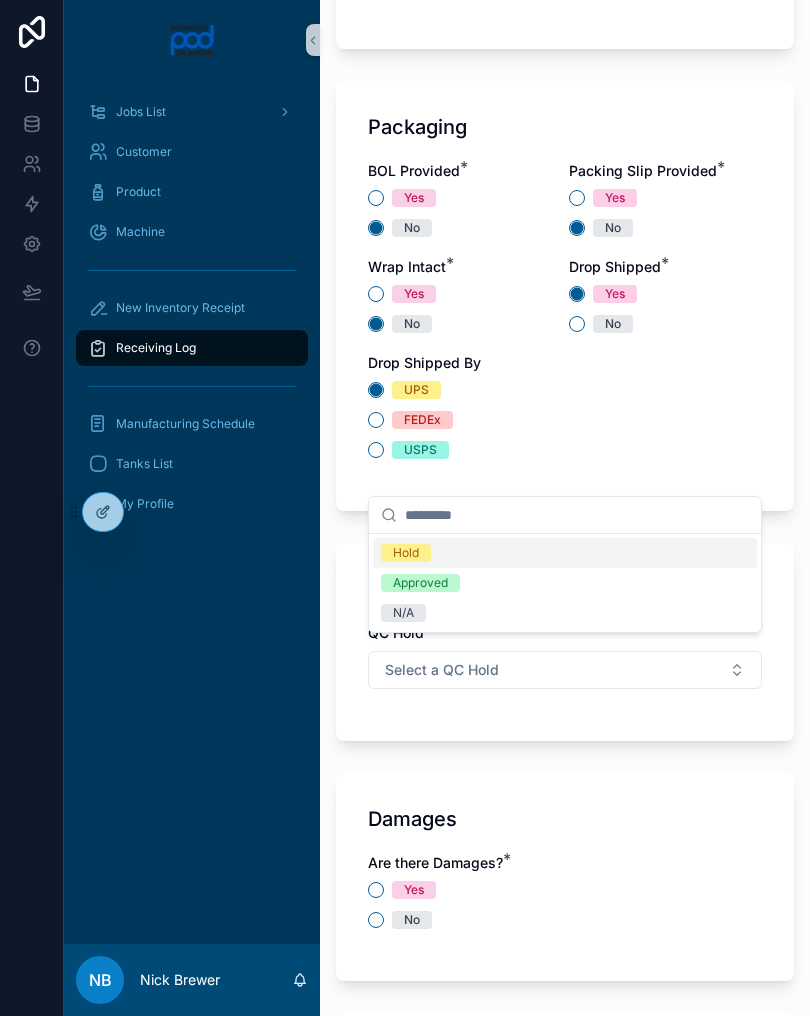 scroll, scrollTop: 1824, scrollLeft: 0, axis: vertical 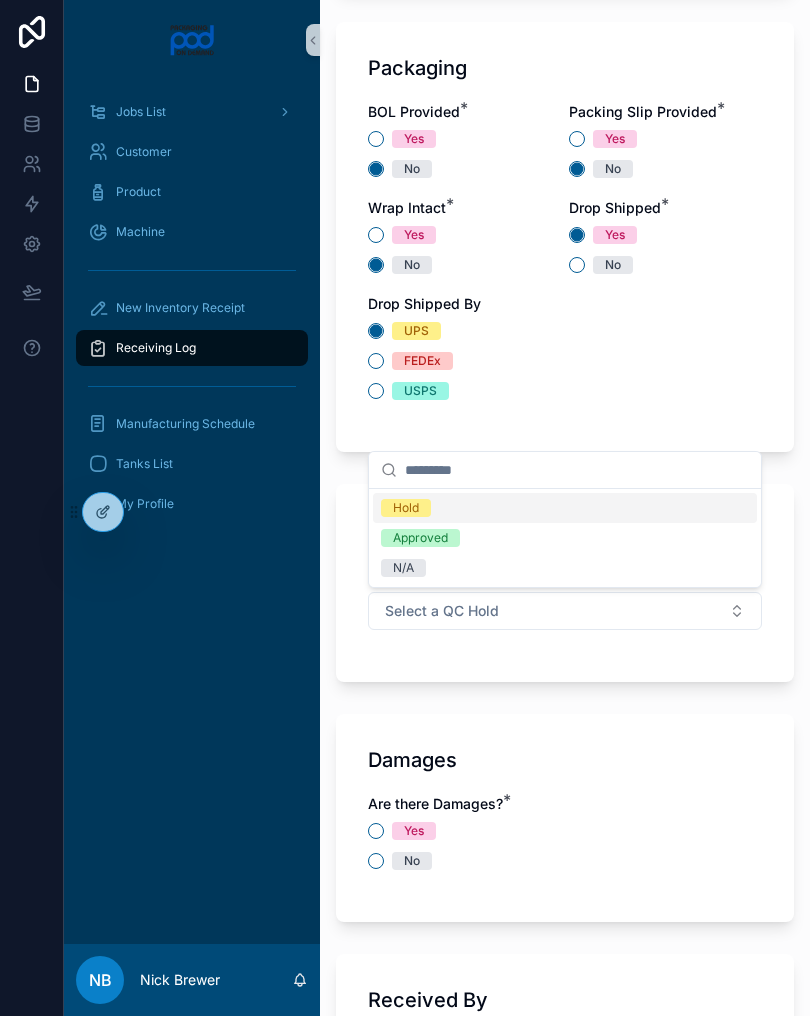 click on "Approved" at bounding box center [565, 538] 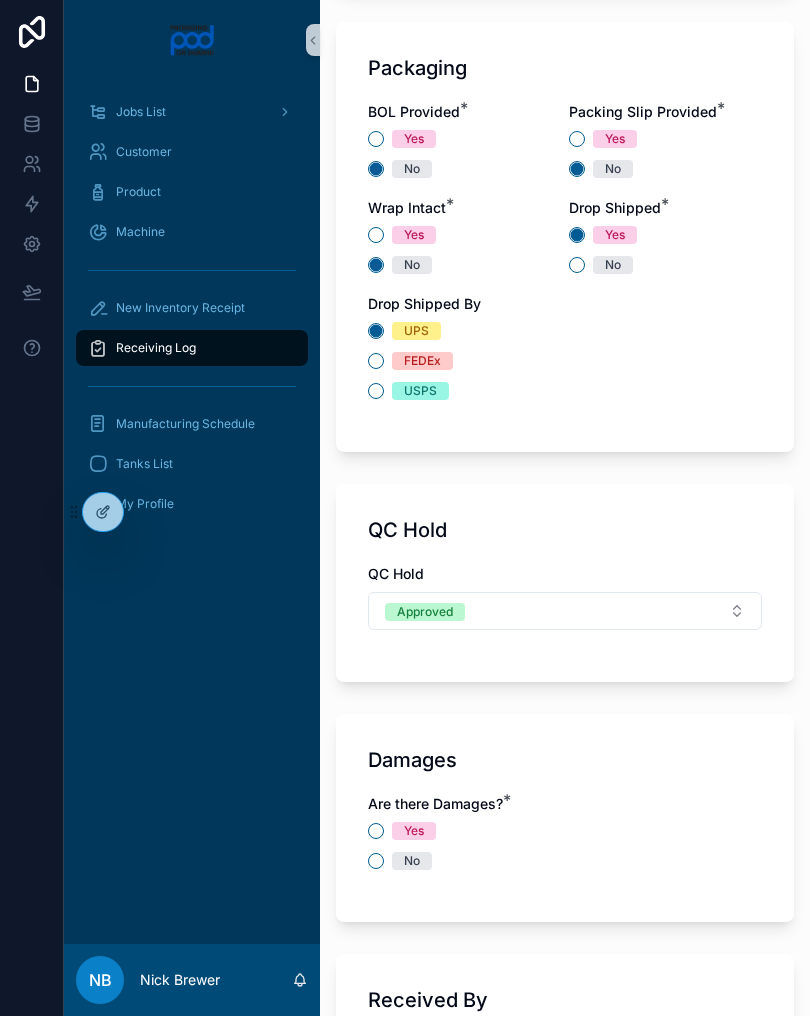 click on "QC Hold" at bounding box center (565, 574) 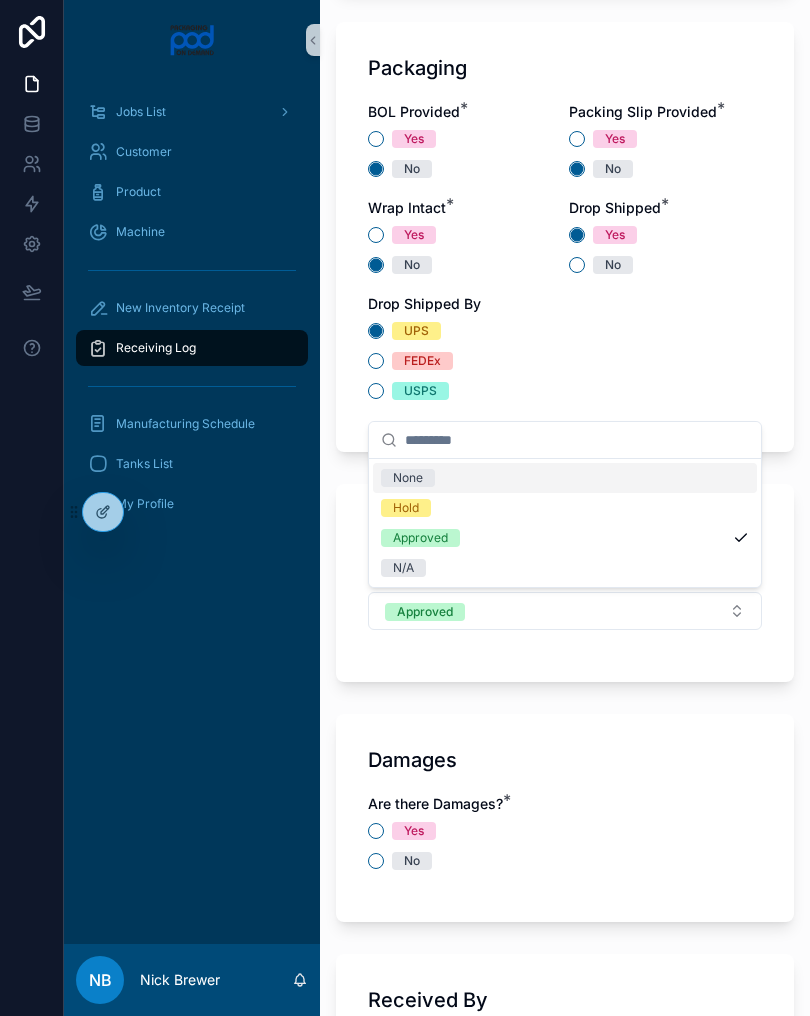 click on "N/A" at bounding box center [565, 568] 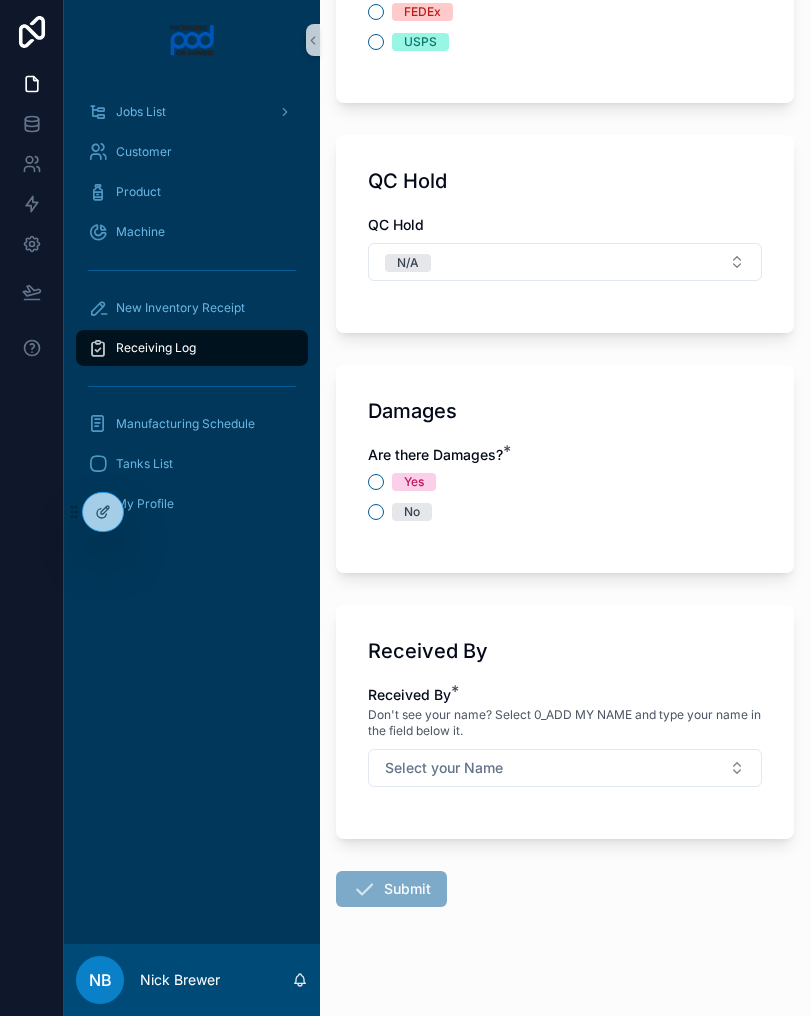 scroll, scrollTop: 2188, scrollLeft: 0, axis: vertical 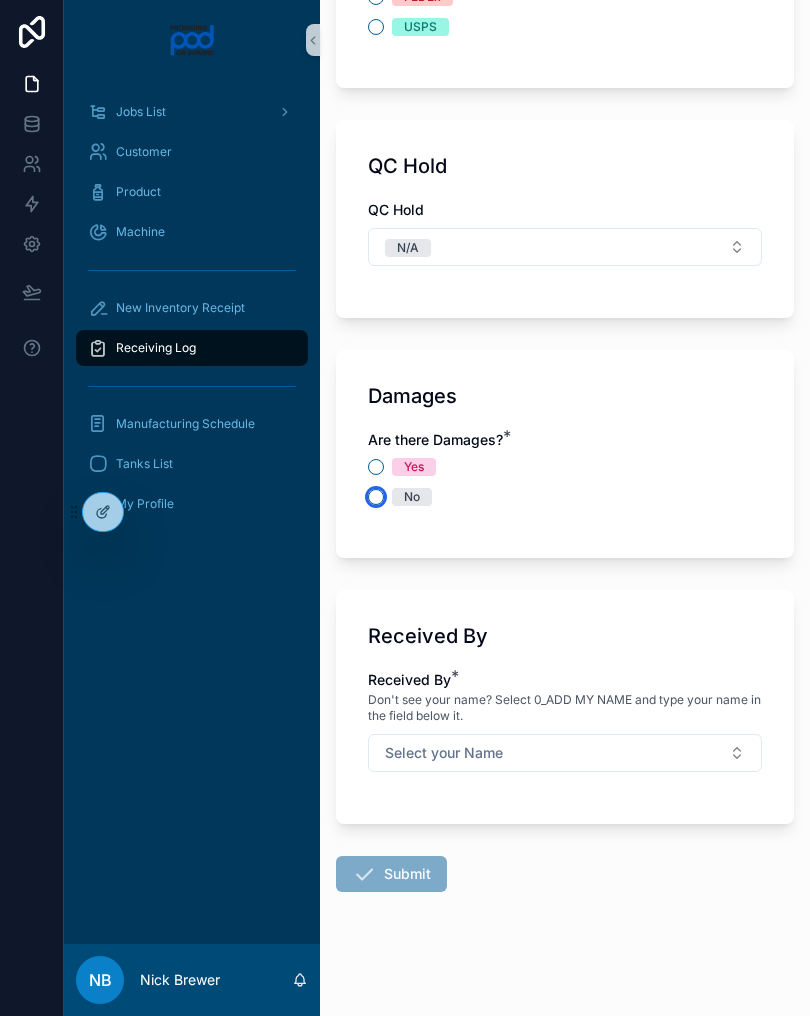 click on "No" at bounding box center [376, 497] 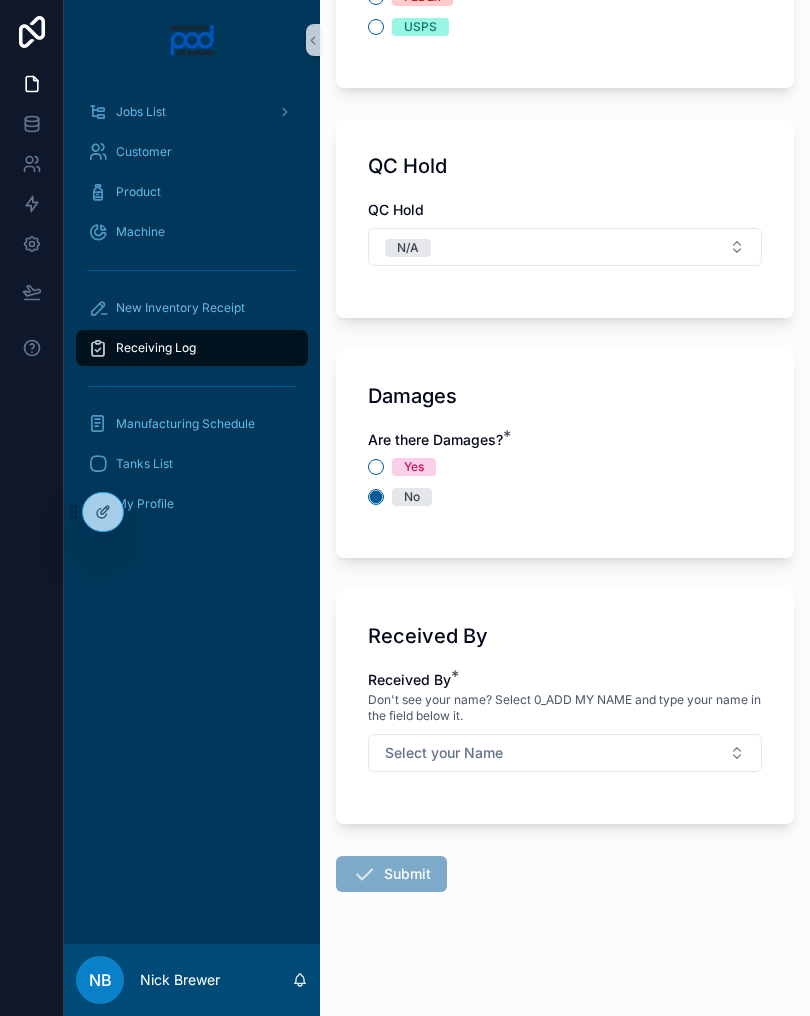 click on "Select your Name" at bounding box center (565, 753) 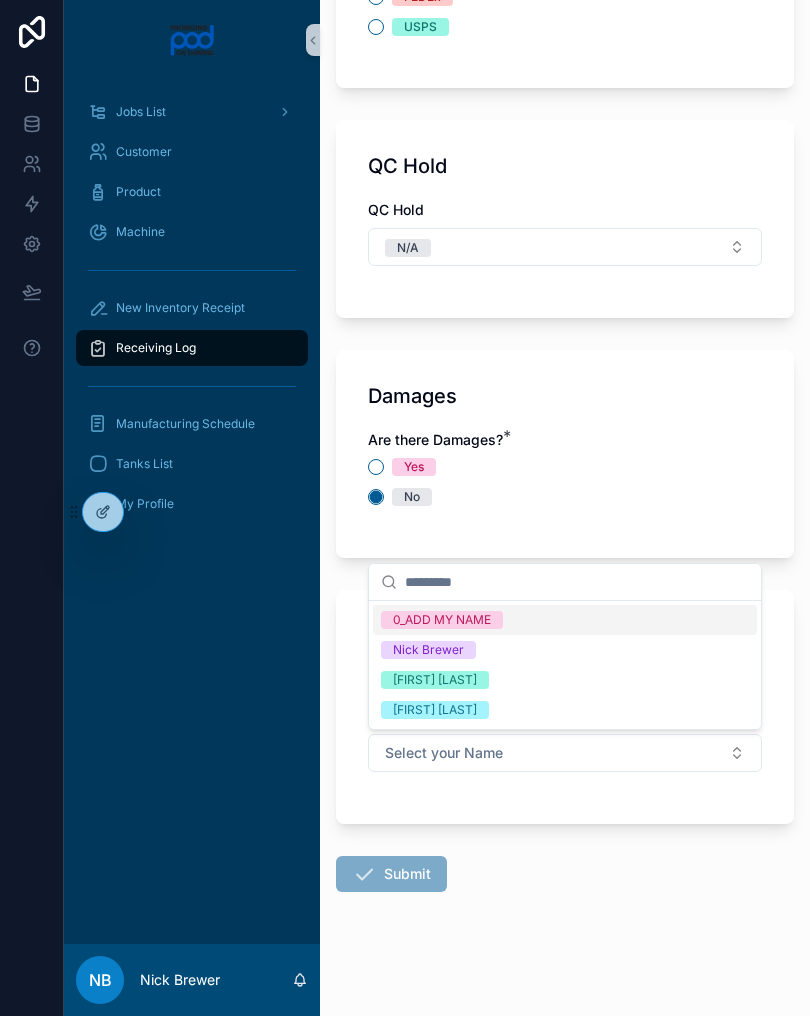 click on "[FIRST] [LAST]" at bounding box center (565, 680) 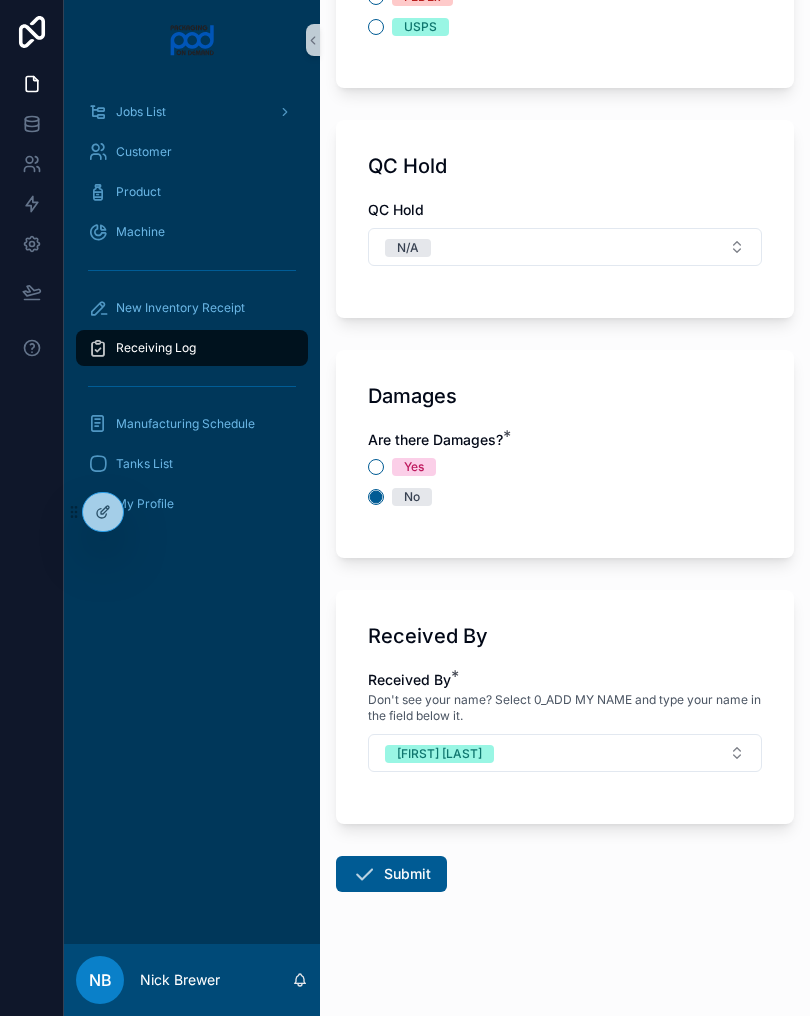 click on "Submit" at bounding box center (391, 874) 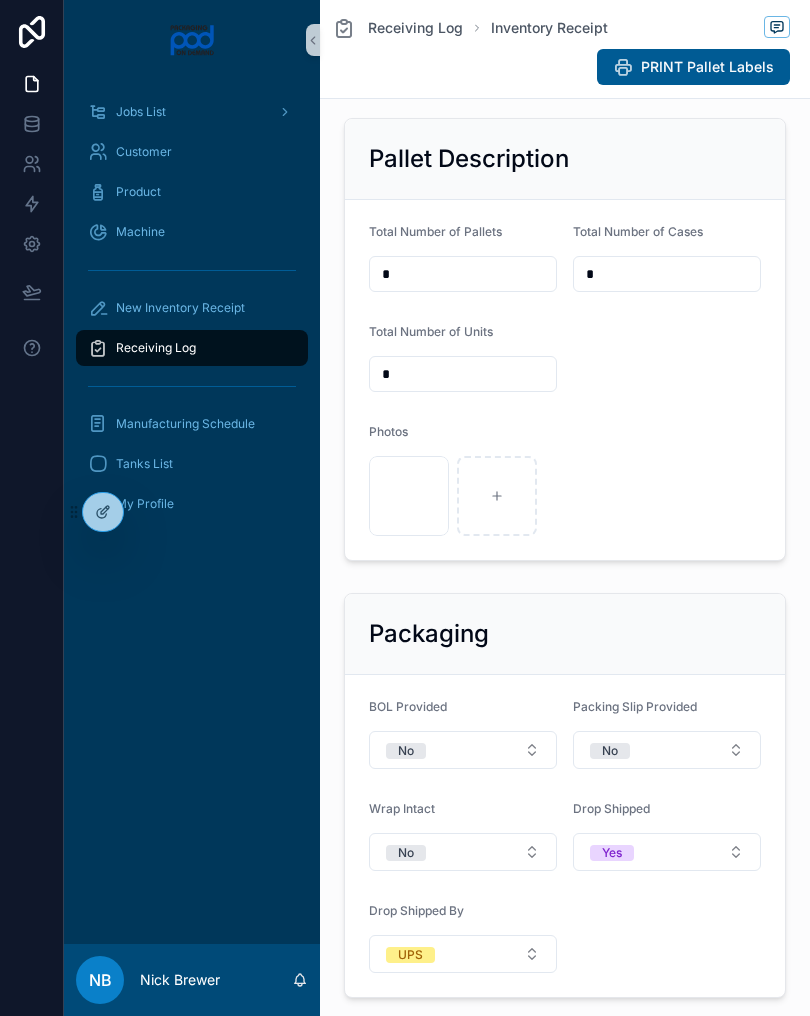 scroll, scrollTop: 905, scrollLeft: 0, axis: vertical 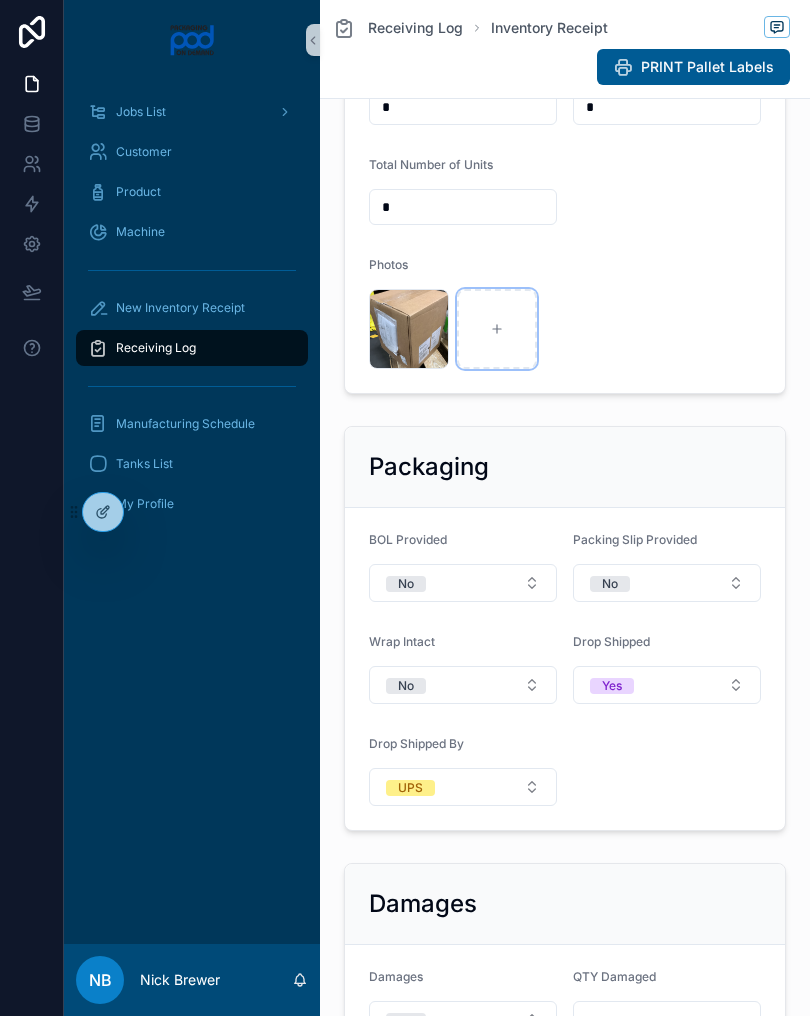 click 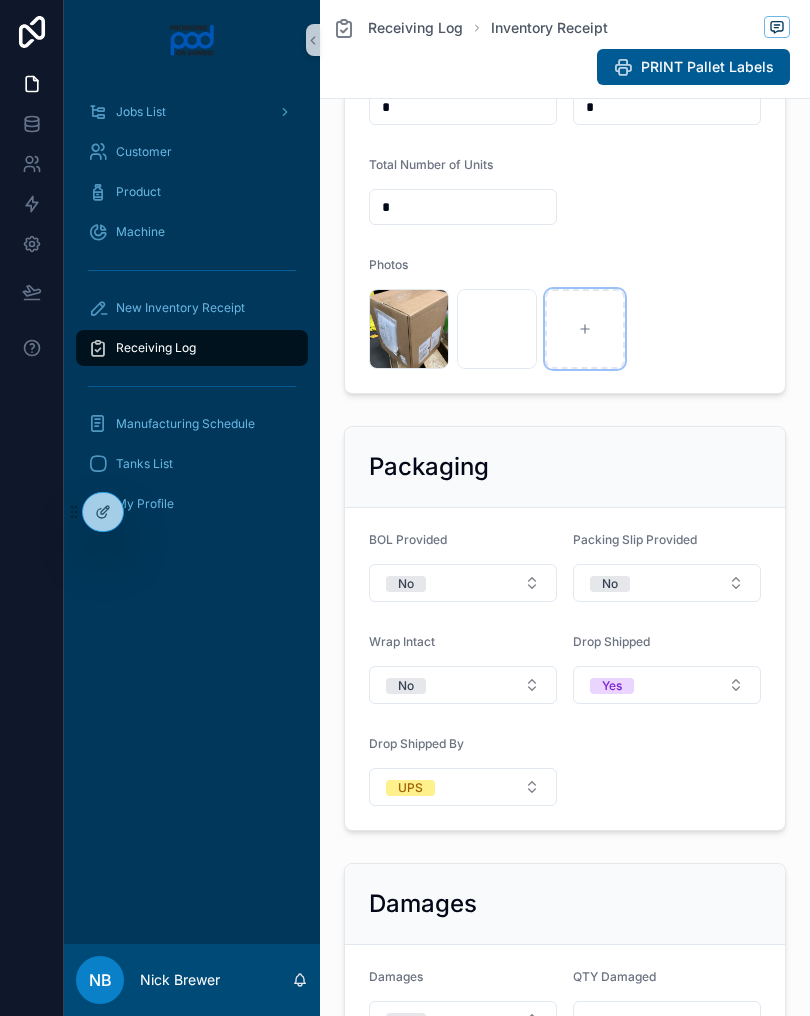click at bounding box center [585, 329] 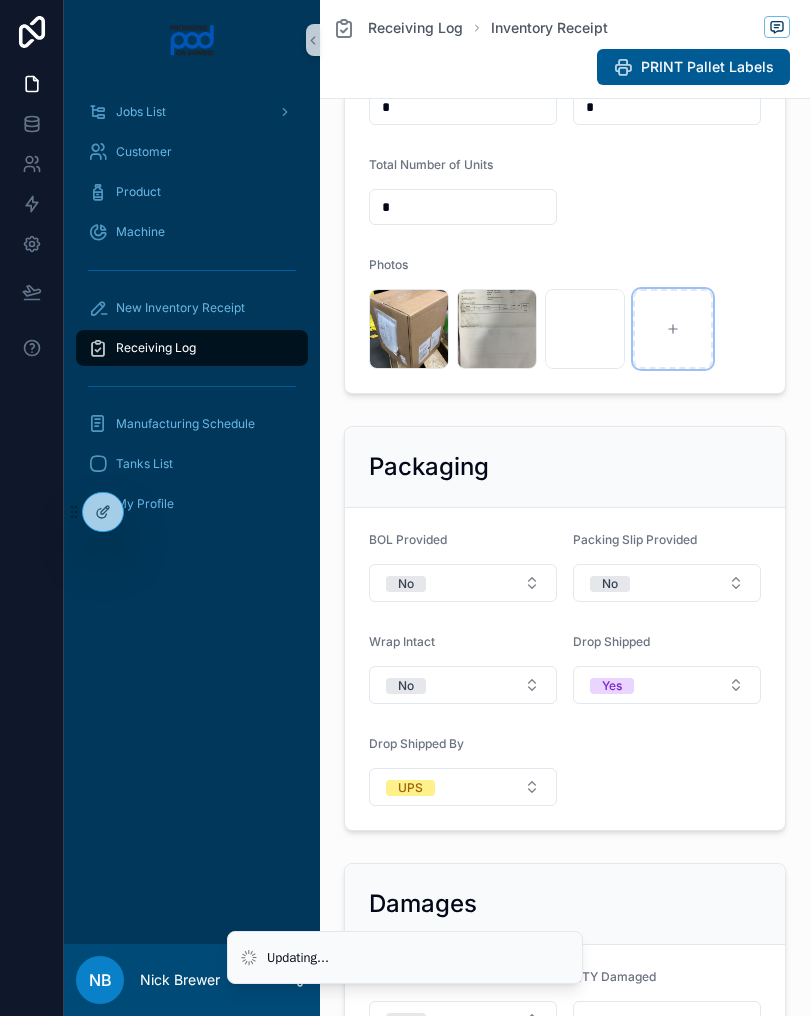 click 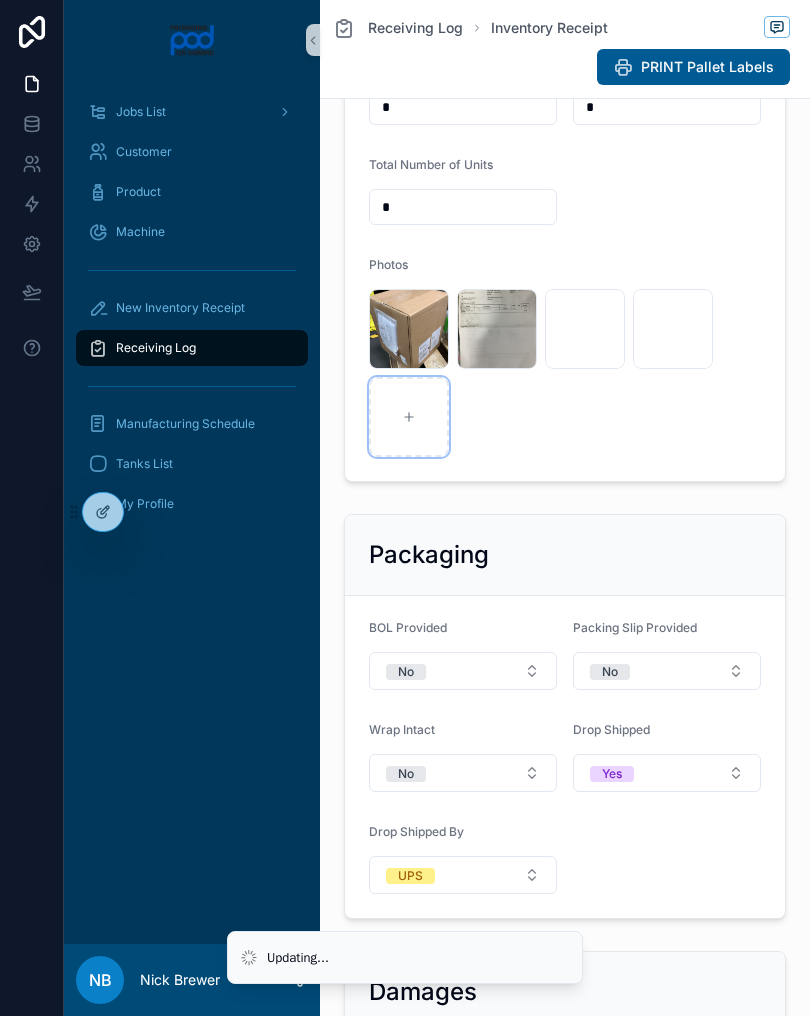 click at bounding box center (409, 417) 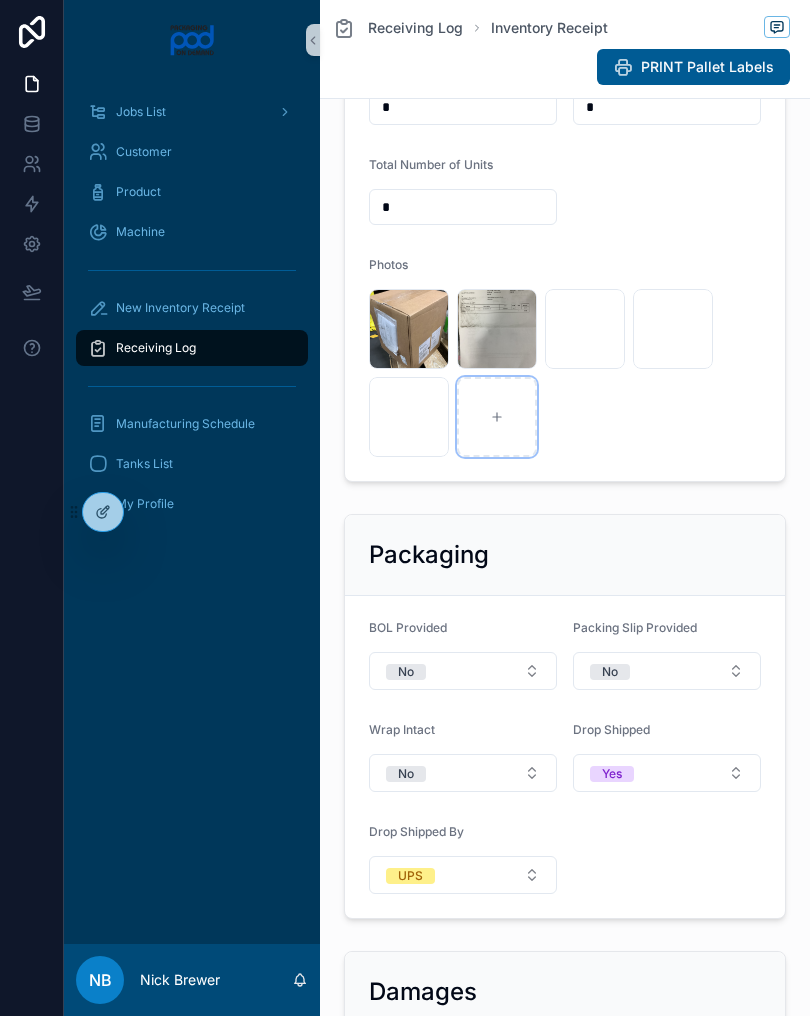 click 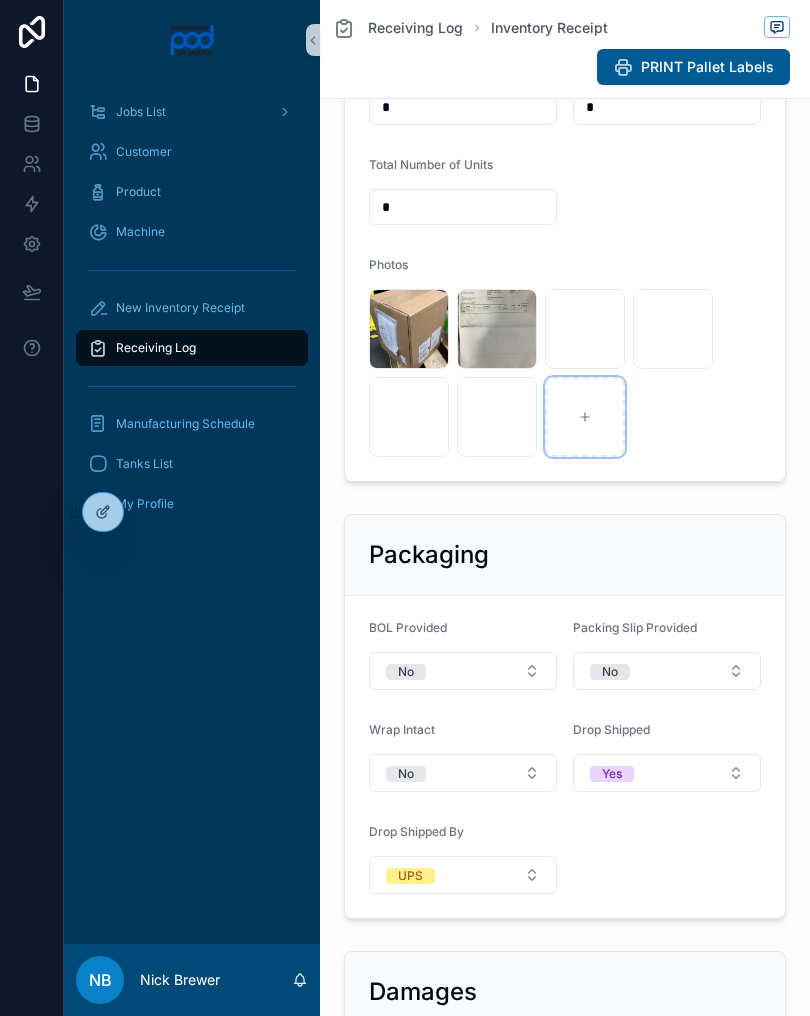 click at bounding box center [585, 417] 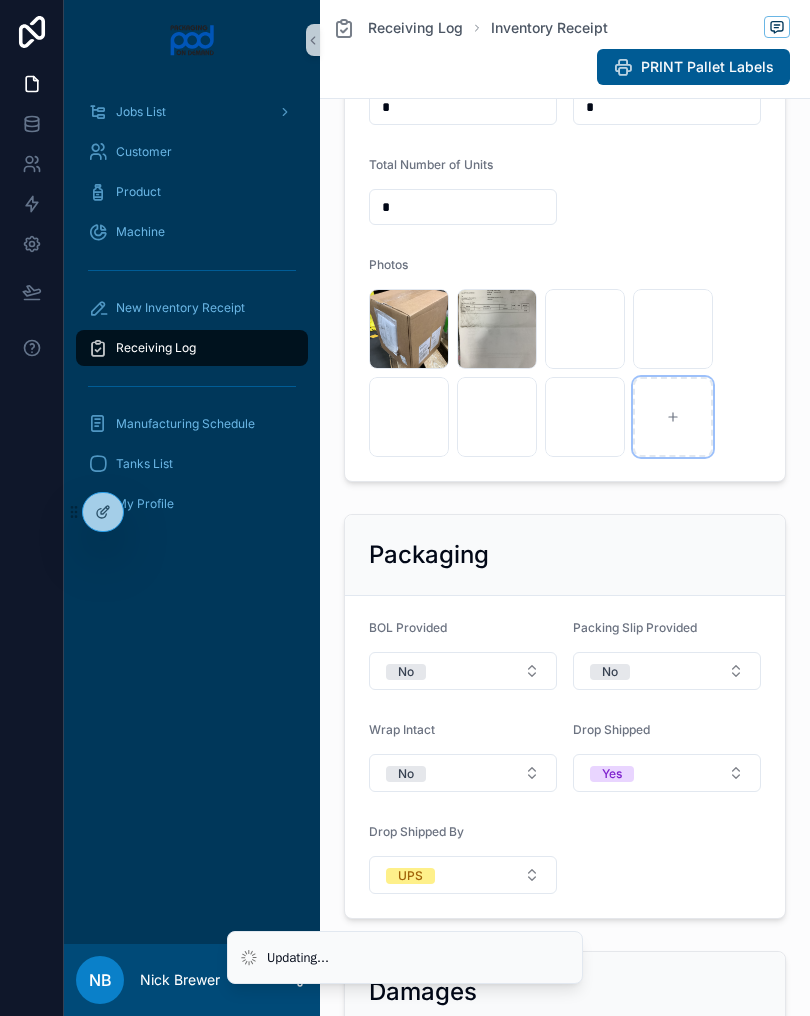 click at bounding box center [673, 417] 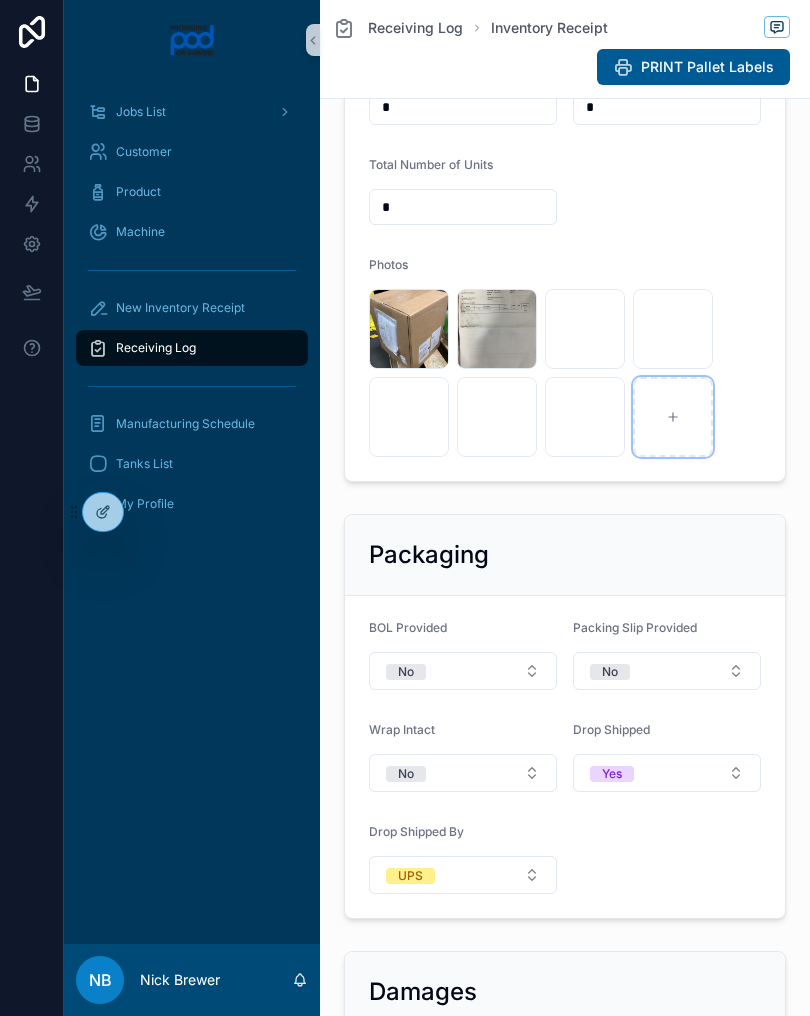 type on "**********" 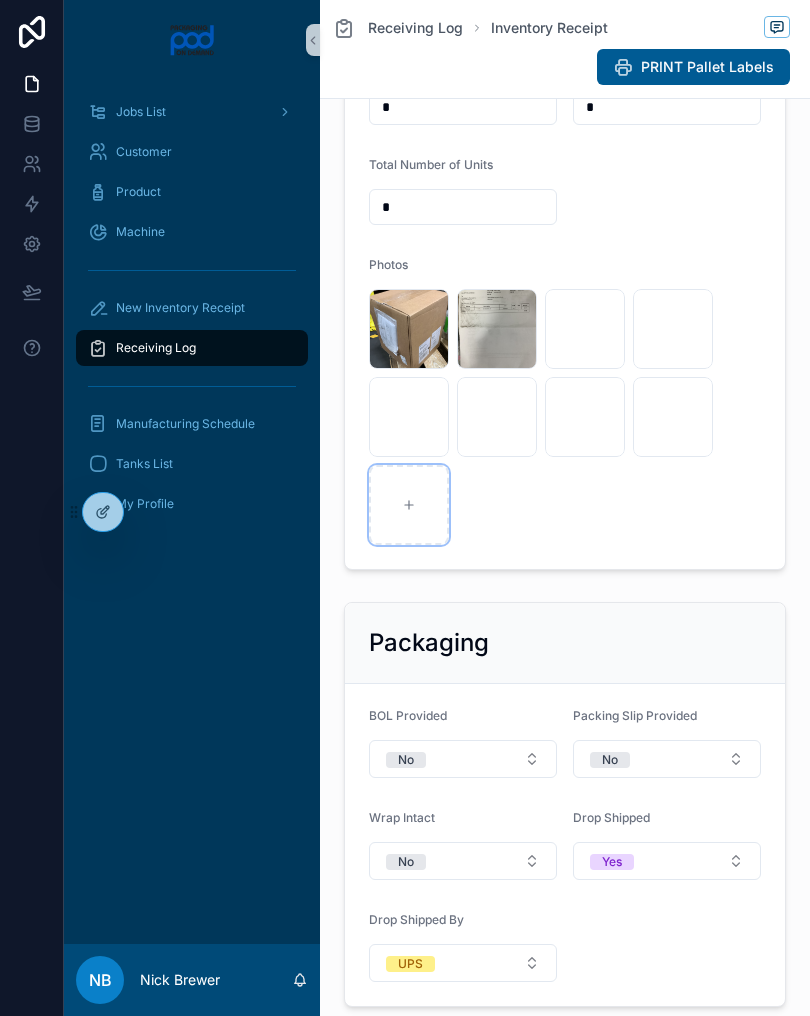 click 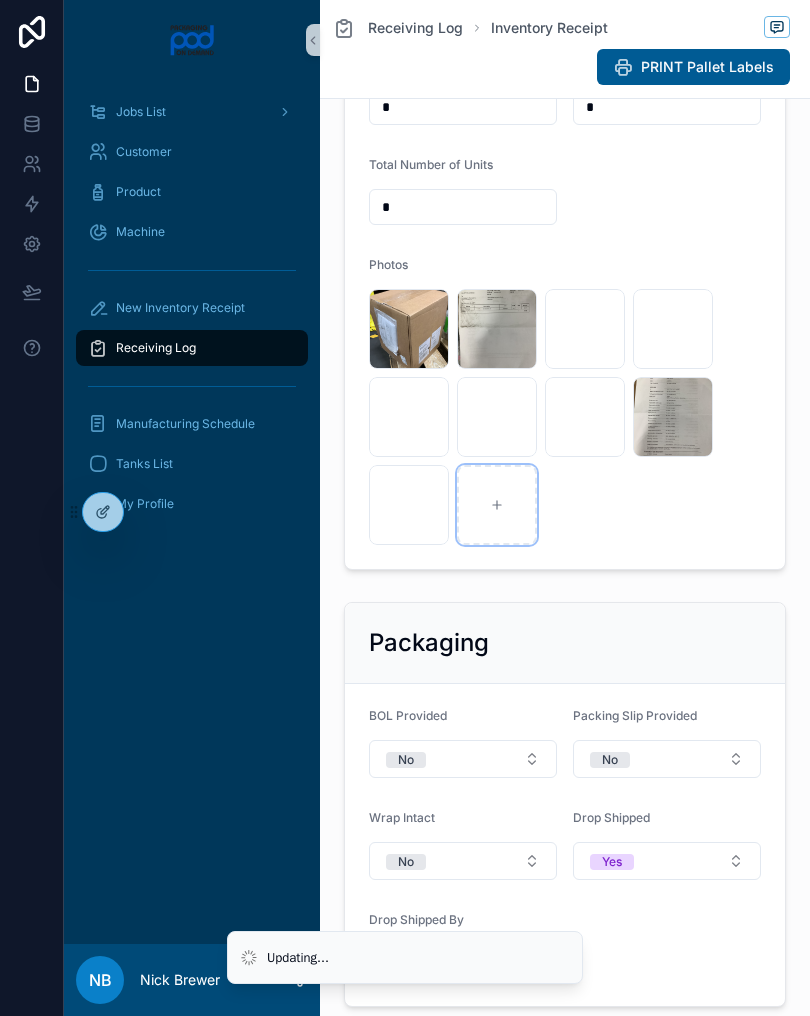 click at bounding box center [497, 505] 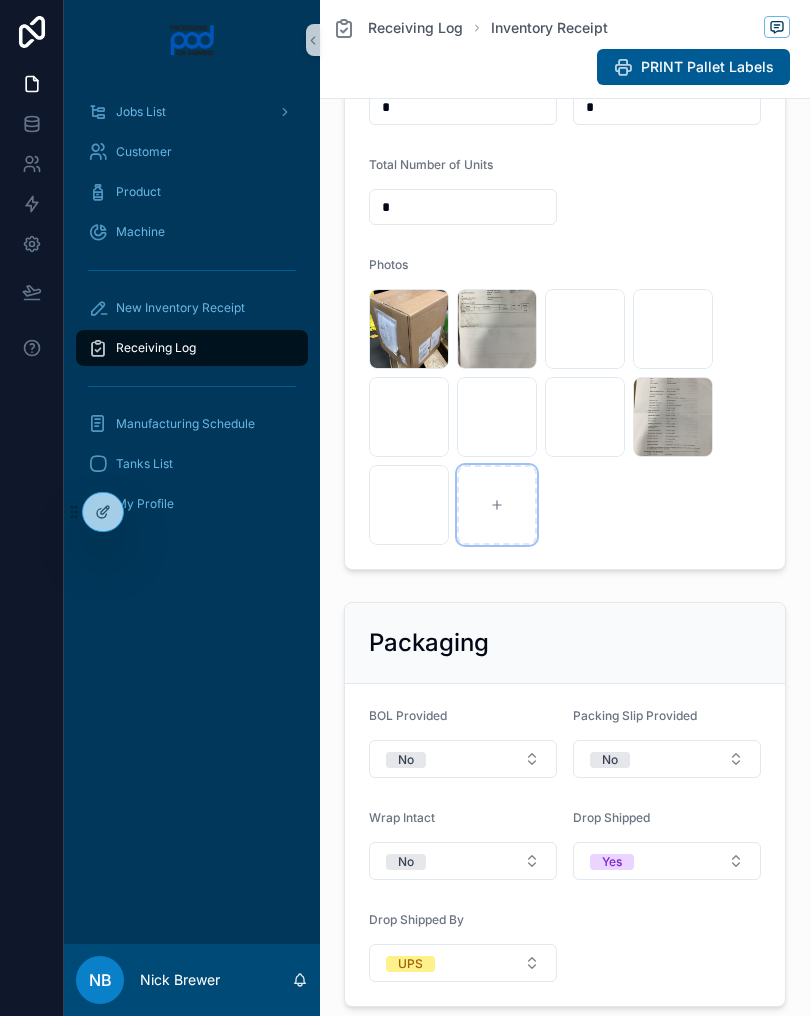 type on "**********" 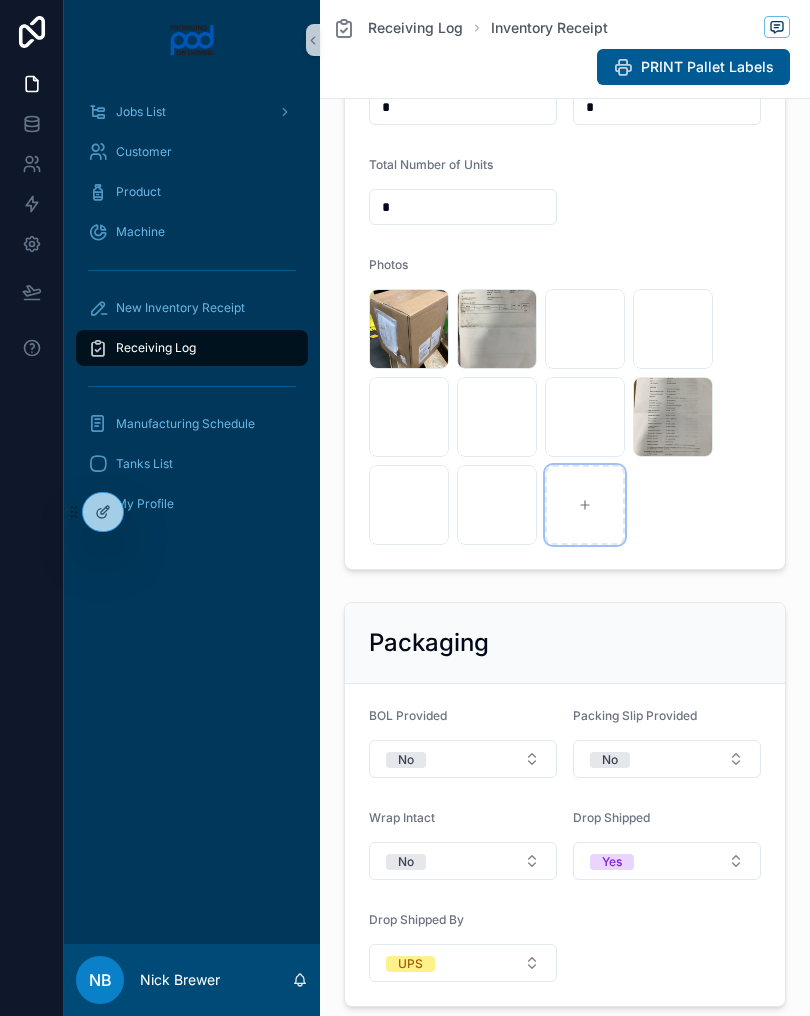 click at bounding box center (585, 505) 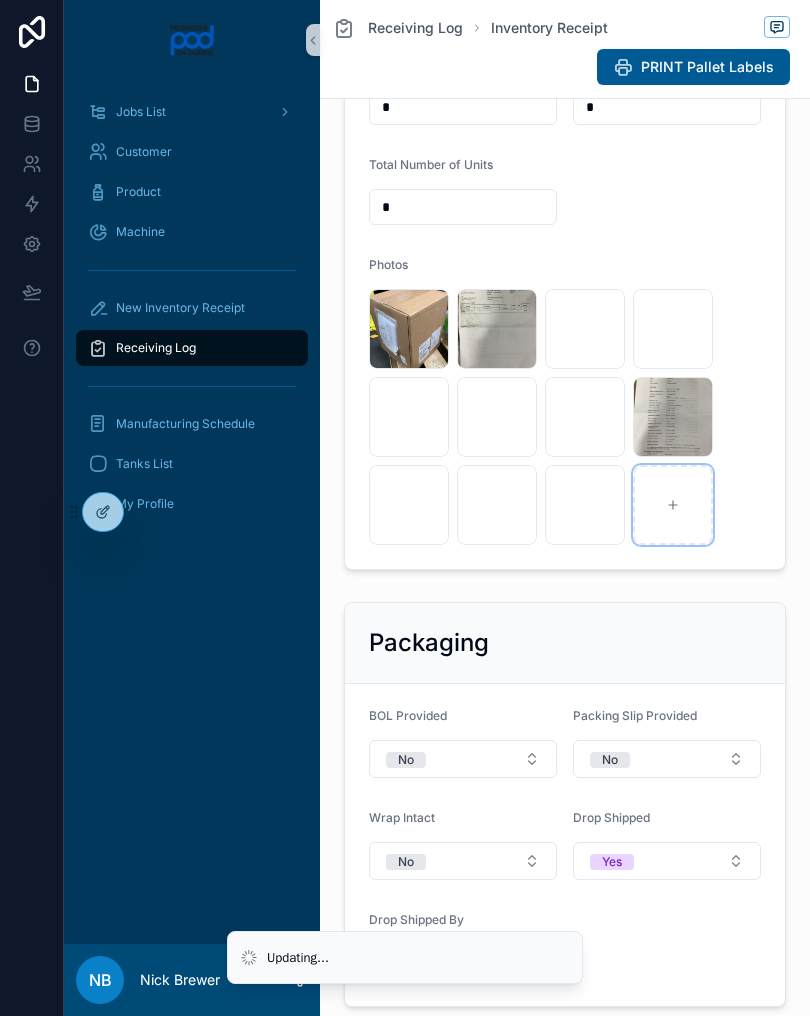 click at bounding box center (673, 505) 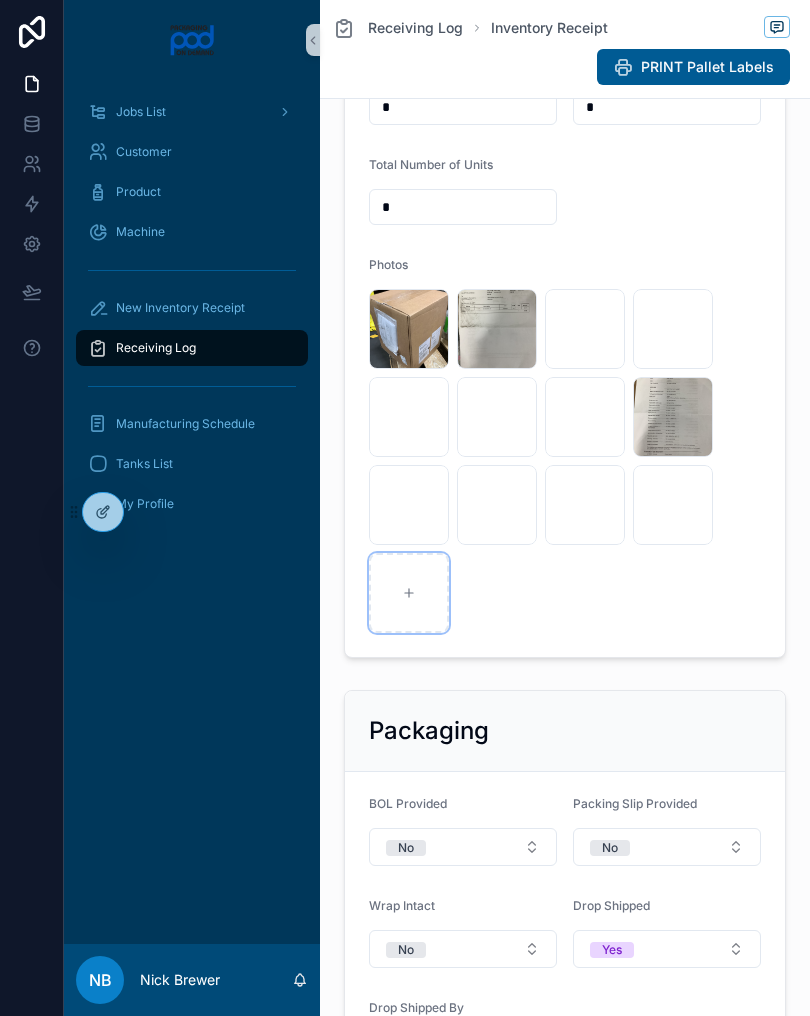 click at bounding box center [409, 593] 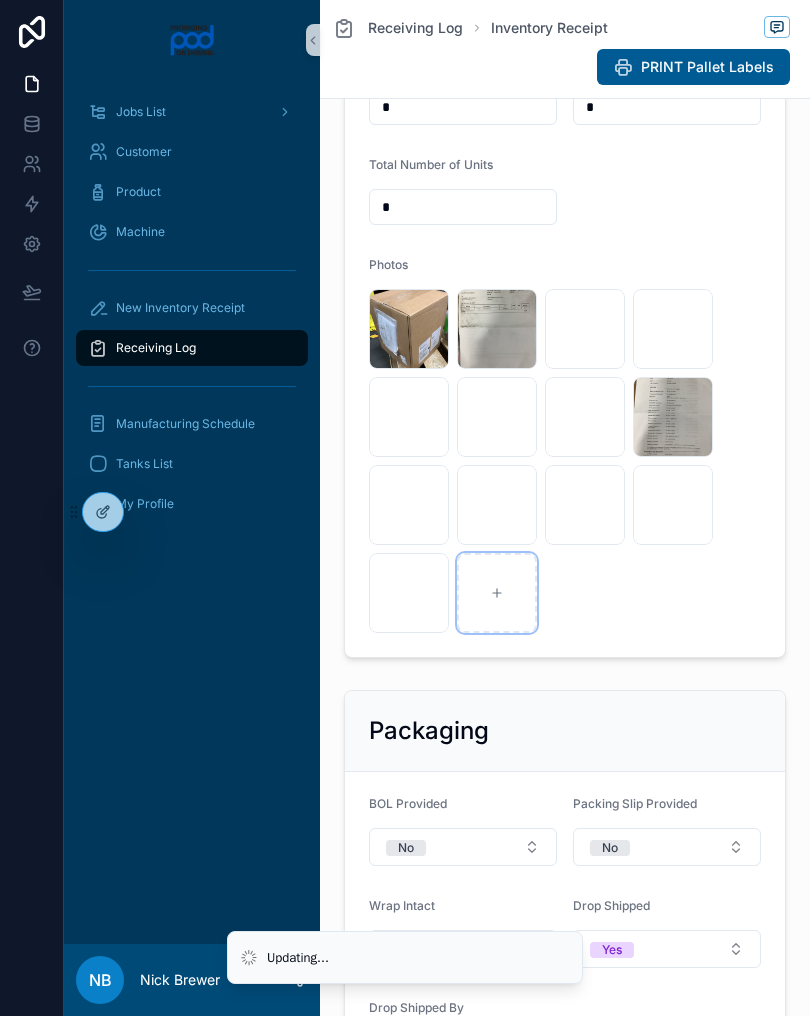 click at bounding box center (497, 593) 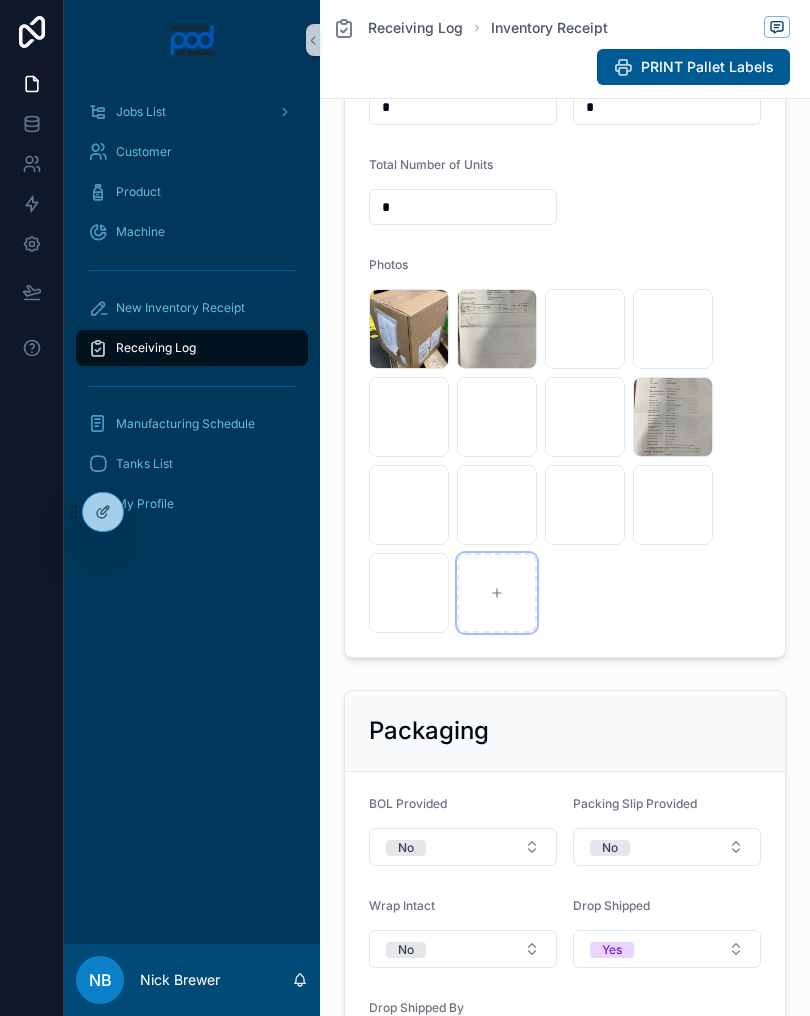 type on "**********" 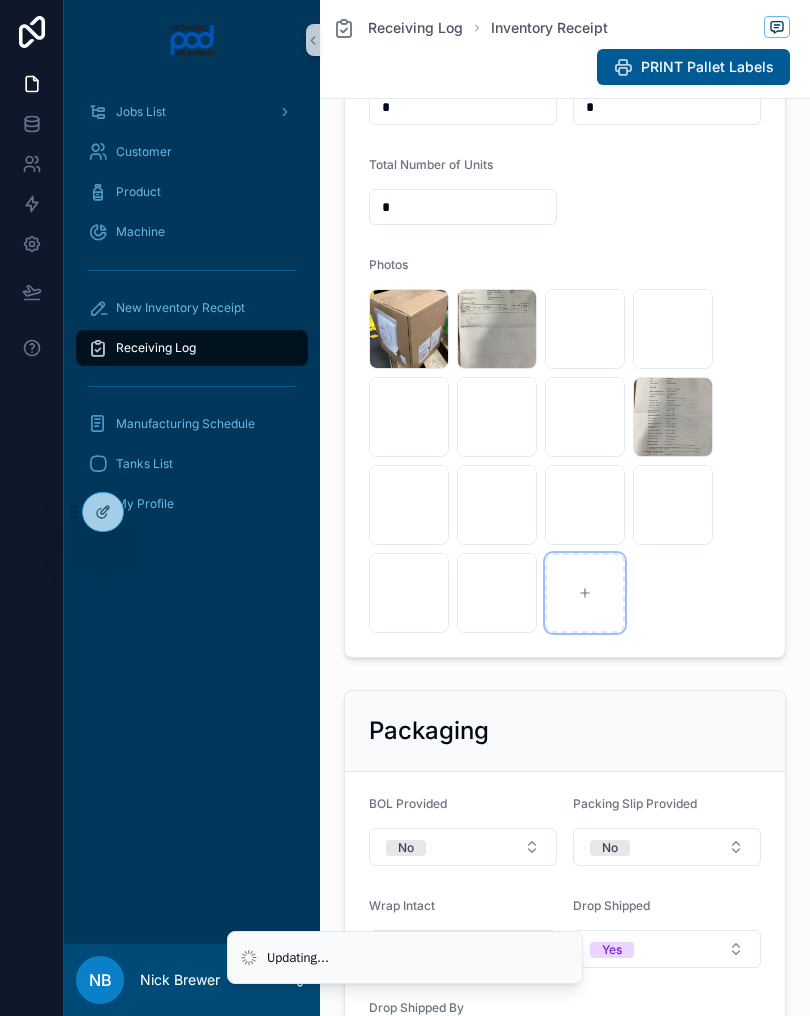 click at bounding box center (585, 593) 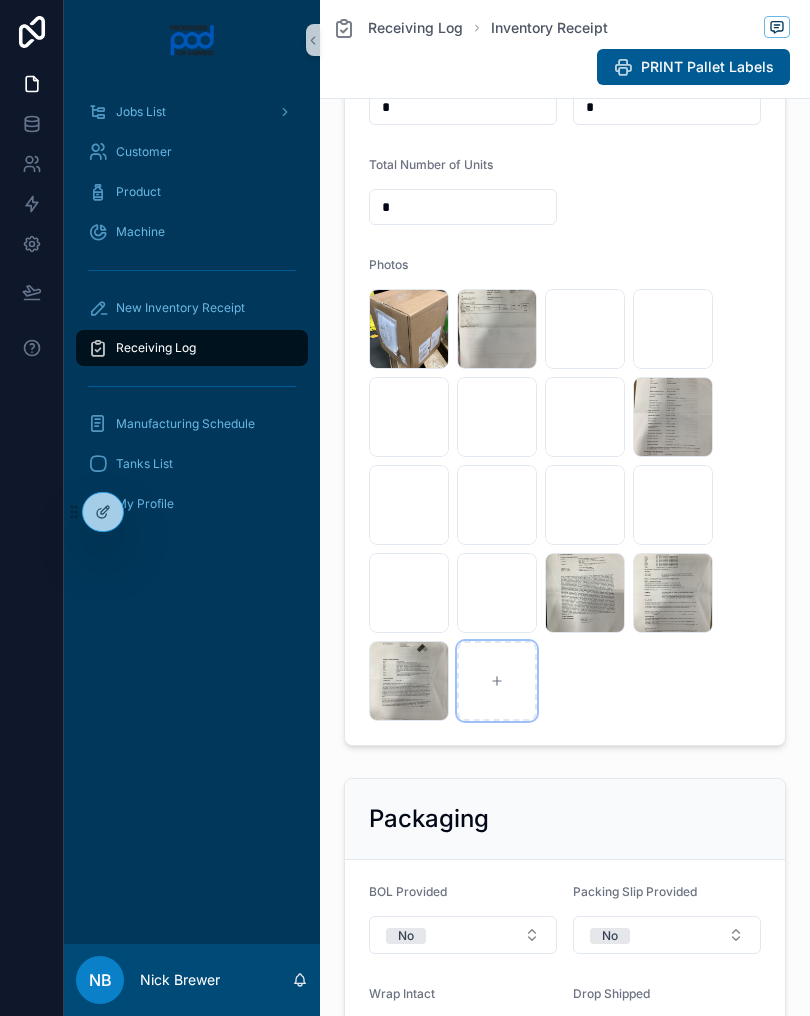 click at bounding box center (497, 681) 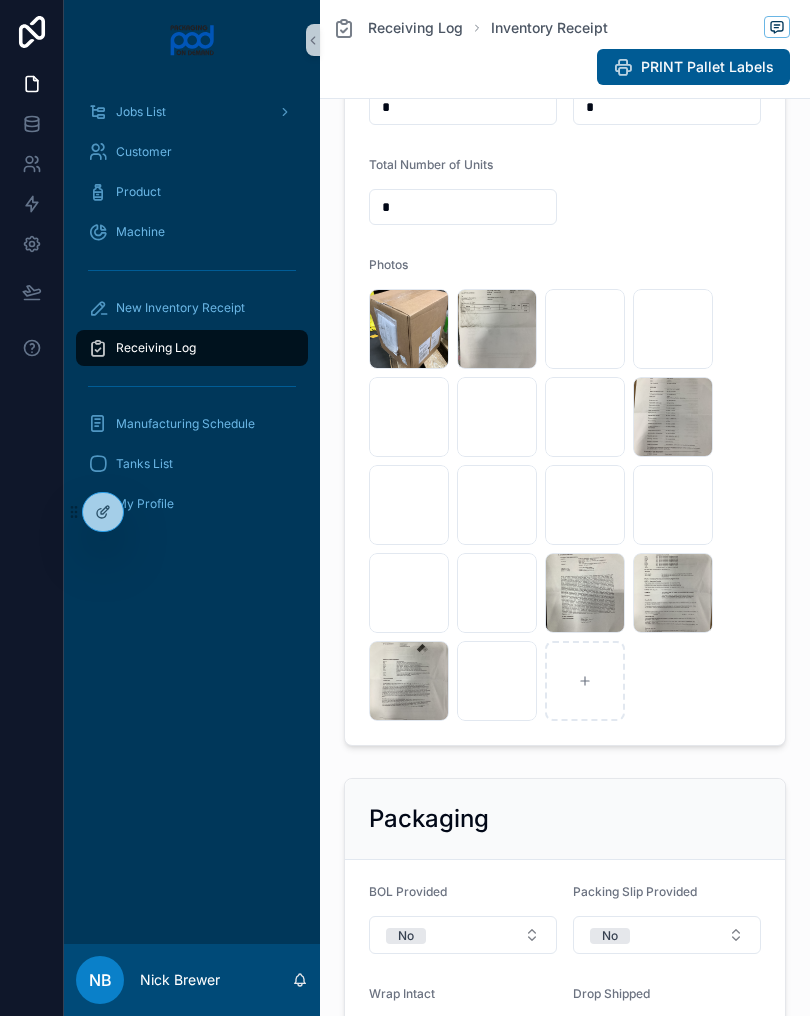 click on "New Inventory Receipt" at bounding box center [192, 308] 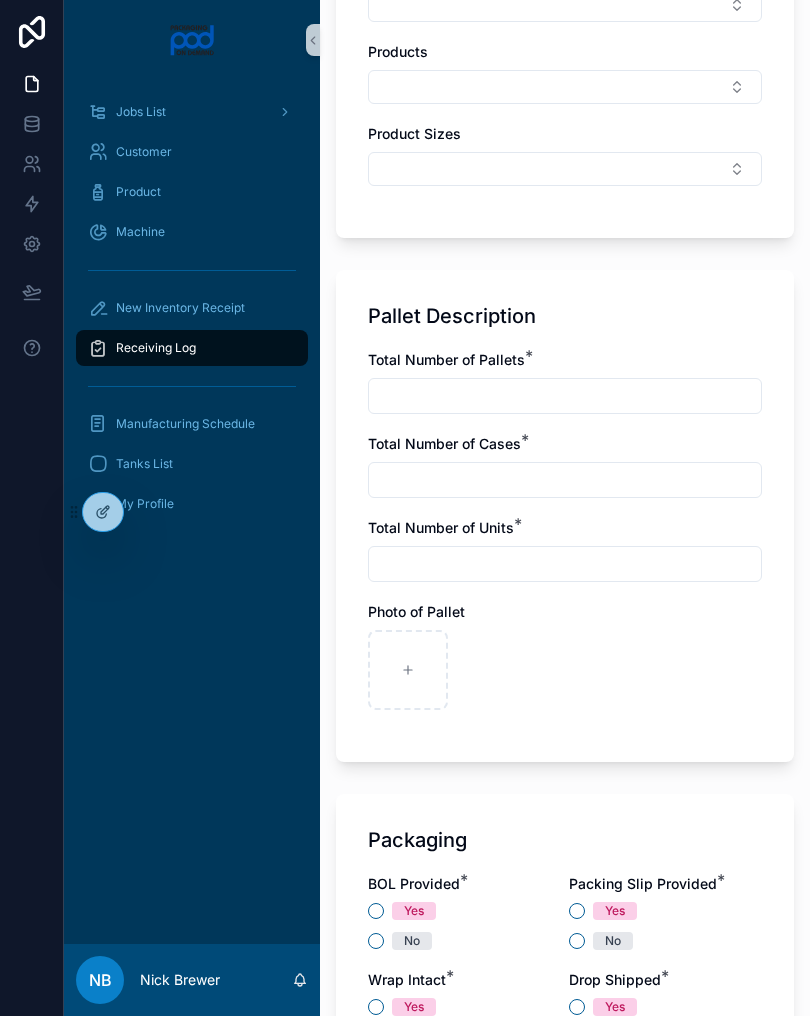 scroll, scrollTop: 1055, scrollLeft: 0, axis: vertical 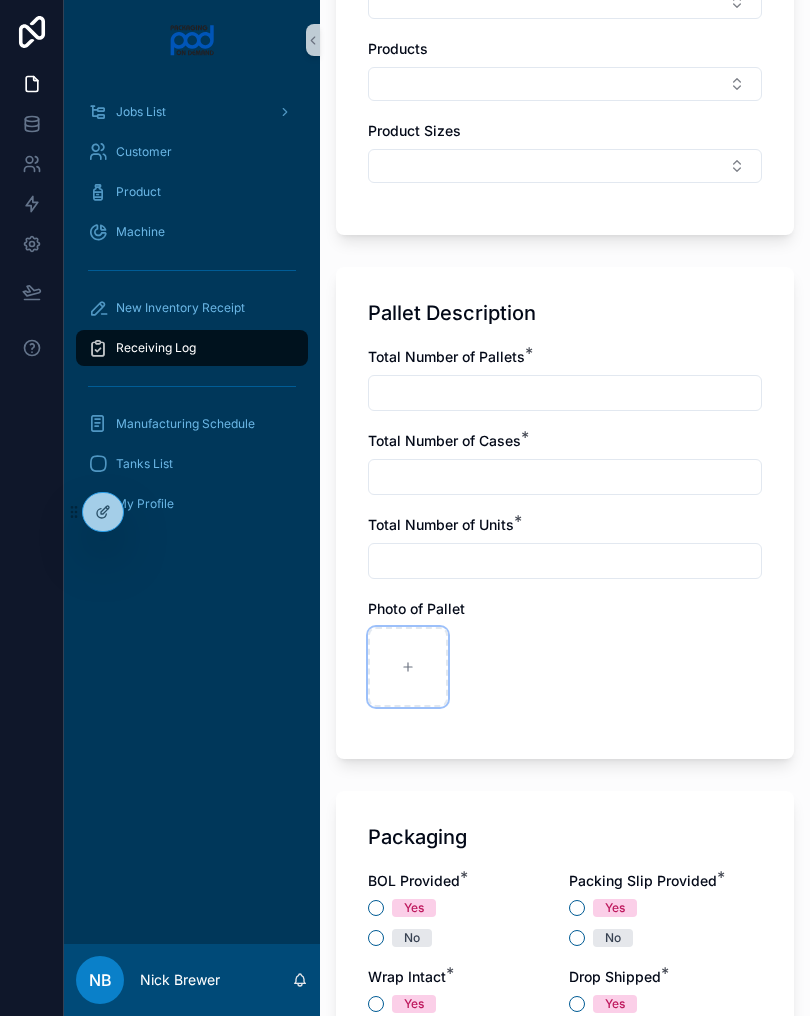click at bounding box center [408, 667] 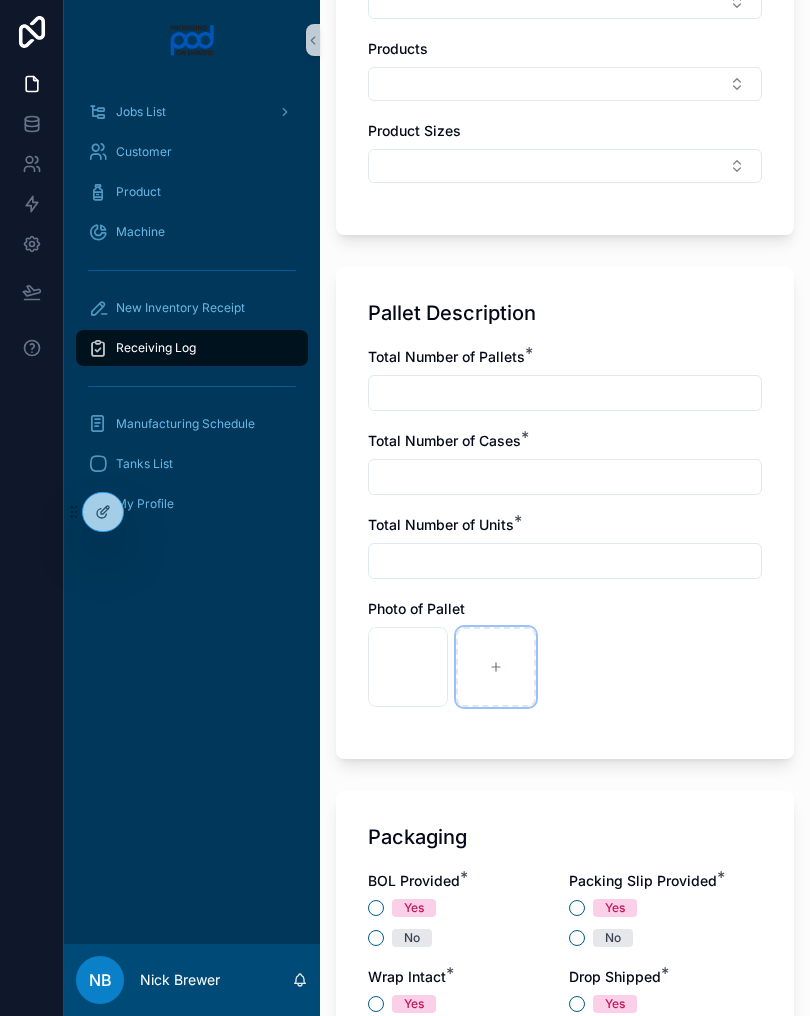 click at bounding box center [496, 667] 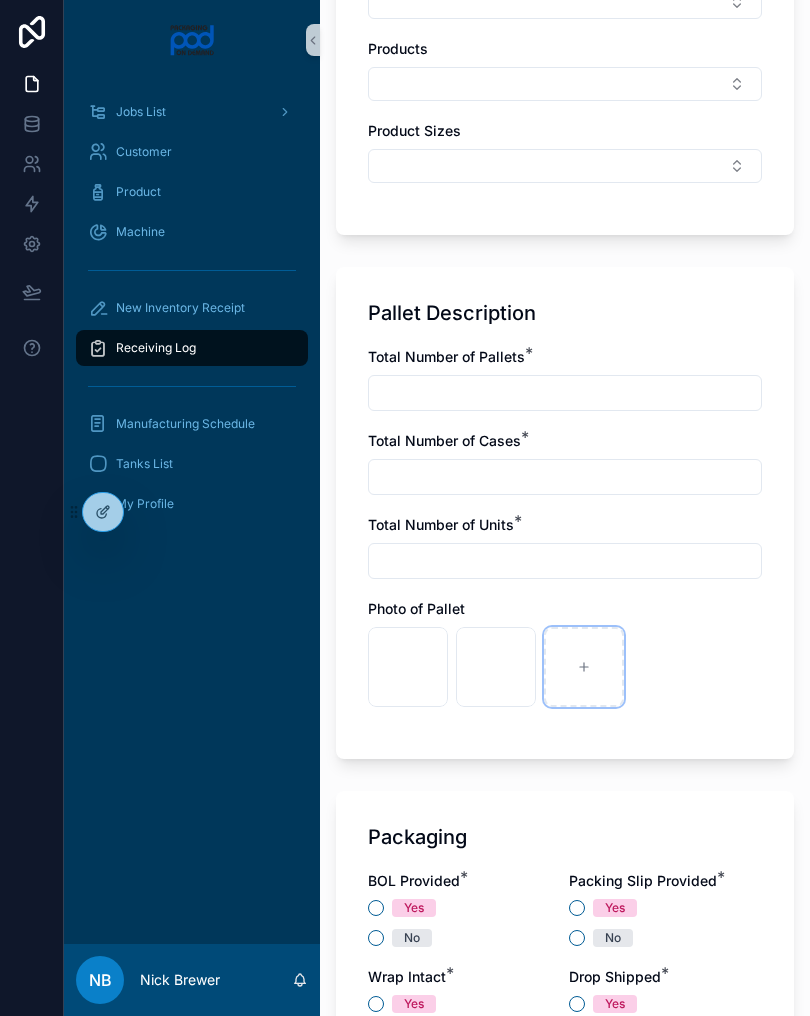 click at bounding box center (584, 667) 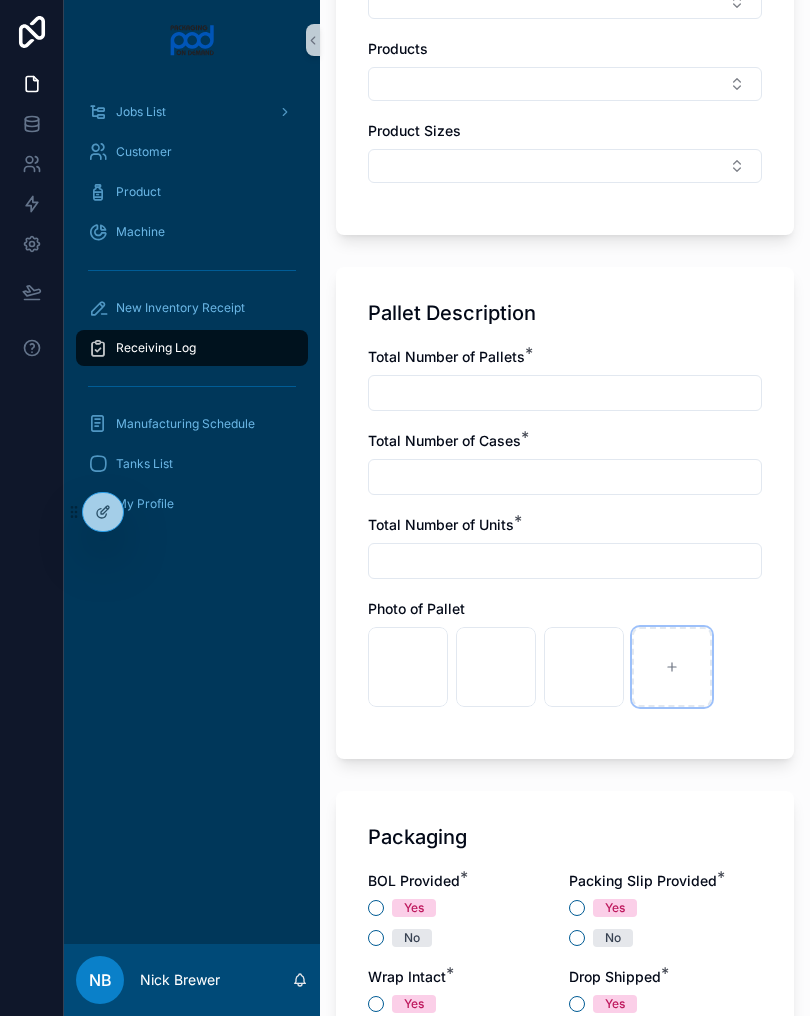 click at bounding box center (672, 667) 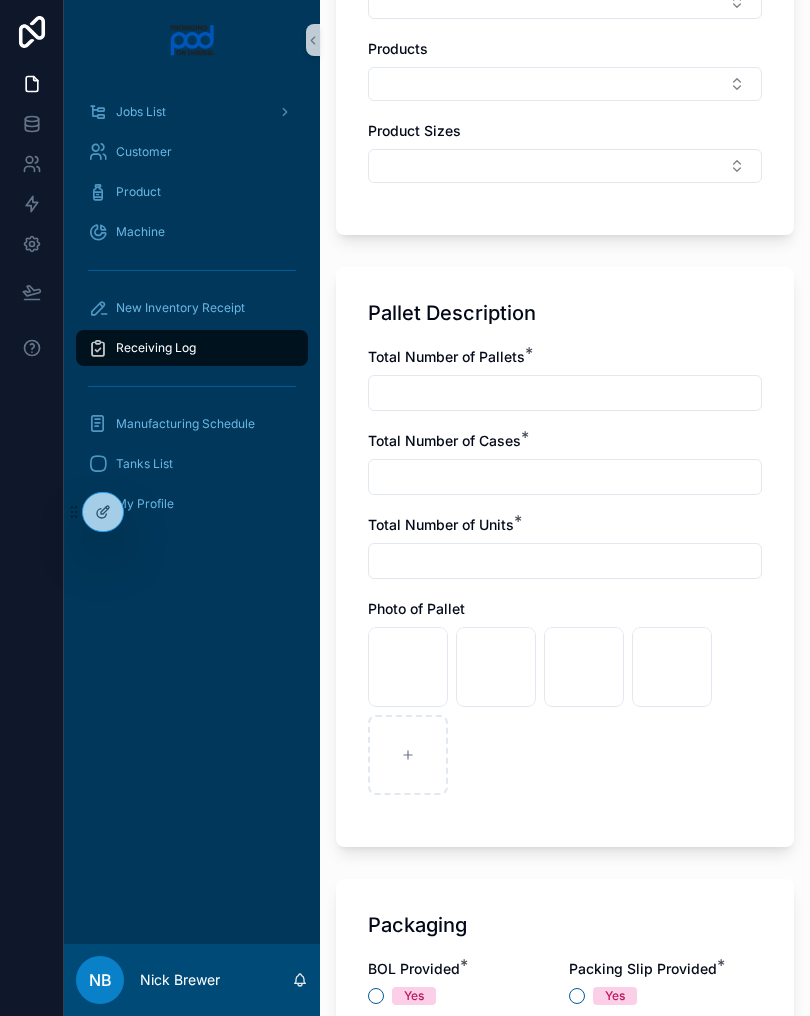 click at bounding box center [565, 393] 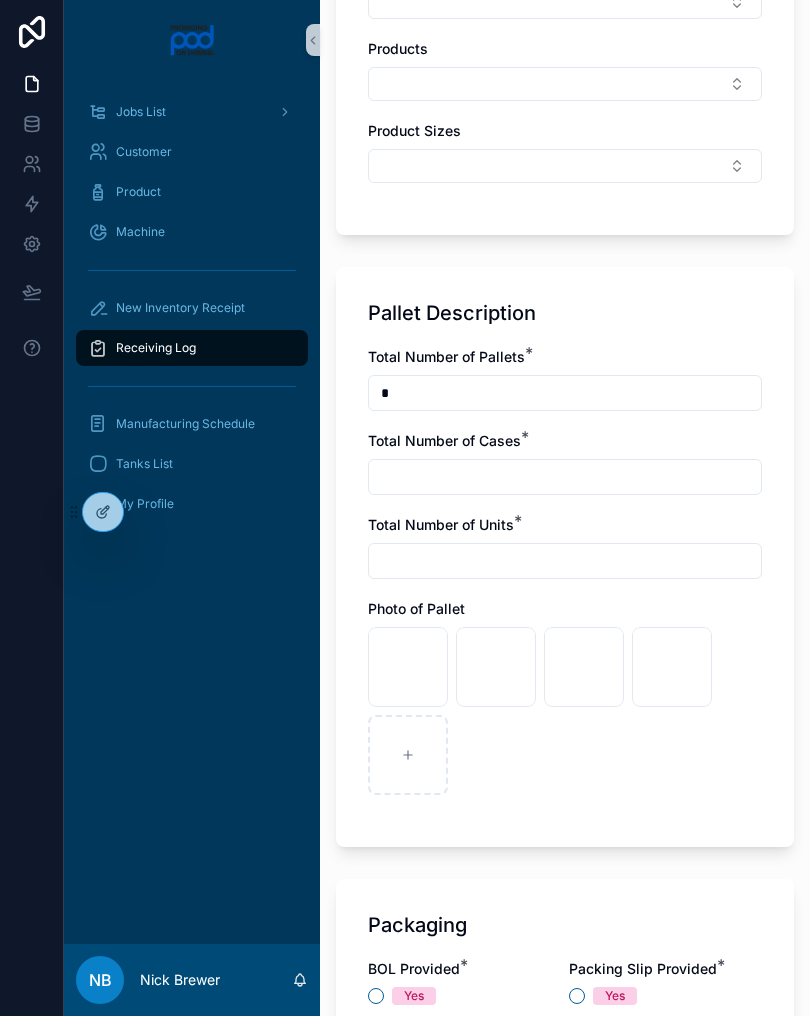 type on "*" 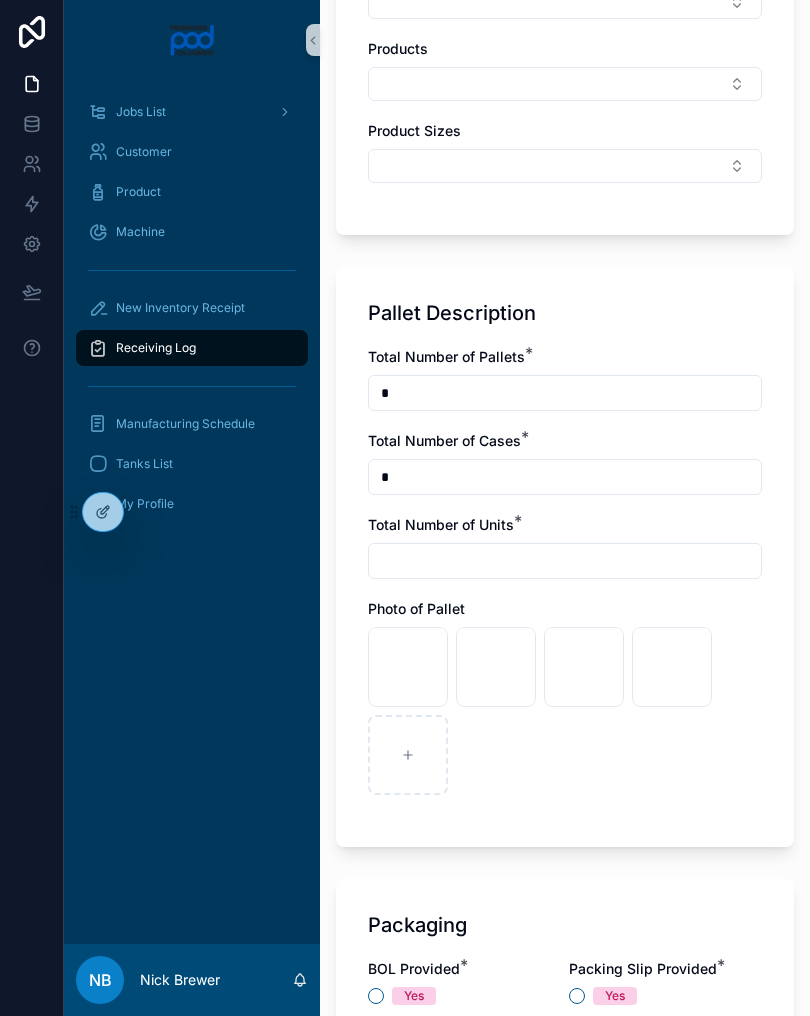 type on "*" 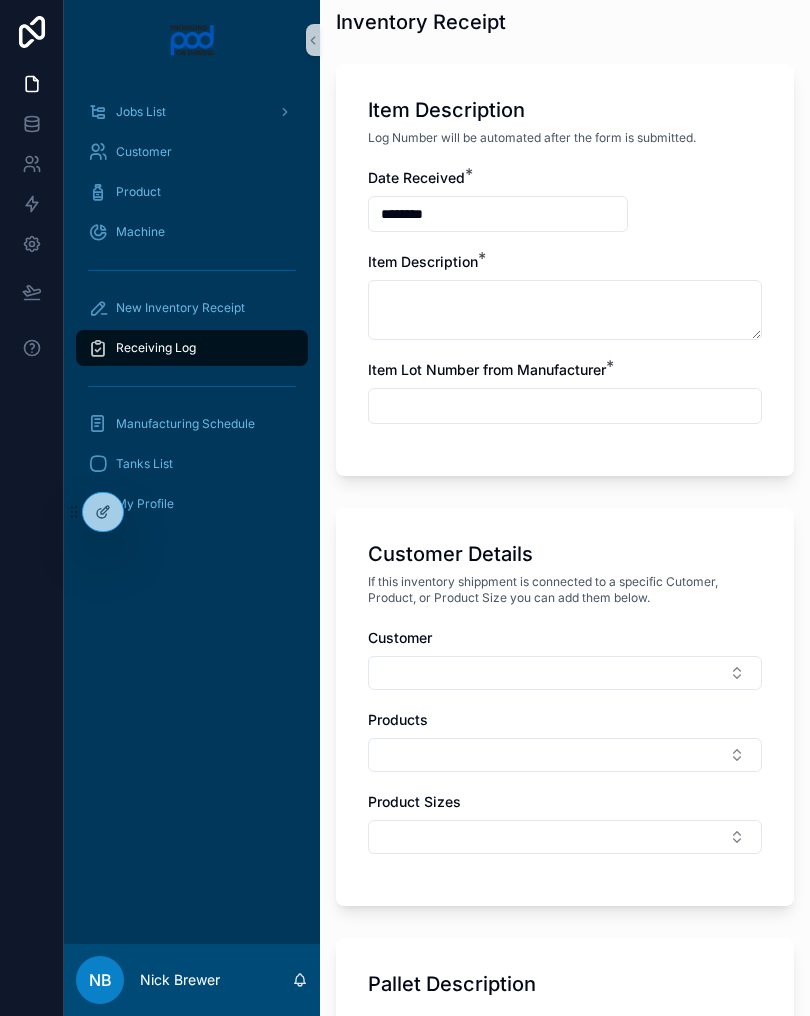 scroll, scrollTop: 284, scrollLeft: 0, axis: vertical 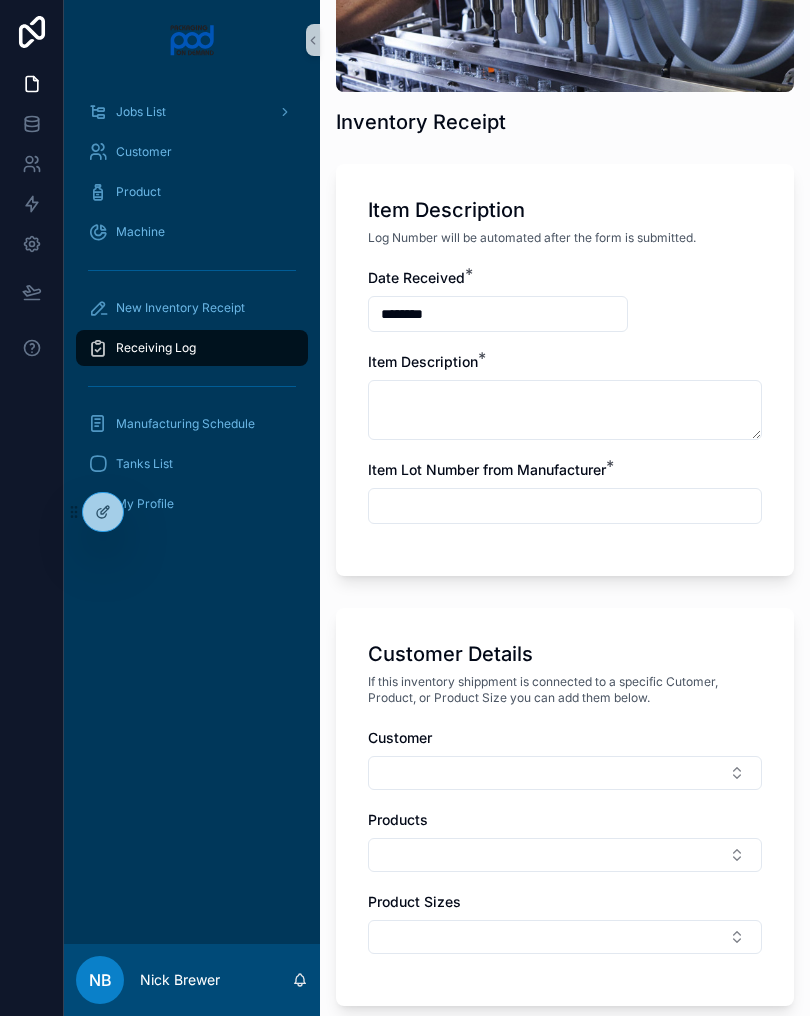 type on "*" 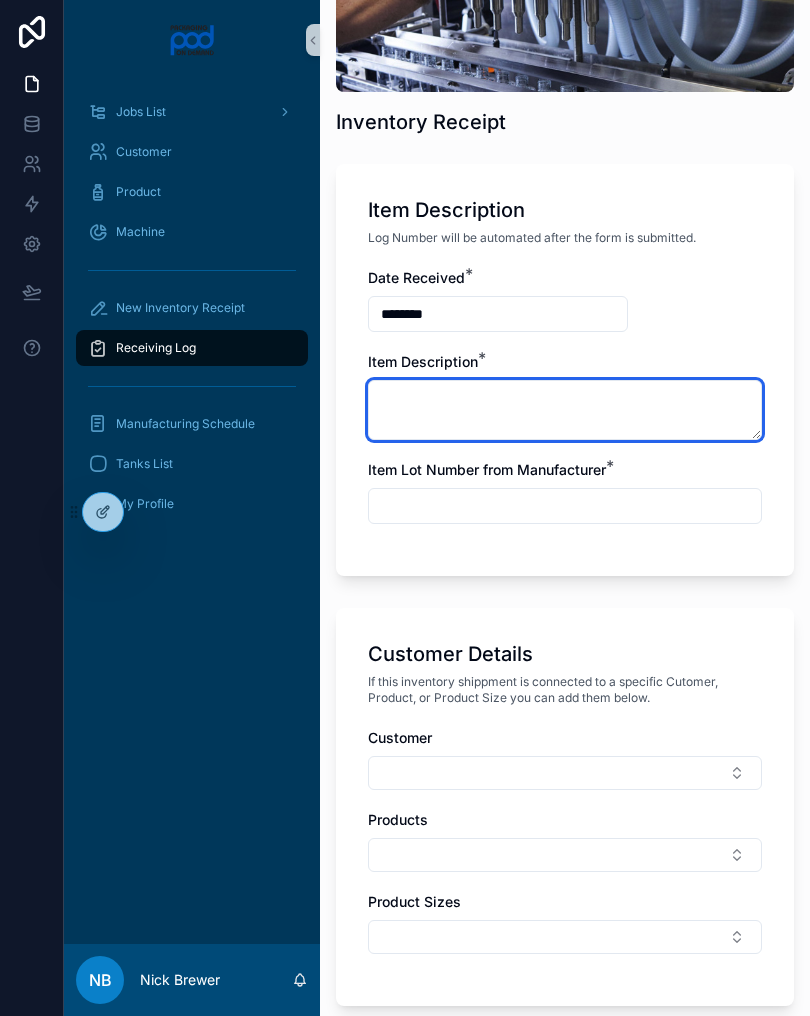 click at bounding box center (565, 410) 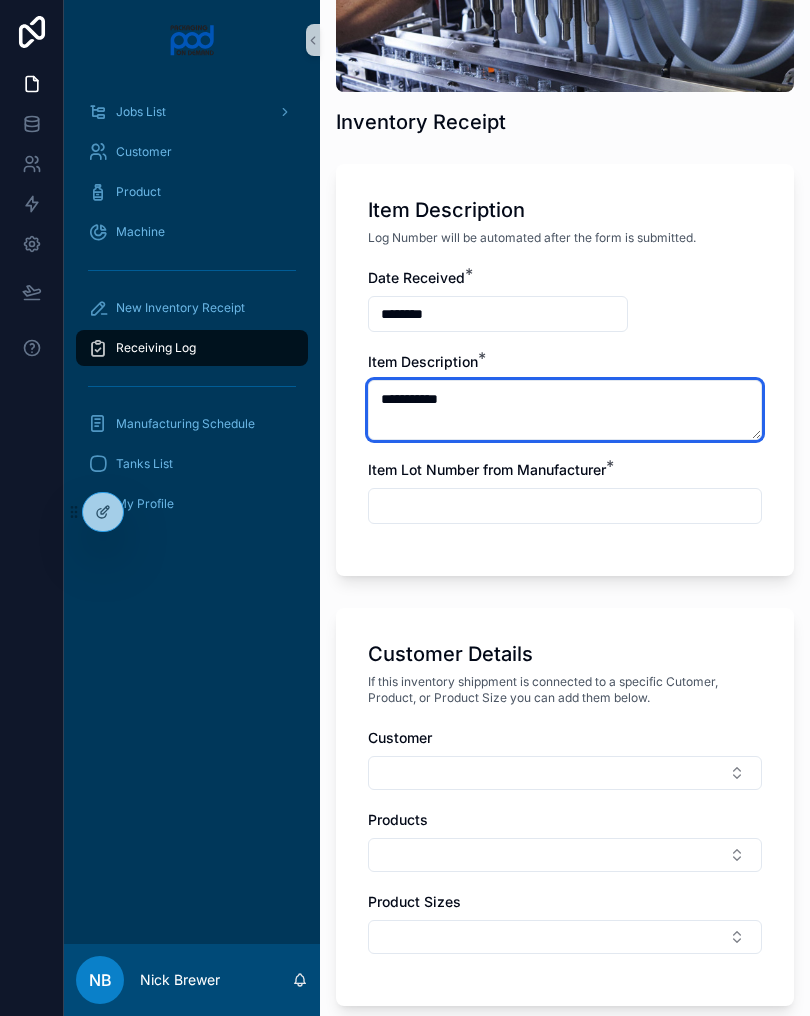 type on "**********" 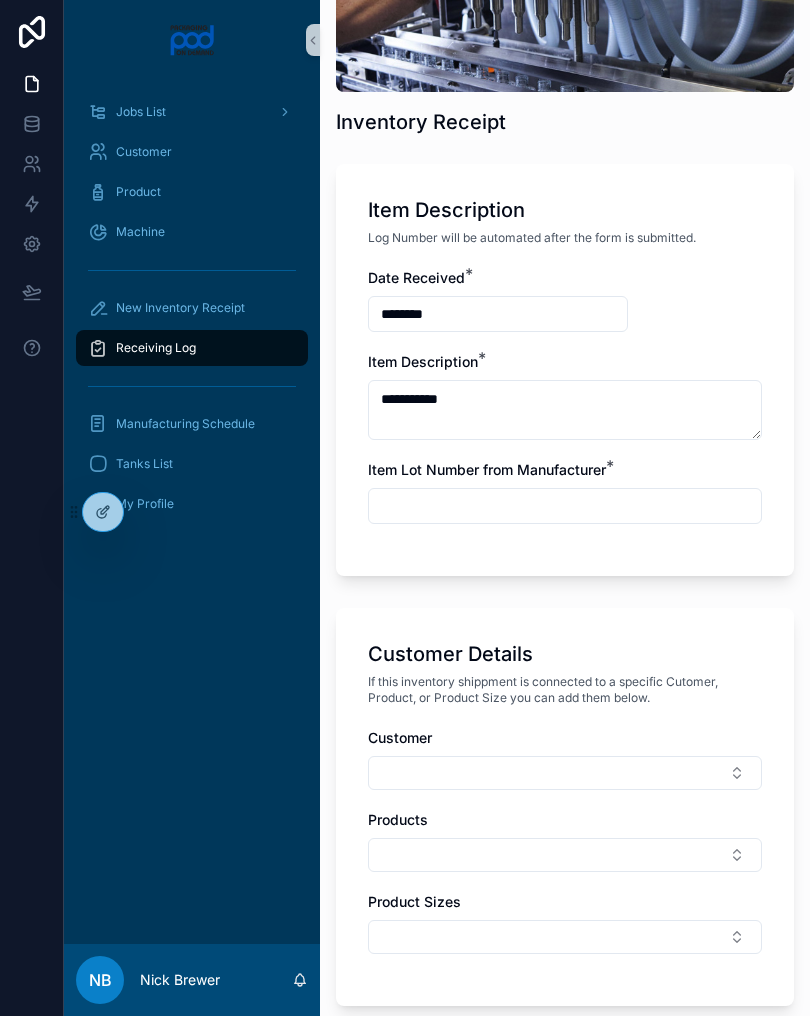 click on "**********" at bounding box center (565, 406) 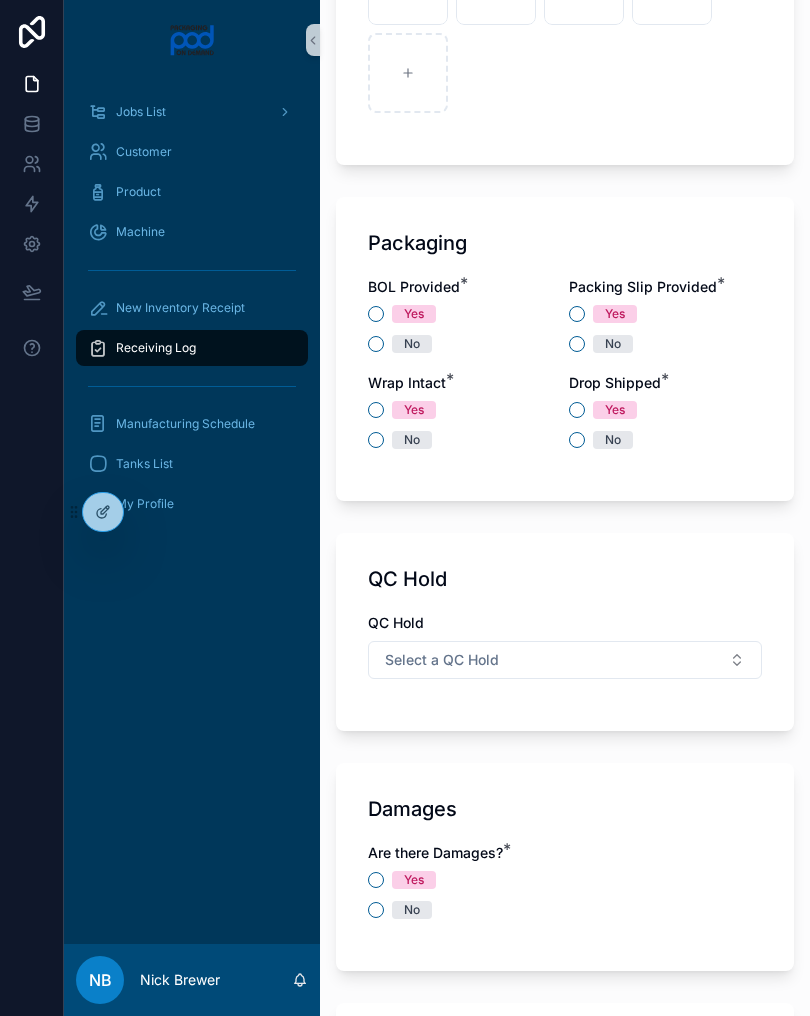 scroll, scrollTop: 1743, scrollLeft: 0, axis: vertical 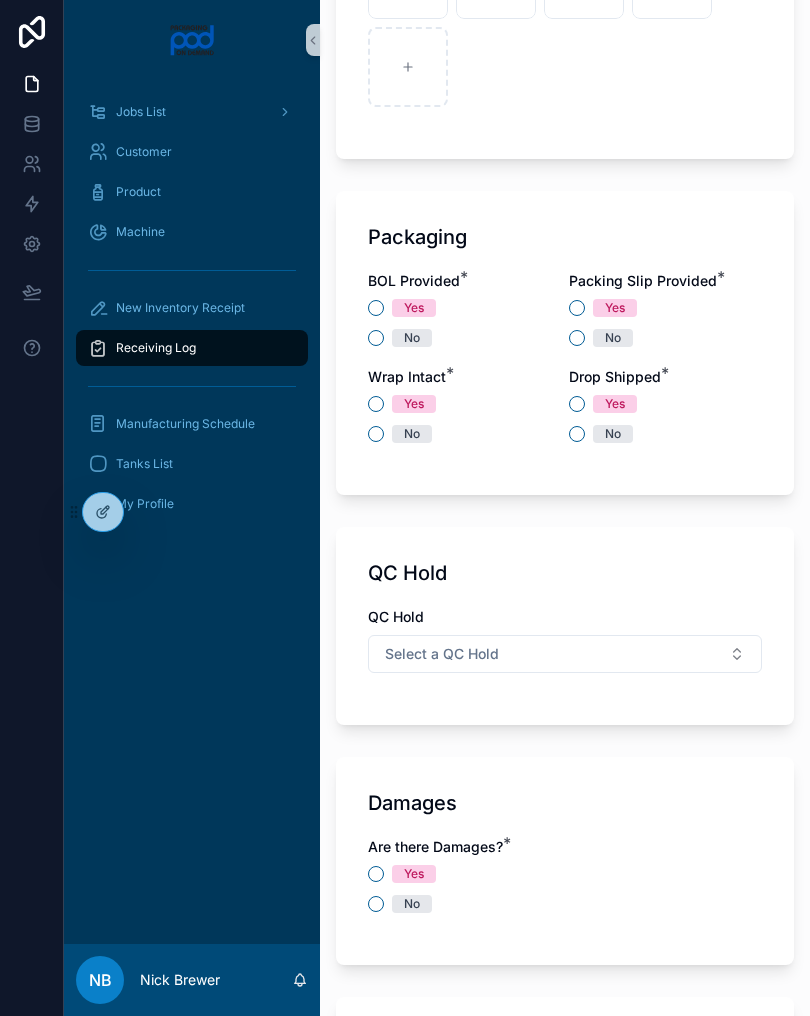 type on "******" 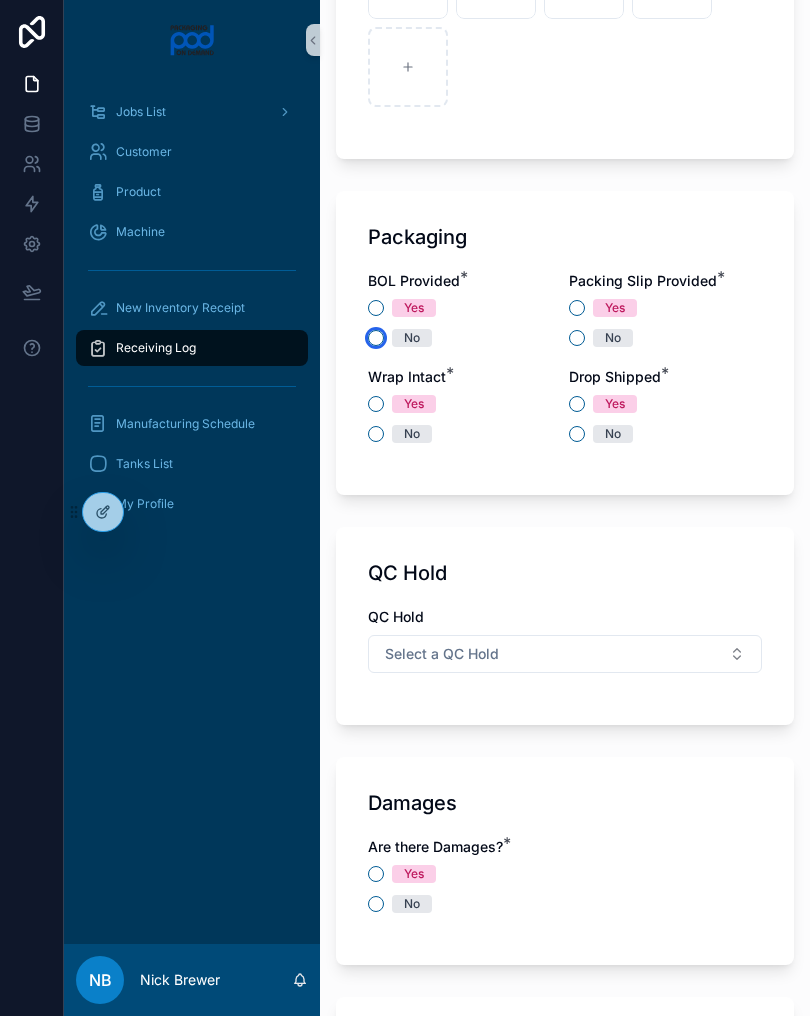 click on "No" at bounding box center (376, 338) 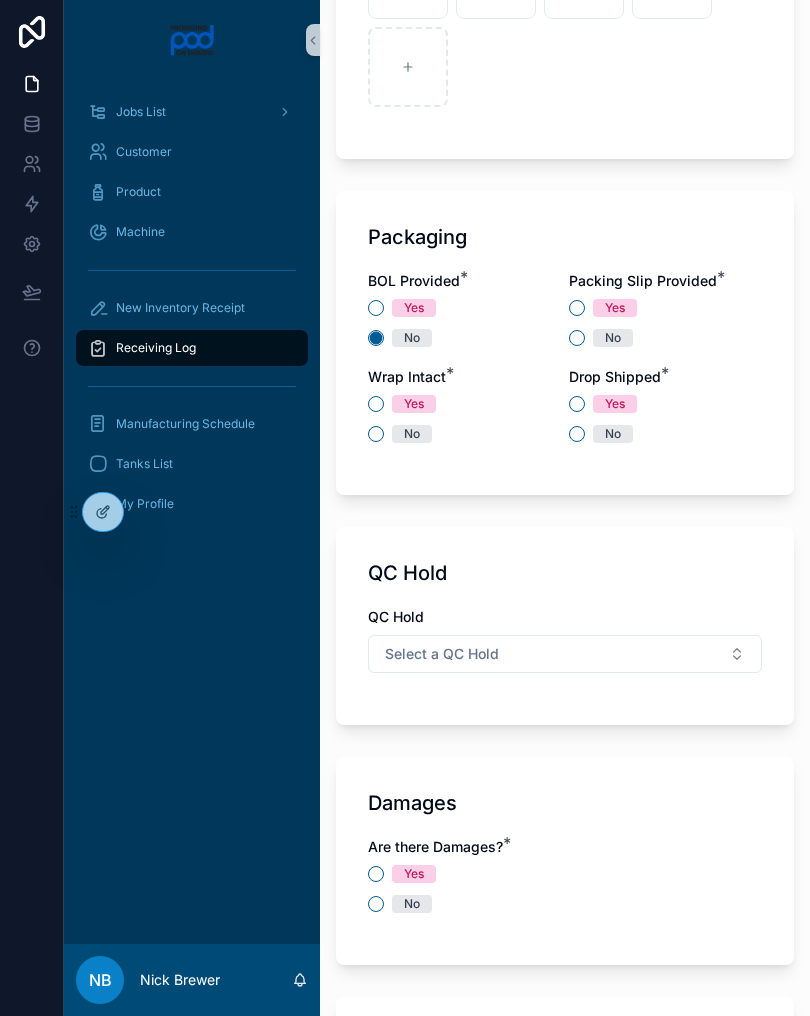 click on "Yes" at bounding box center [615, 308] 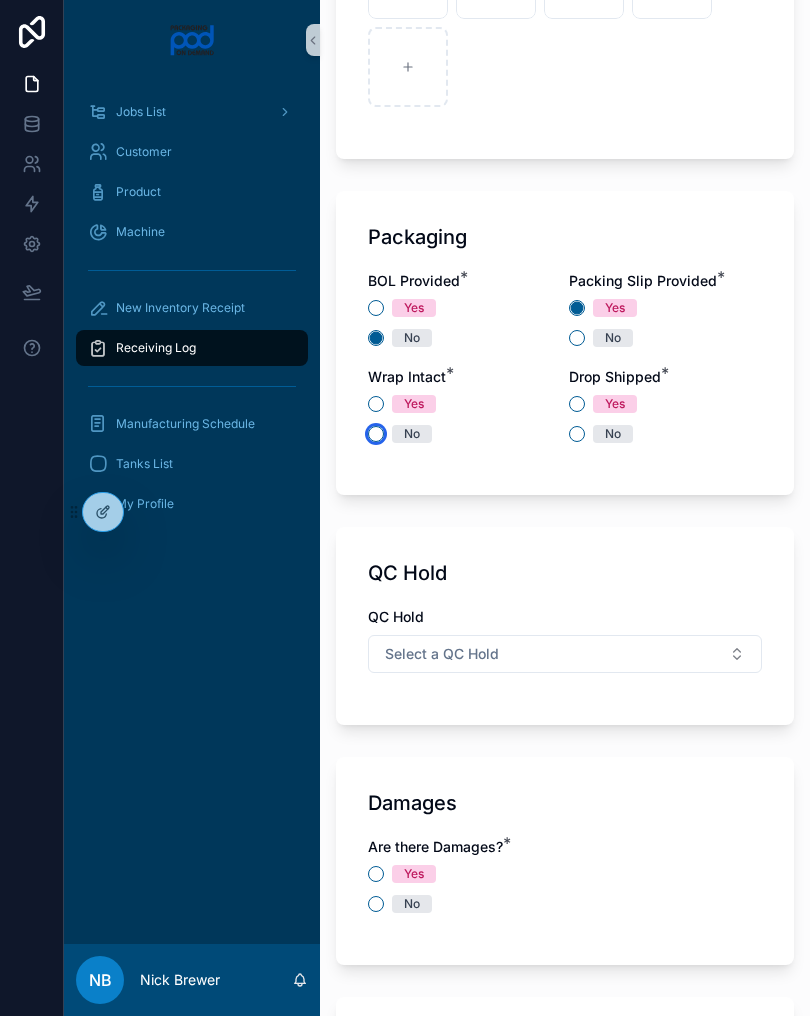 click on "No" at bounding box center [376, 434] 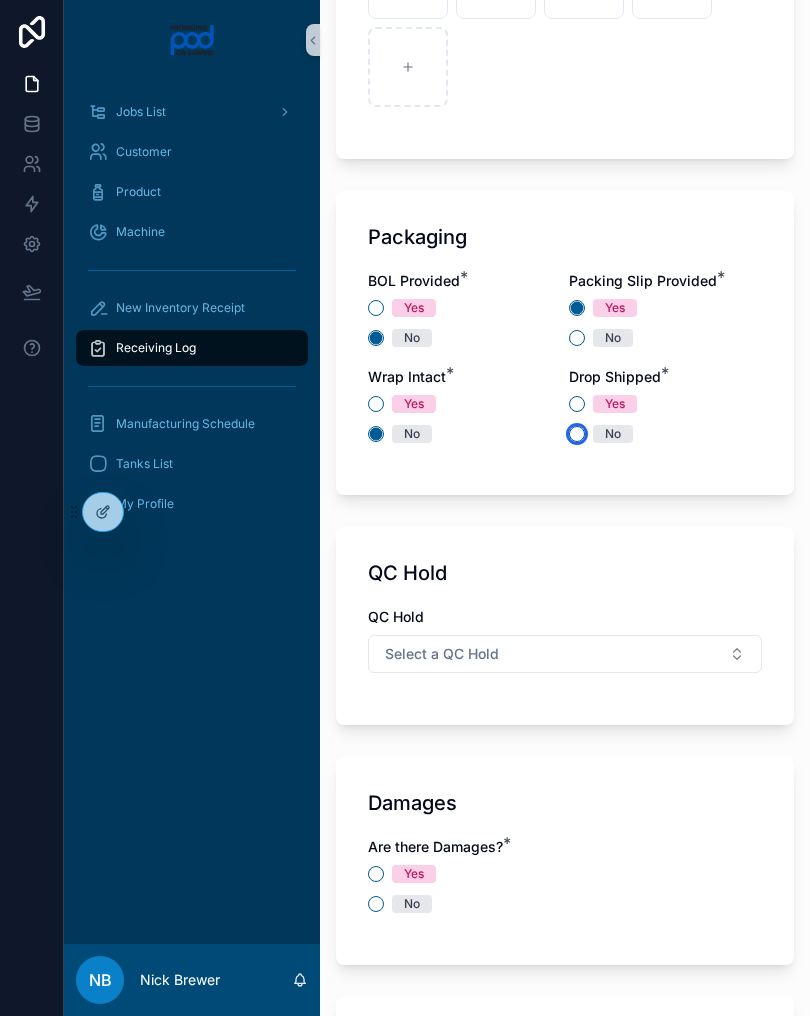 click on "No" at bounding box center (577, 434) 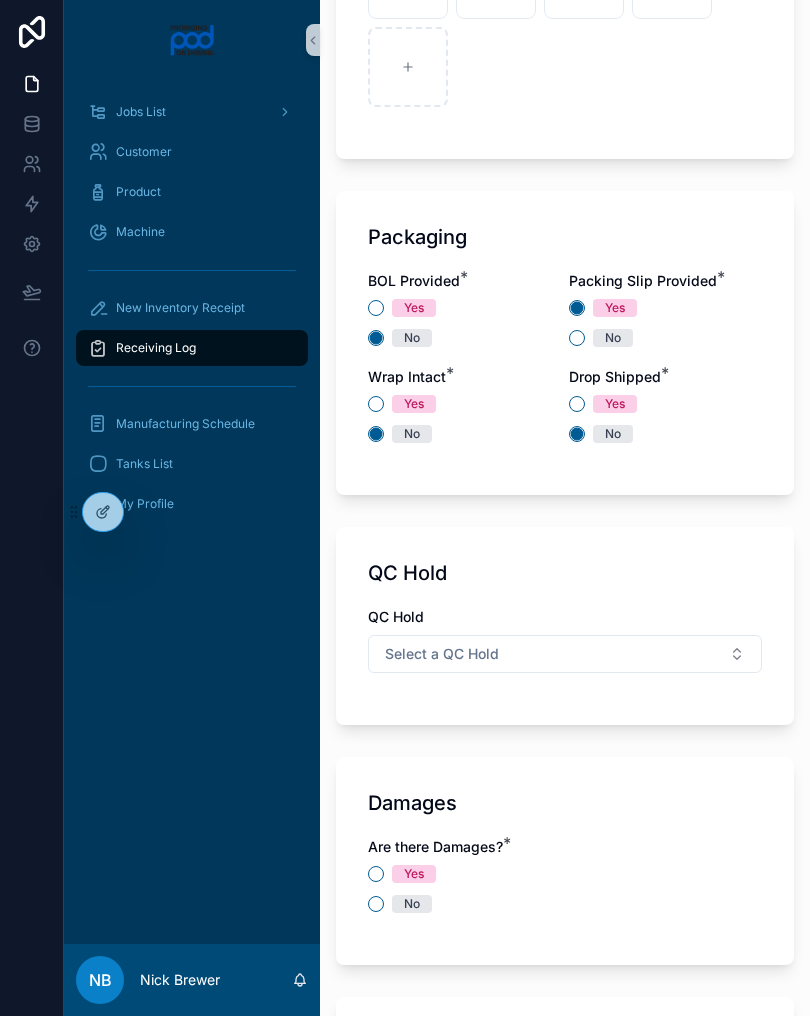 click on "Select a QC Hold" at bounding box center (565, 654) 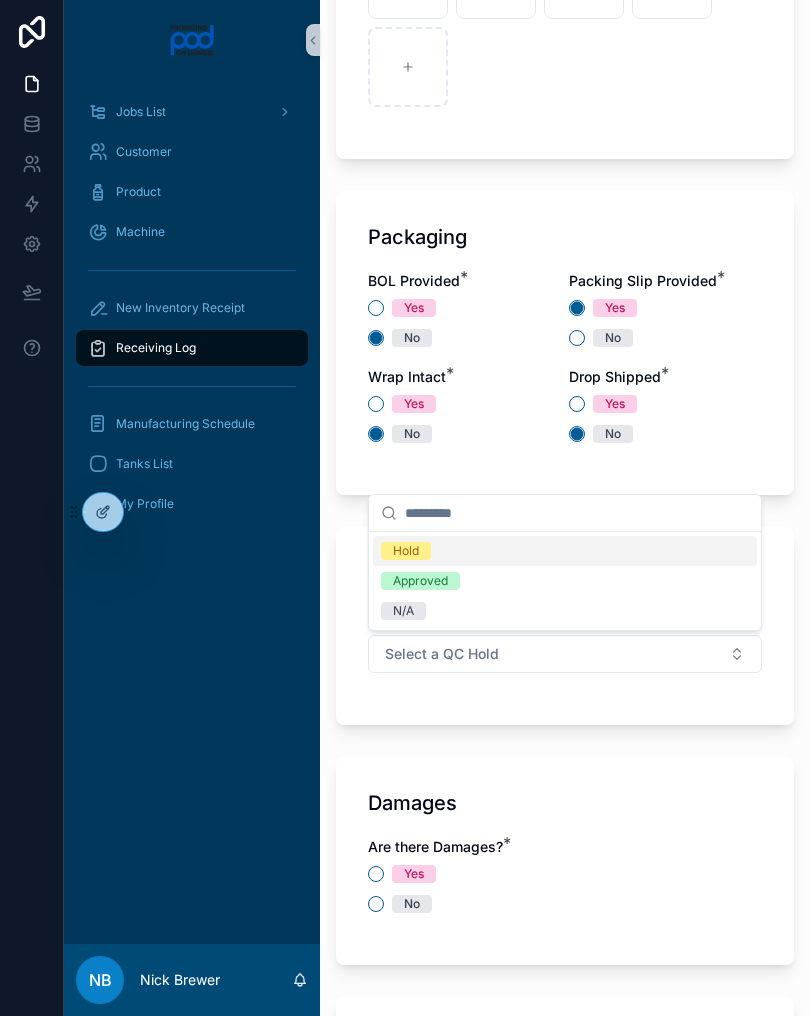 click on "N/A" at bounding box center [565, 611] 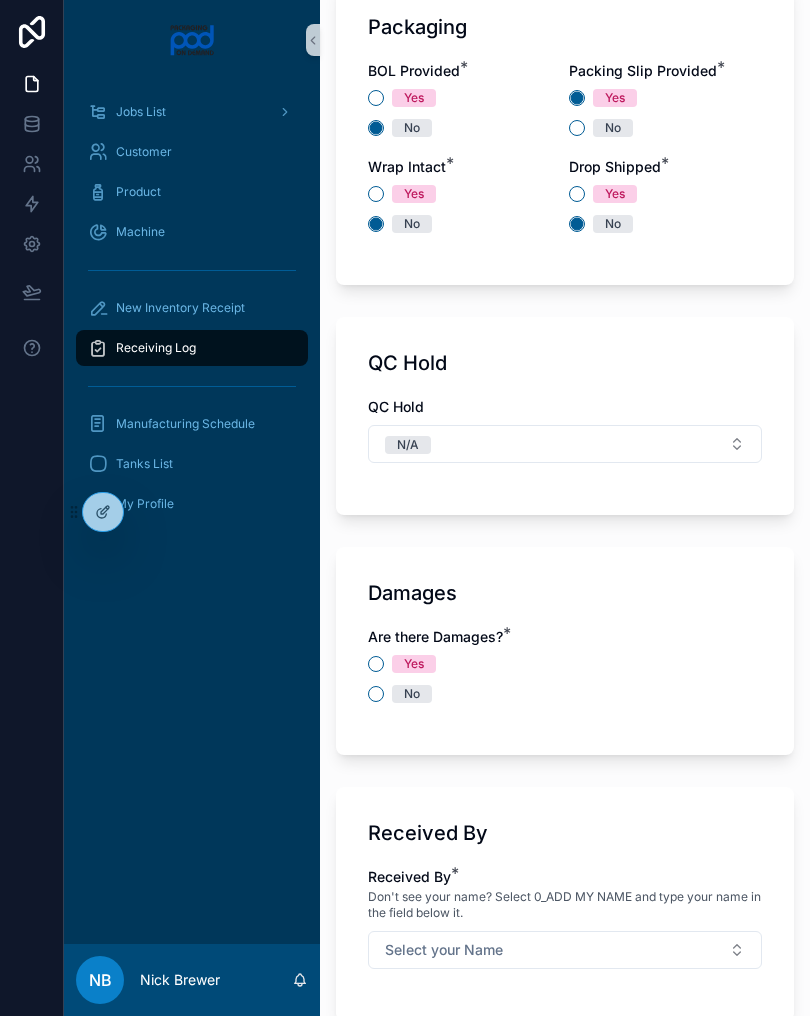 scroll, scrollTop: 2016, scrollLeft: 0, axis: vertical 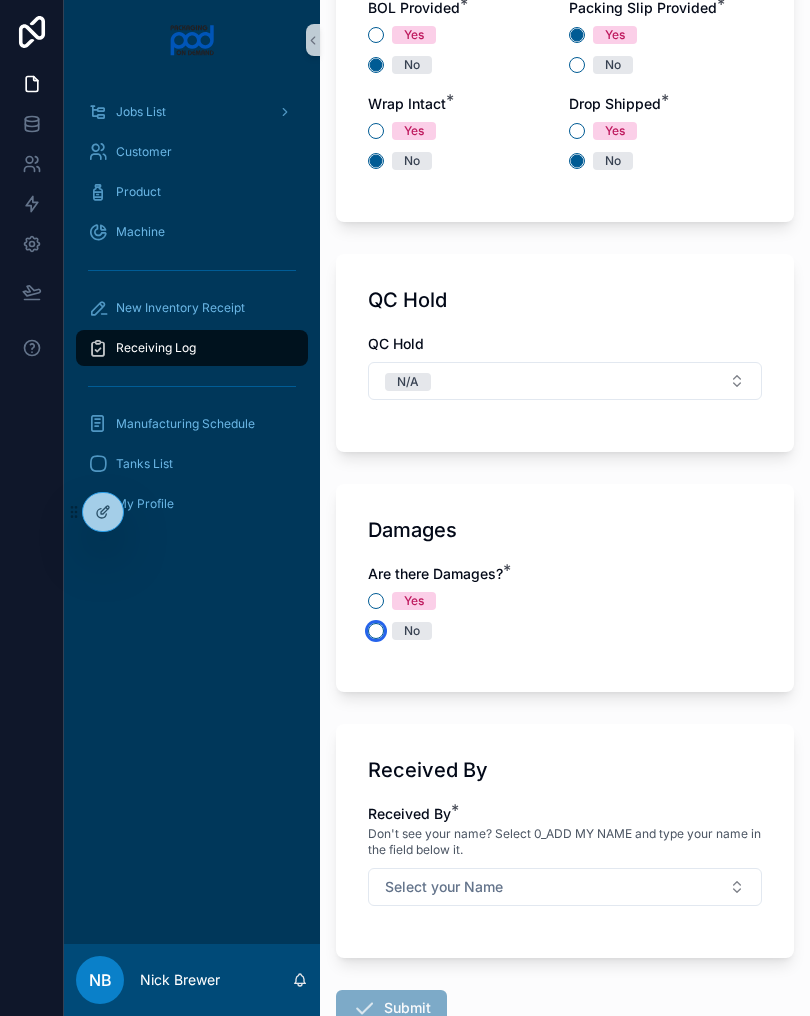 click on "No" at bounding box center (376, 631) 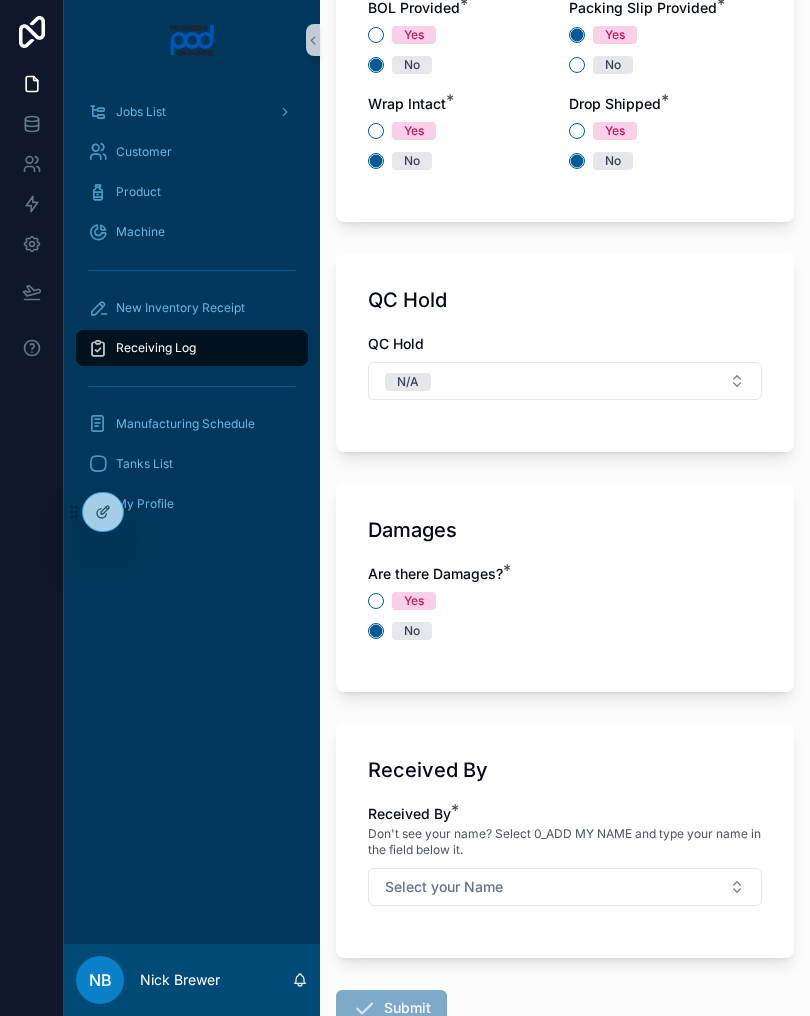 click on "Select your Name" at bounding box center [565, 887] 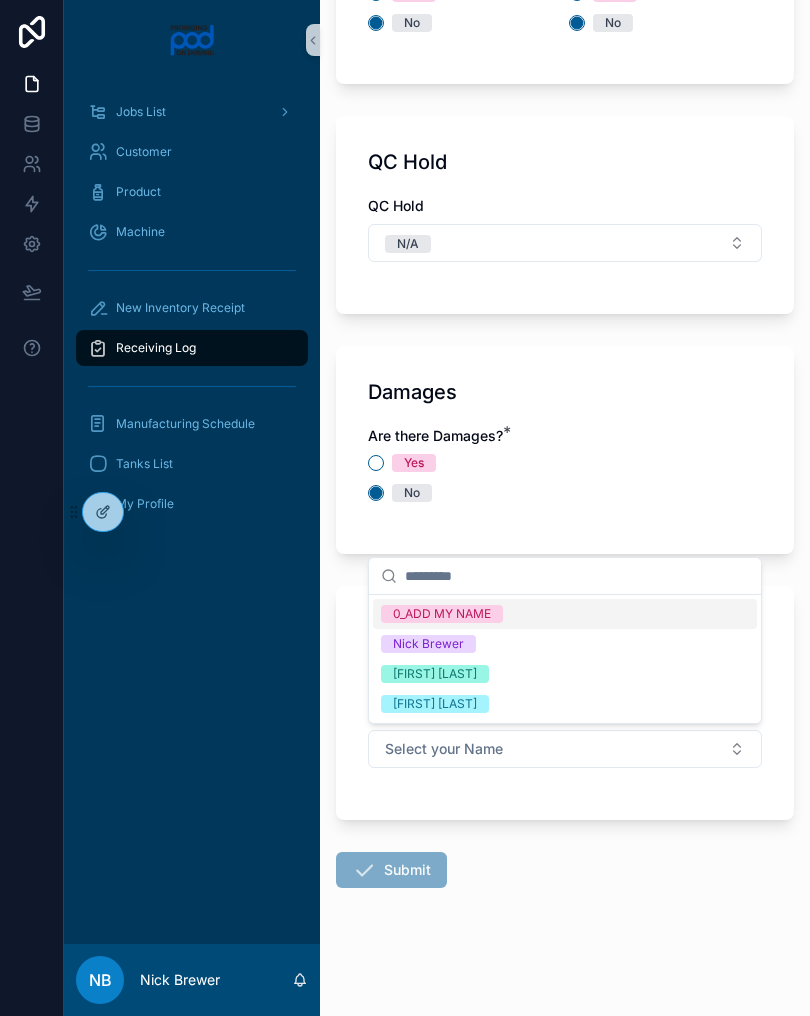scroll, scrollTop: 2154, scrollLeft: 0, axis: vertical 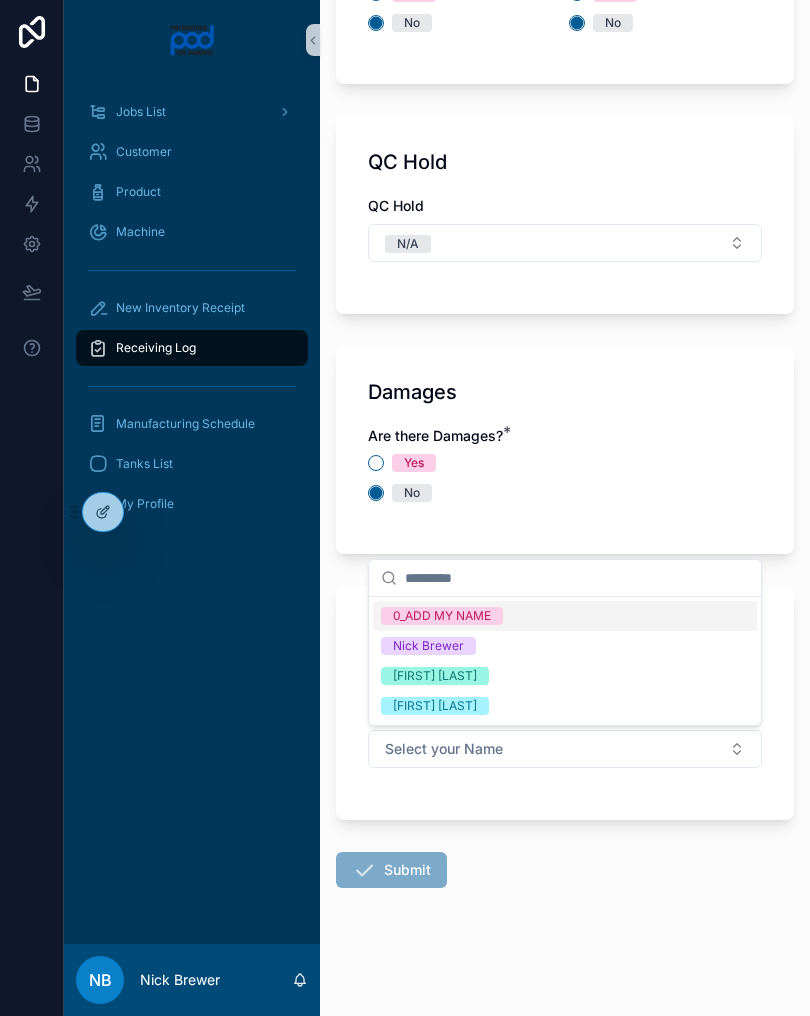 click on "[FIRST] [LAST]" at bounding box center (565, 676) 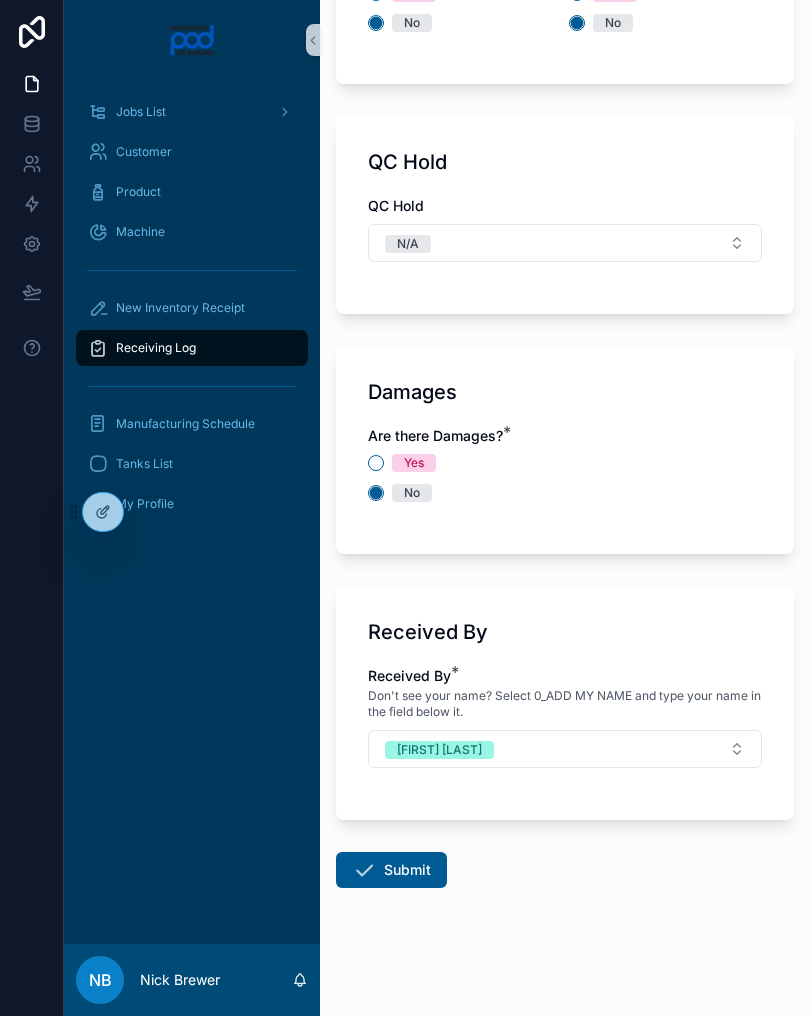 click on "Submit" at bounding box center [391, 870] 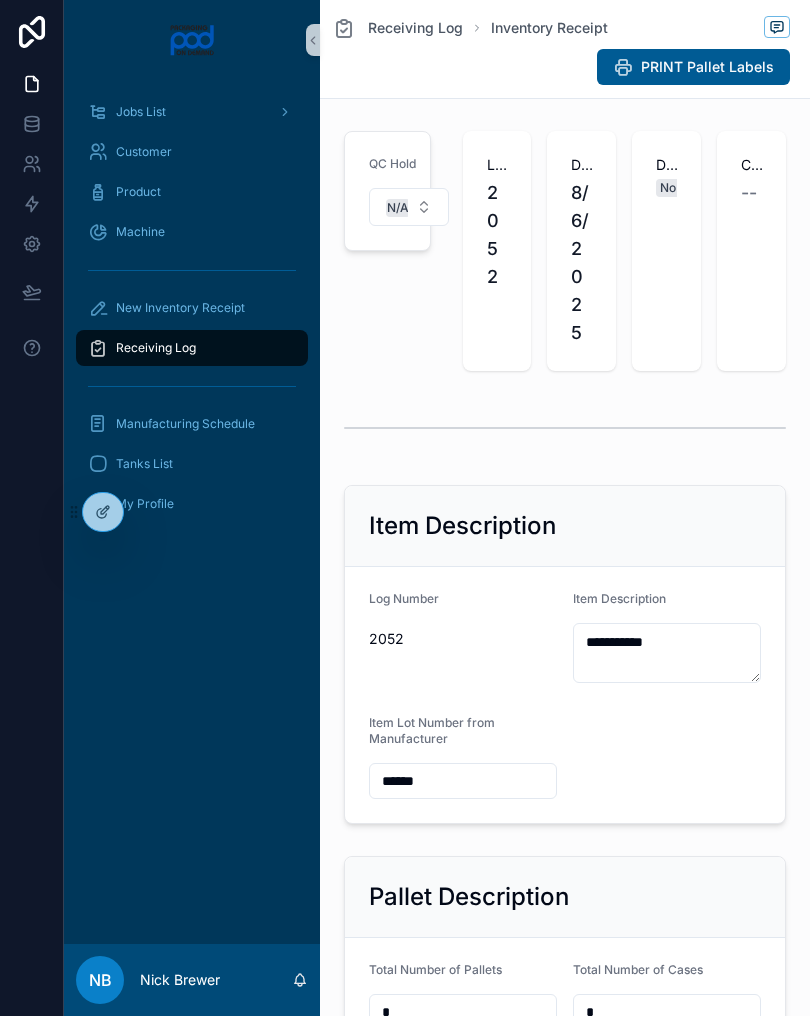 scroll, scrollTop: 1, scrollLeft: 0, axis: vertical 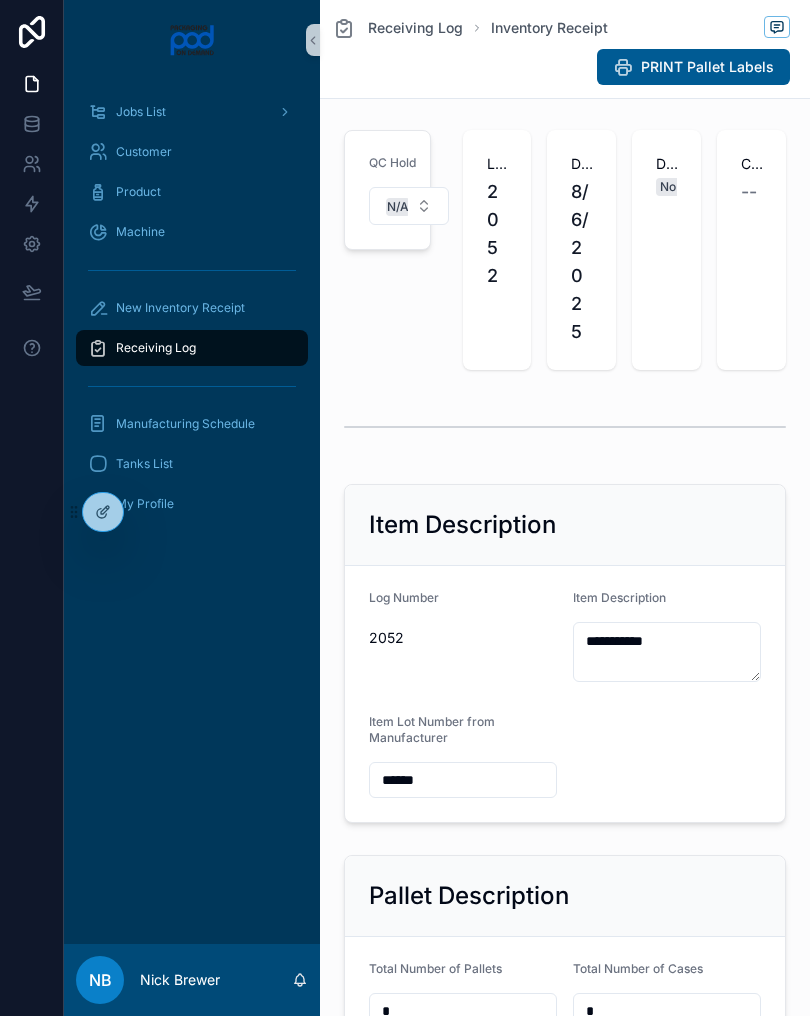 click on "New Inventory Receipt" at bounding box center [192, 308] 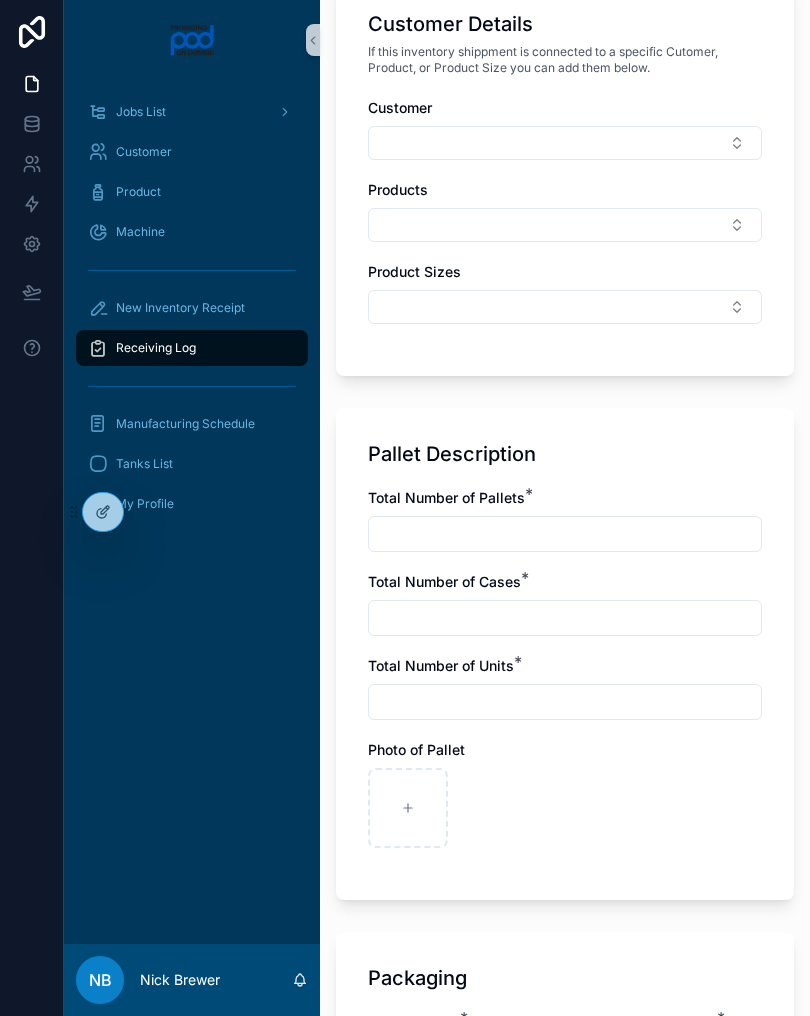 scroll, scrollTop: 916, scrollLeft: 0, axis: vertical 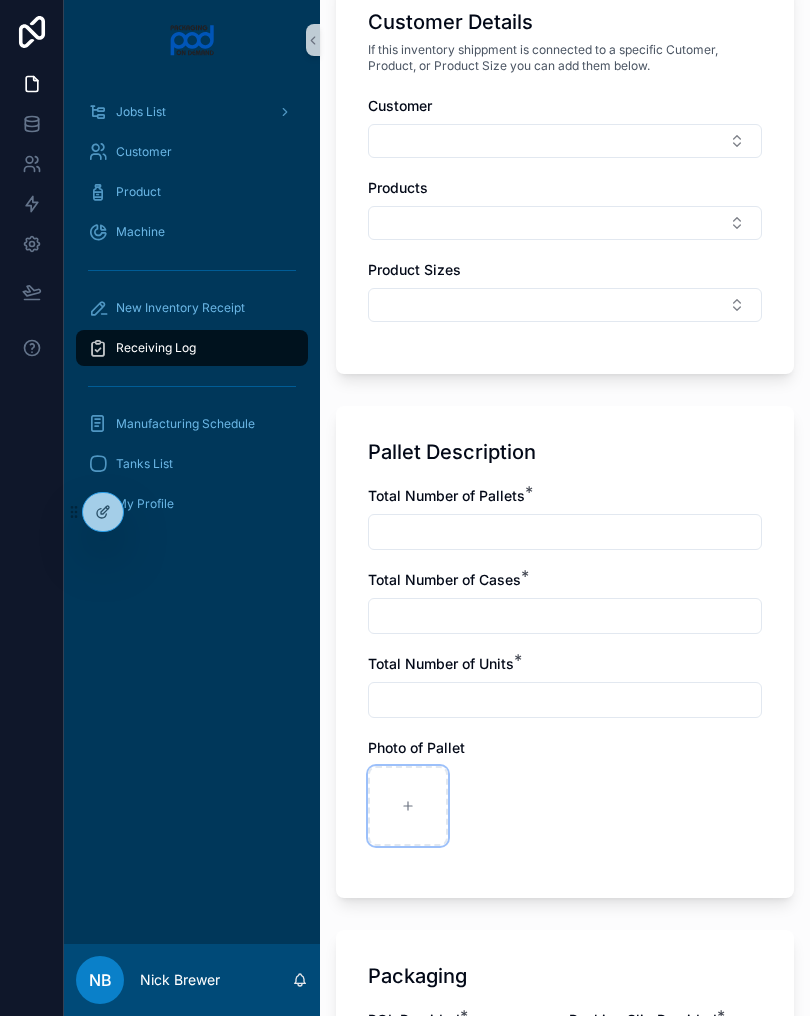 click at bounding box center (408, 806) 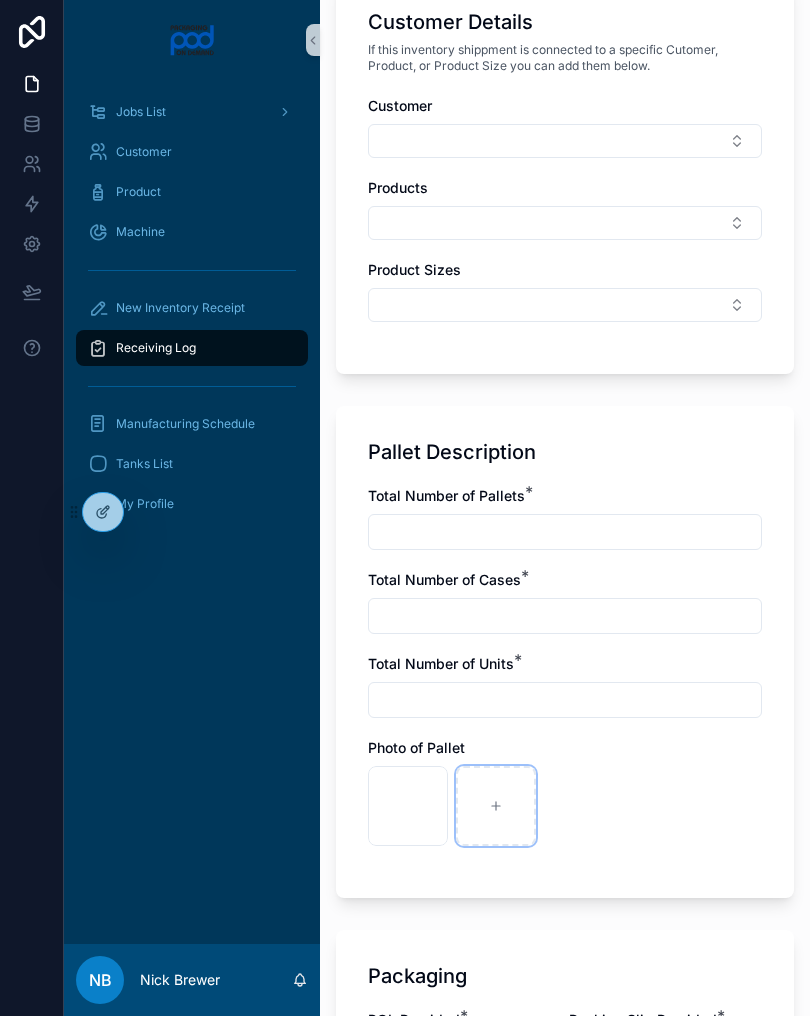click at bounding box center (496, 806) 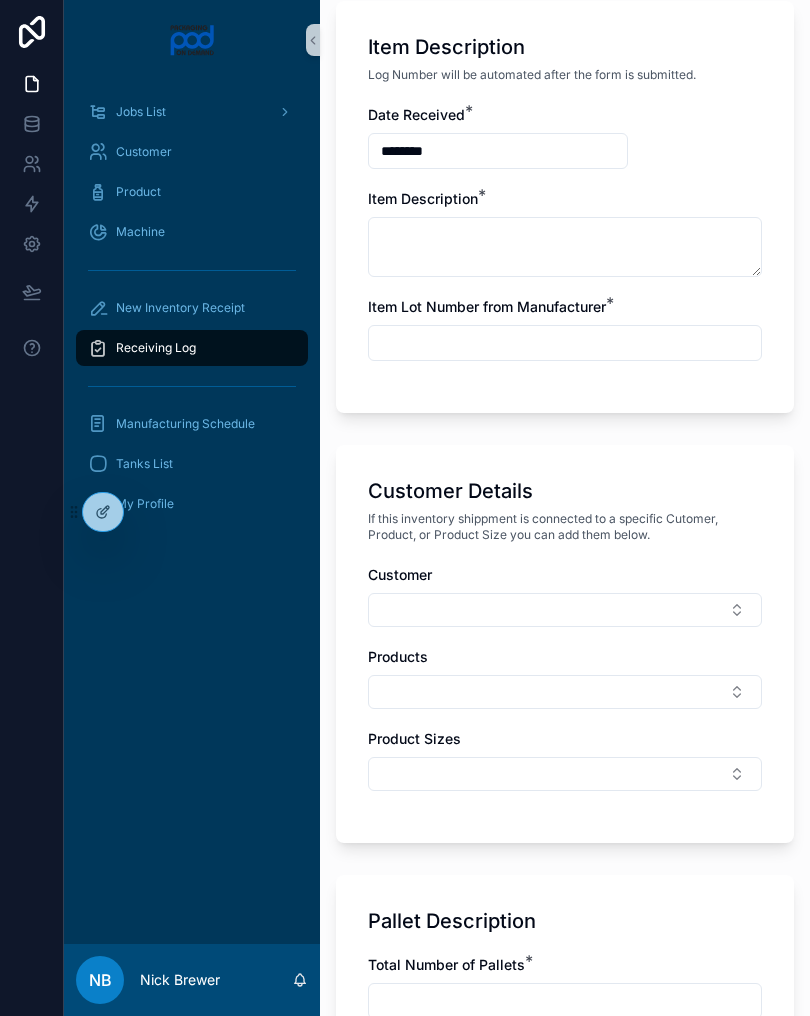 scroll, scrollTop: 403, scrollLeft: 0, axis: vertical 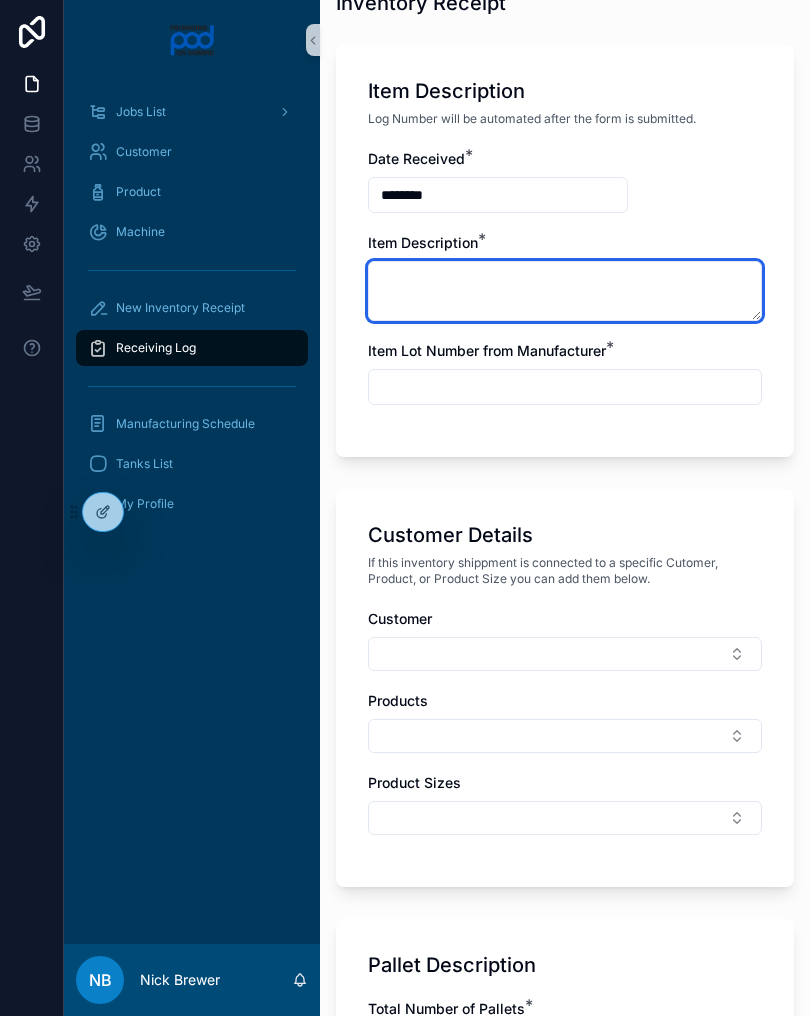 click at bounding box center (565, 291) 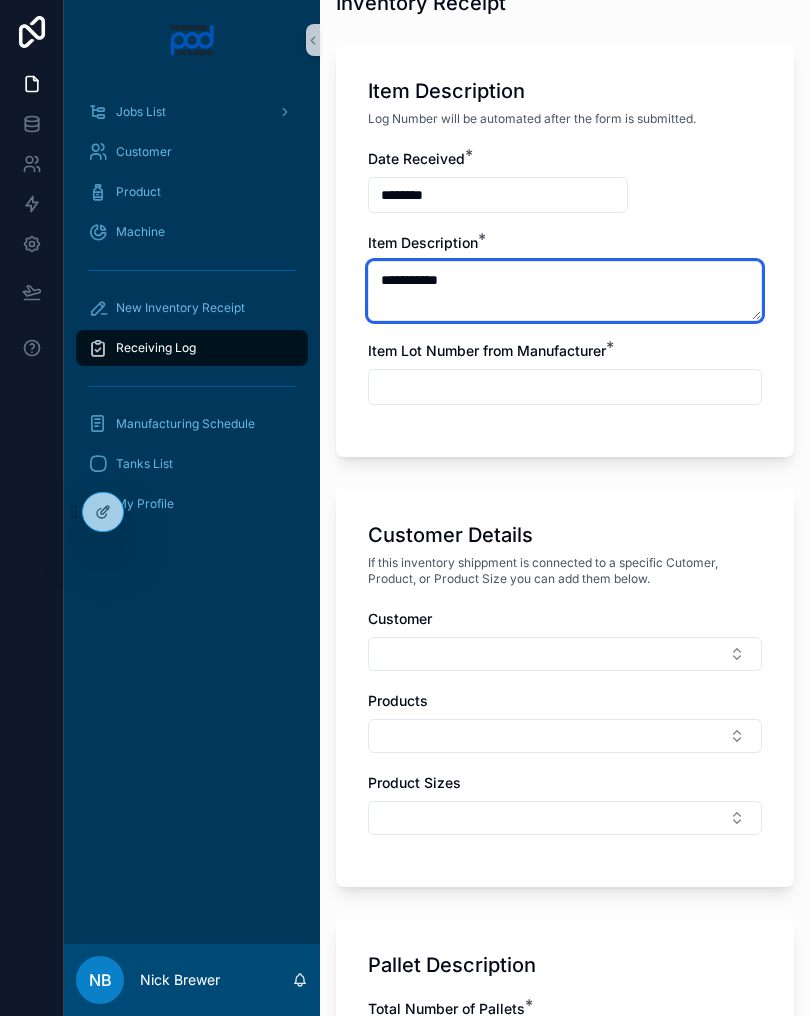 type on "**********" 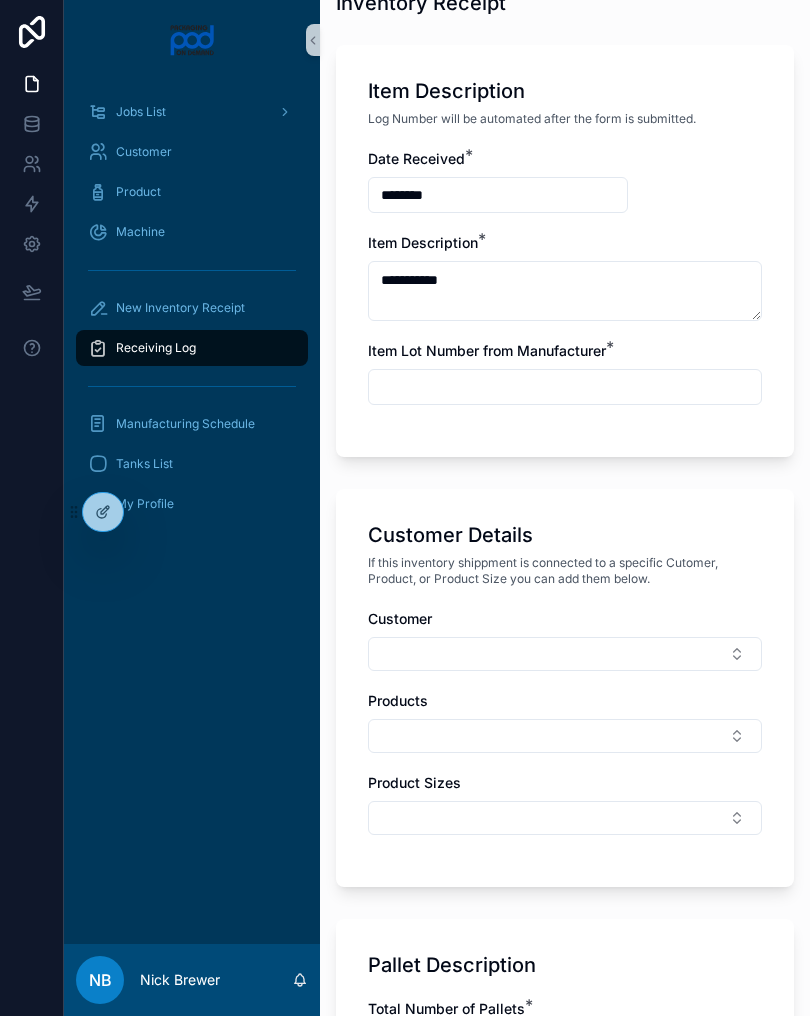 click at bounding box center [565, 387] 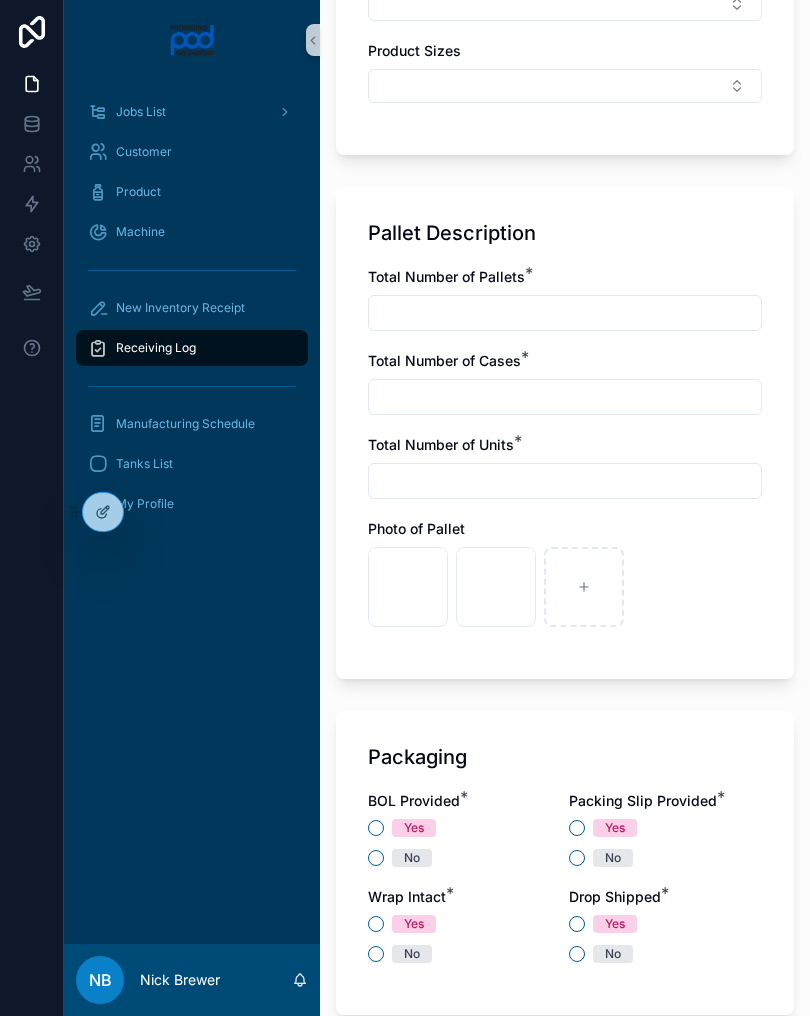 scroll, scrollTop: 1167, scrollLeft: 0, axis: vertical 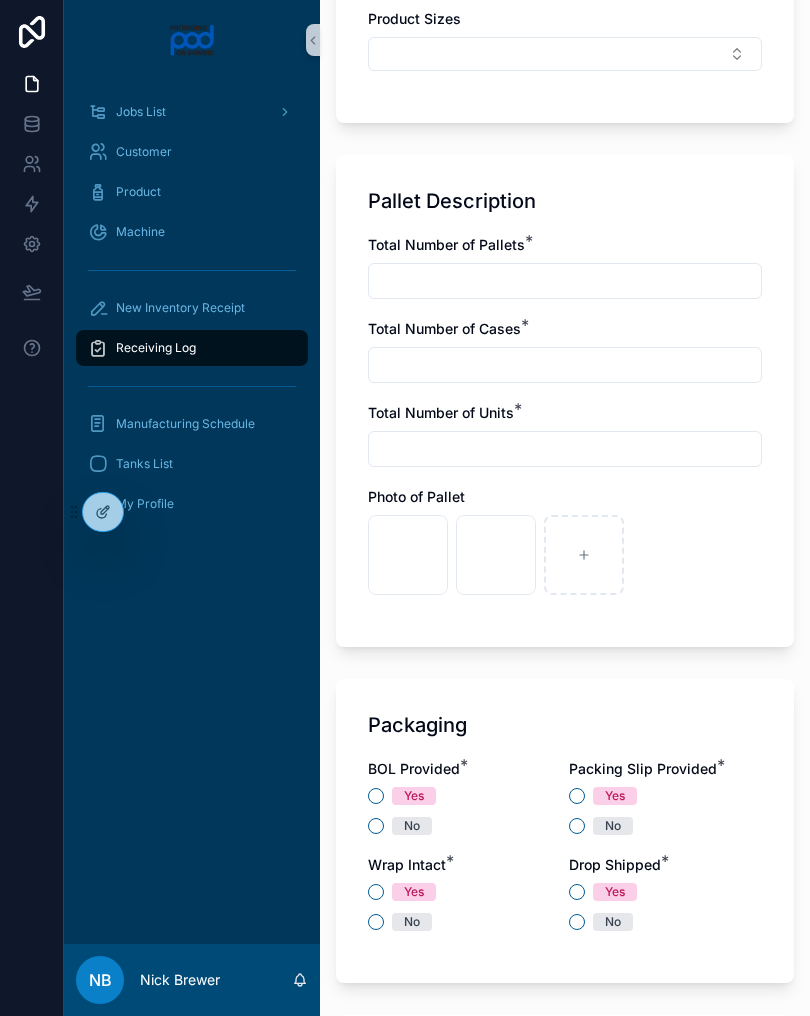 type on "**********" 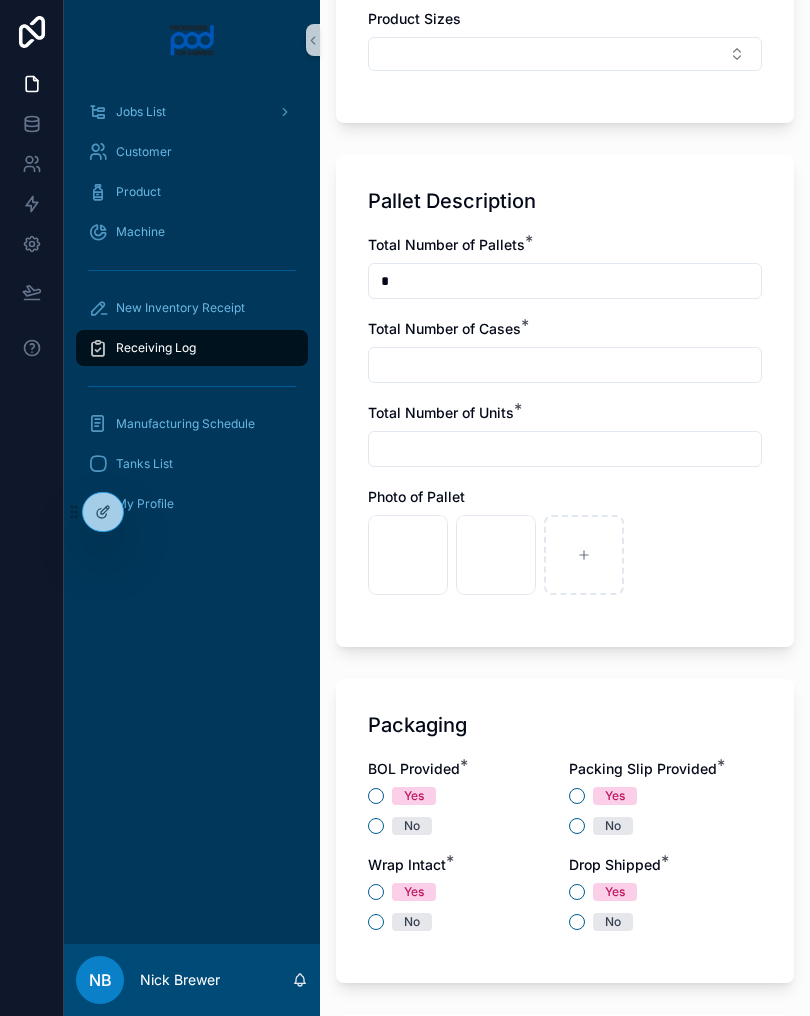 type on "*" 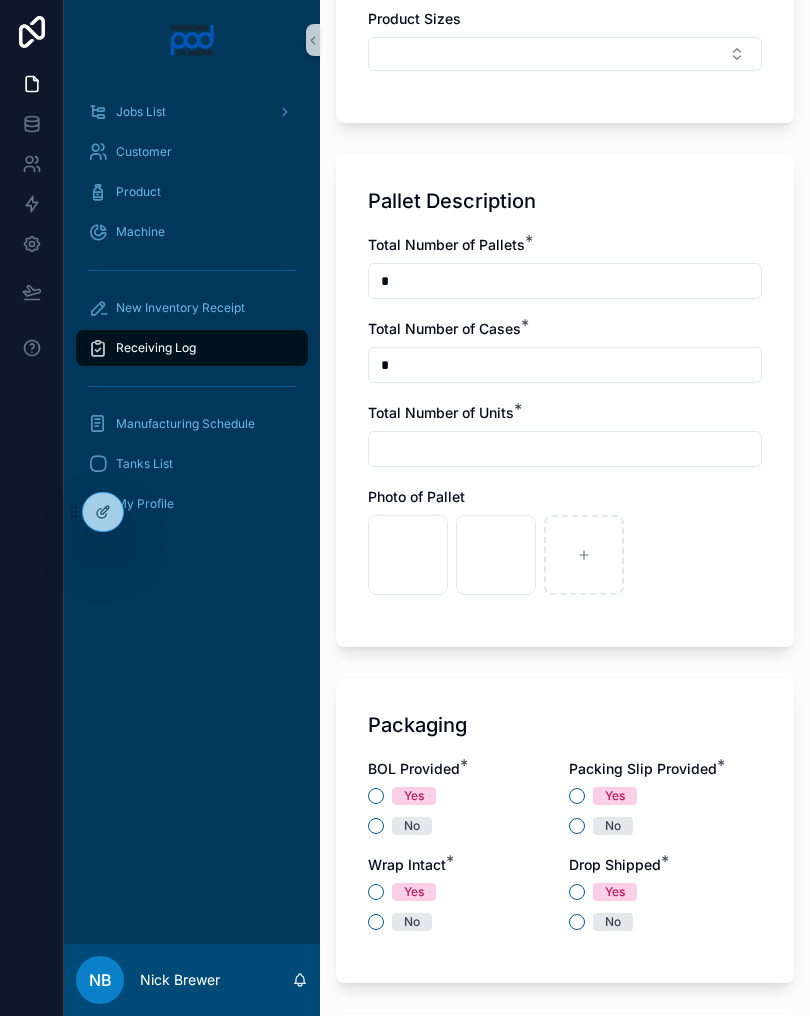 type on "*" 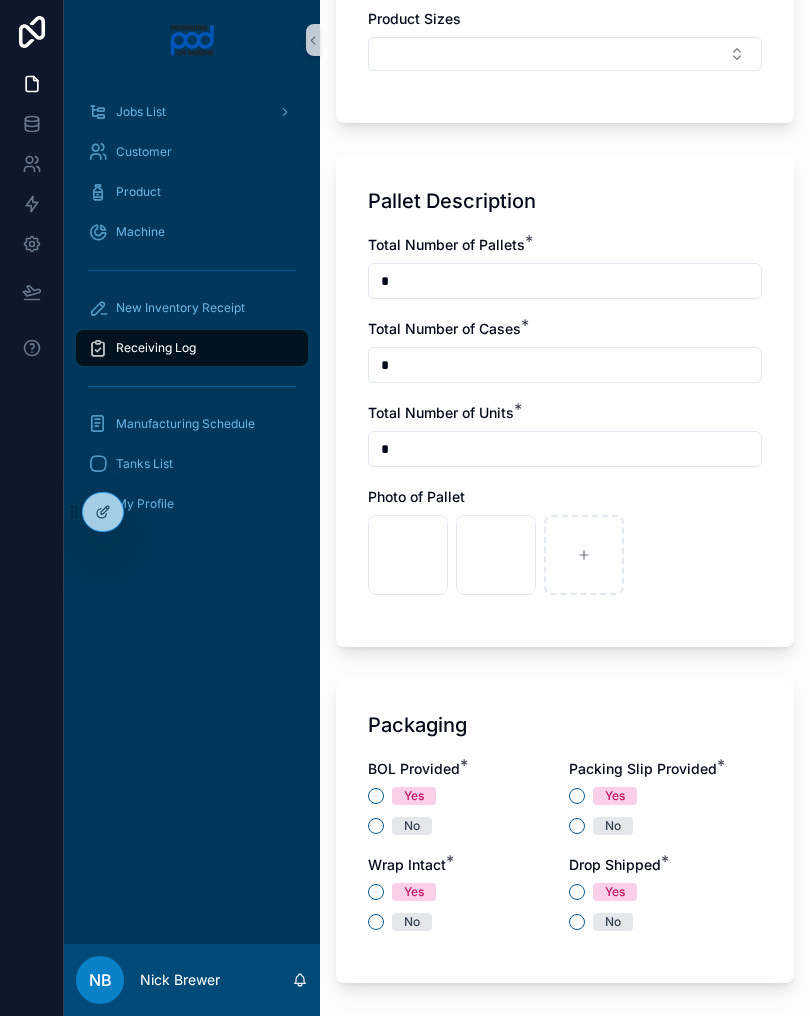 type on "*" 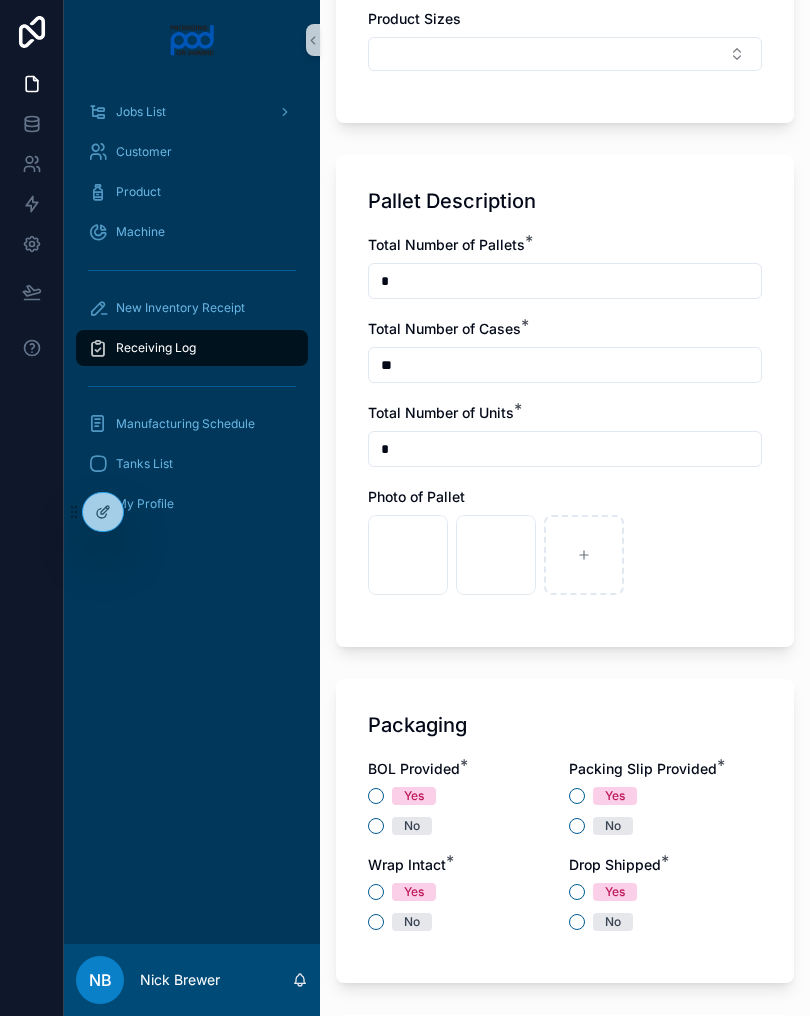click on "**" at bounding box center (565, 365) 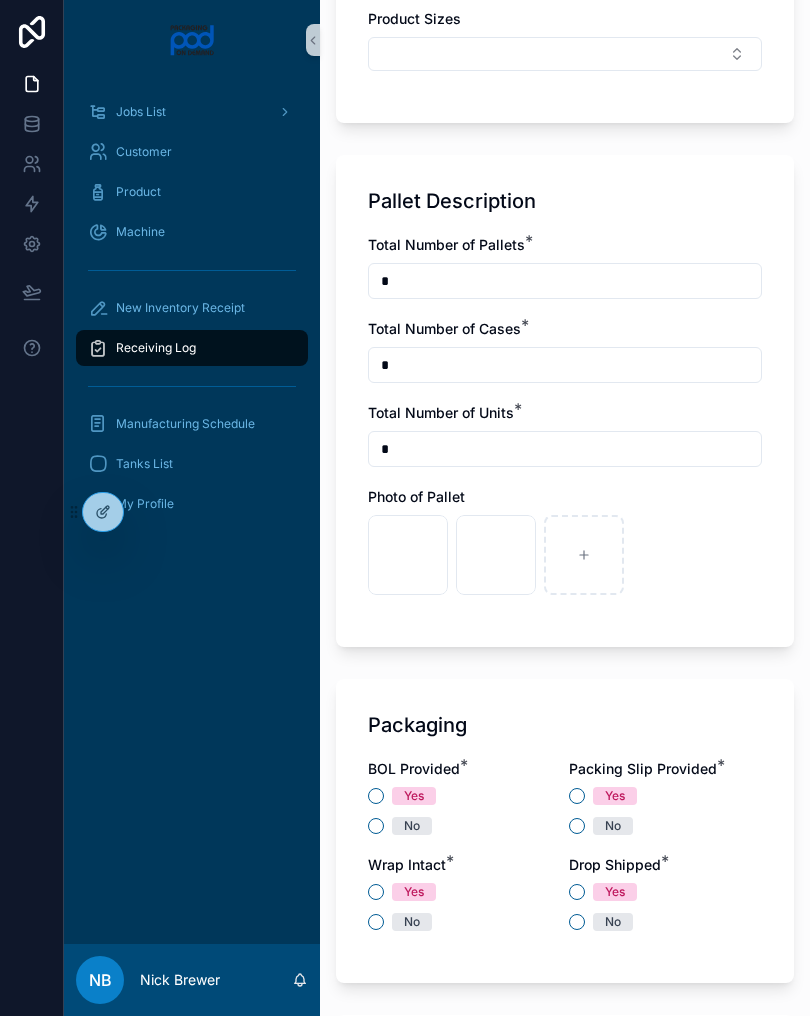 type on "*" 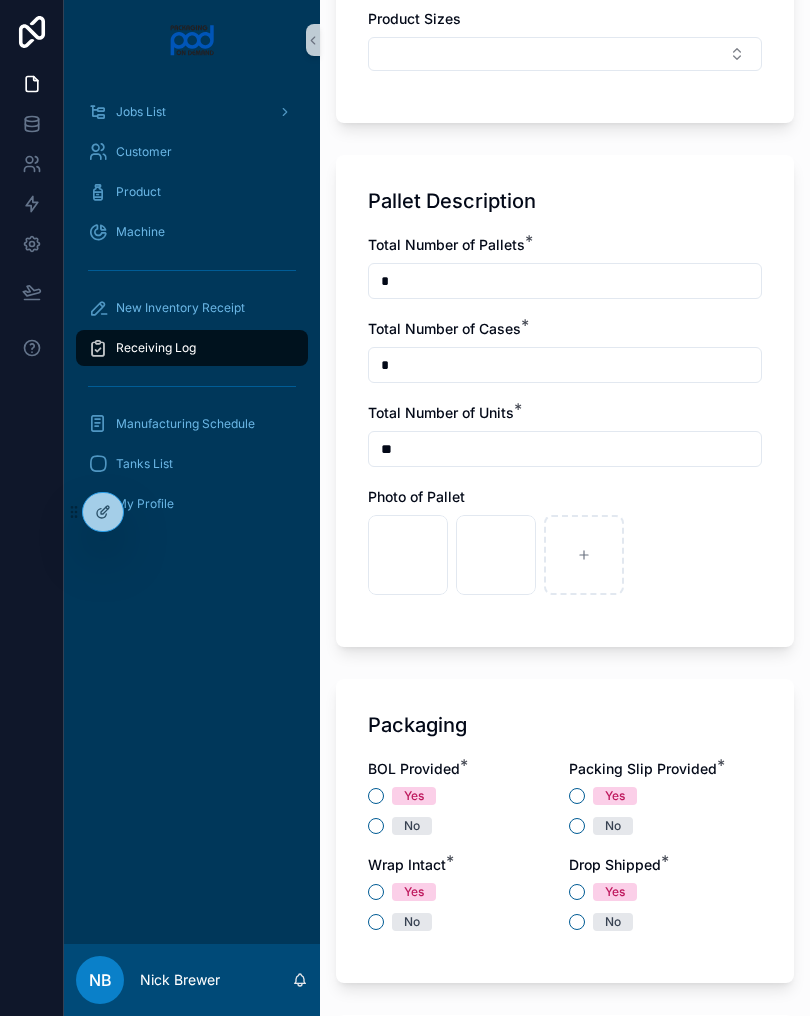 click on "**" at bounding box center [565, 449] 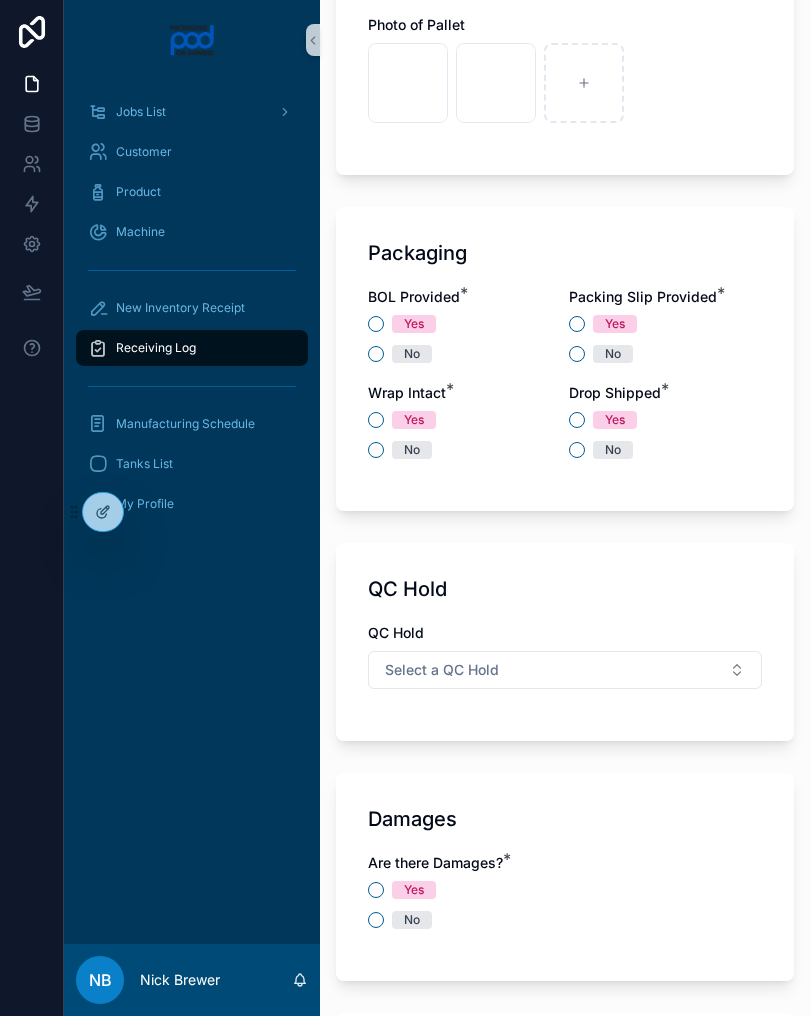 scroll, scrollTop: 1643, scrollLeft: 0, axis: vertical 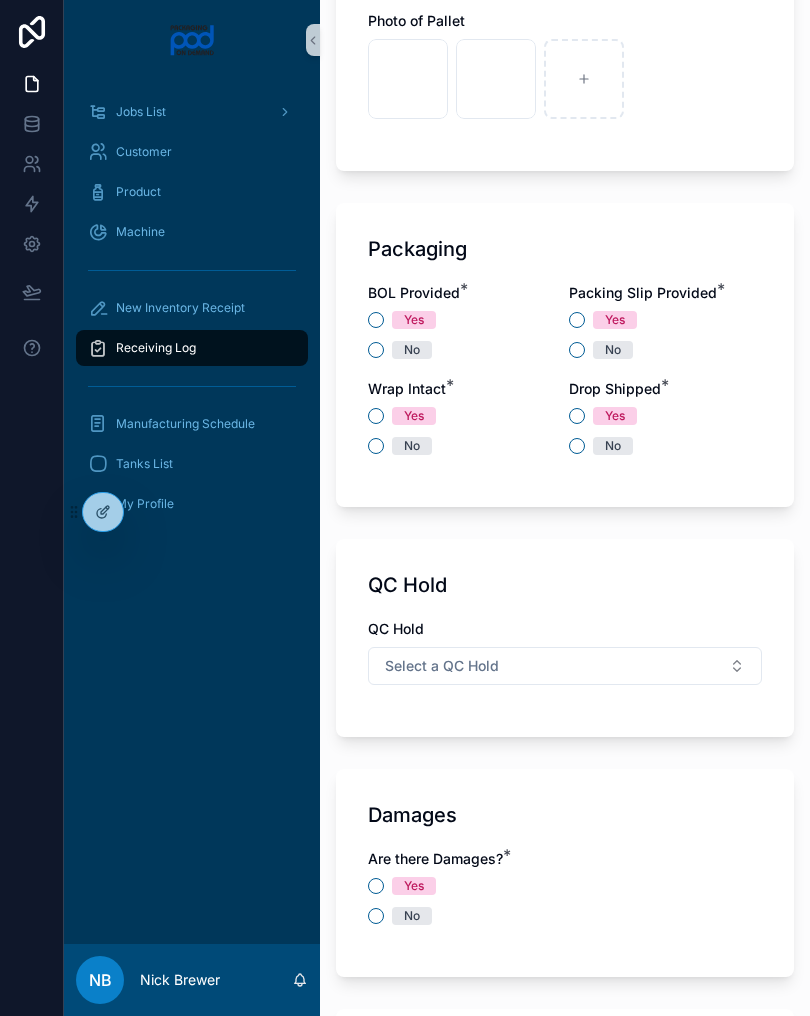 type on "*" 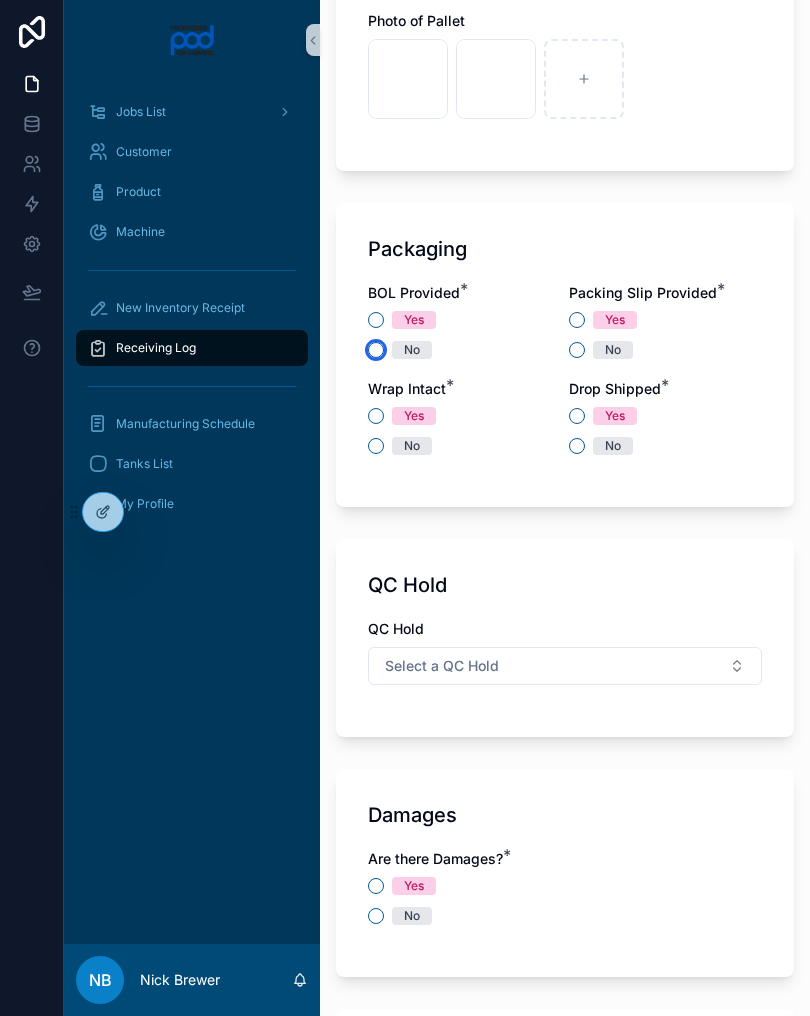 click on "No" at bounding box center [376, 350] 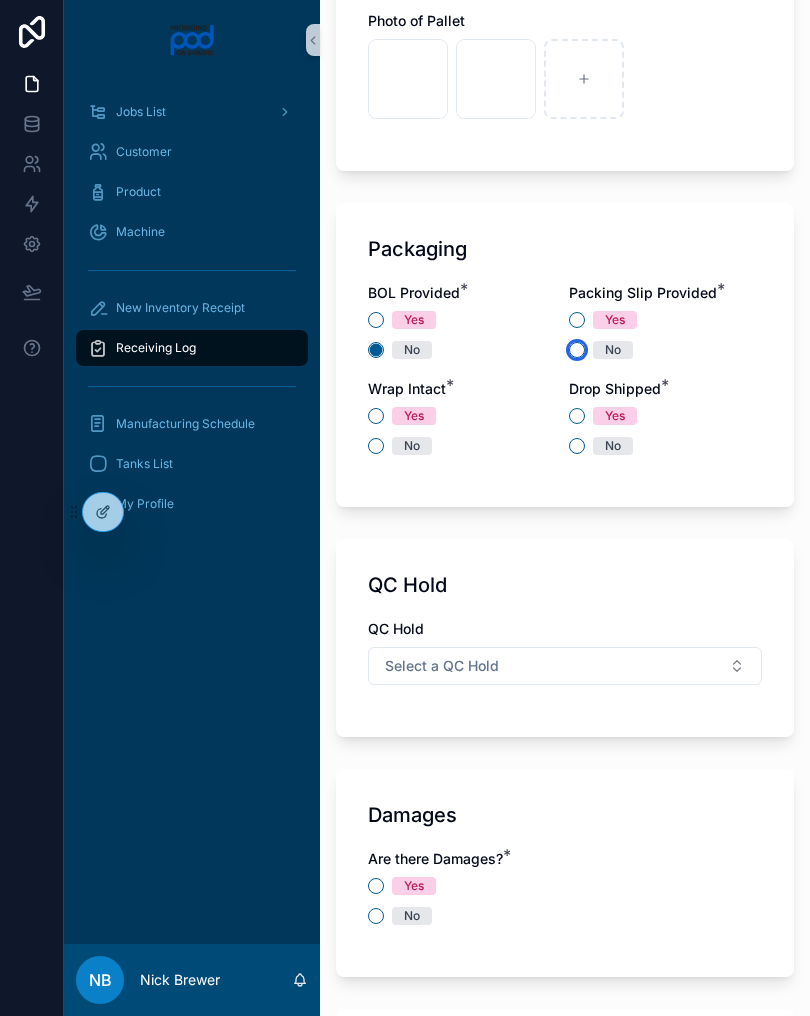 click on "No" at bounding box center [577, 350] 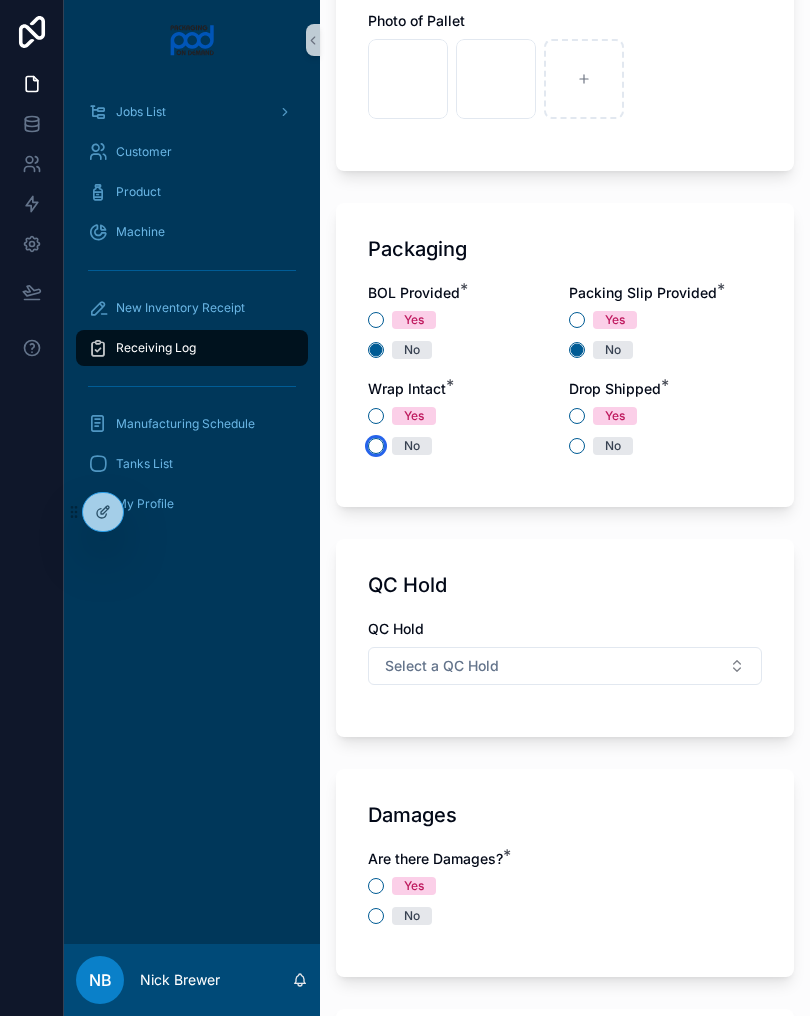 click on "No" at bounding box center [376, 446] 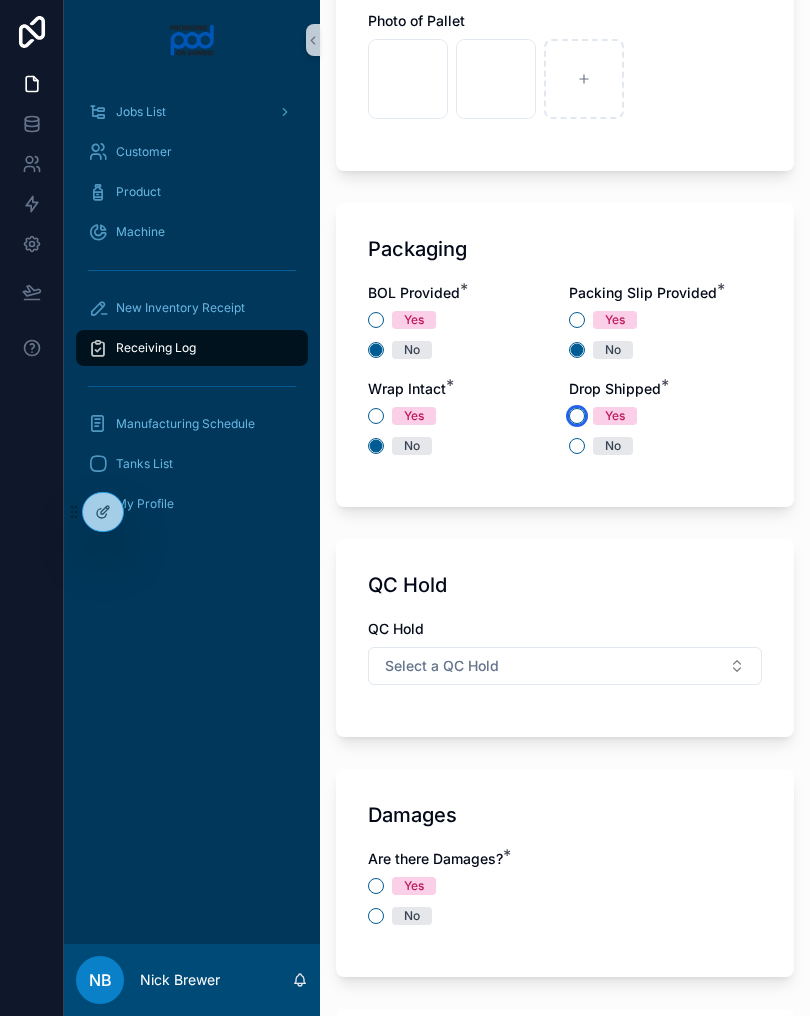 click on "Yes" at bounding box center (577, 416) 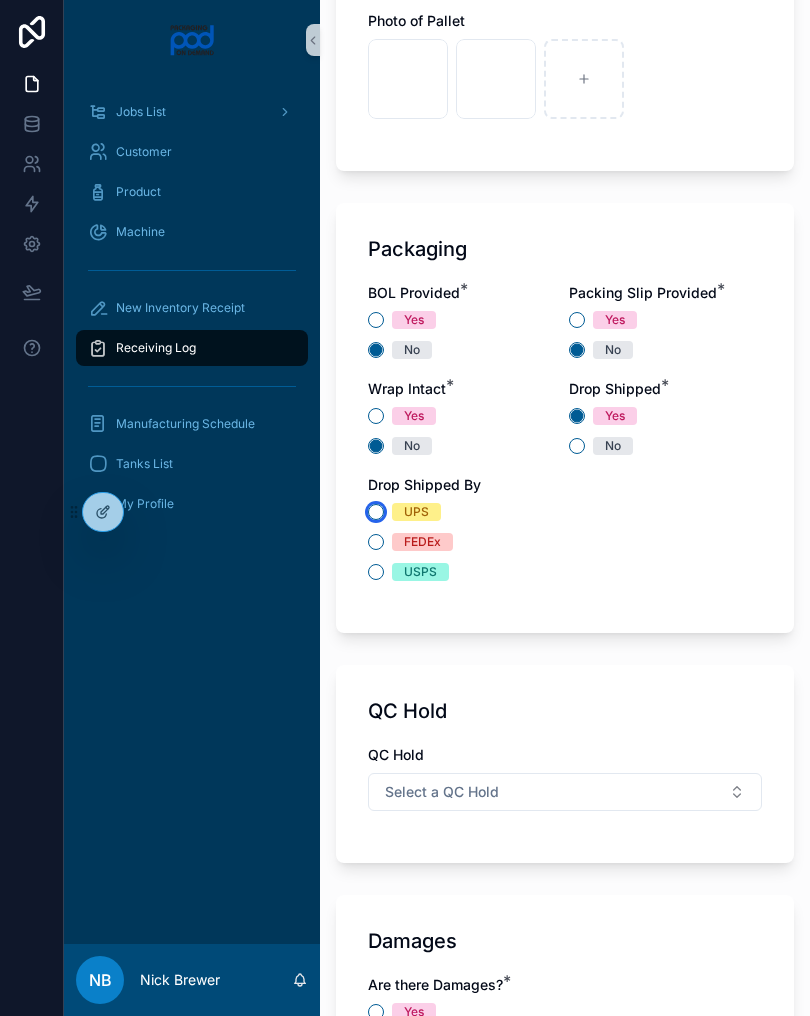 click on "UPS" at bounding box center (376, 512) 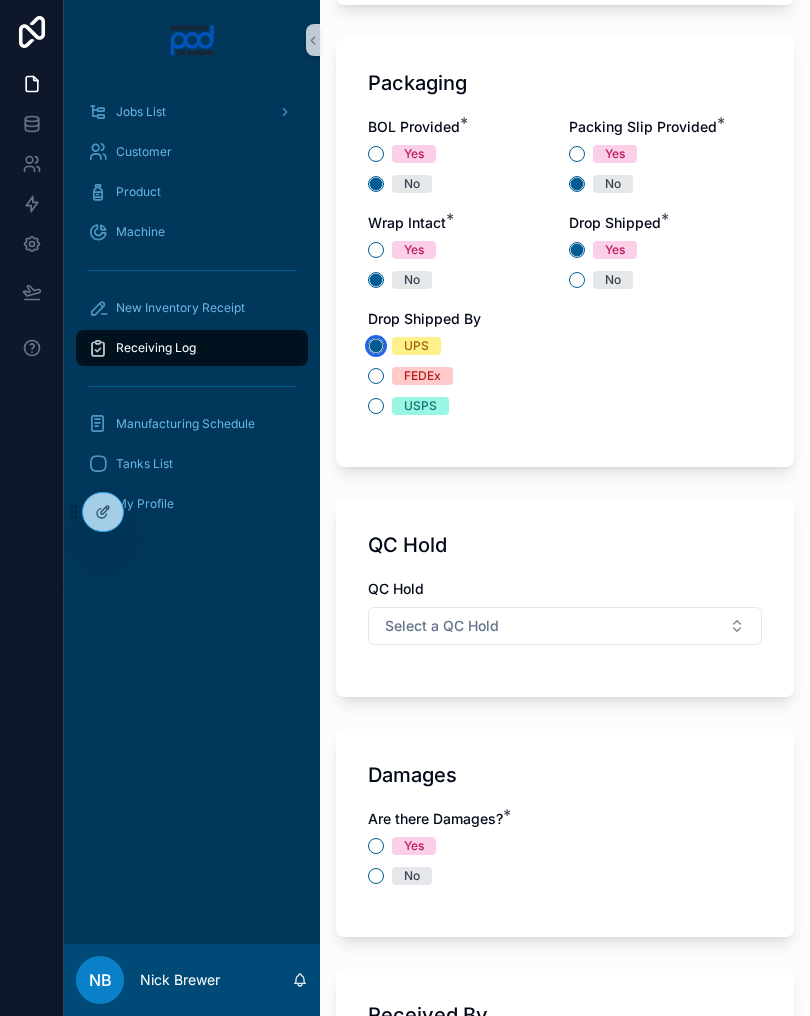 scroll, scrollTop: 1810, scrollLeft: 0, axis: vertical 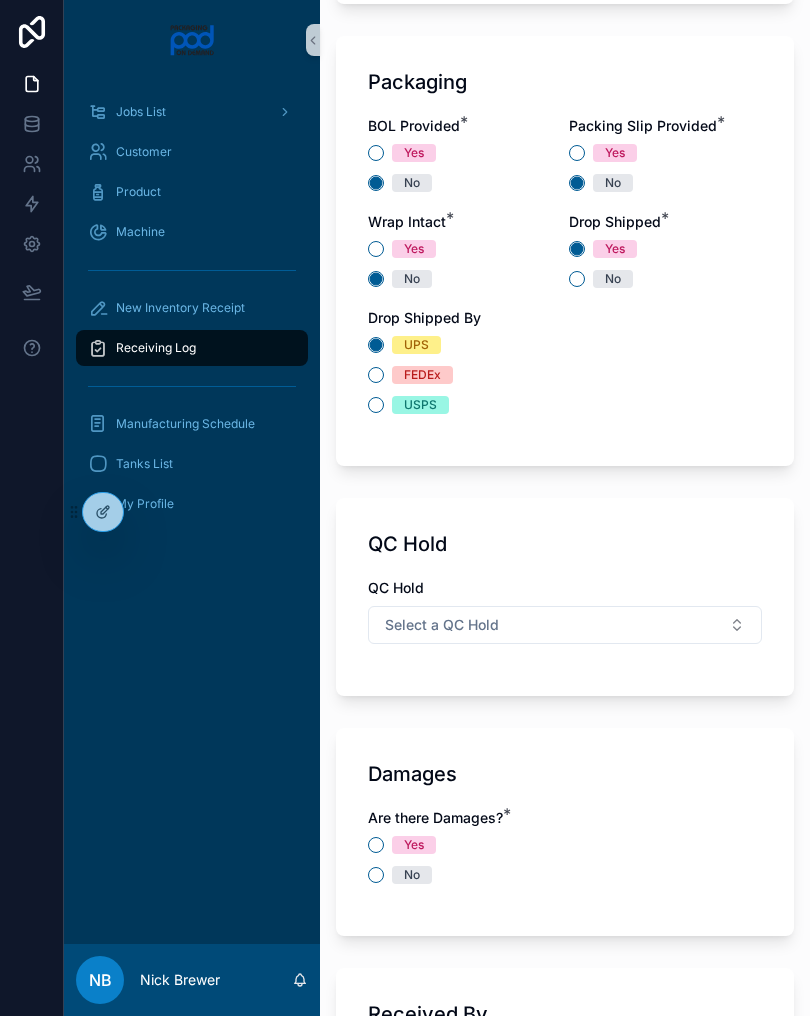 click on "Select a QC Hold" at bounding box center [565, 625] 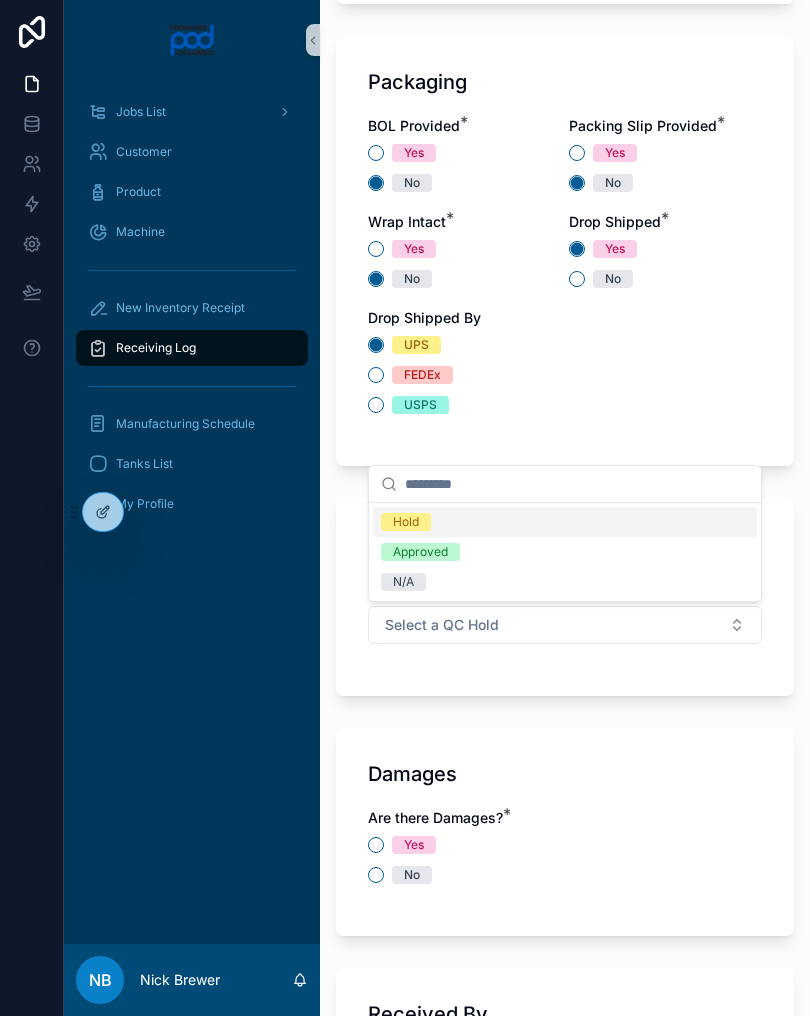 click on "N/A" at bounding box center (565, 582) 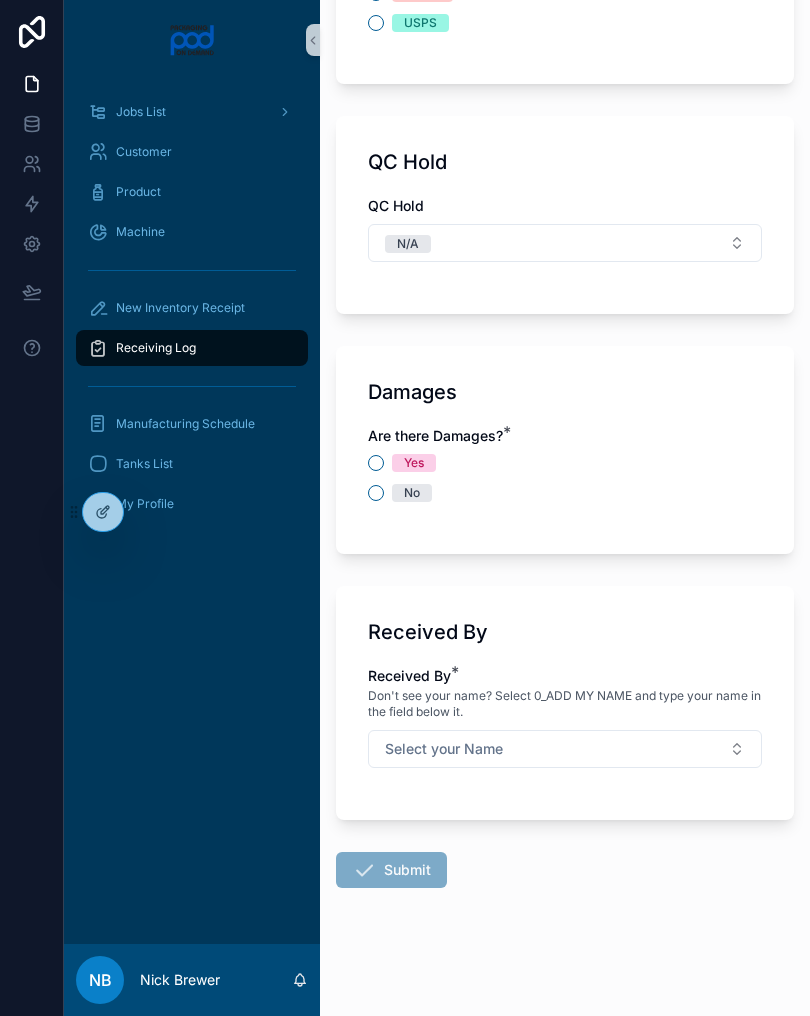 scroll, scrollTop: 2192, scrollLeft: 0, axis: vertical 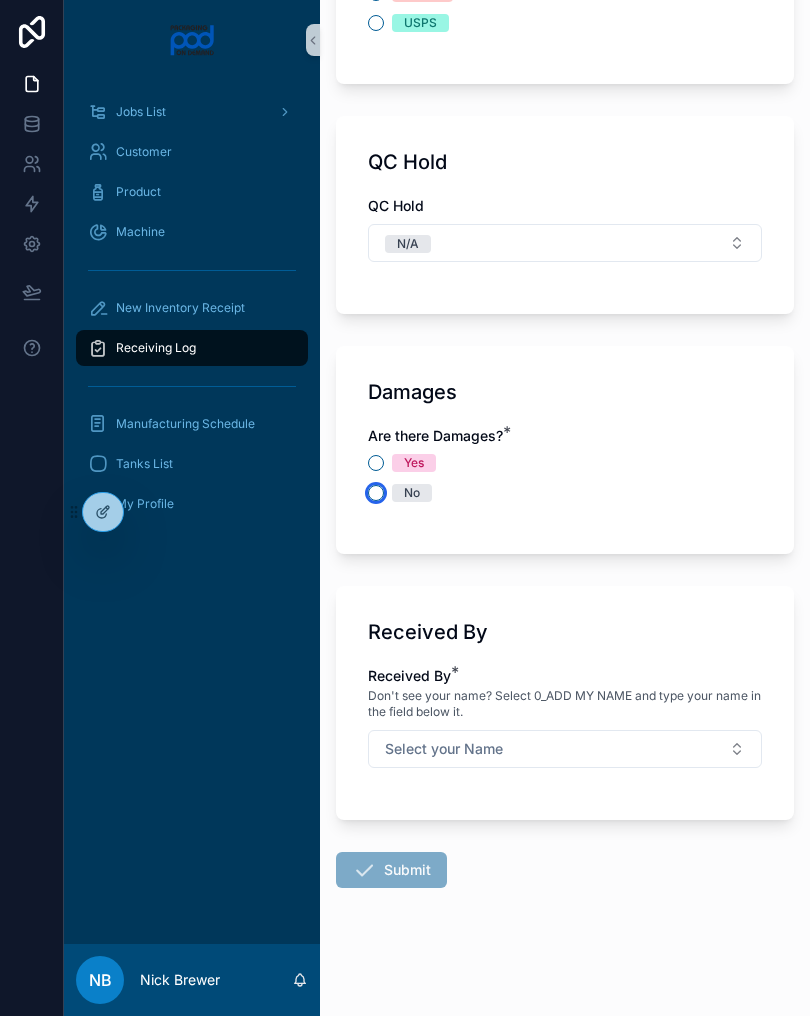 click on "No" at bounding box center [376, 493] 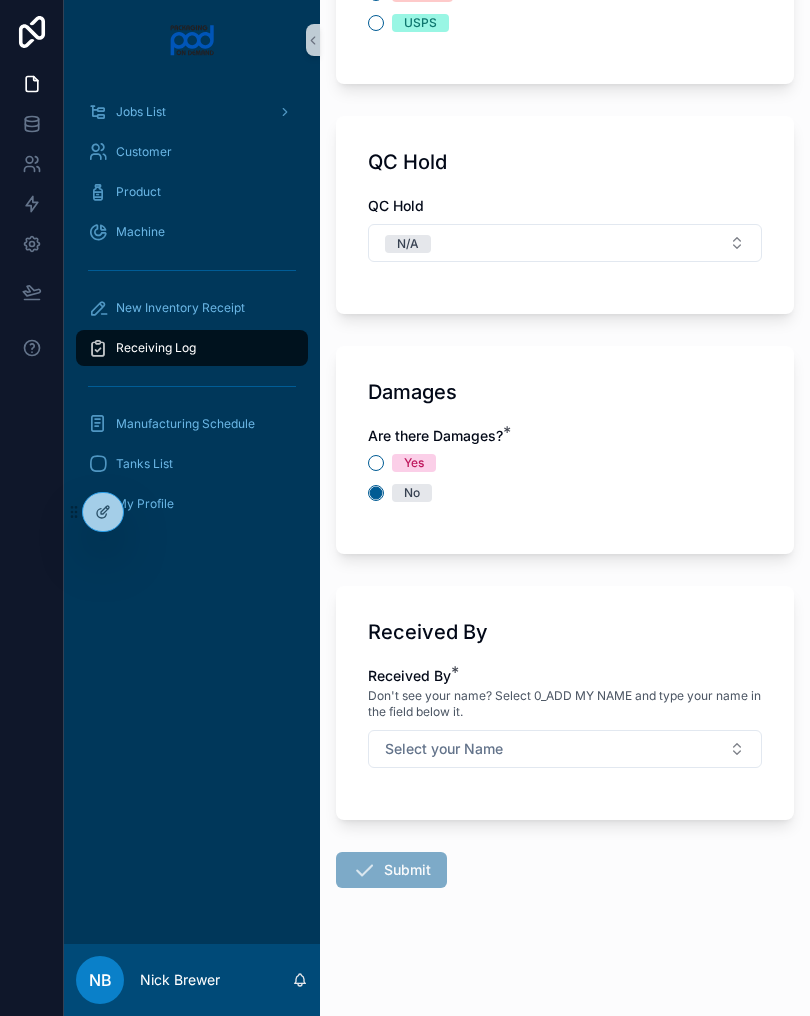 click on "Select your Name" at bounding box center (565, 749) 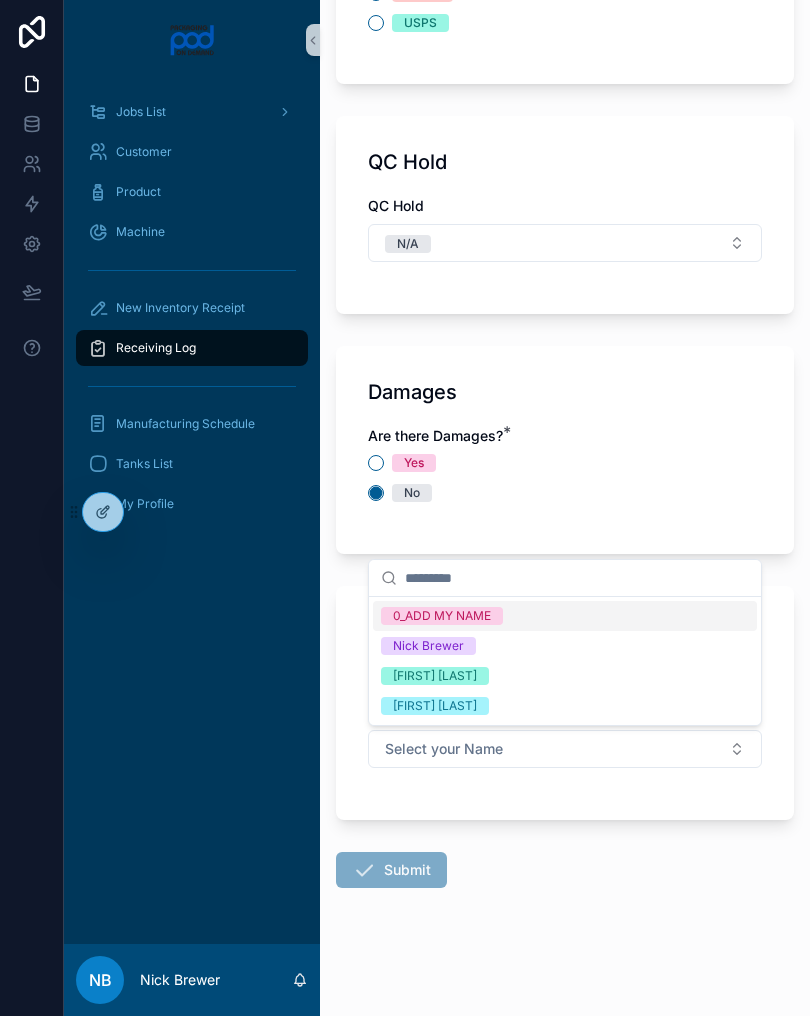 click on "[FIRST] [LAST]" at bounding box center [565, 676] 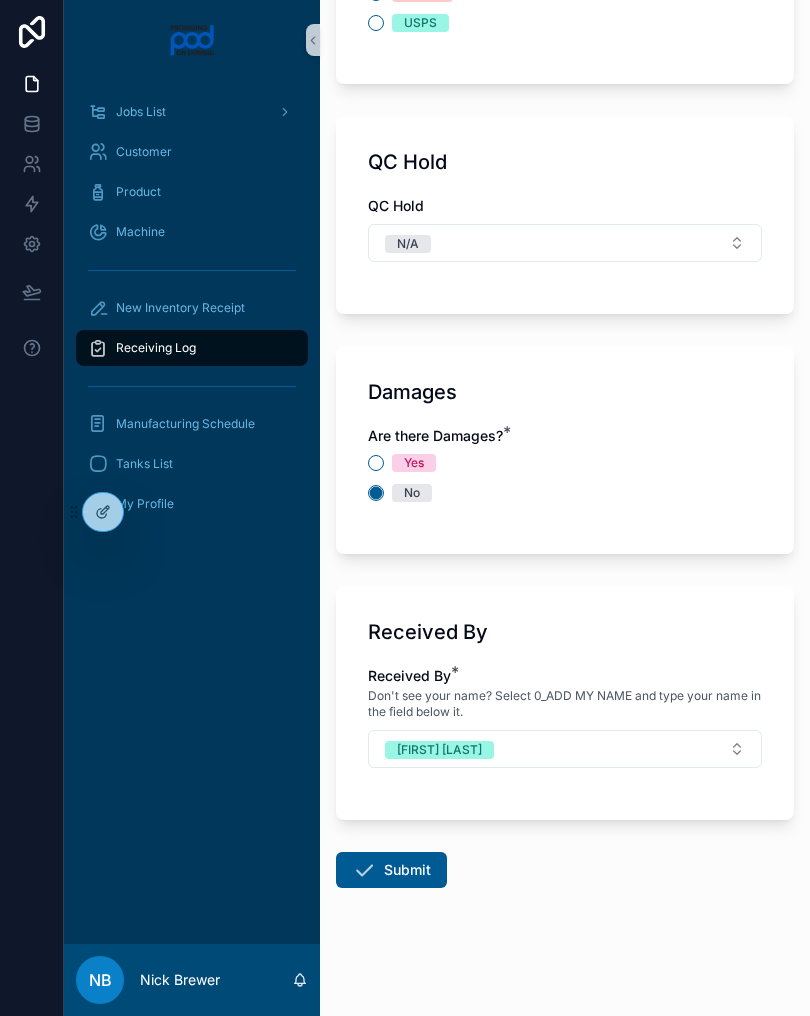 click on "Submit" at bounding box center (391, 870) 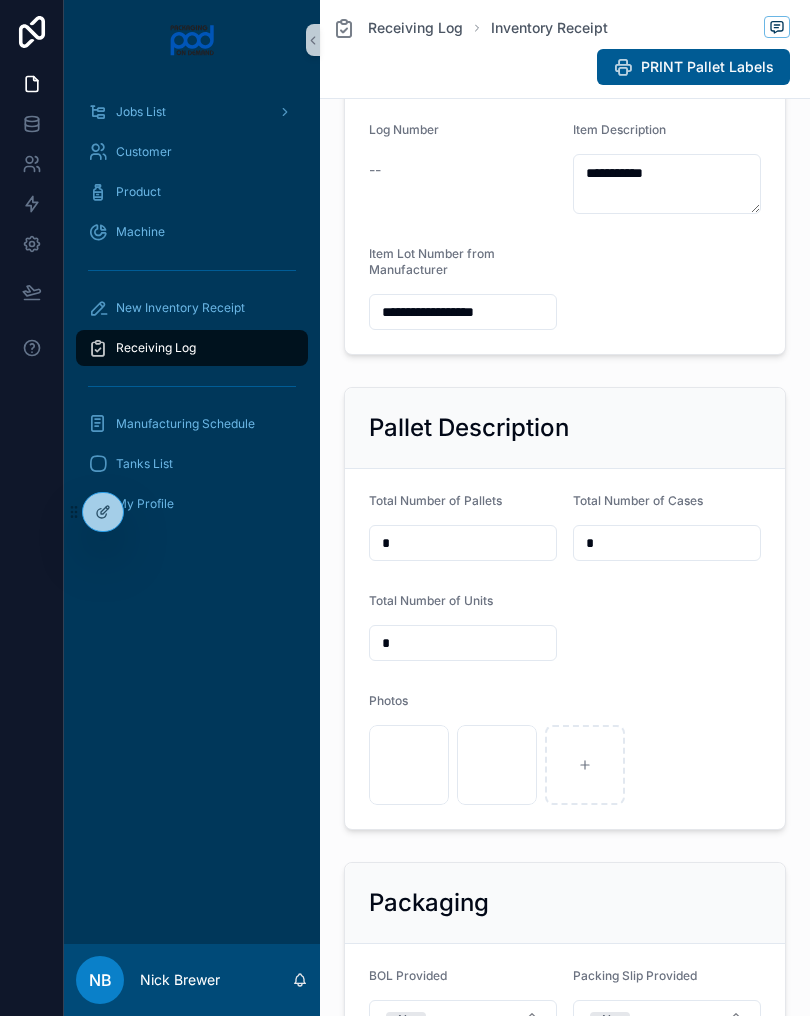 scroll, scrollTop: 470, scrollLeft: 0, axis: vertical 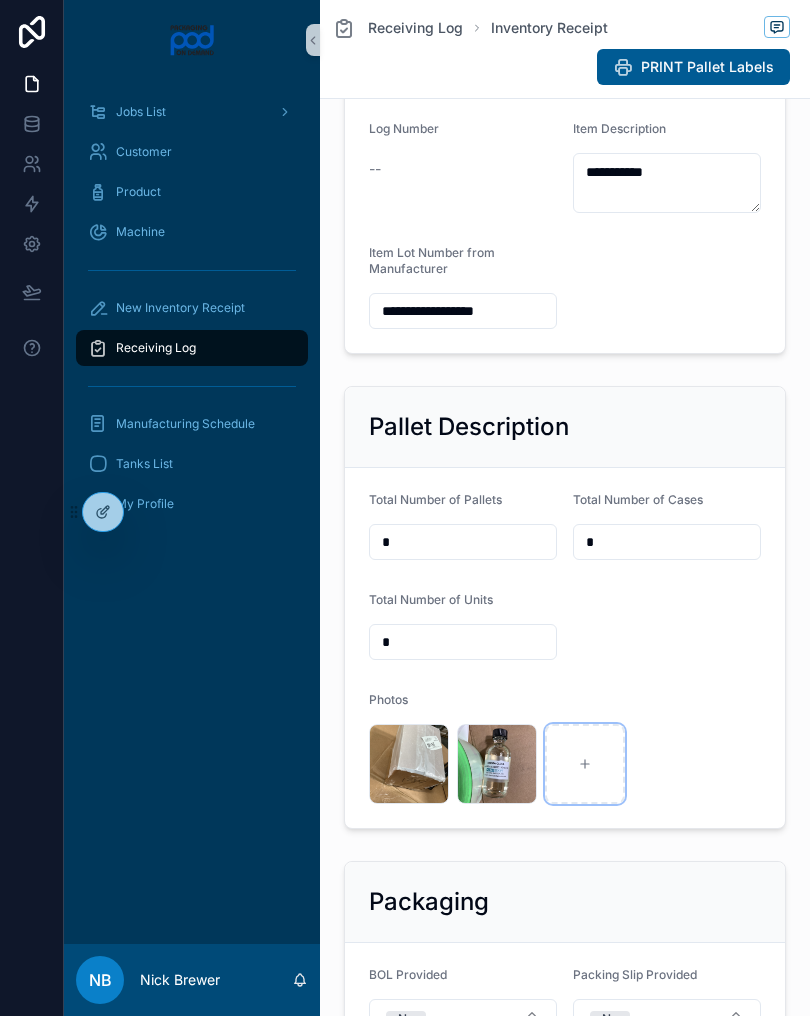 click at bounding box center (585, 764) 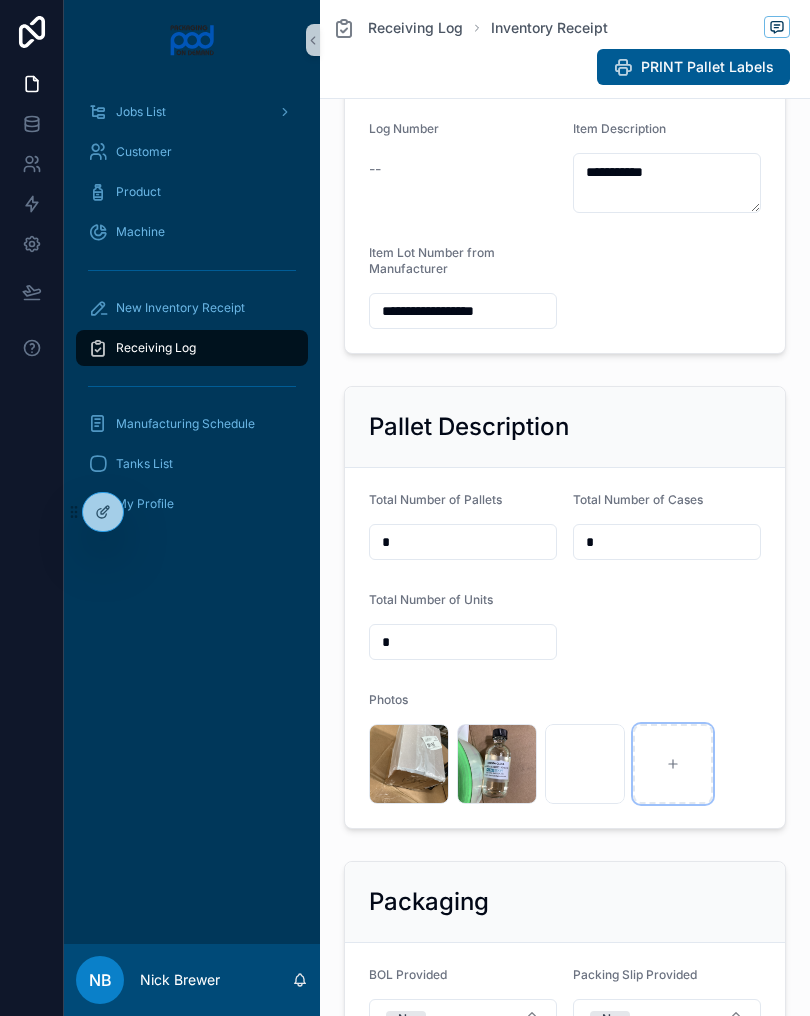 click at bounding box center [673, 764] 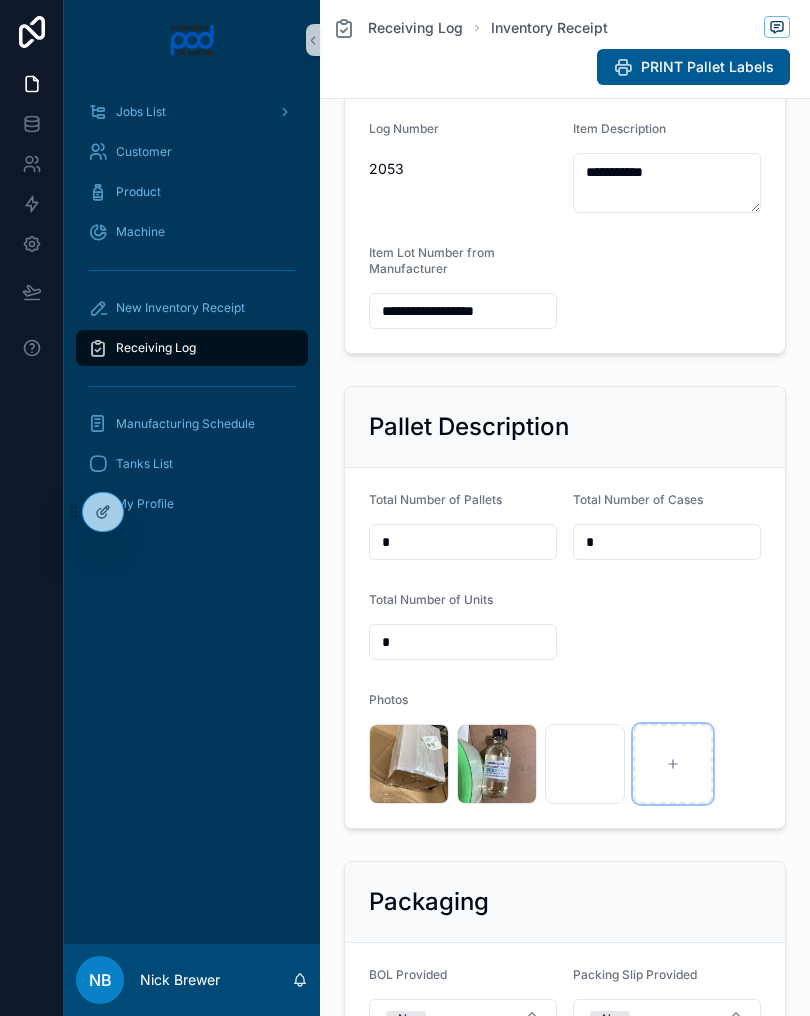 type on "**********" 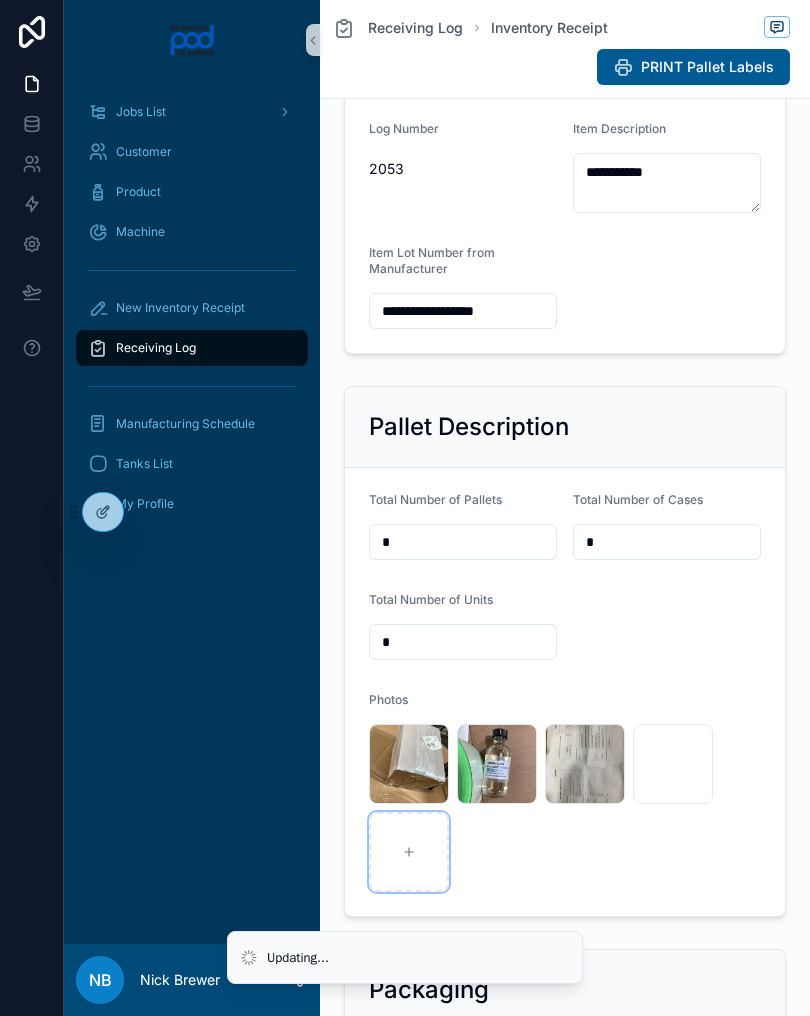 click at bounding box center (409, 852) 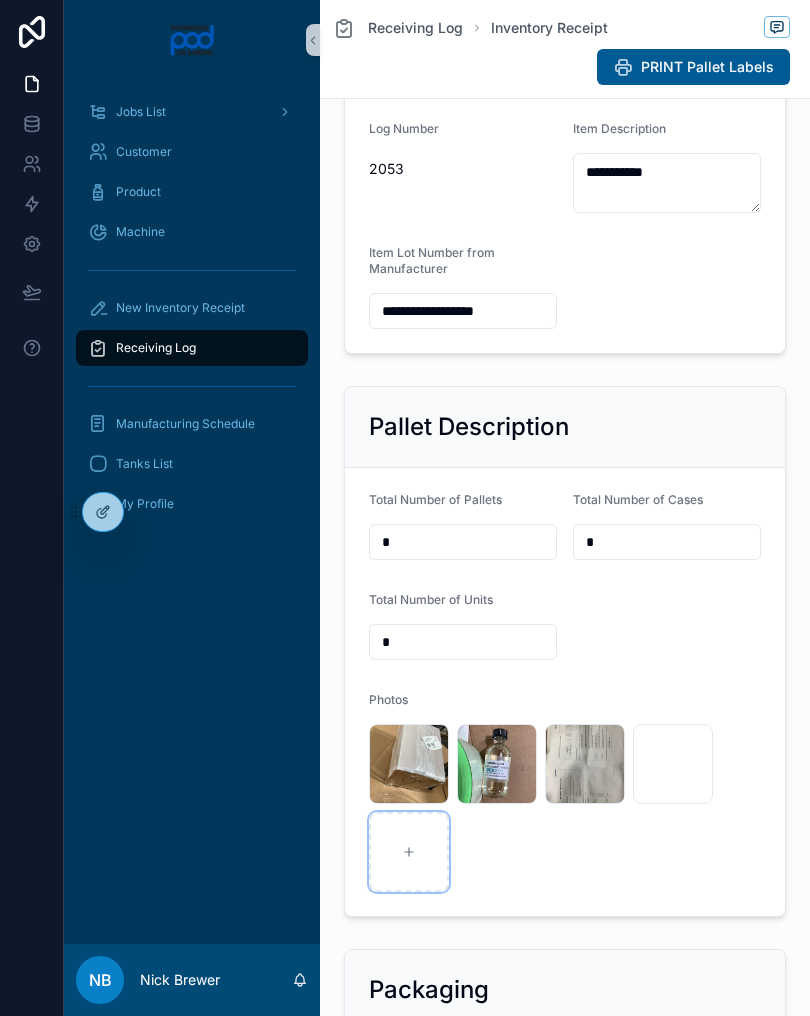 type on "**********" 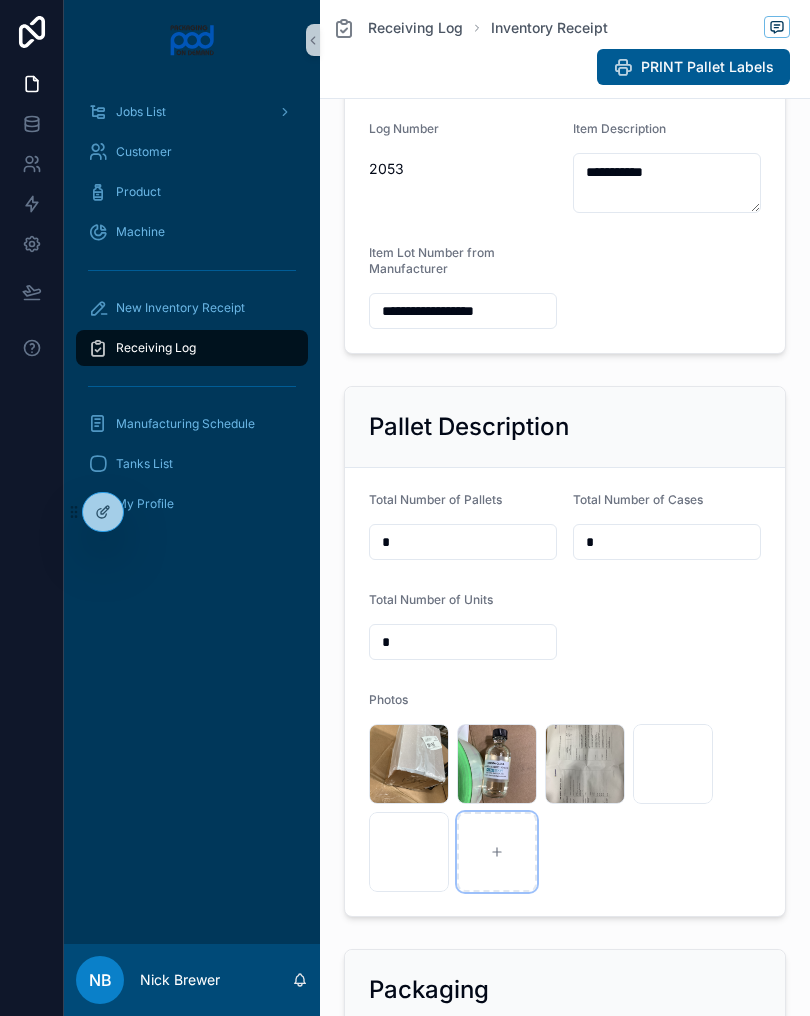 click at bounding box center (497, 852) 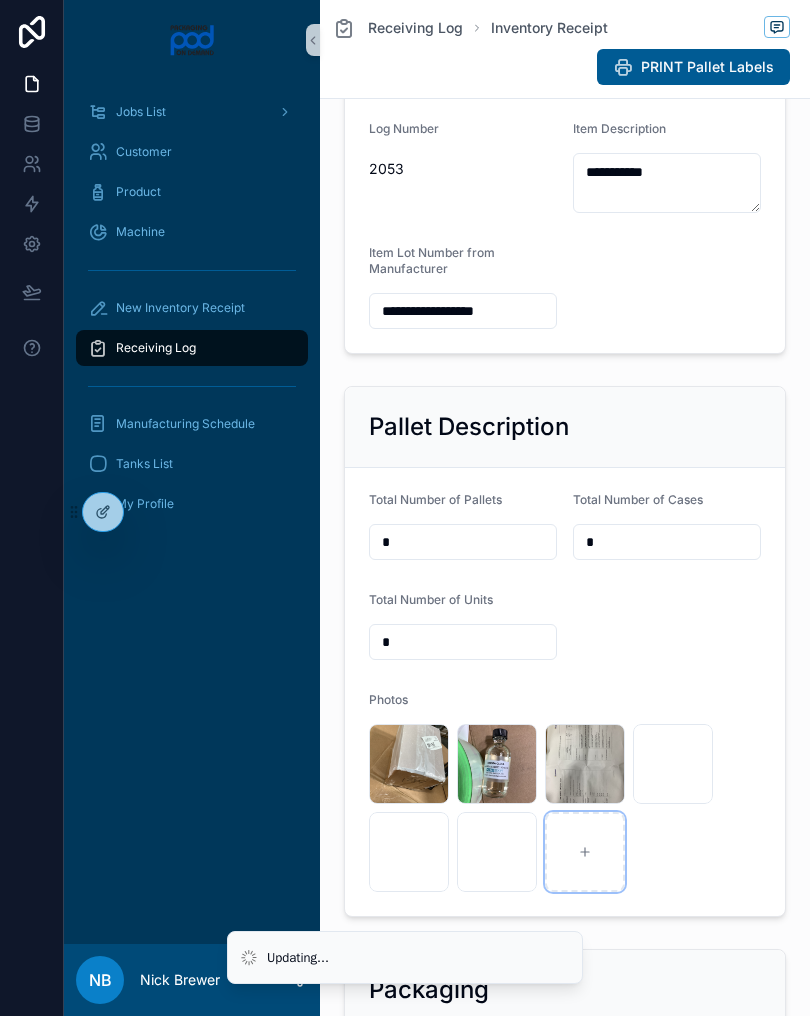 click 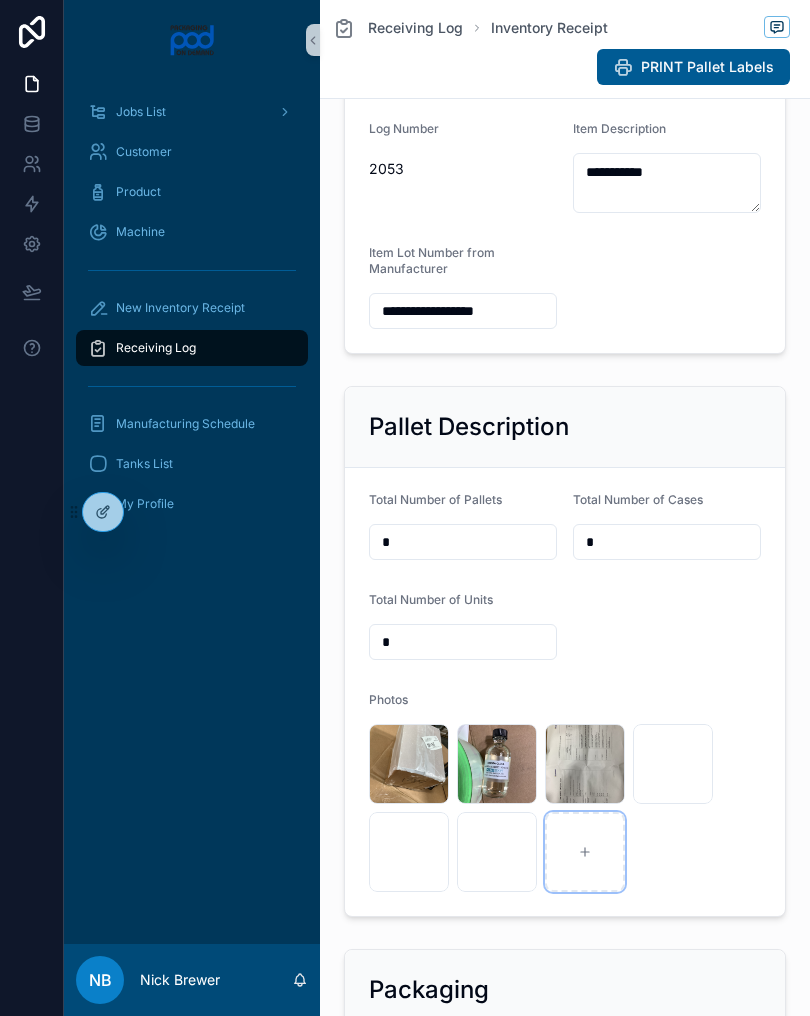 type on "**********" 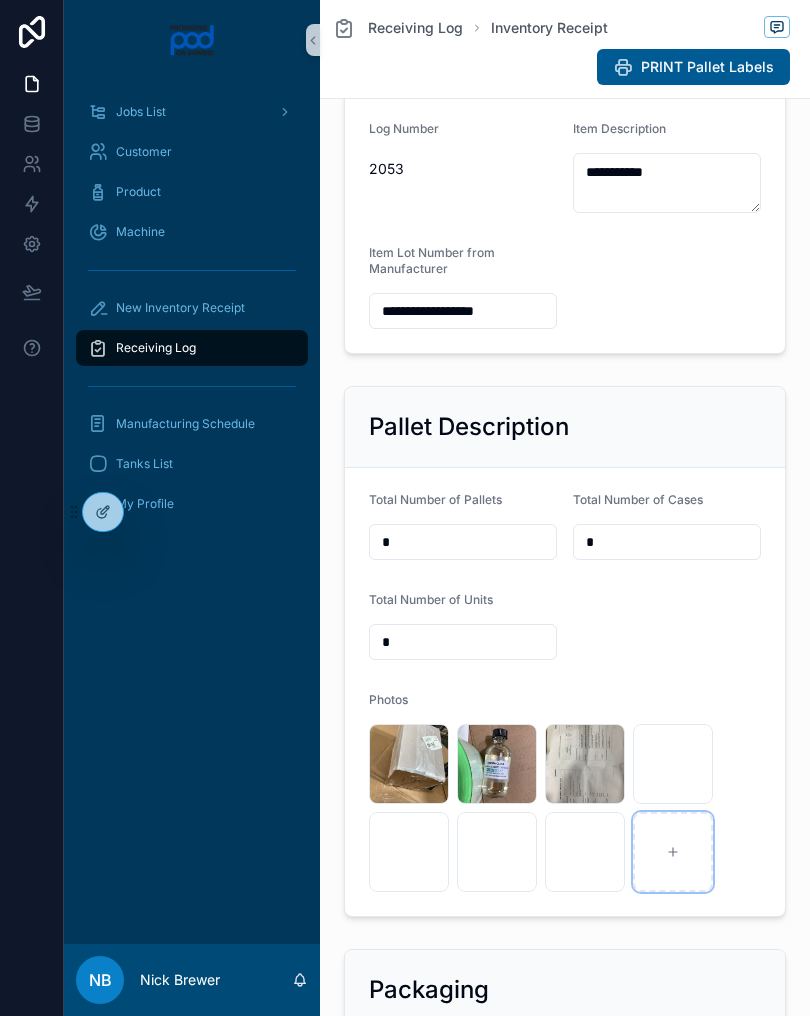click 